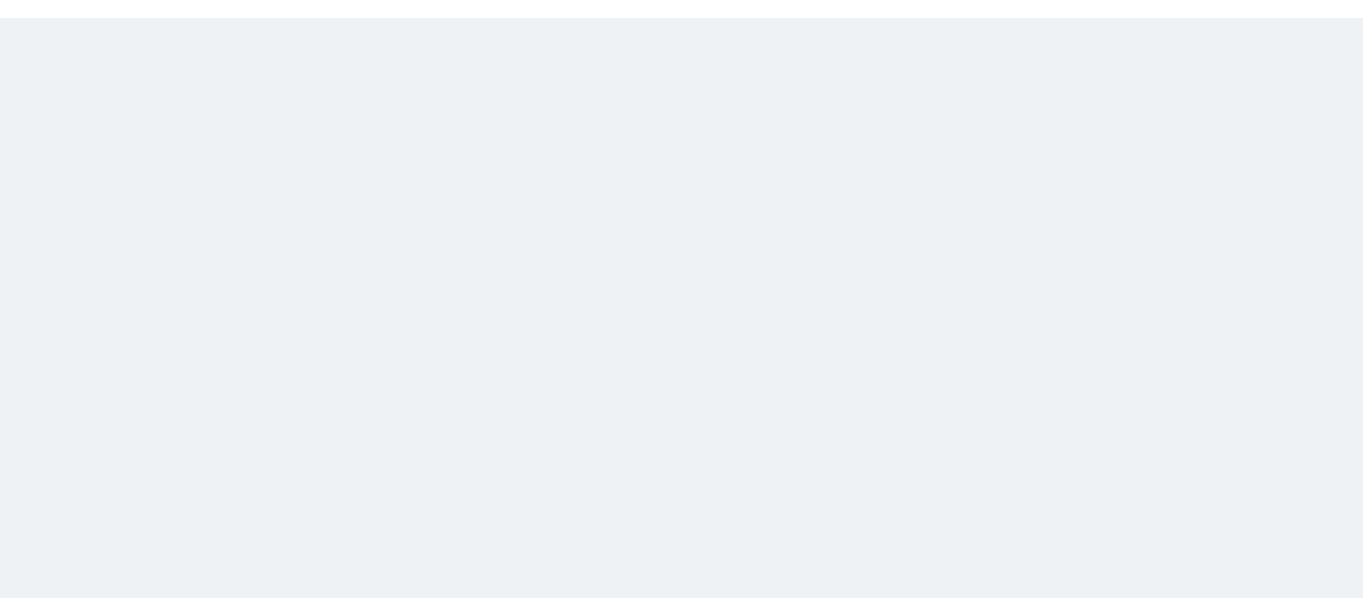 scroll, scrollTop: 0, scrollLeft: 0, axis: both 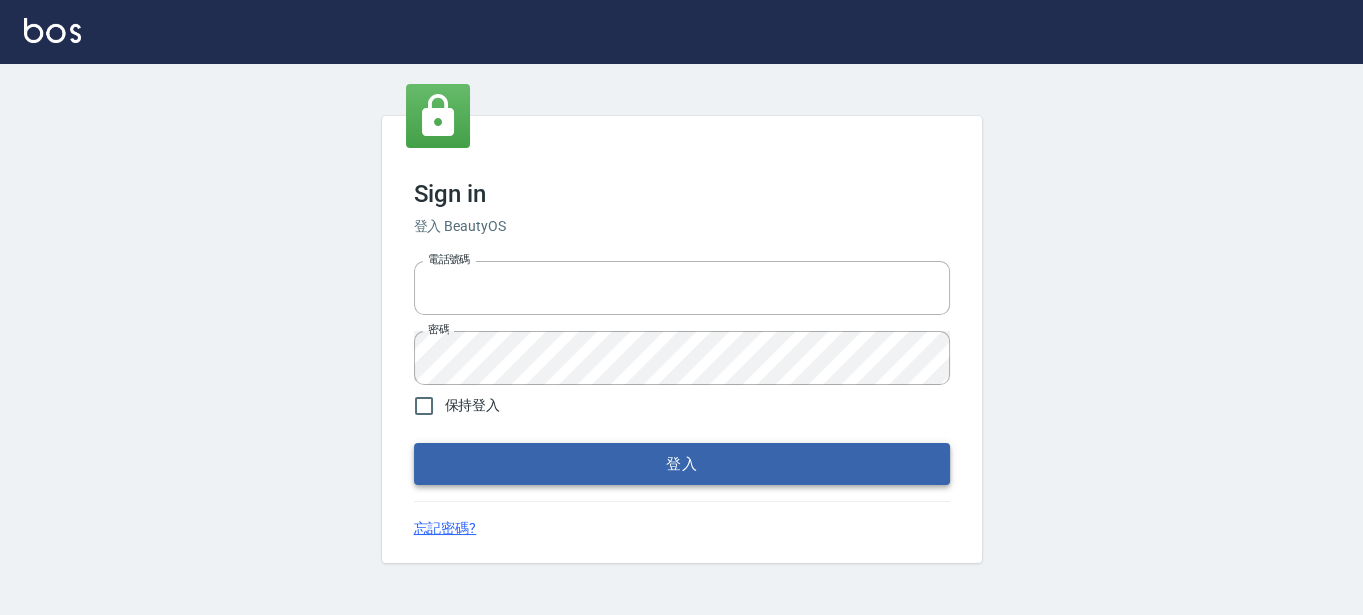 type on "[NUMBER]" 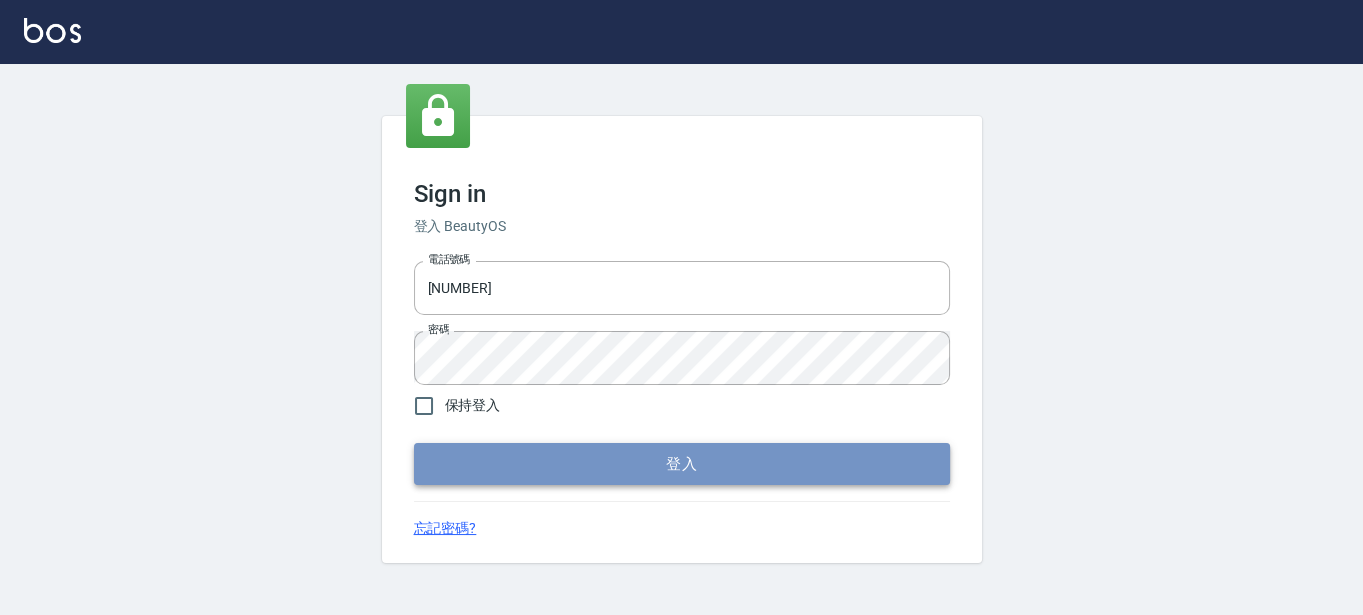 click on "登入" at bounding box center [682, 464] 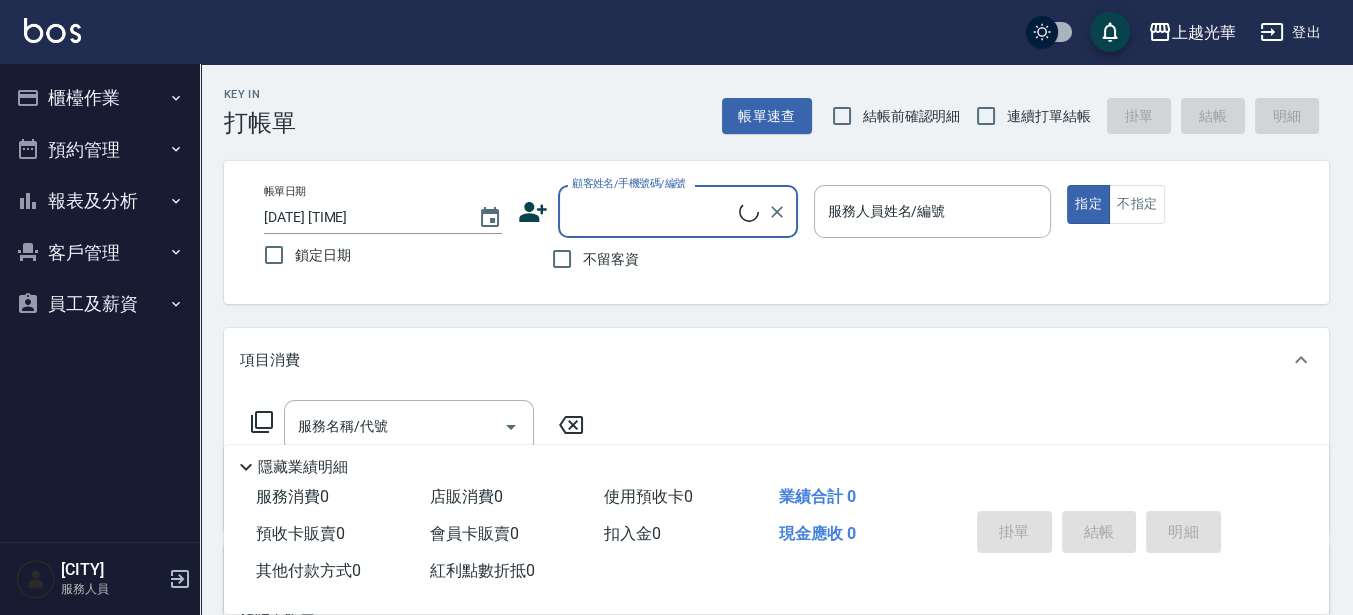 click on "櫃檯作業" at bounding box center [100, 98] 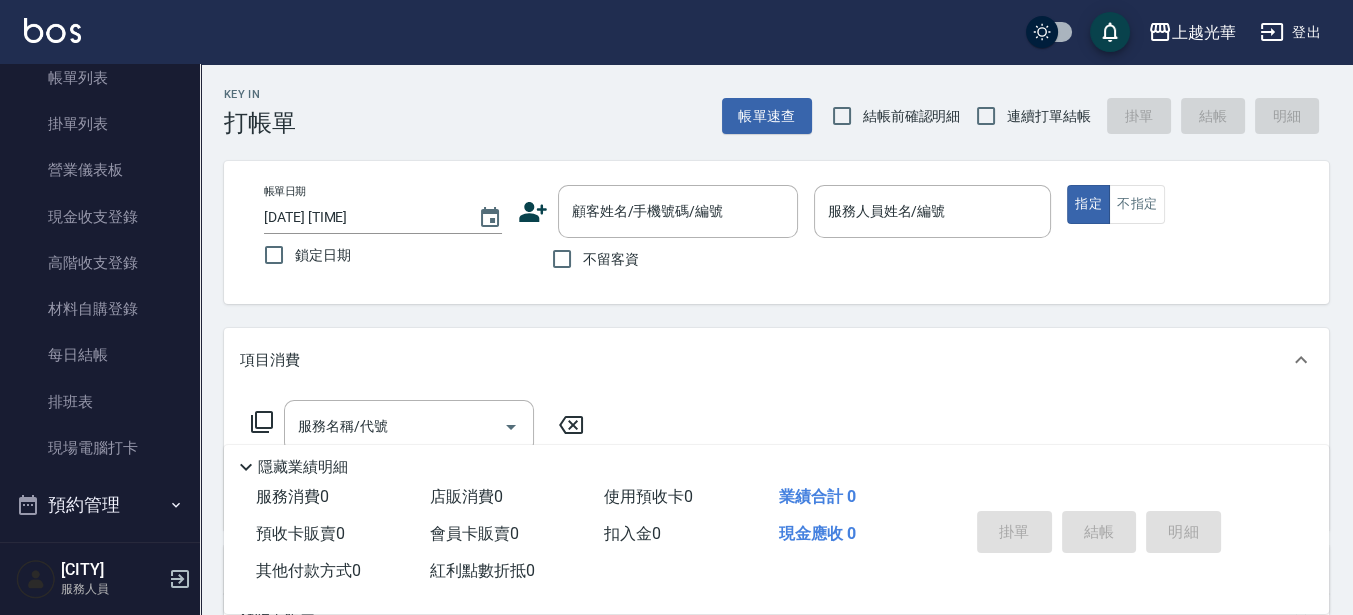scroll, scrollTop: 125, scrollLeft: 0, axis: vertical 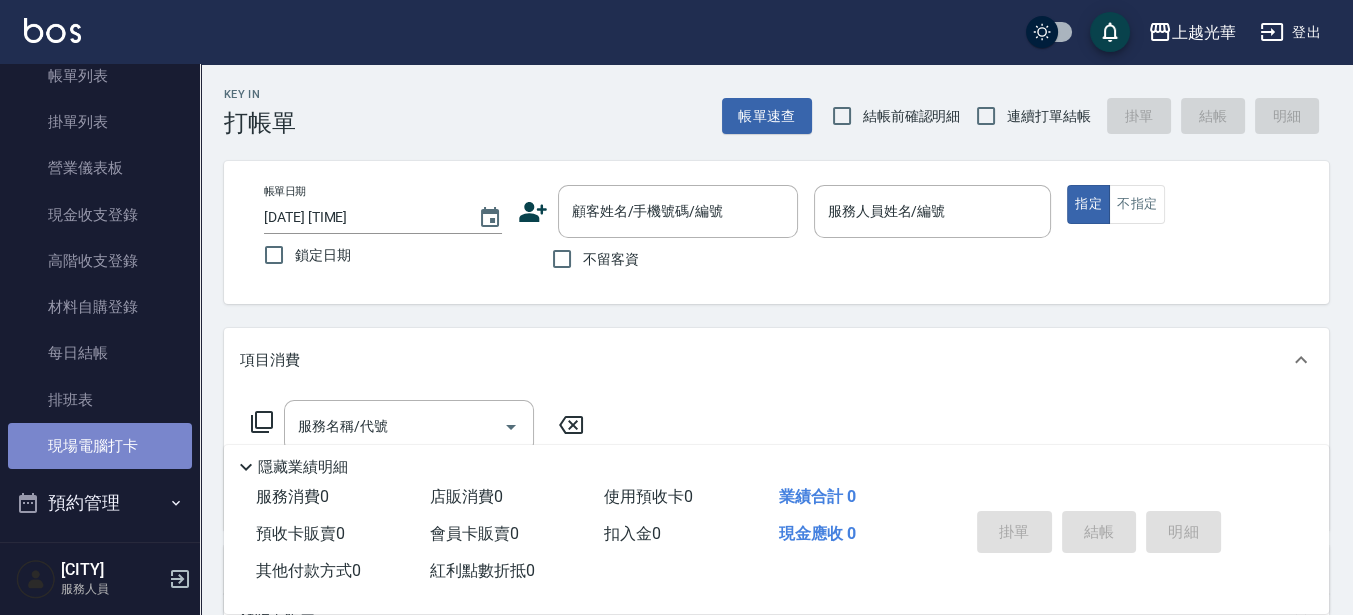 click on "現場電腦打卡" at bounding box center [100, 446] 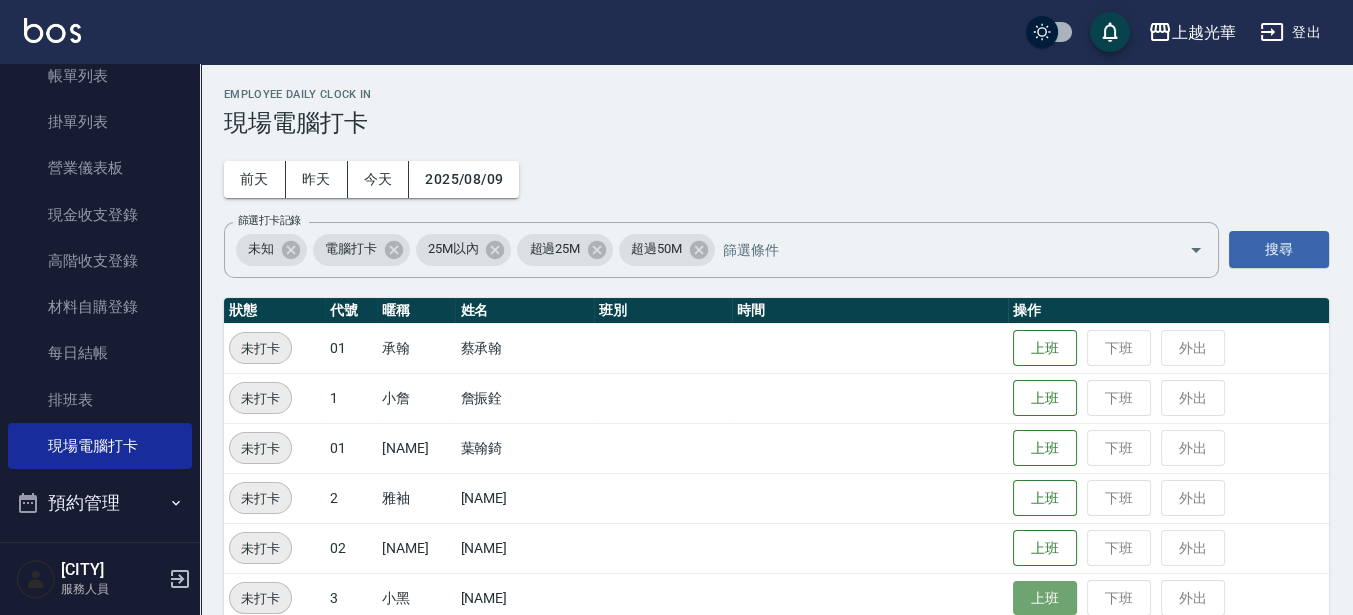 click on "上班" at bounding box center (1045, 598) 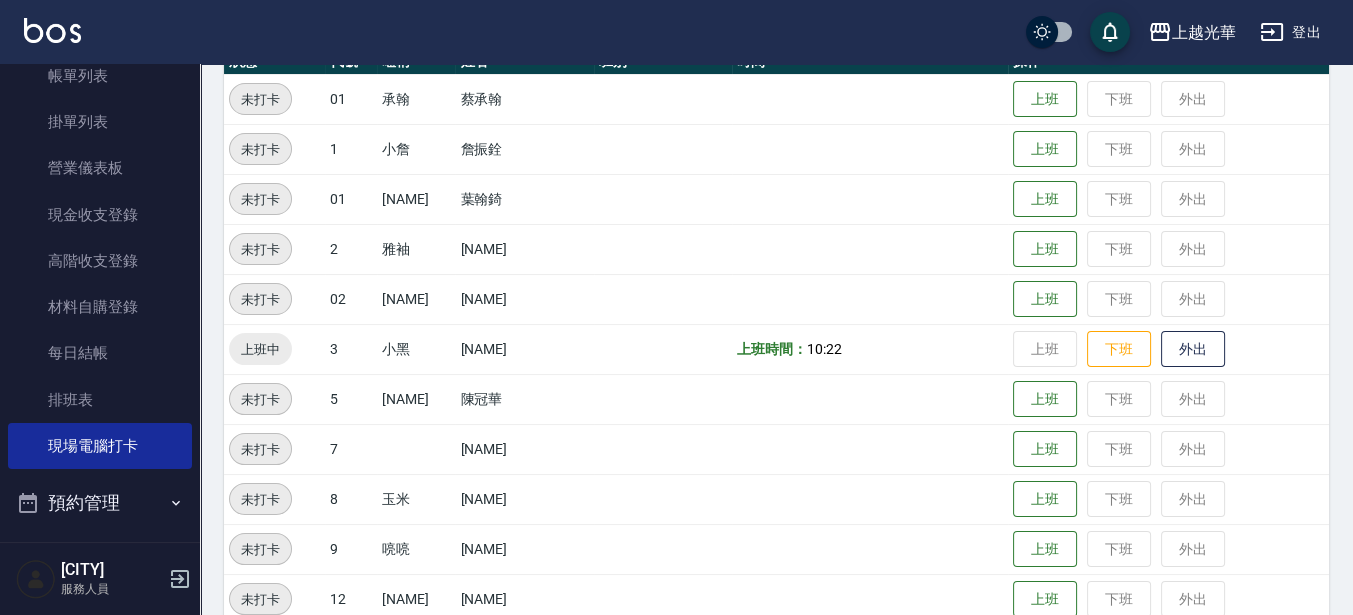 scroll, scrollTop: 250, scrollLeft: 0, axis: vertical 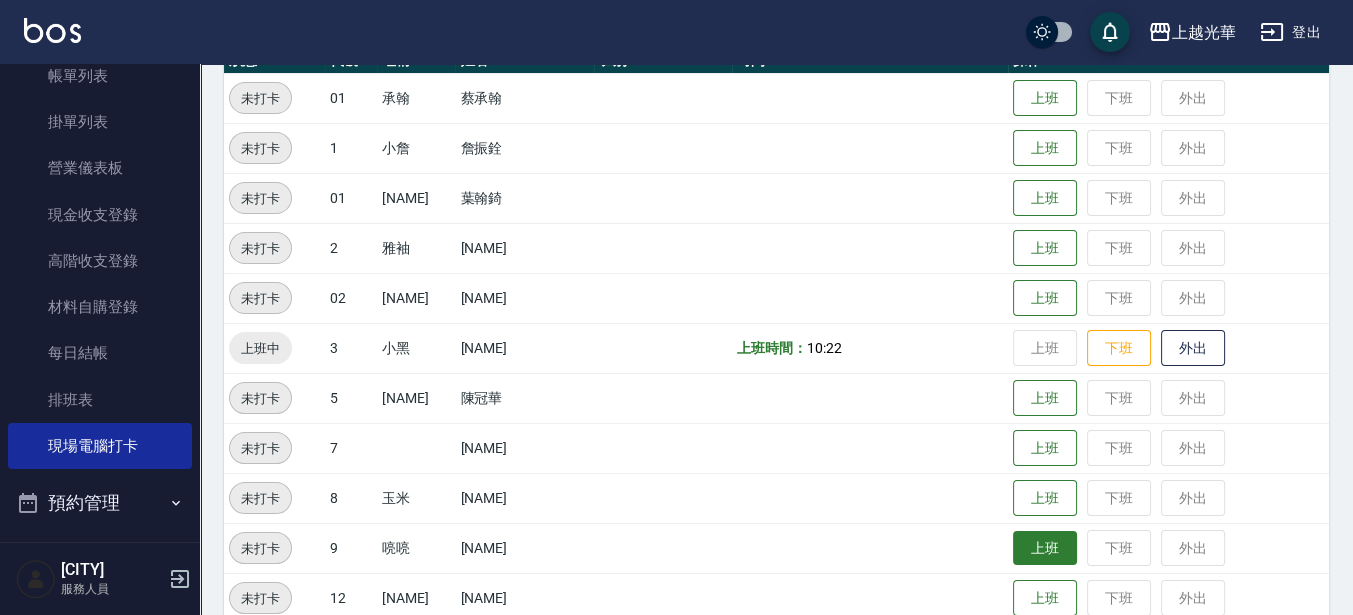 click on "上班" at bounding box center [1045, 548] 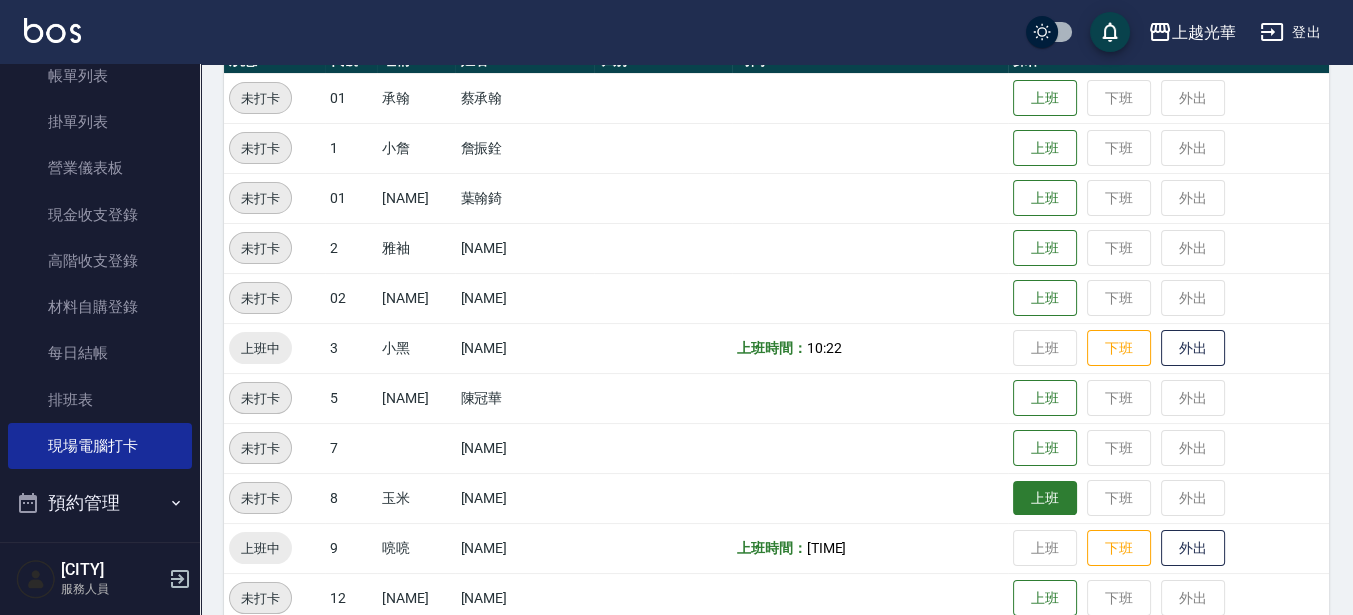 click on "上班" at bounding box center [1045, 498] 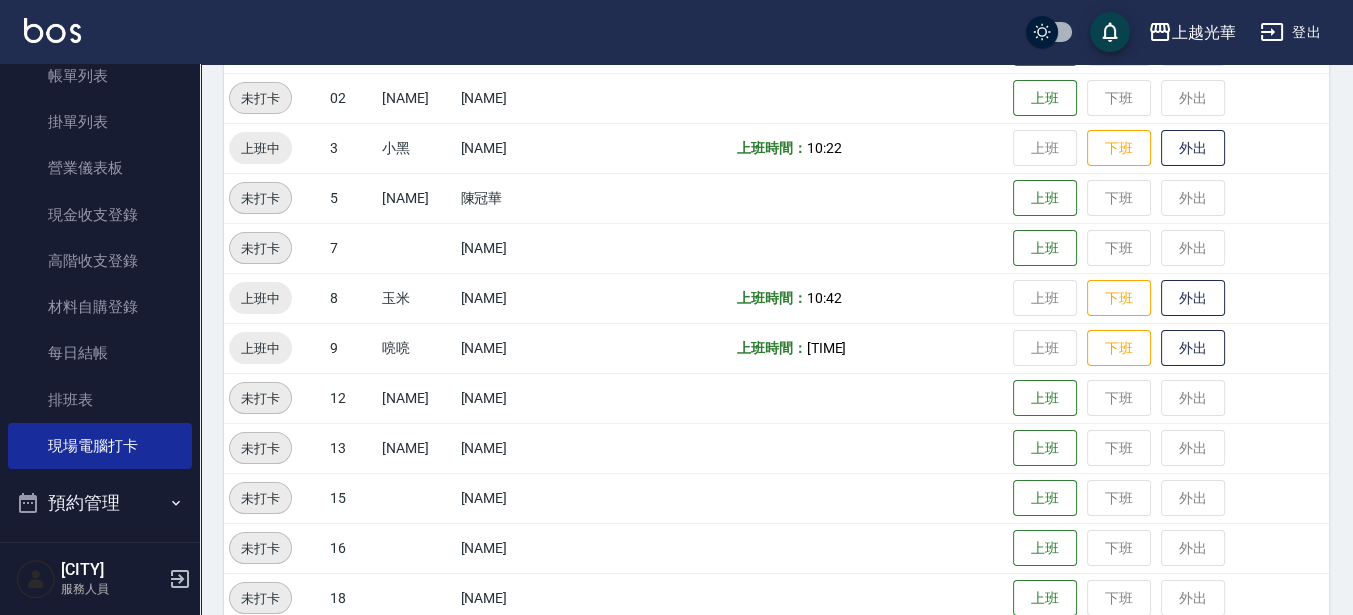 scroll, scrollTop: 500, scrollLeft: 0, axis: vertical 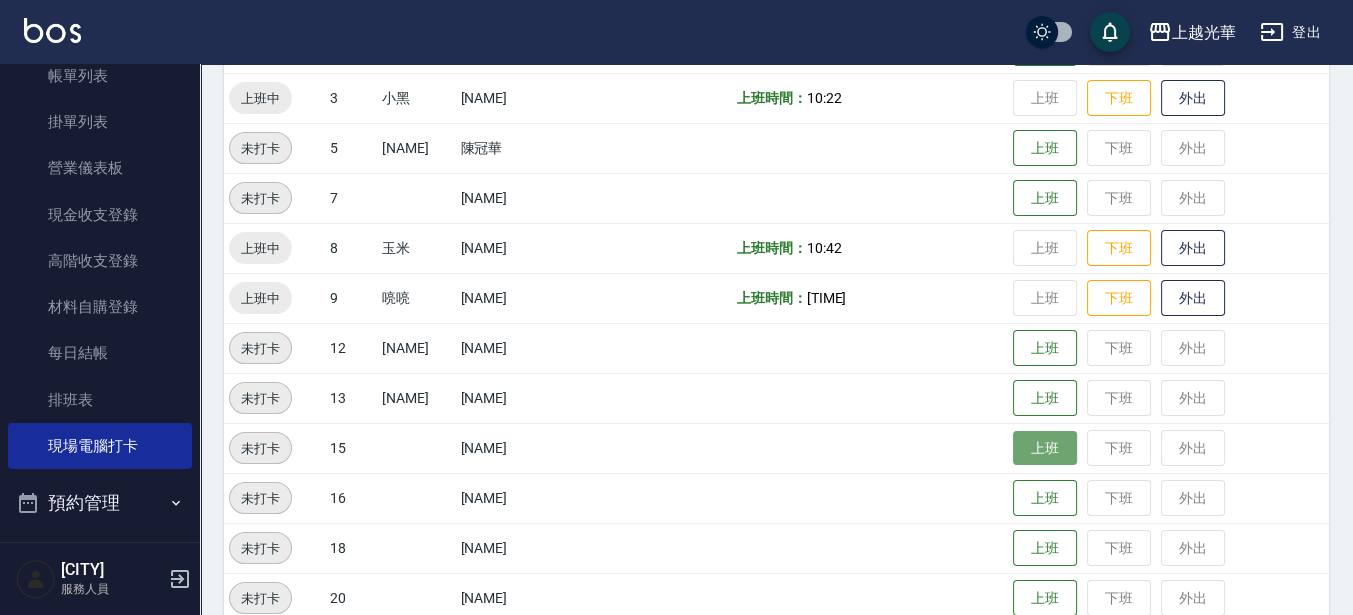 click on "上班" at bounding box center (1045, 448) 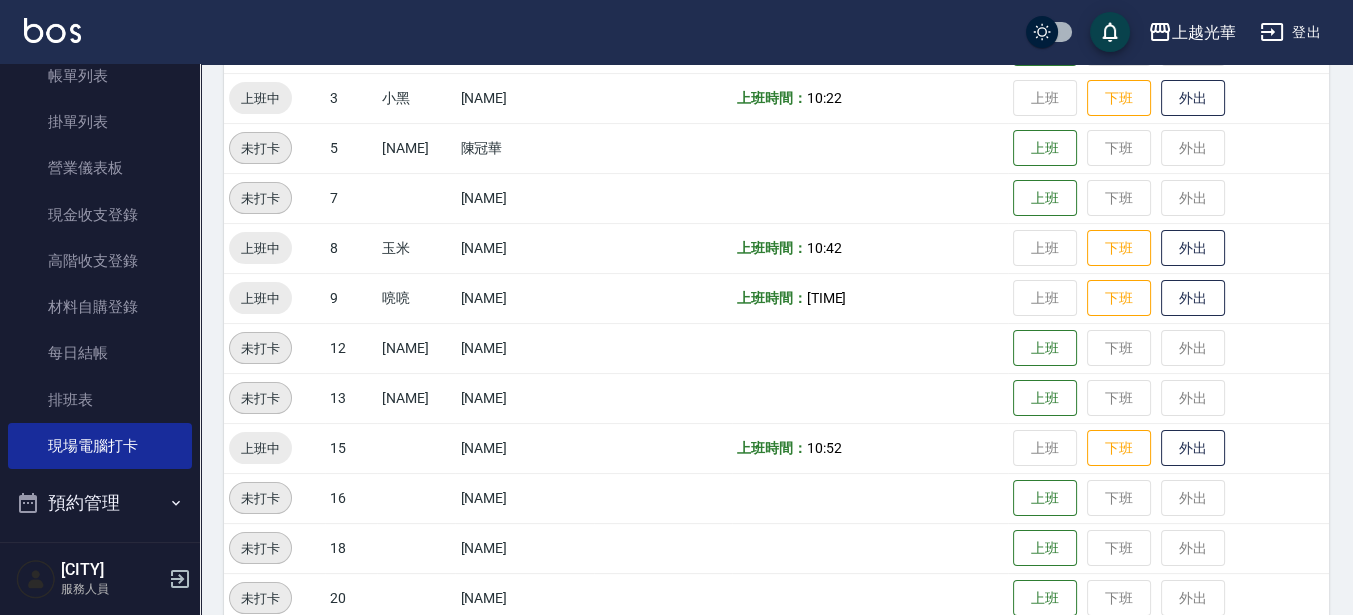 scroll, scrollTop: 582, scrollLeft: 0, axis: vertical 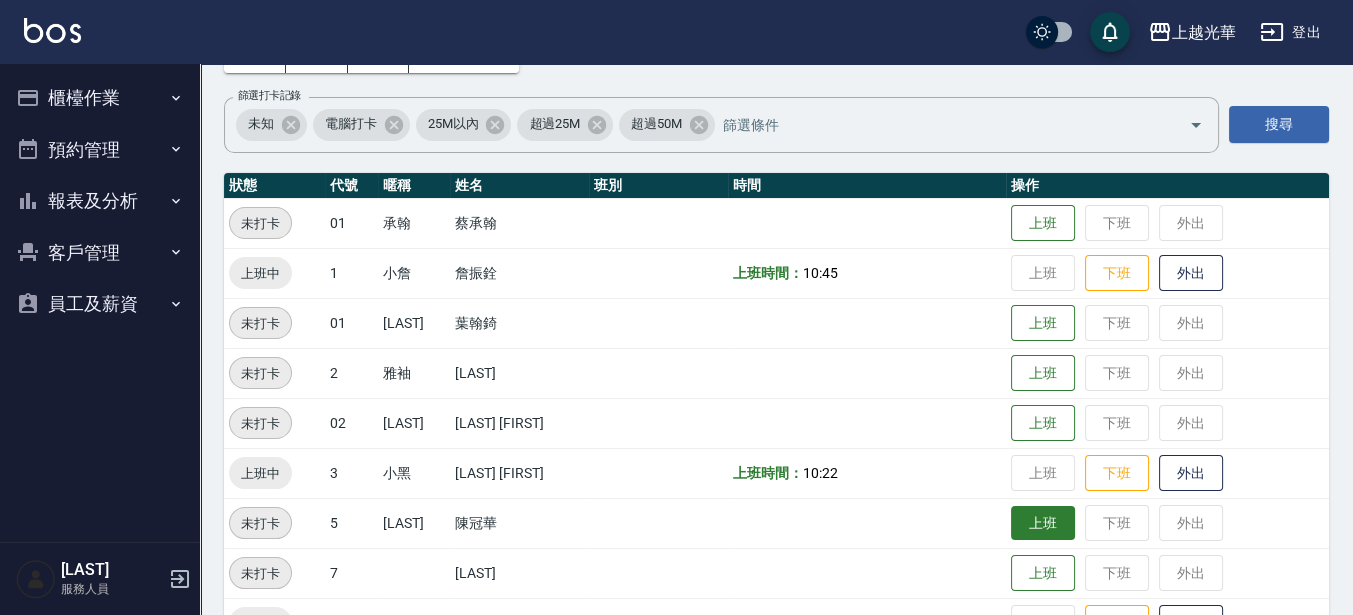 click on "上班" at bounding box center [1043, 523] 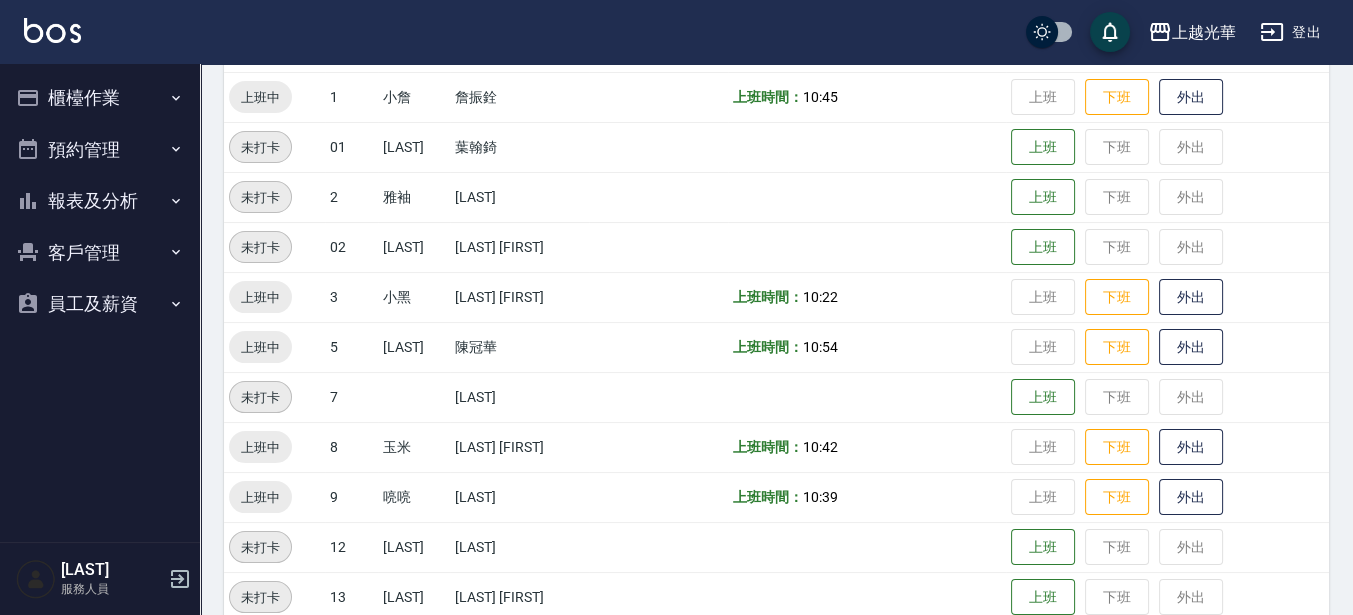 scroll, scrollTop: 250, scrollLeft: 0, axis: vertical 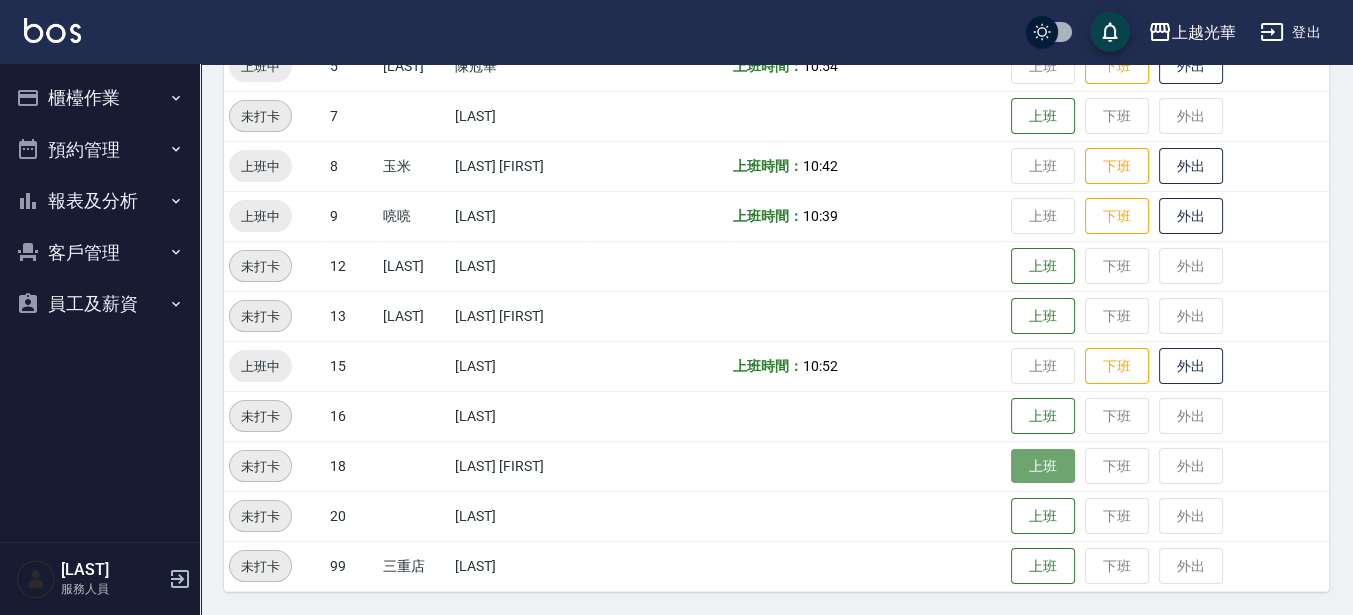 click on "上班" at bounding box center (1043, 466) 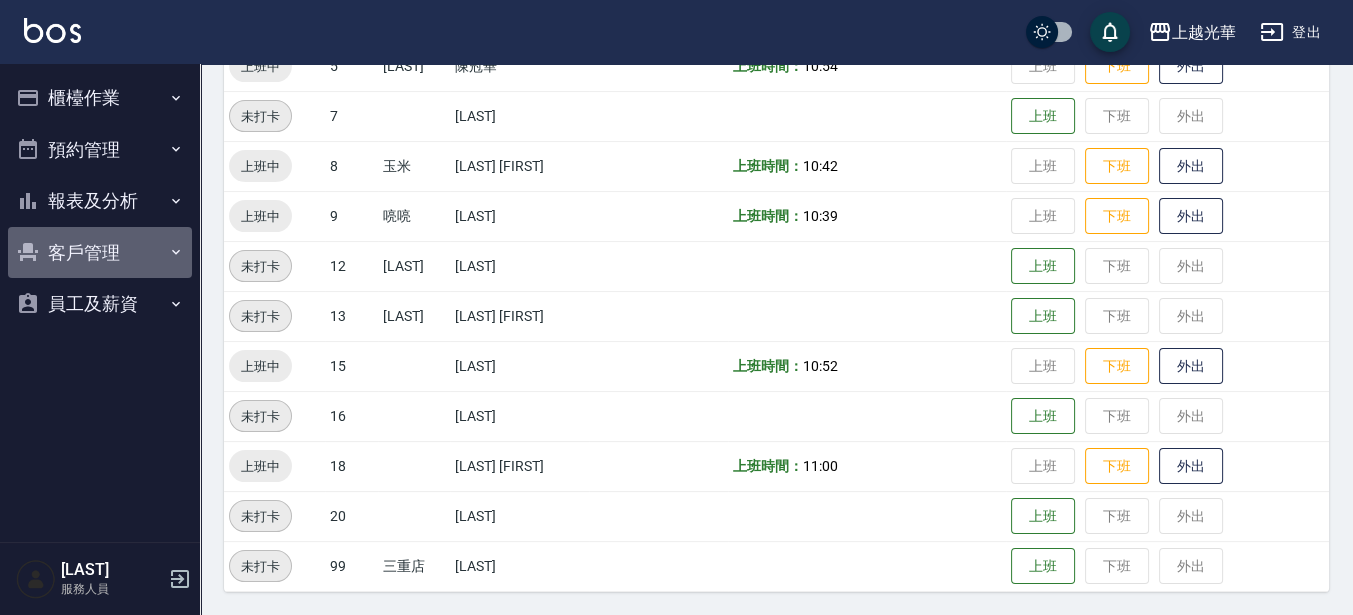 click on "客戶管理" at bounding box center [100, 253] 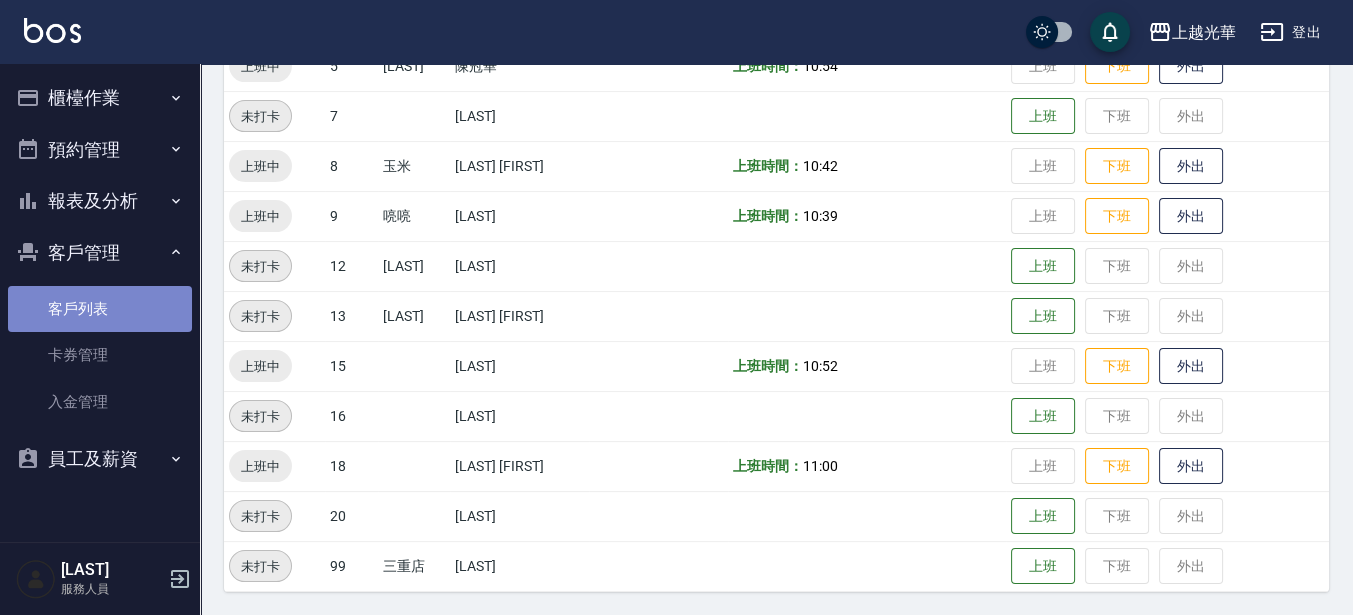 click on "客戶列表" at bounding box center [100, 309] 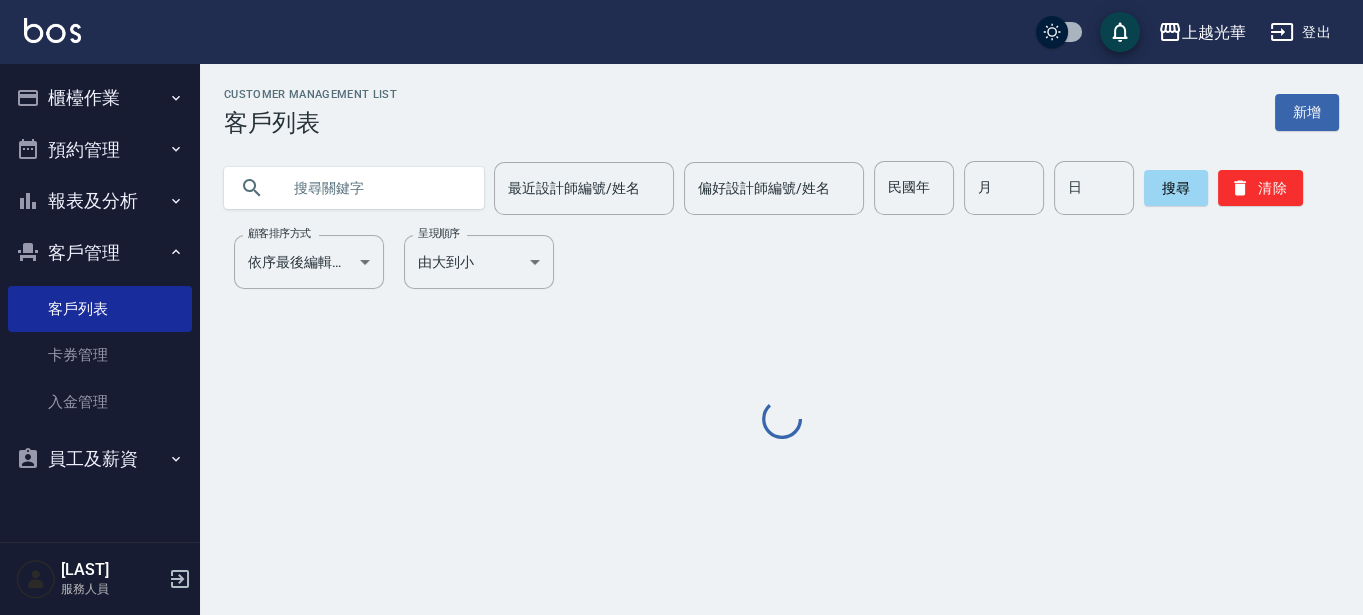 drag, startPoint x: 391, startPoint y: 176, endPoint x: 331, endPoint y: 166, distance: 60.827625 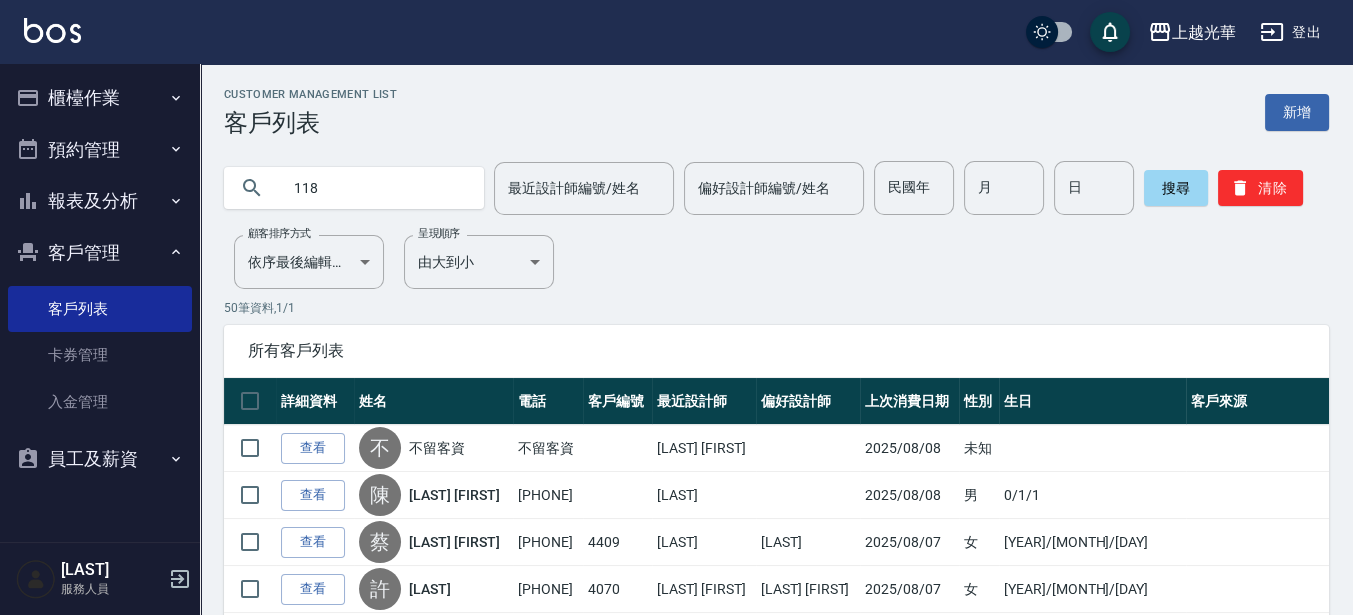 type on "118" 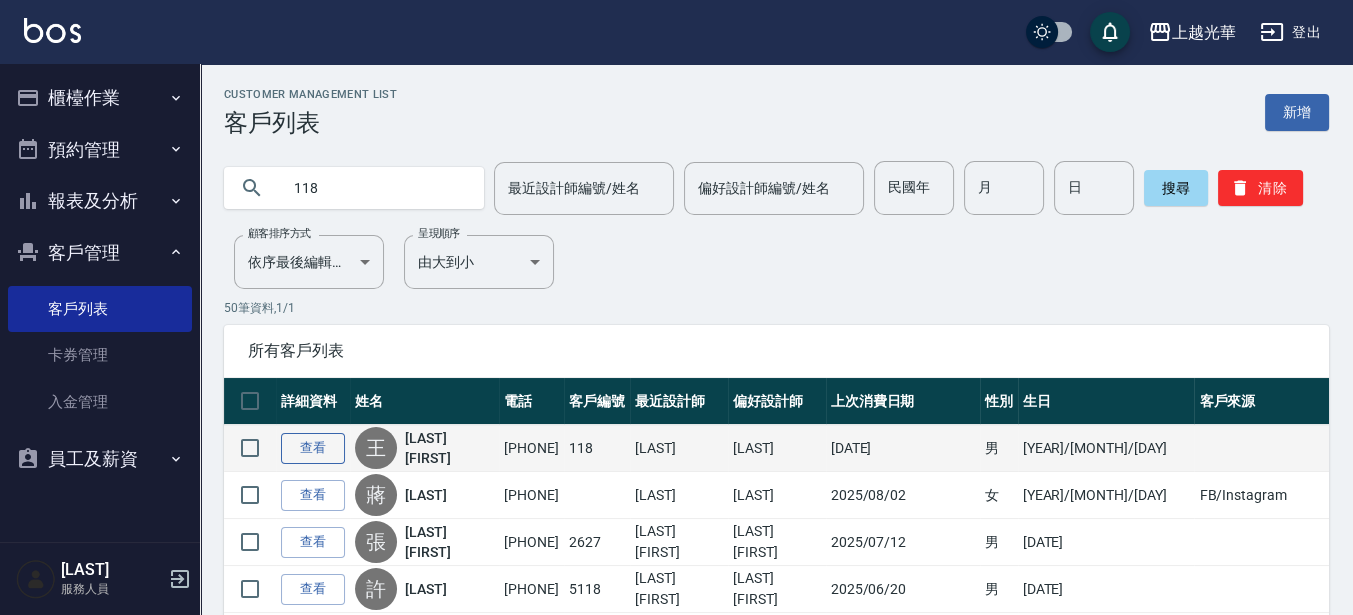 click on "查看" at bounding box center (313, 448) 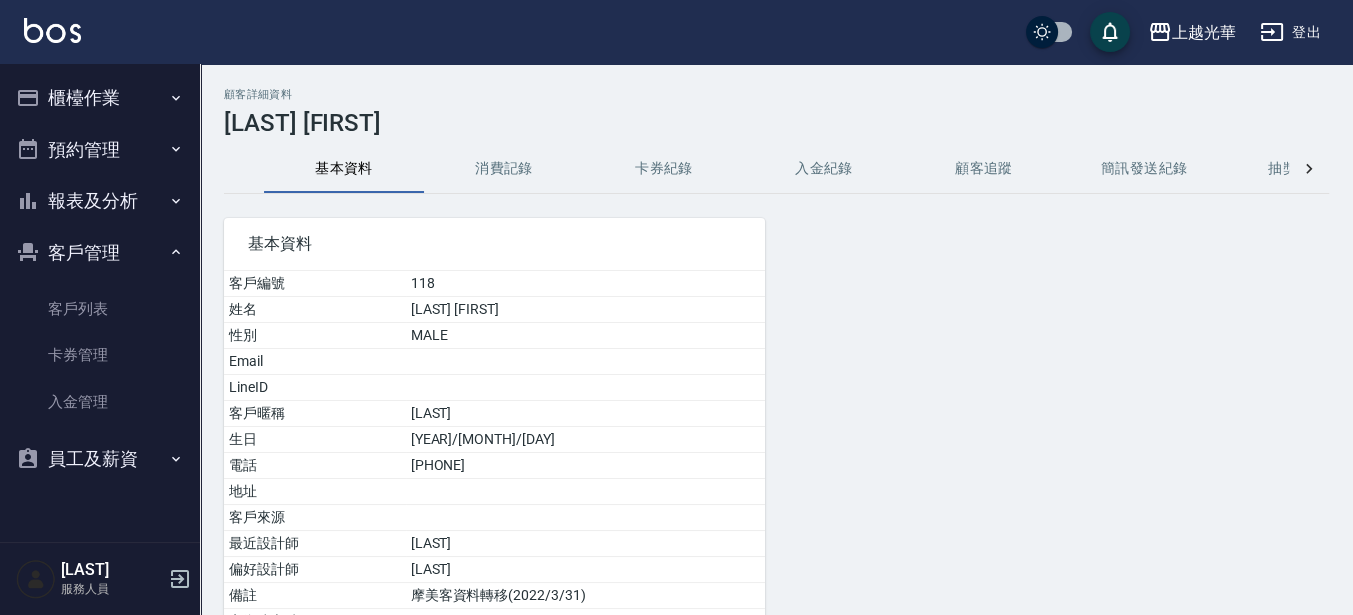 drag, startPoint x: 515, startPoint y: 193, endPoint x: 512, endPoint y: 174, distance: 19.235384 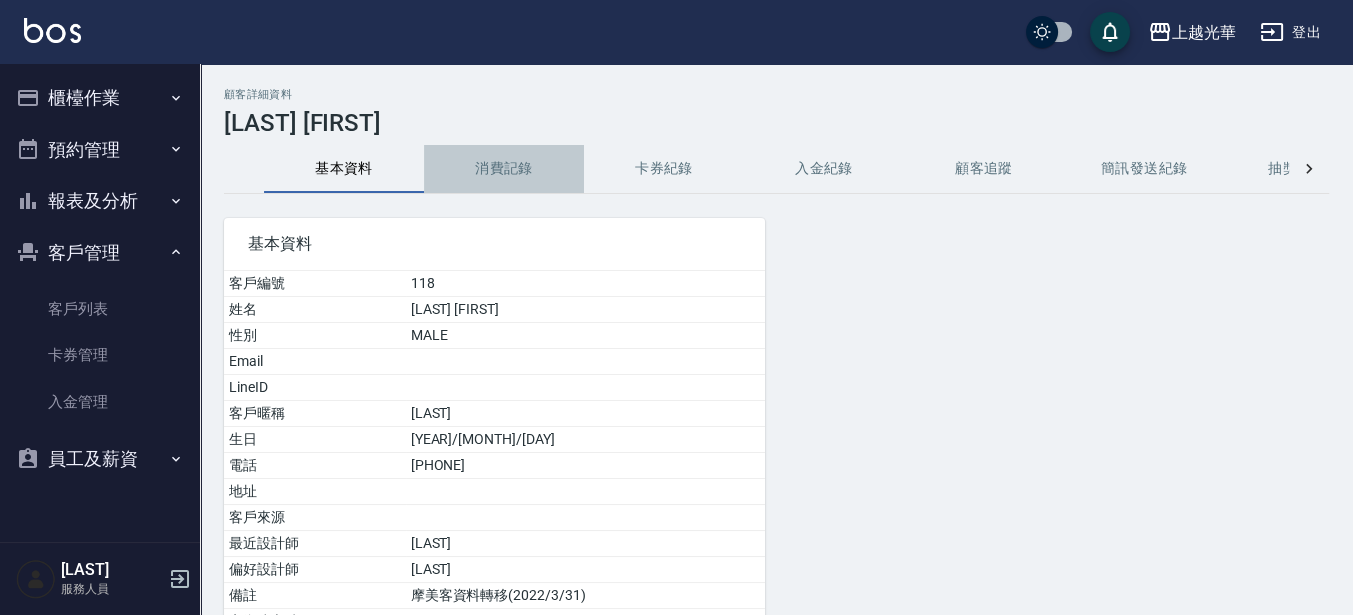 click on "消費記錄" at bounding box center [504, 169] 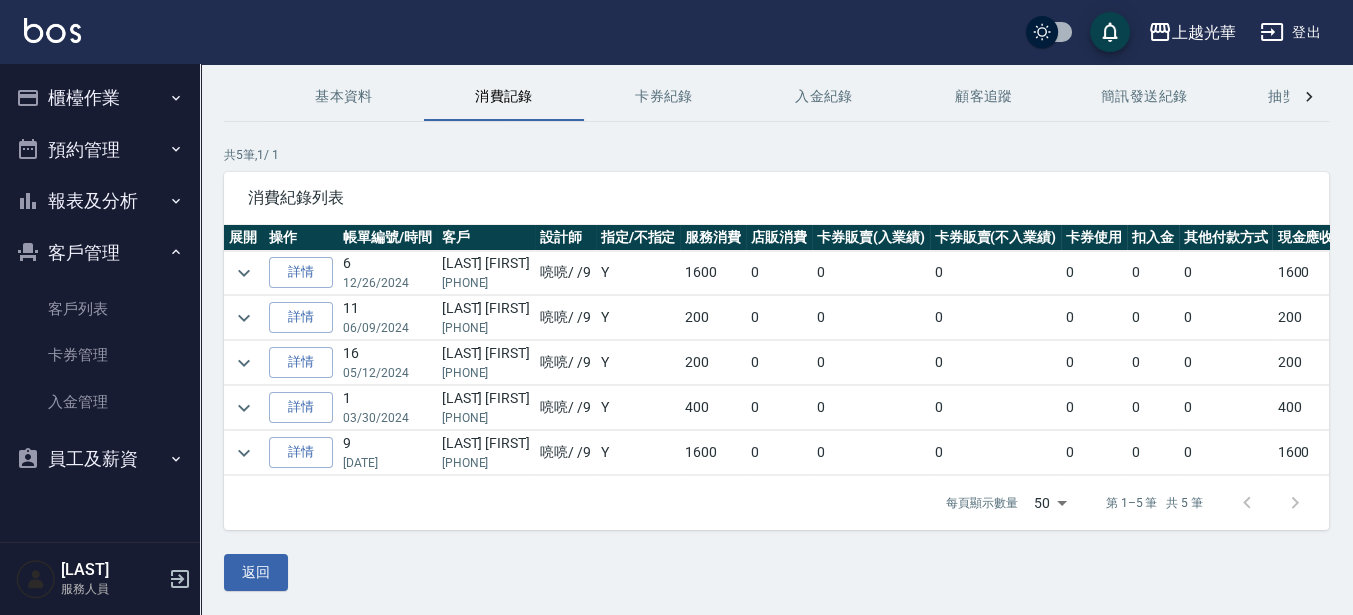 scroll, scrollTop: 86, scrollLeft: 0, axis: vertical 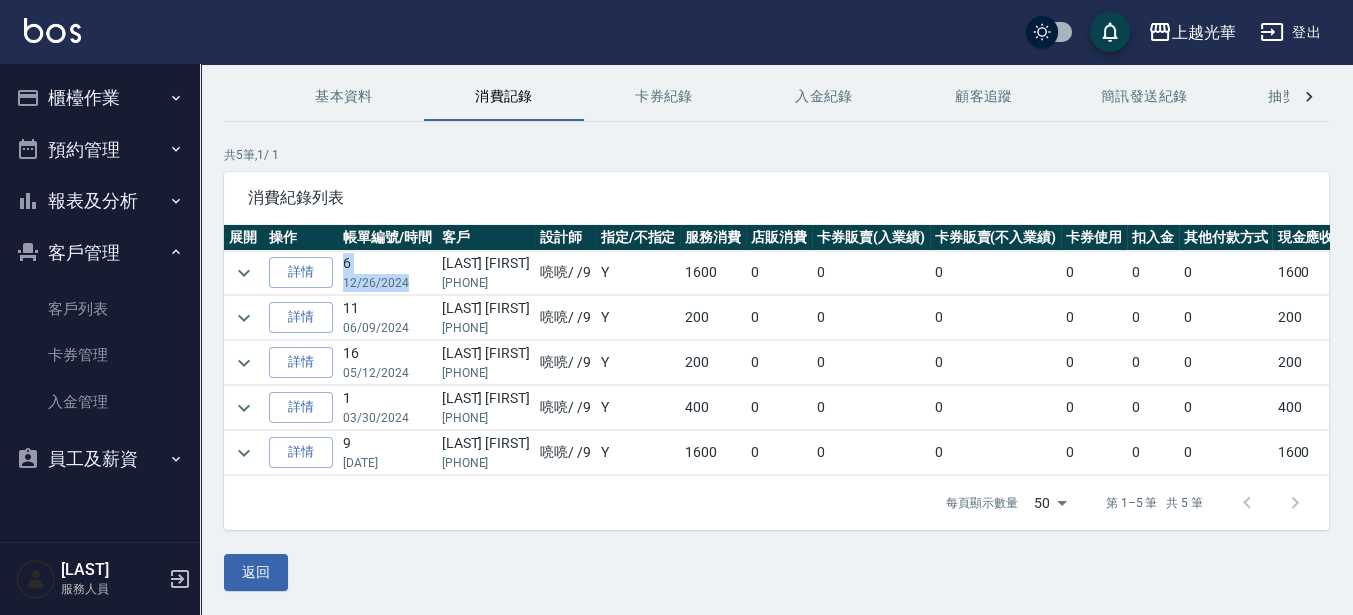 drag, startPoint x: 407, startPoint y: 273, endPoint x: 337, endPoint y: 261, distance: 71.021126 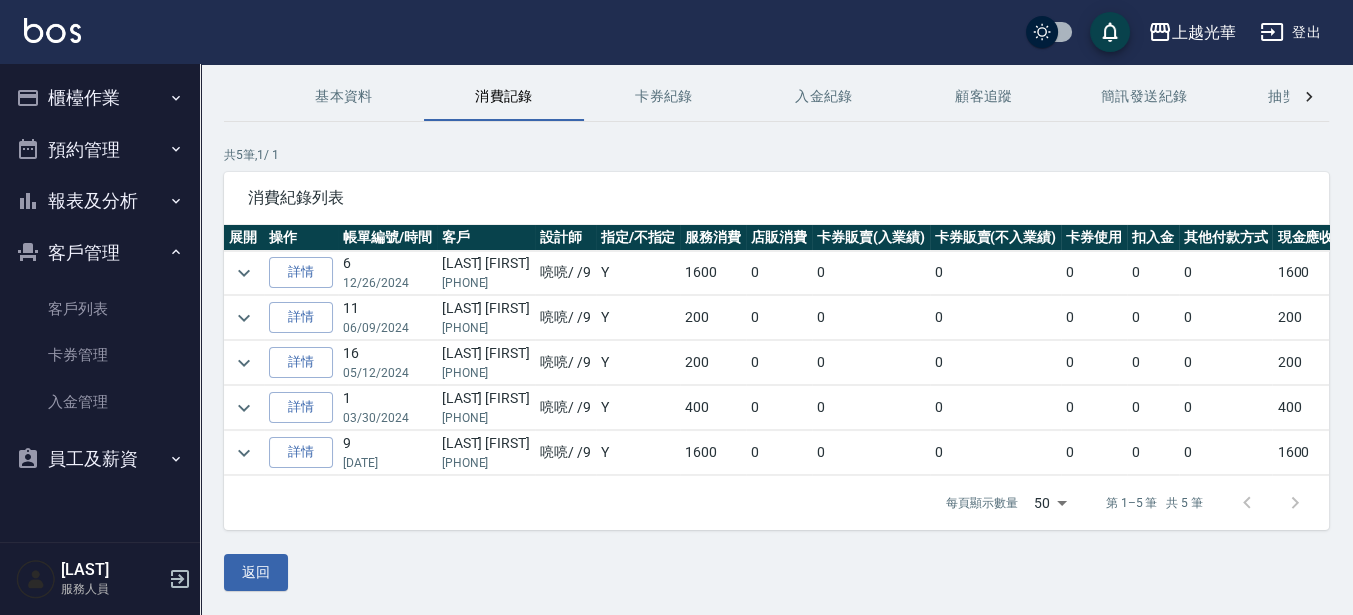 click on "[LAST] / [DATE]" at bounding box center [565, 318] 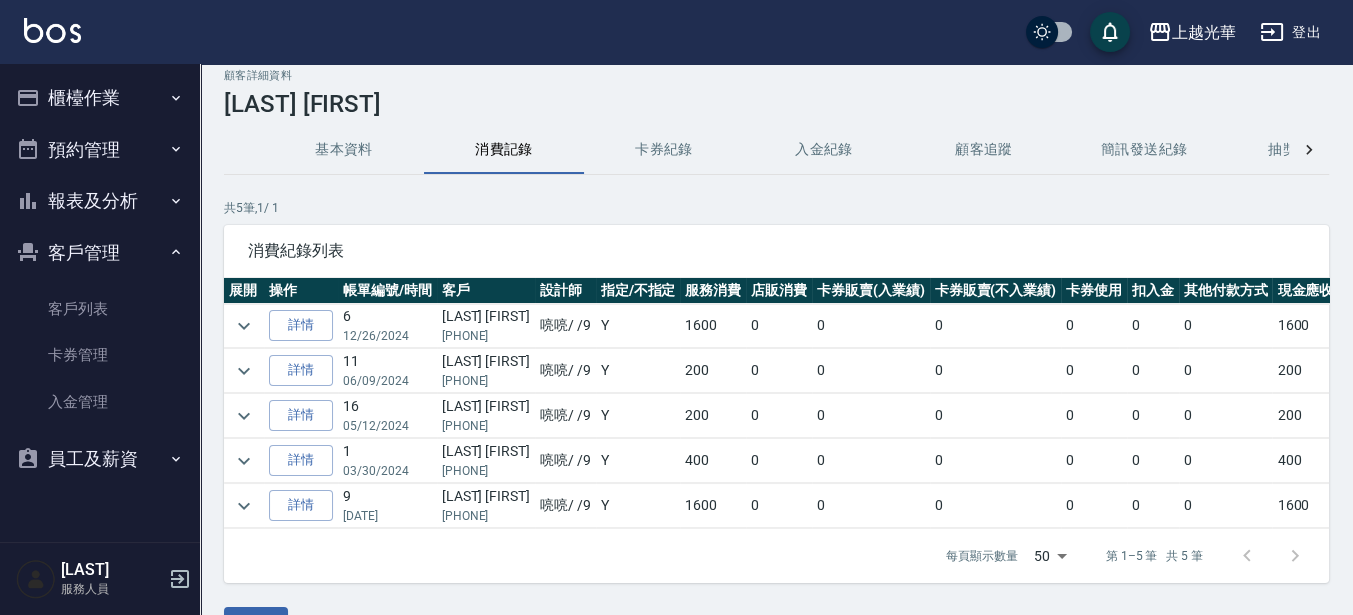 scroll, scrollTop: 0, scrollLeft: 0, axis: both 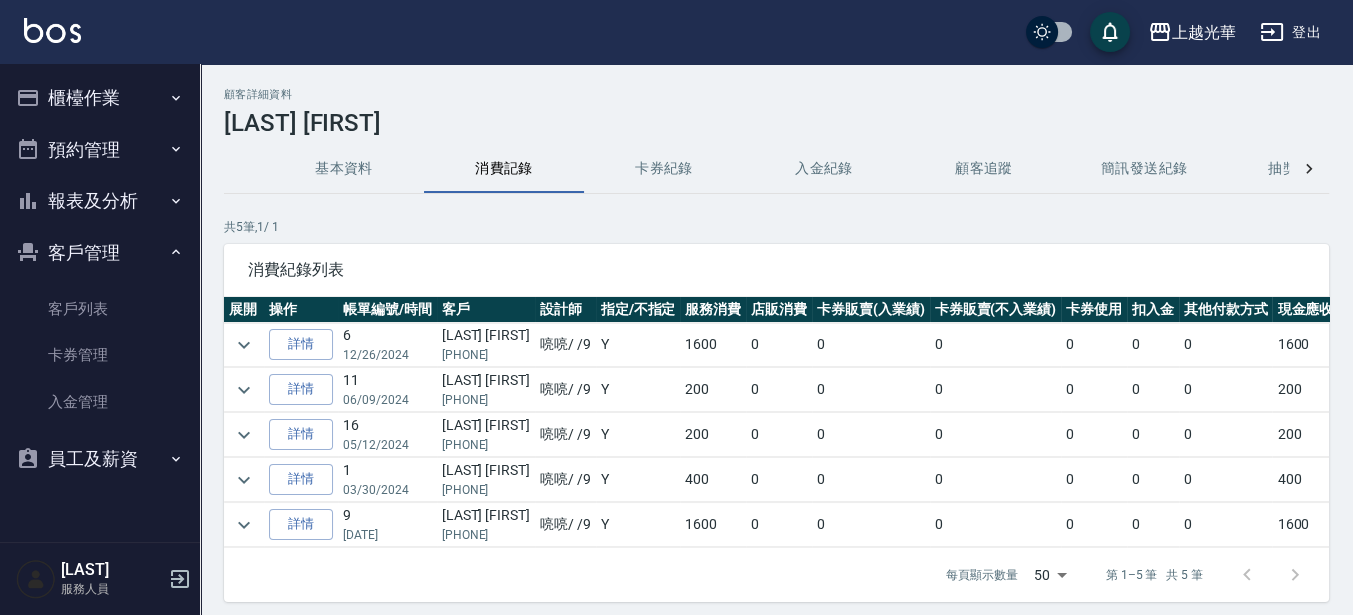 click on "櫃檯作業" at bounding box center (100, 98) 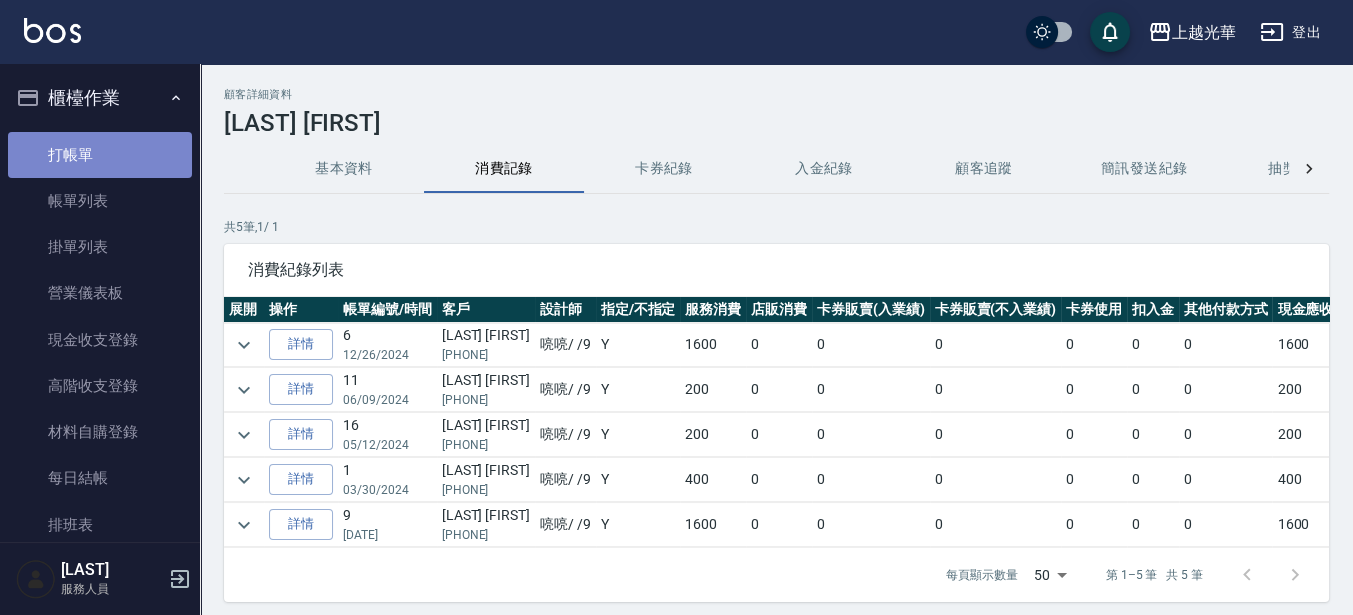 click on "打帳單" at bounding box center (100, 155) 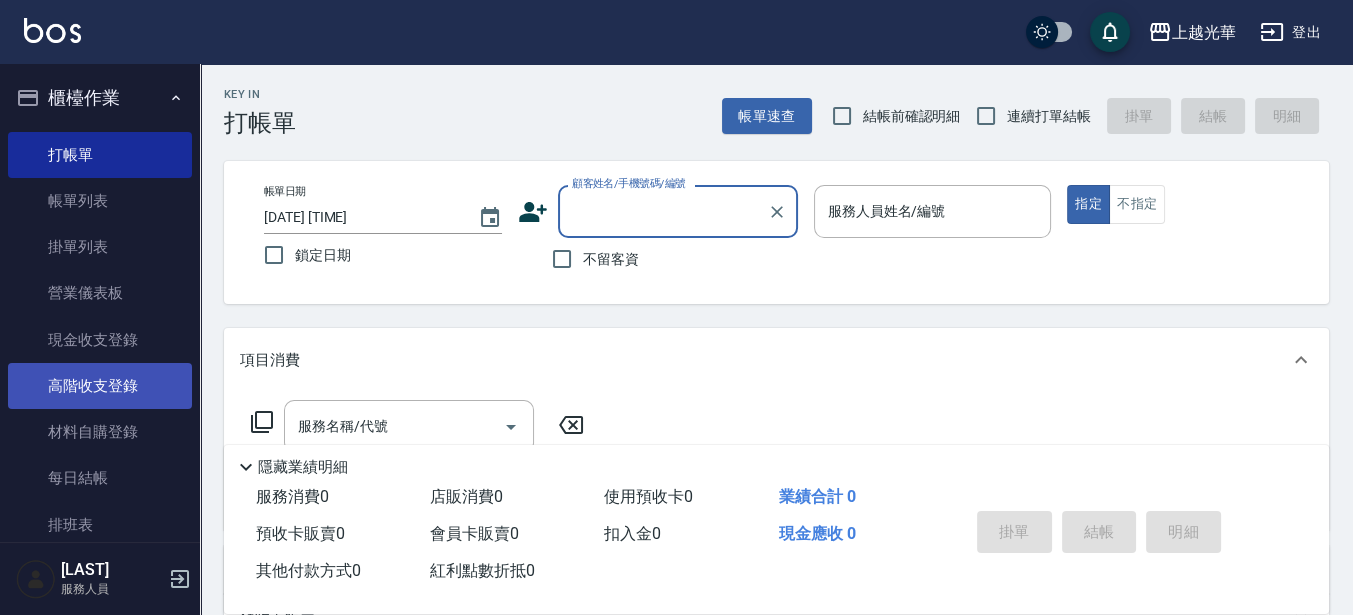 click on "高階收支登錄" at bounding box center (100, 386) 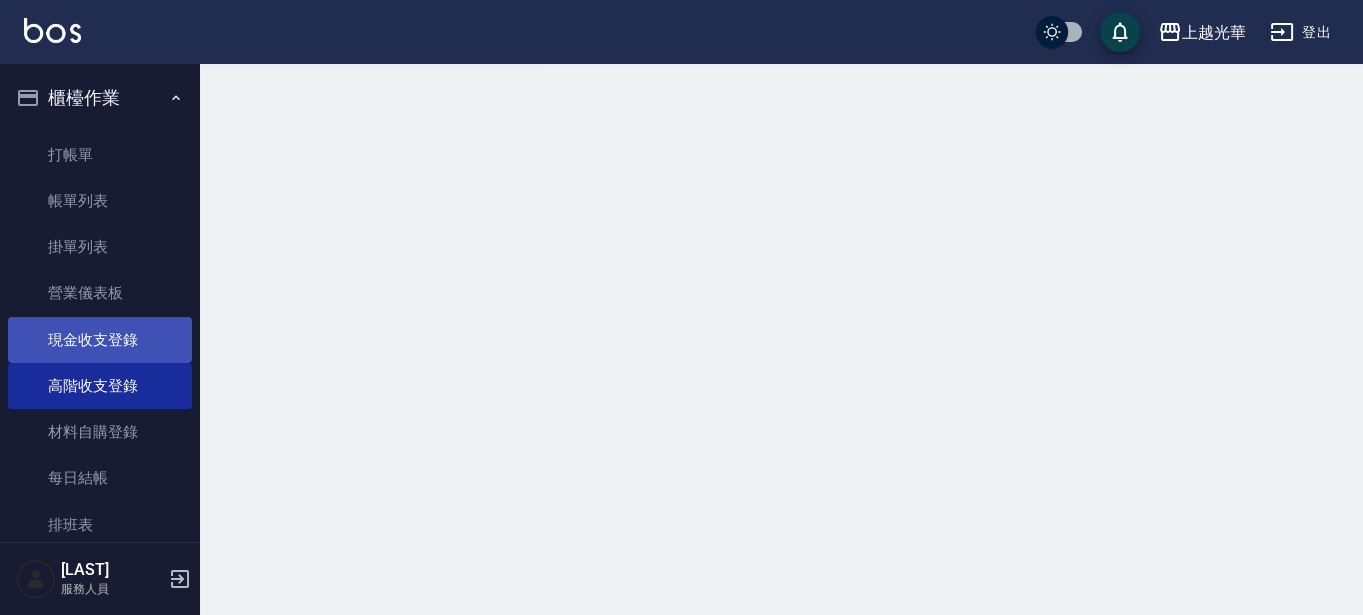 click on "現金收支登錄" at bounding box center (100, 340) 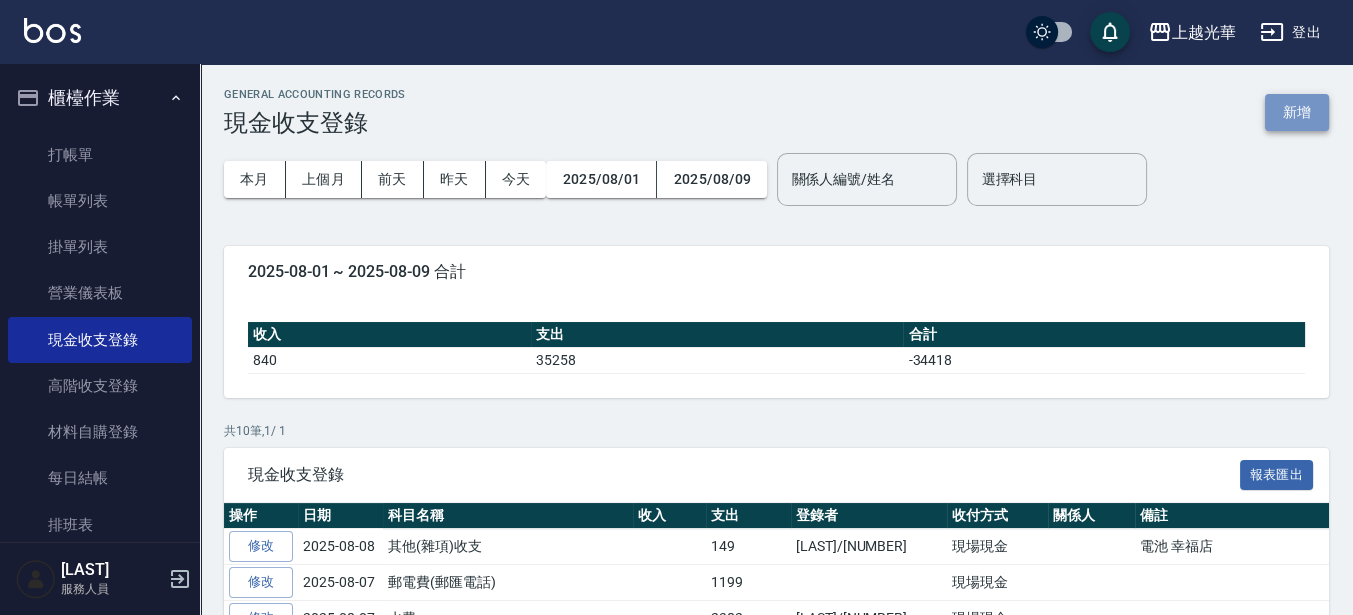 click on "新增" at bounding box center (1297, 112) 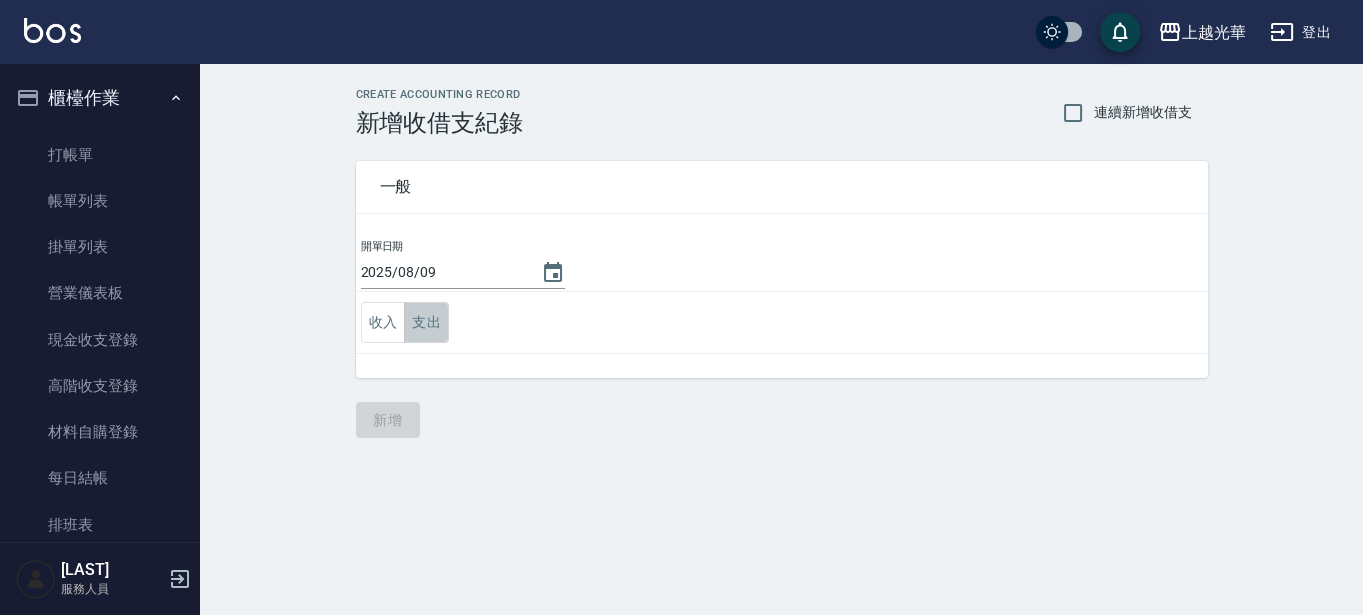 click on "支出" at bounding box center [426, 322] 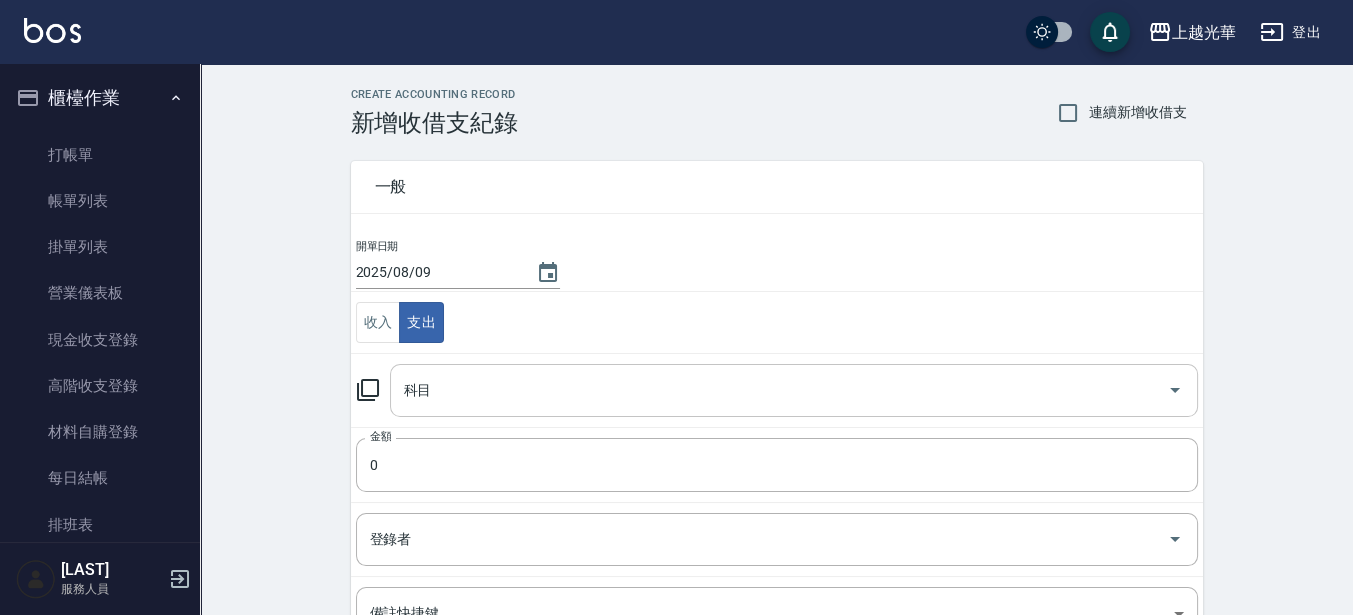 click on "科目" at bounding box center (779, 390) 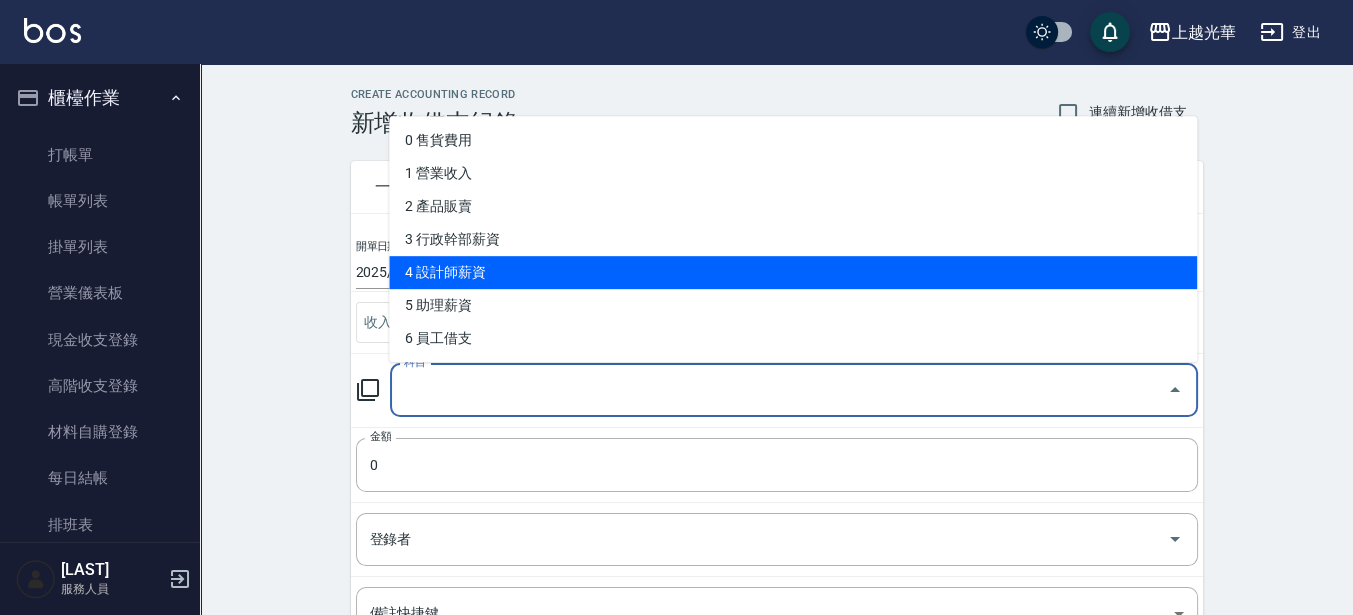 scroll, scrollTop: 125, scrollLeft: 0, axis: vertical 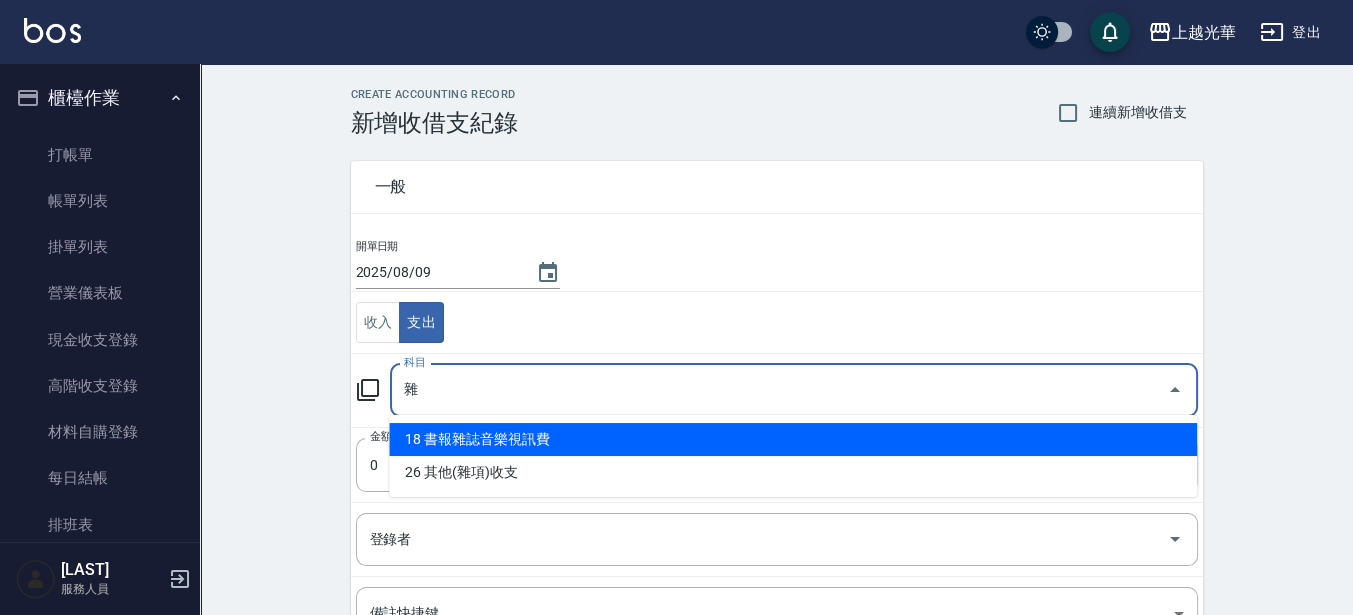 click on "18 書報雜誌音樂視訊費" at bounding box center (793, 439) 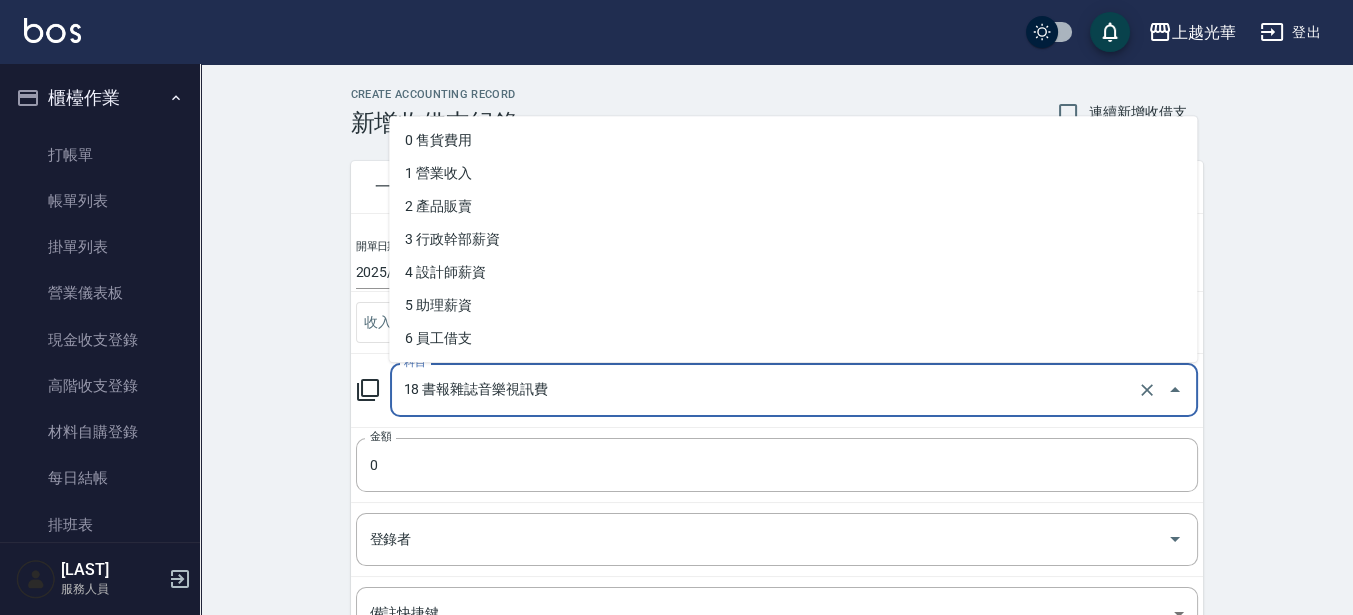 click on "18 書報雜誌音樂視訊費" at bounding box center [766, 390] 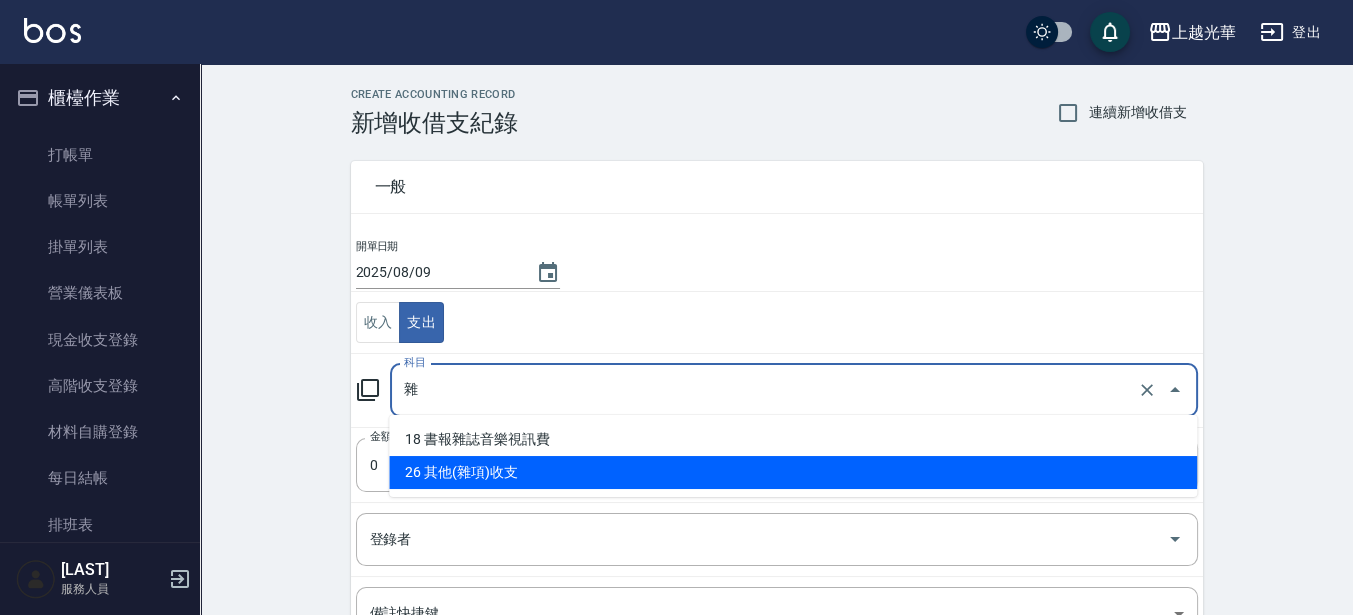 click on "26 其他(雜項)收支" at bounding box center [793, 472] 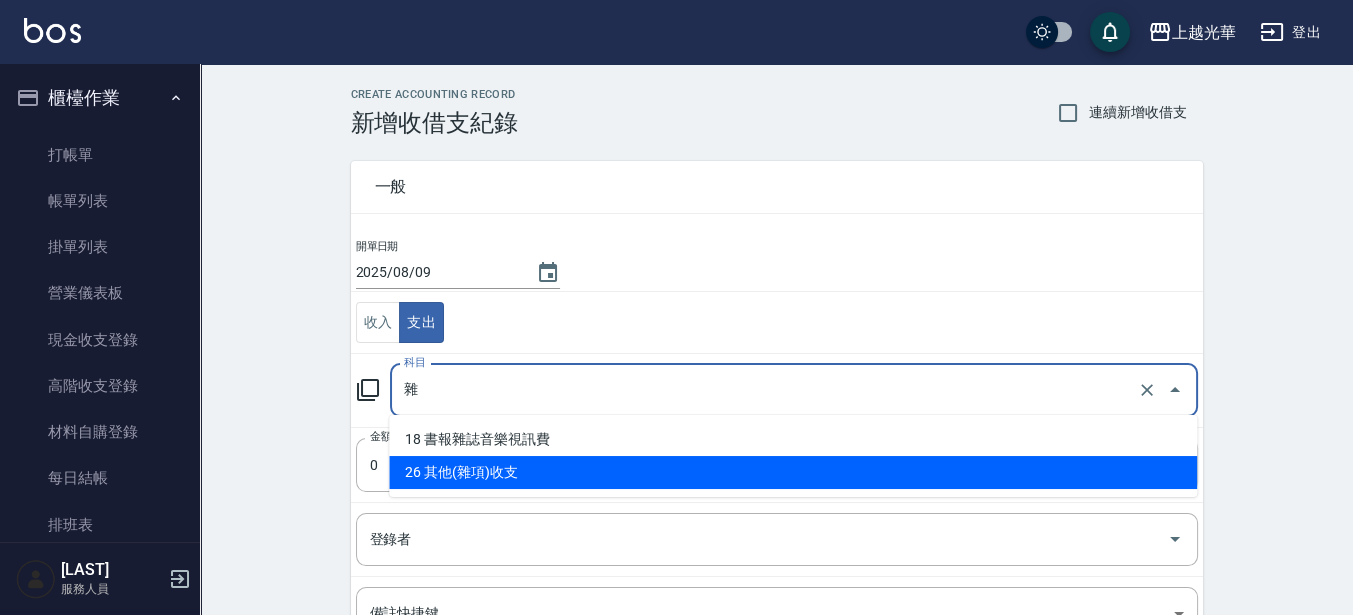 type on "26 其他(雜項)收支" 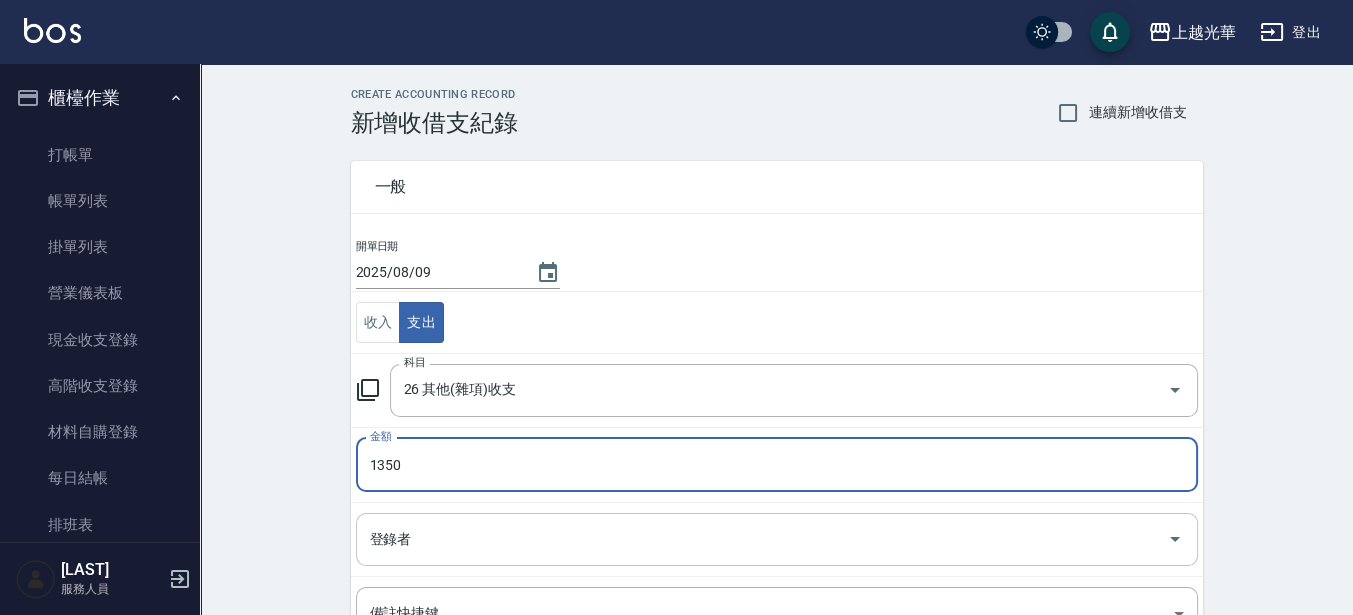 type on "1350" 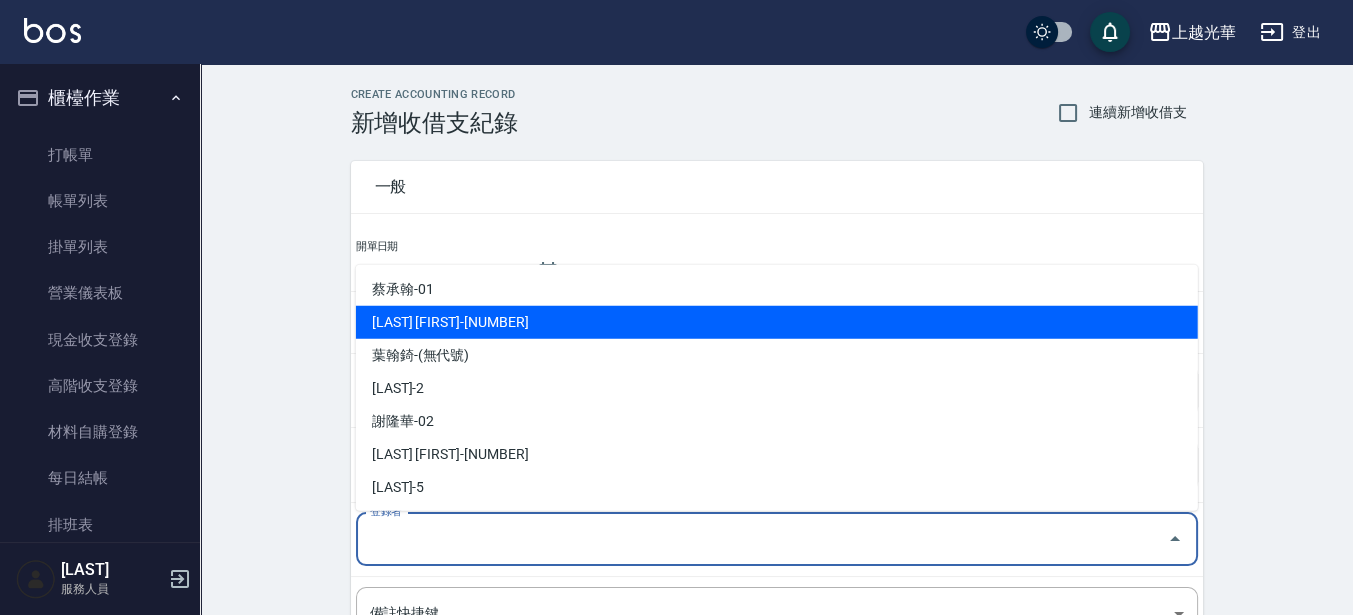 click on "[LAST] [FIRST]-[NUMBER]" at bounding box center (777, 322) 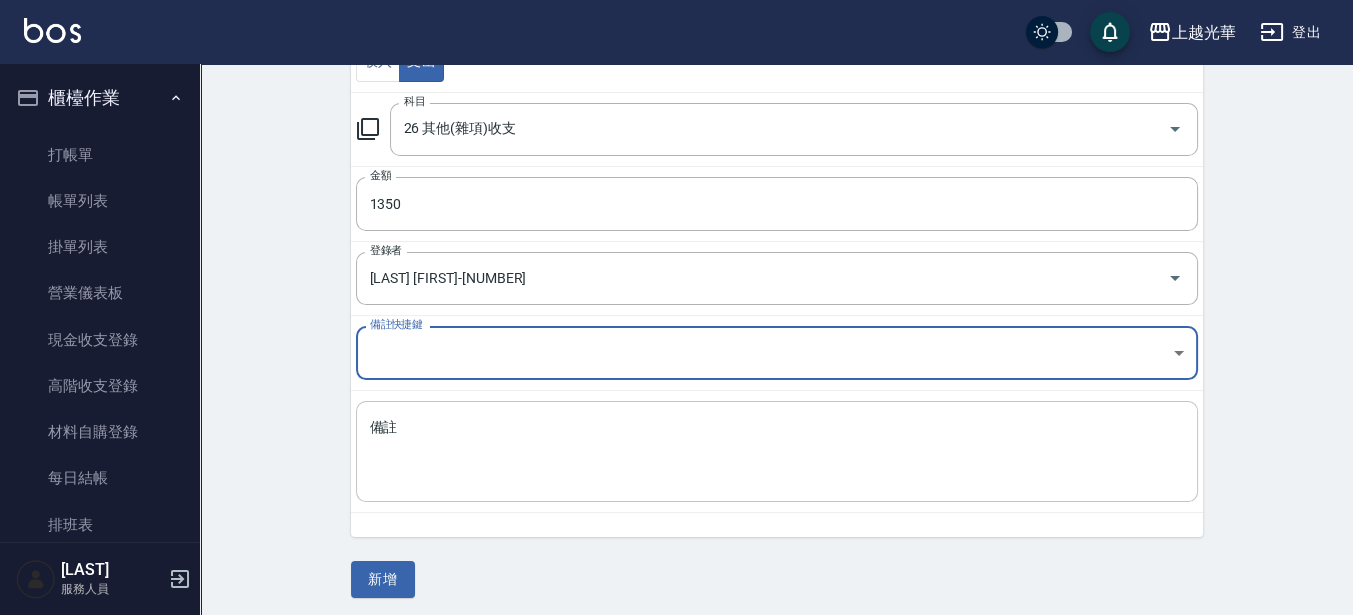scroll, scrollTop: 264, scrollLeft: 0, axis: vertical 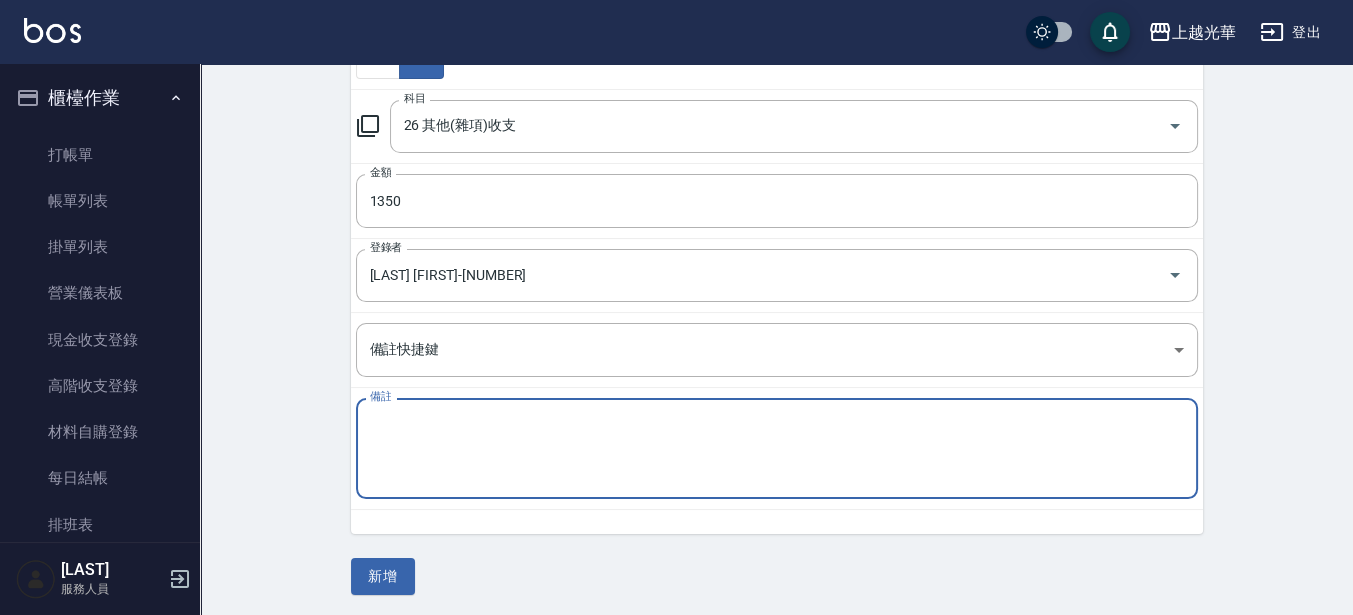 click on "備註" at bounding box center (777, 449) 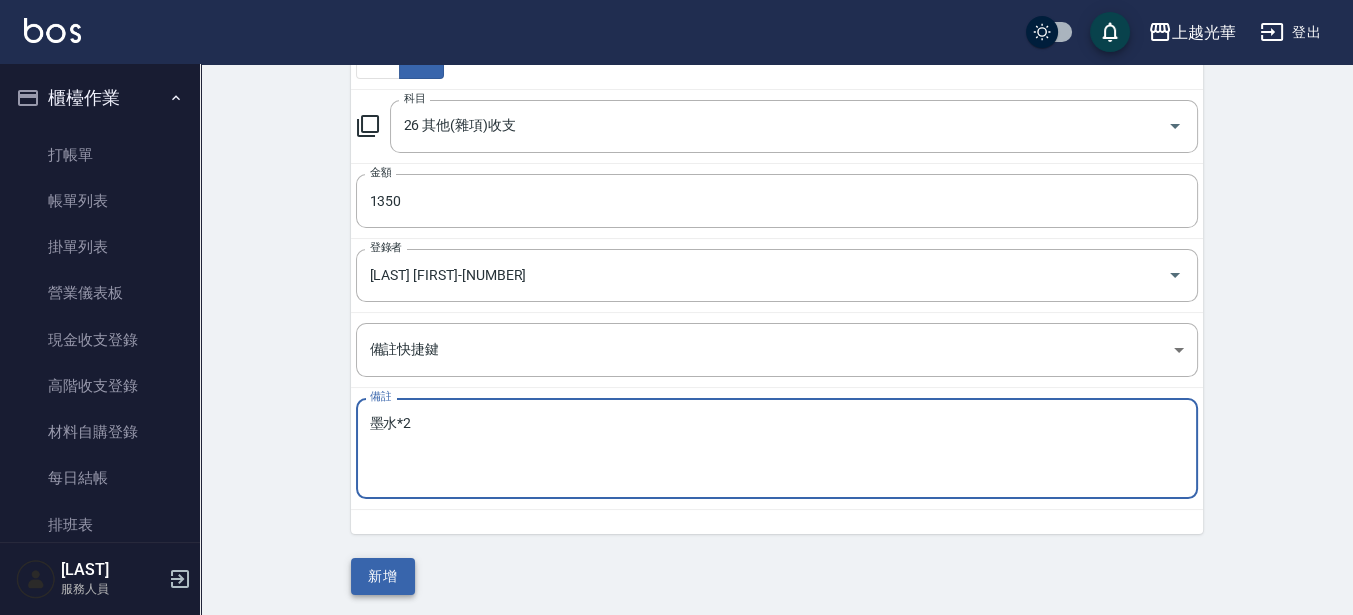 type on "墨水*2" 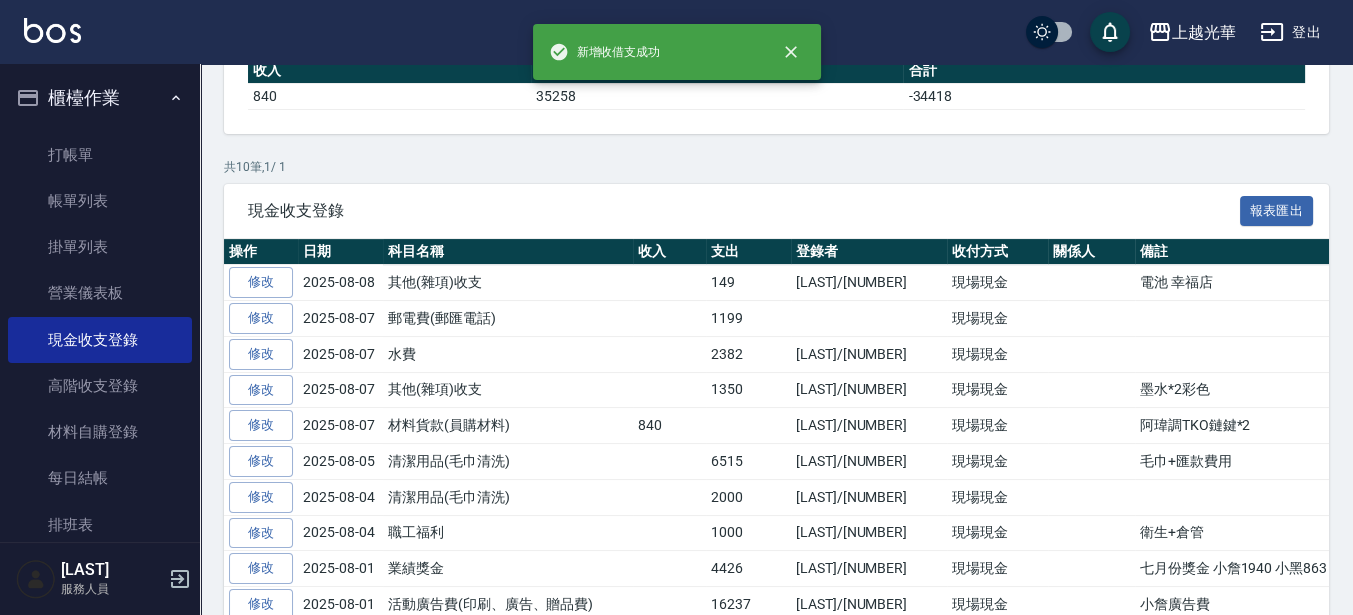 scroll, scrollTop: 0, scrollLeft: 0, axis: both 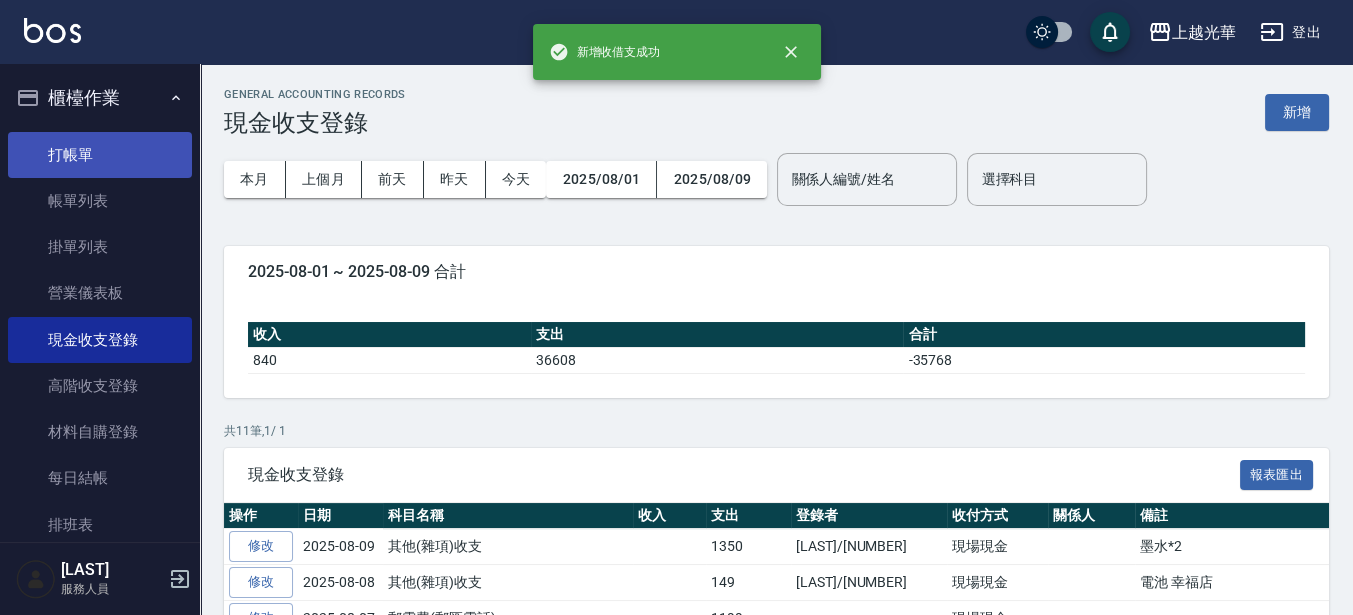 click on "打帳單" at bounding box center [100, 155] 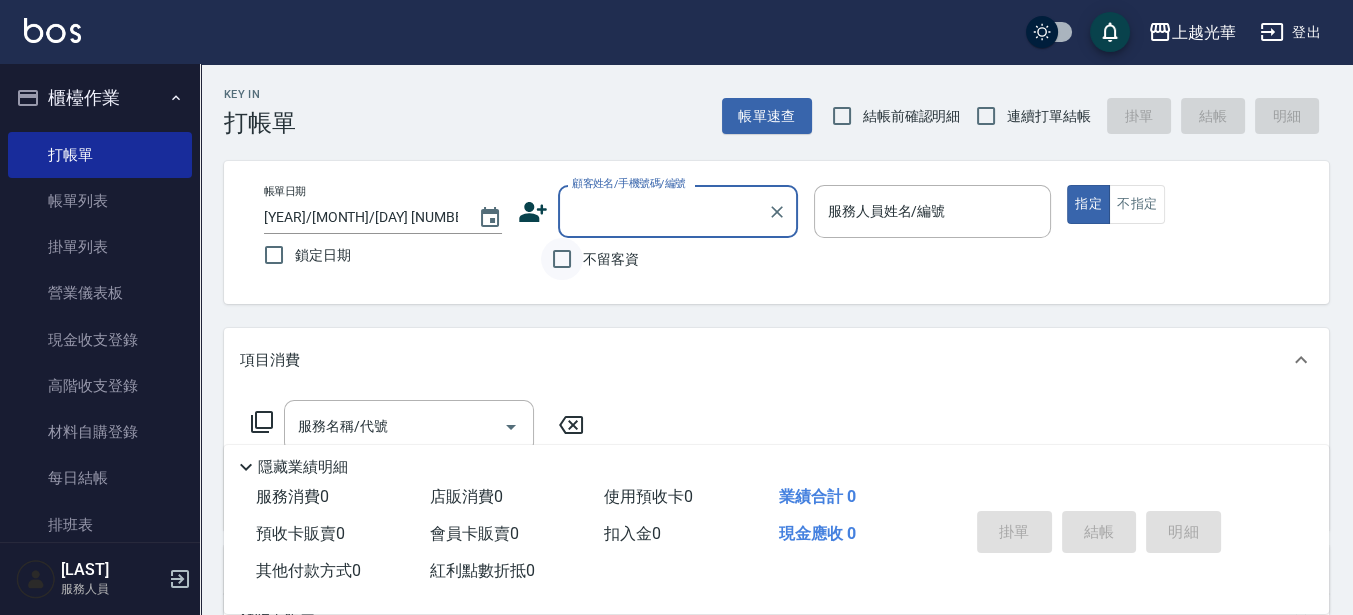 click on "不留客資" at bounding box center [562, 259] 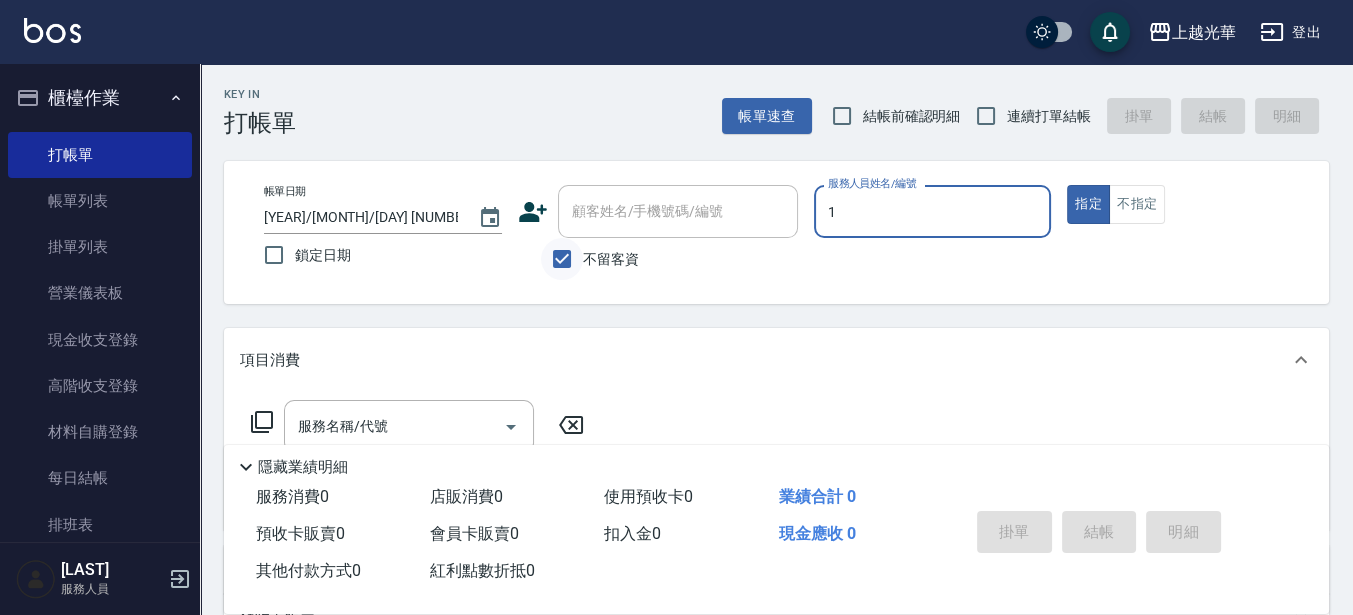 type on "[NAME]-1" 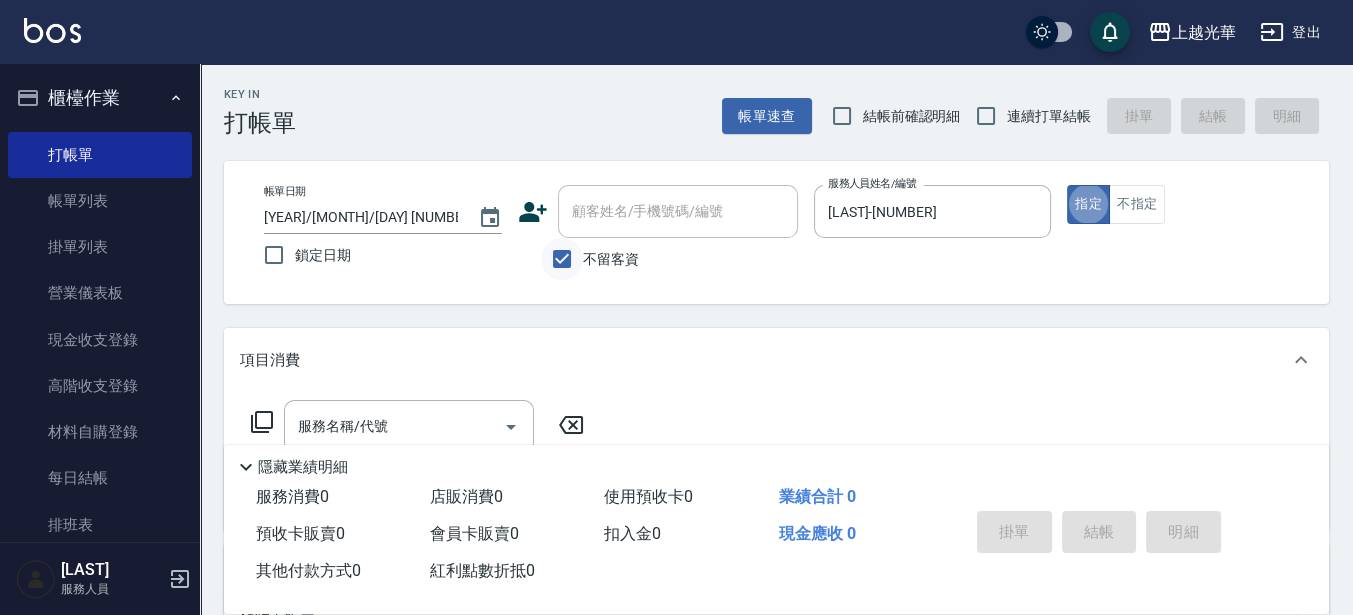 type on "true" 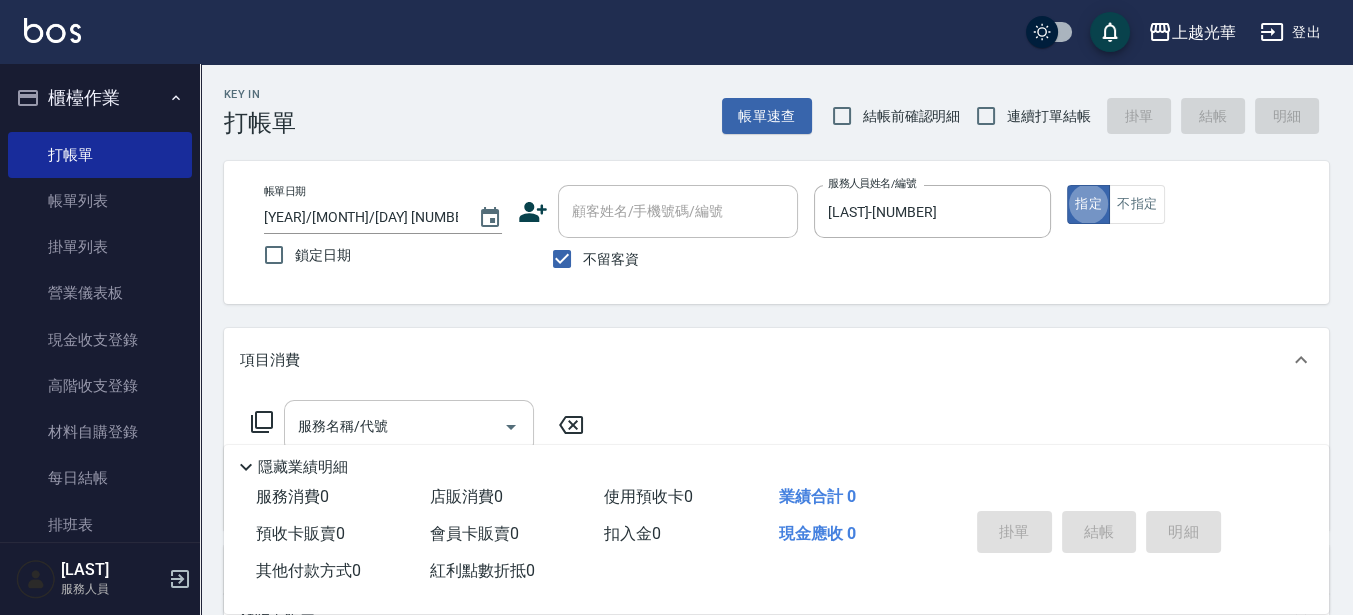 click on "服務名稱/代號" at bounding box center (394, 426) 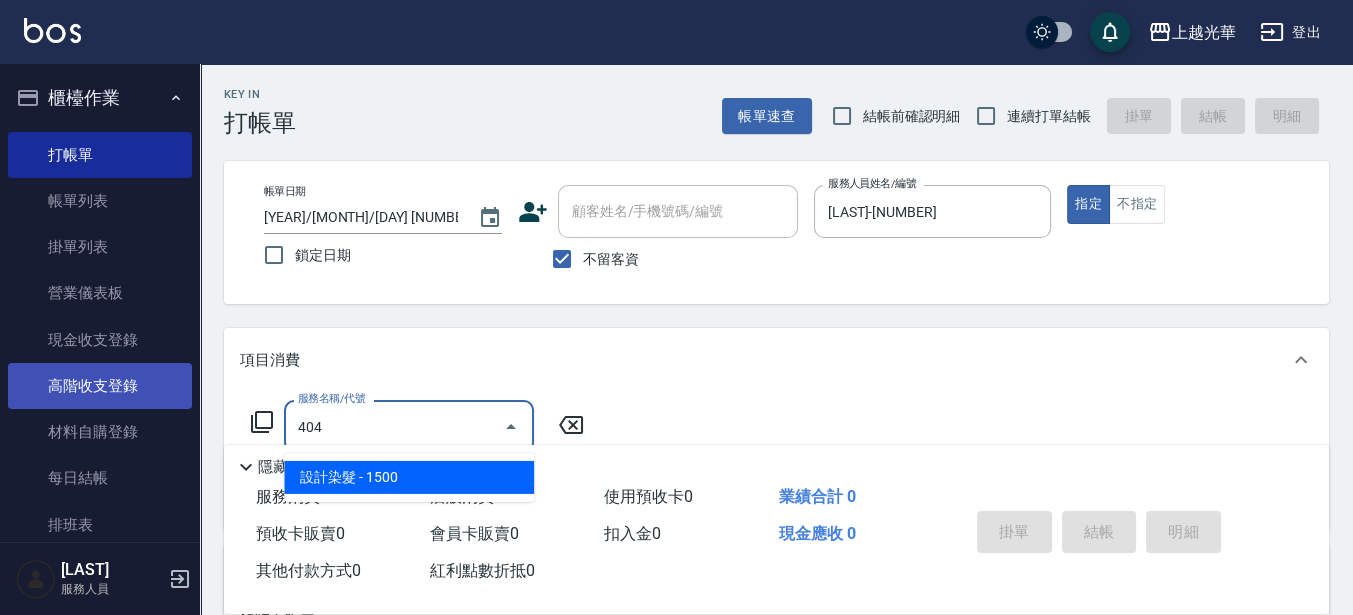 drag, startPoint x: 430, startPoint y: 415, endPoint x: 108, endPoint y: 403, distance: 322.2235 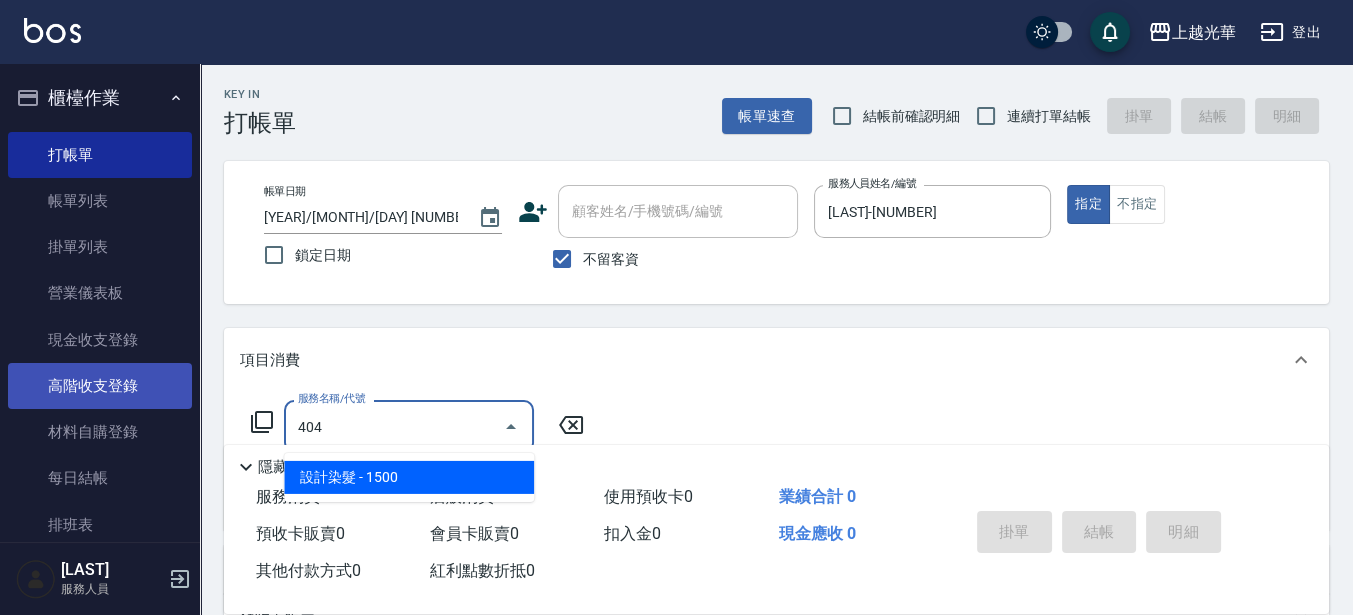 click on "上越光華 登出 櫃檯作業 打帳單 帳單列表 掛單列表 營業儀表板 現金收支登錄 高階收支登錄 材料自購登錄 每日結帳 排班表 現場電腦打卡 預約管理 預約管理 單日預約紀錄 單週預約紀錄 報表及分析 報表目錄 店家日報表 互助日報表 互助排行榜 互助點數明細 互助業績報表 全店業績分析表 設計師日報表 設計師業績分析表 設計師業績月報表 設計師排行榜 商品銷售排行榜 商品消耗明細 店販抽成明細 顧客入金餘額表 每日非現金明細 每日收支明細 收支分類明細表 客戶管理 客戶列表 卡券管理 入金管理 員工及薪資 員工列表 全店打卡記錄 上越三重店 服務人員 Key In 打帳單 帳單速查 結帳前確認明細 連續打單結帳 掛單 結帳 明細 帳單日期 2025/08/09 11:11 鎖定日期 顧客姓名/手機號碼/編號 顧客姓名/手機號碼/編號 不留客資 服務人員姓名/編號 小詹-1 服務人員姓名/編號 0" at bounding box center [676, 463] 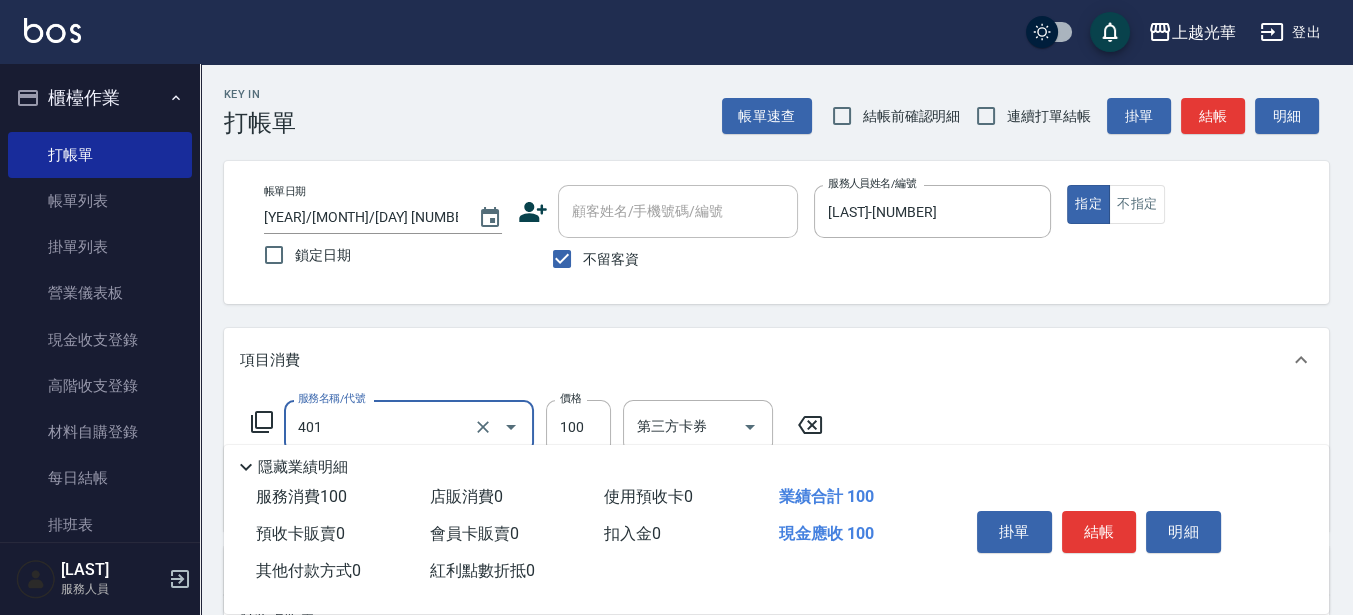 type on "補染(401)" 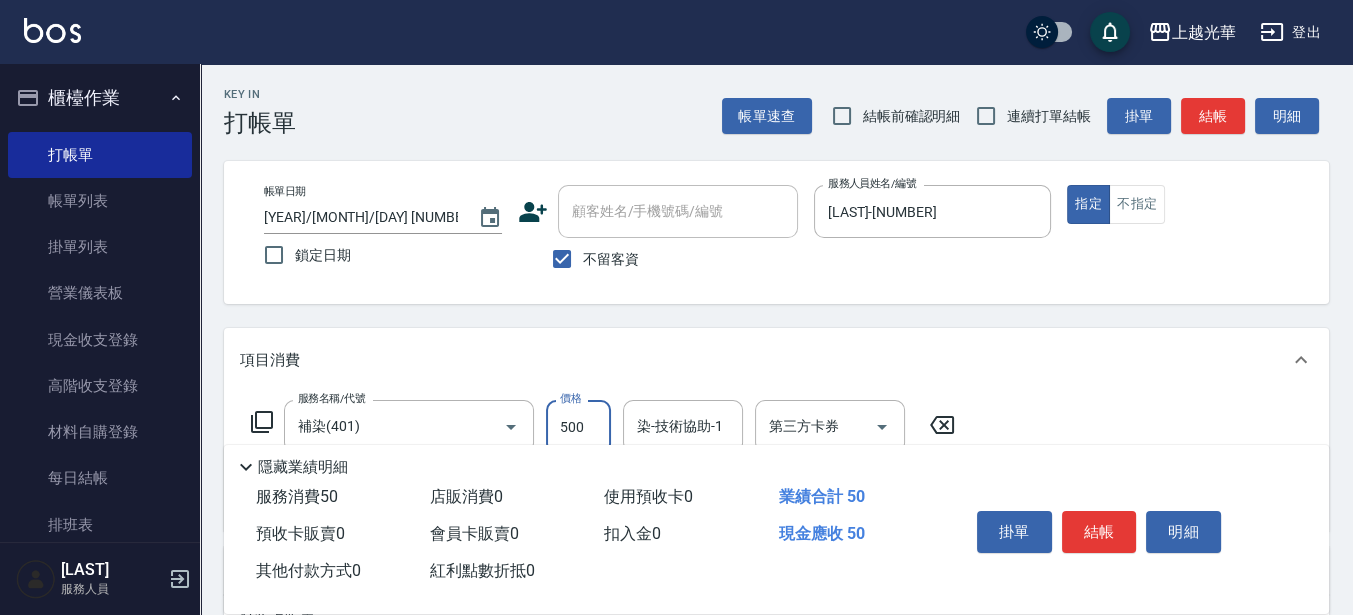 type on "500" 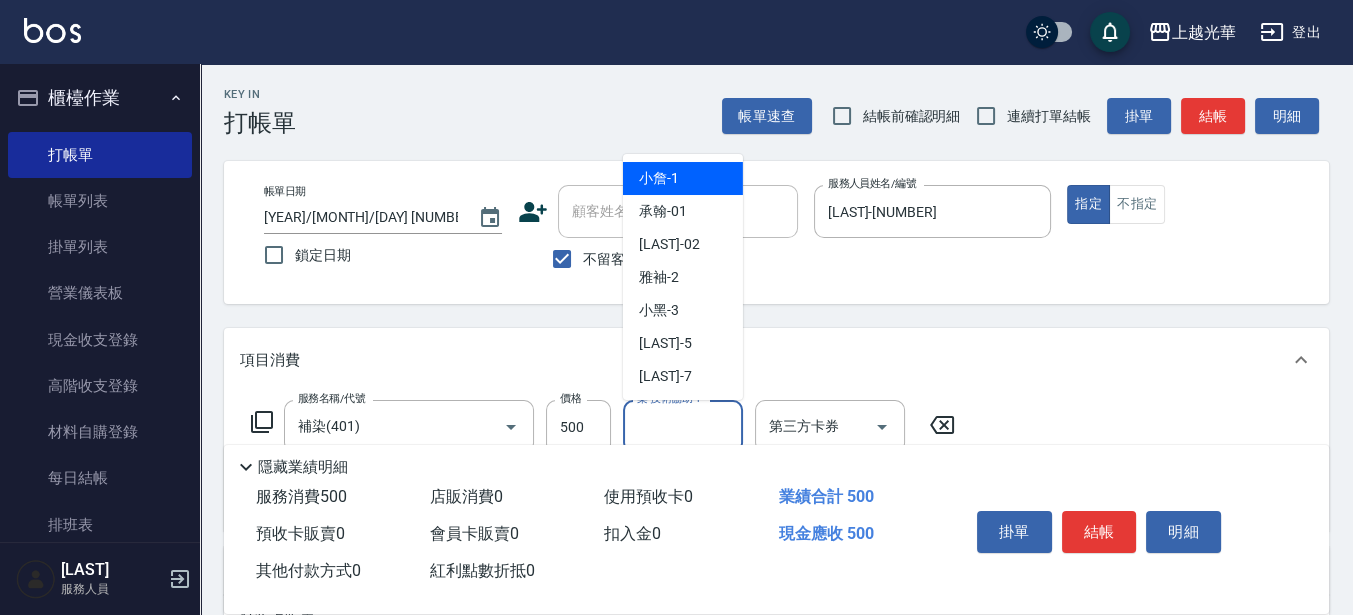 click on "染-技術協助-1" at bounding box center [683, 426] 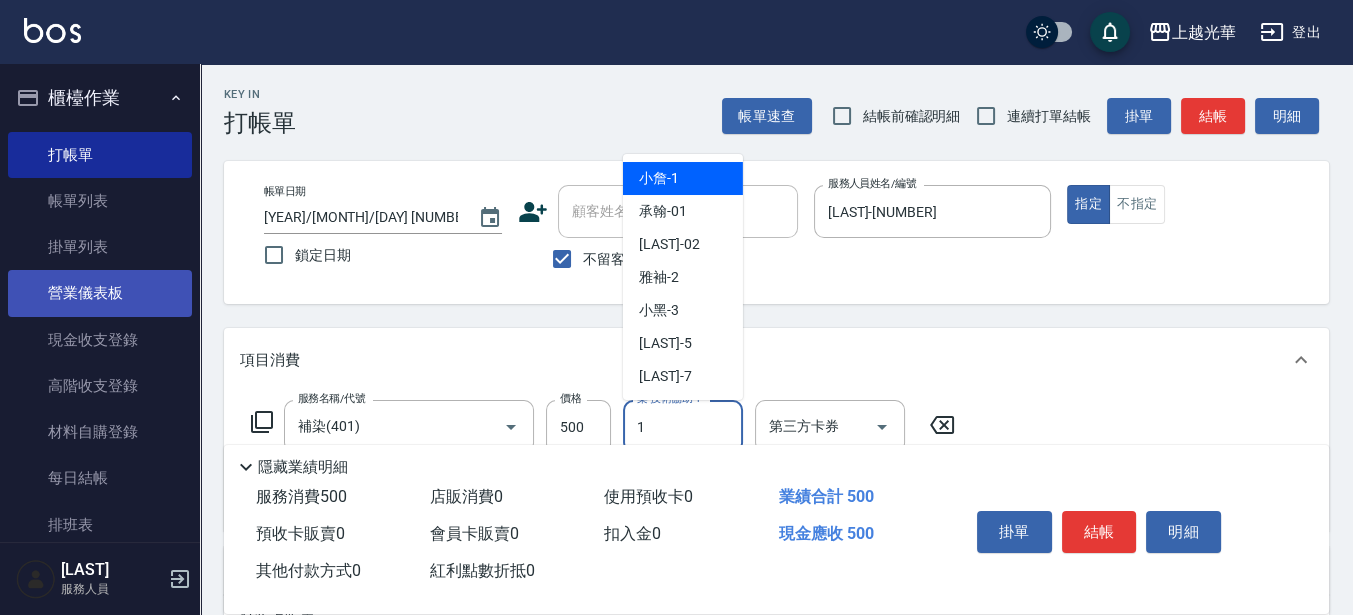 type on "[NAME]-1" 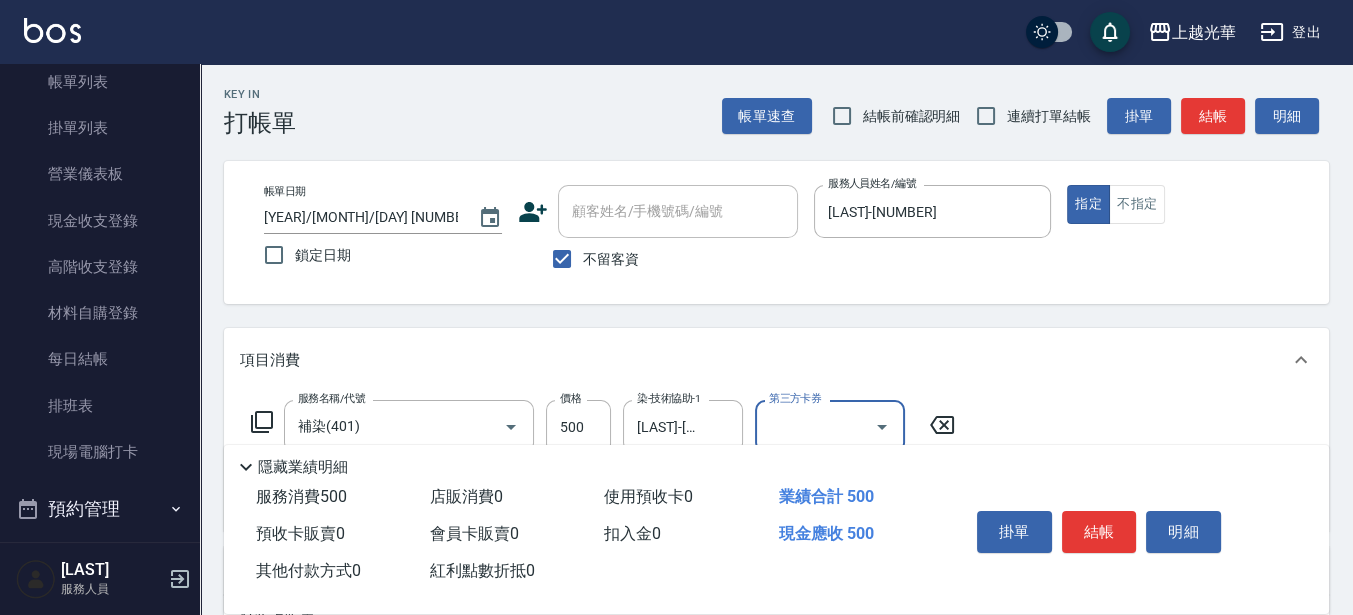 scroll, scrollTop: 375, scrollLeft: 0, axis: vertical 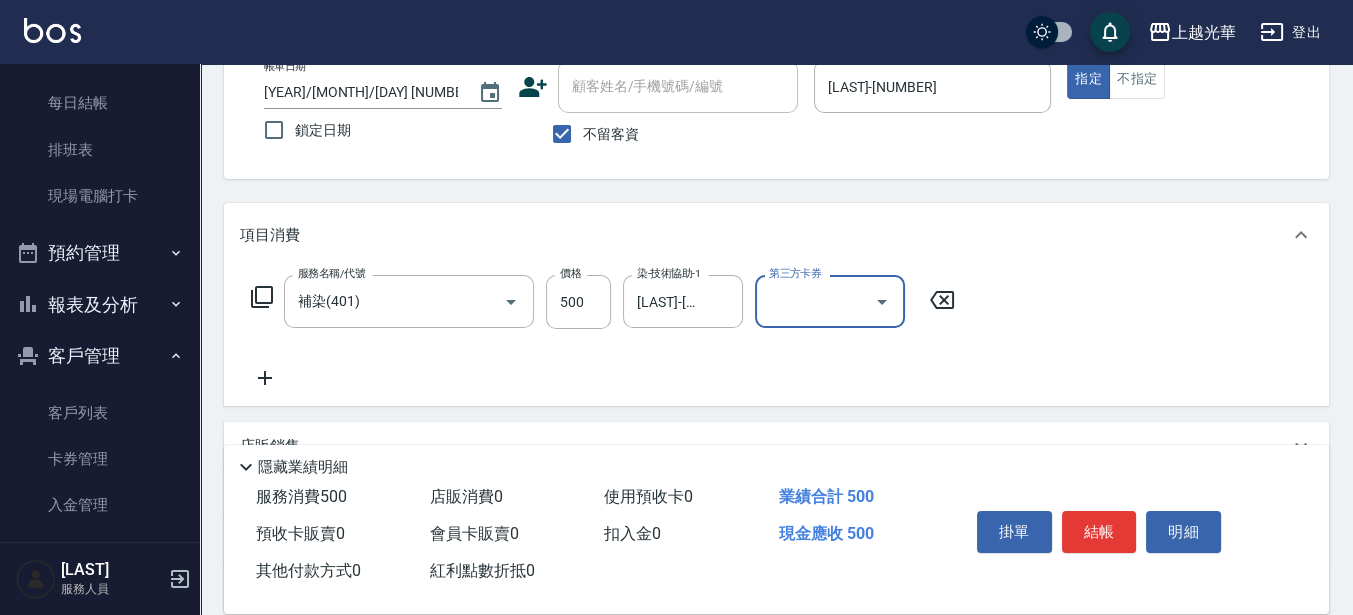 click 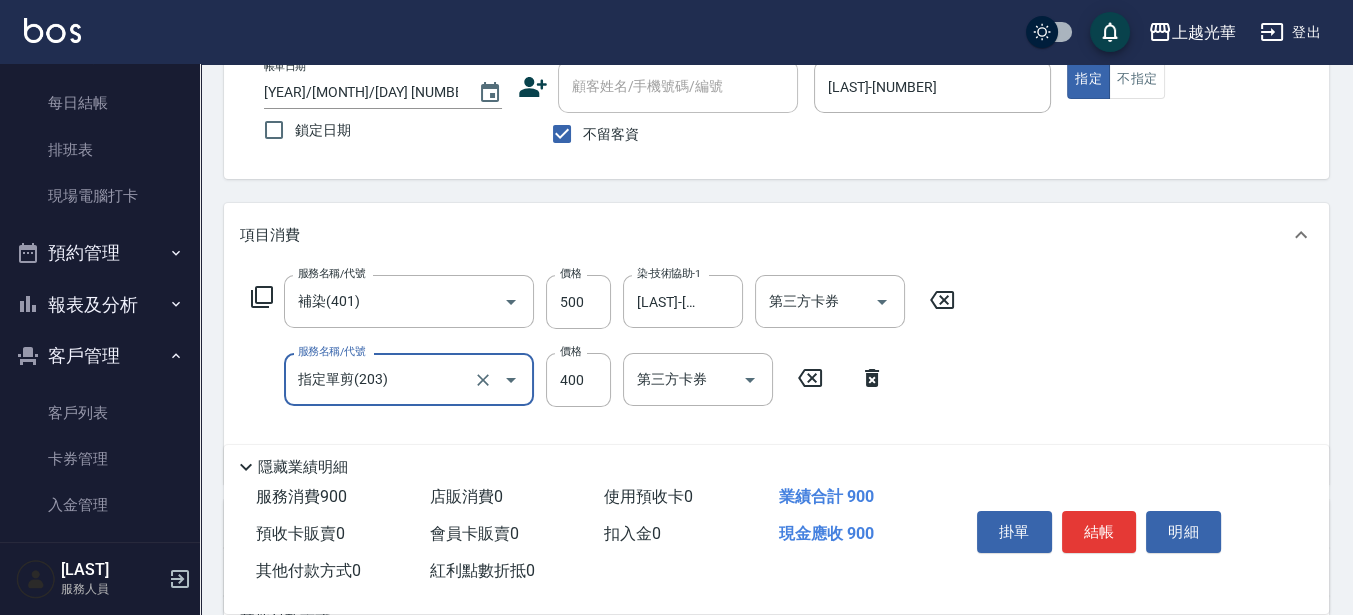 click on "指定單剪(203)" at bounding box center (381, 379) 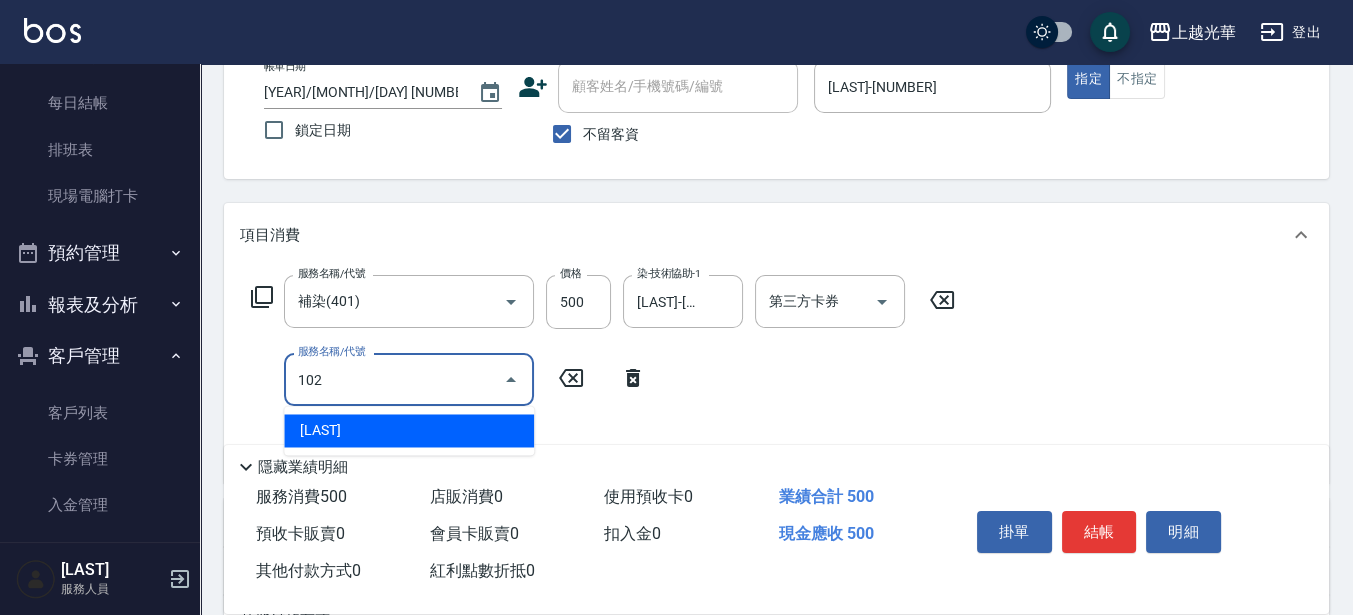 type on "指定洗髮(102)" 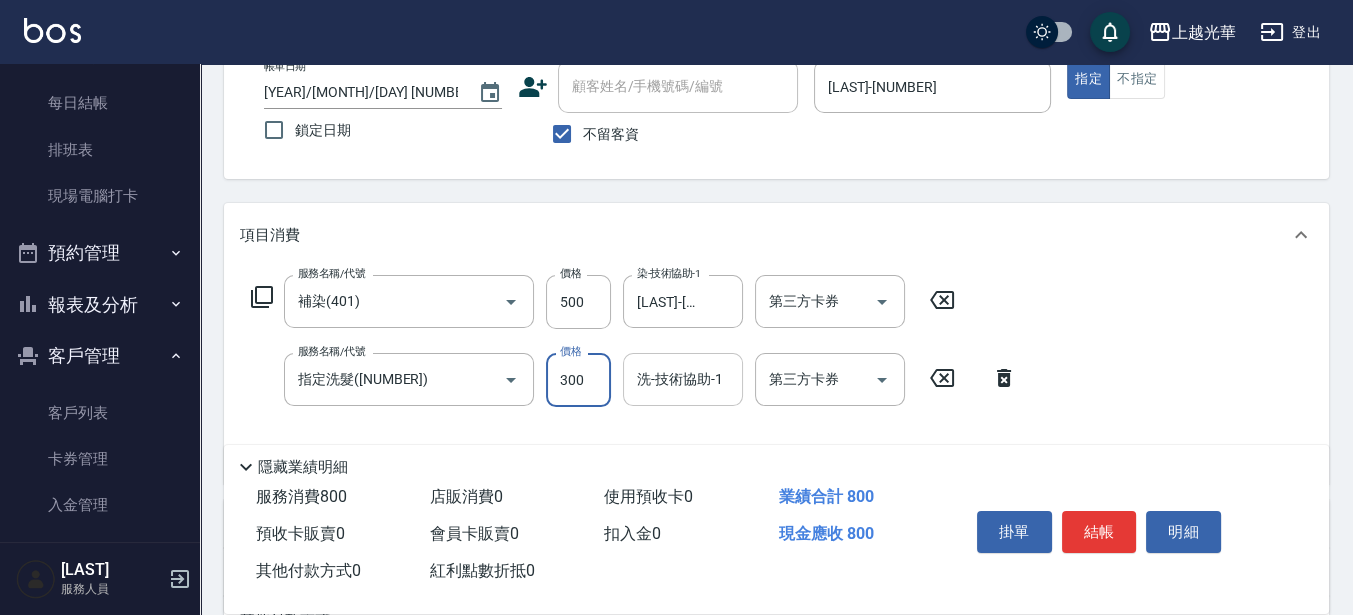 type on "300" 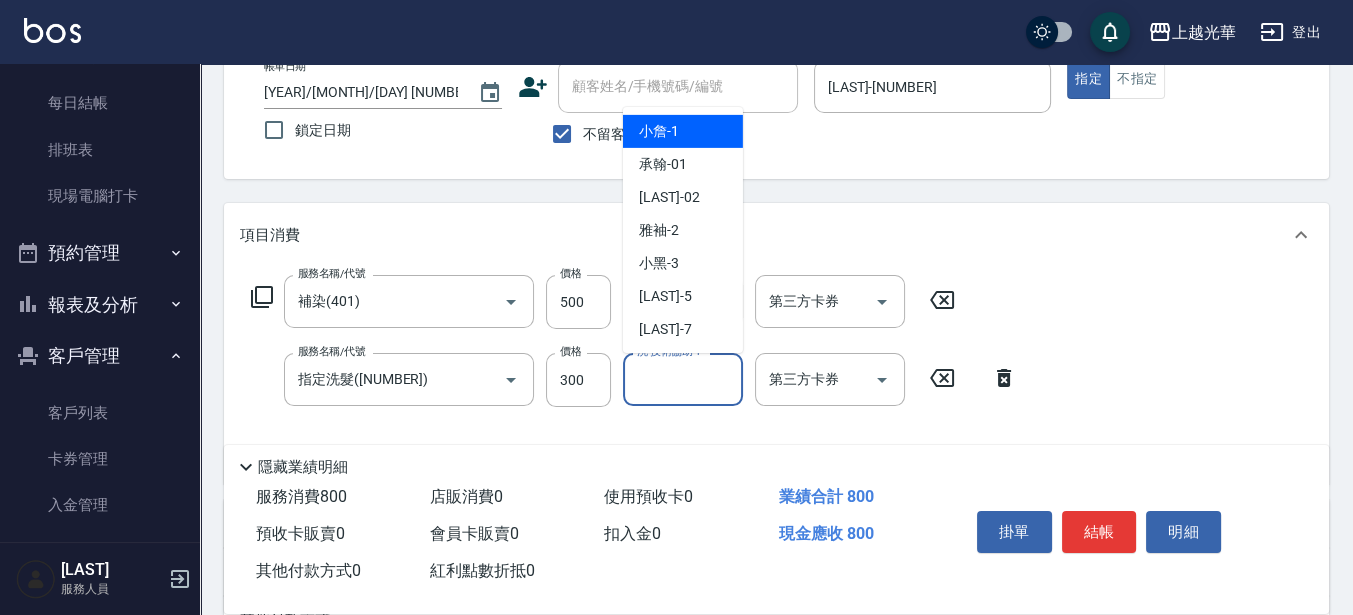click on "洗-技術協助-1" at bounding box center (683, 379) 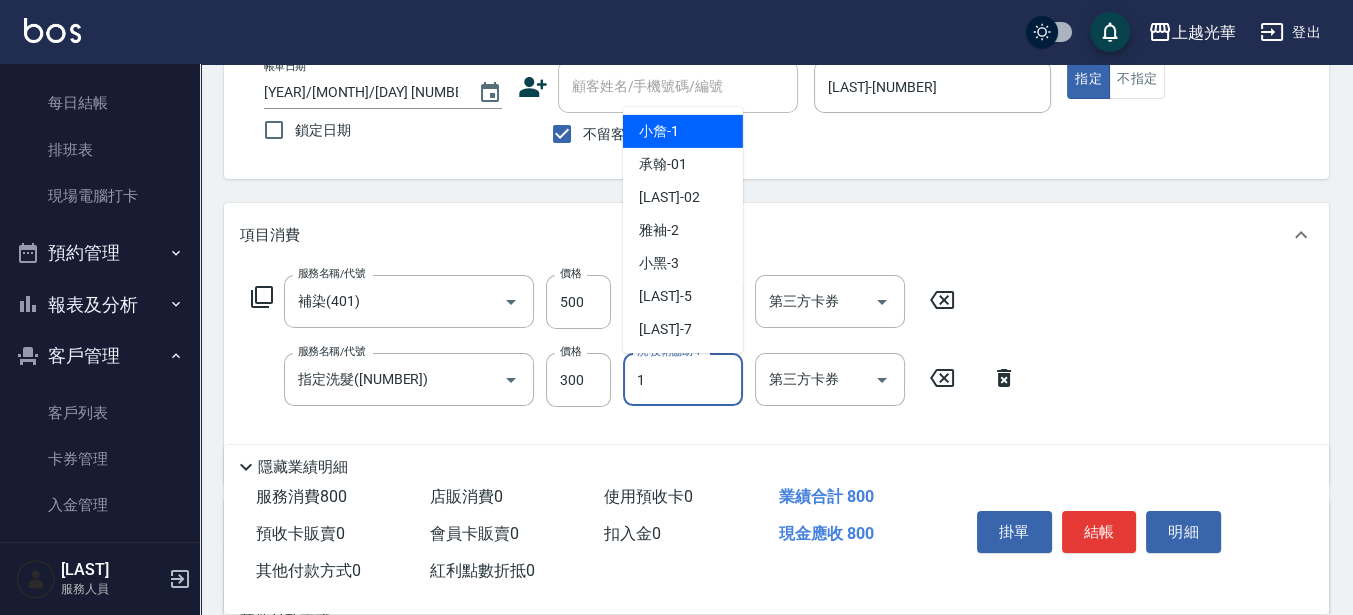 type on "[NAME]-1" 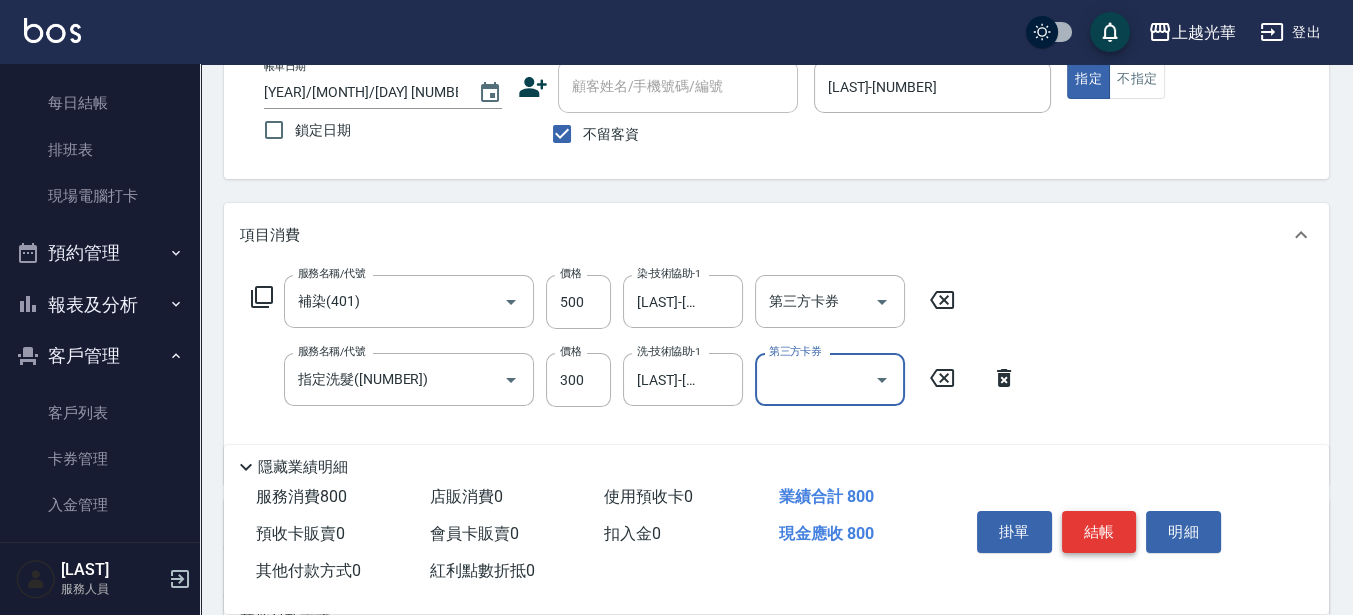 click on "結帳" at bounding box center (1099, 532) 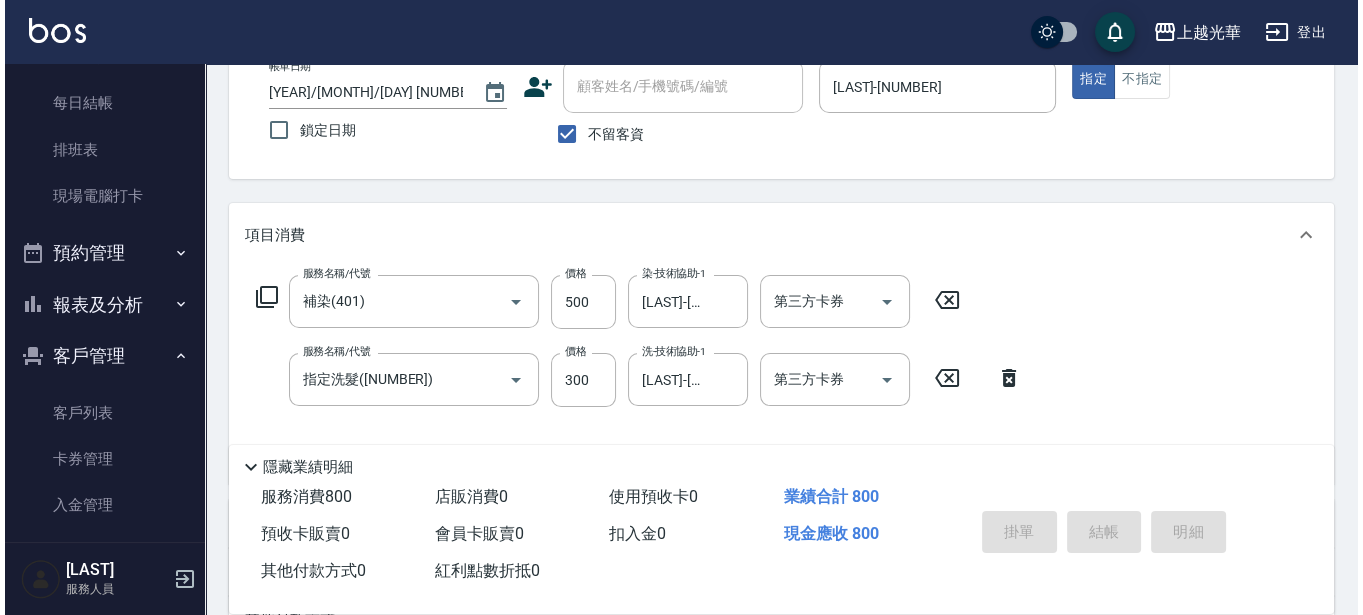 scroll, scrollTop: 0, scrollLeft: 0, axis: both 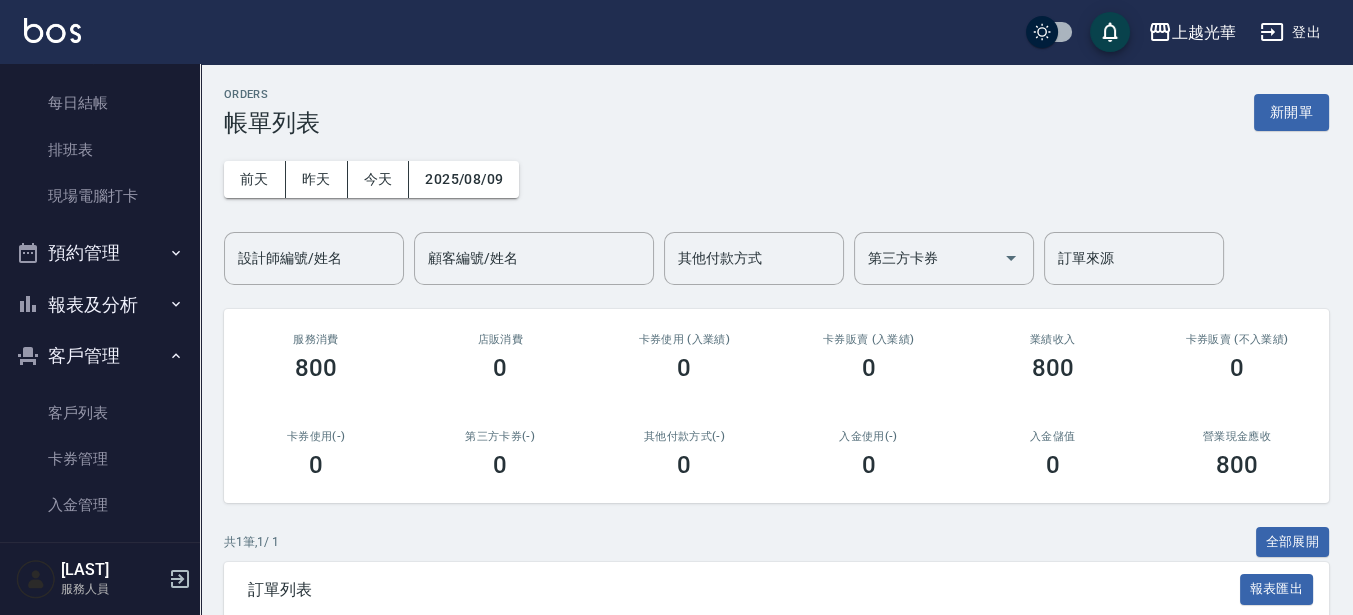 click on "登出" at bounding box center [1290, 32] 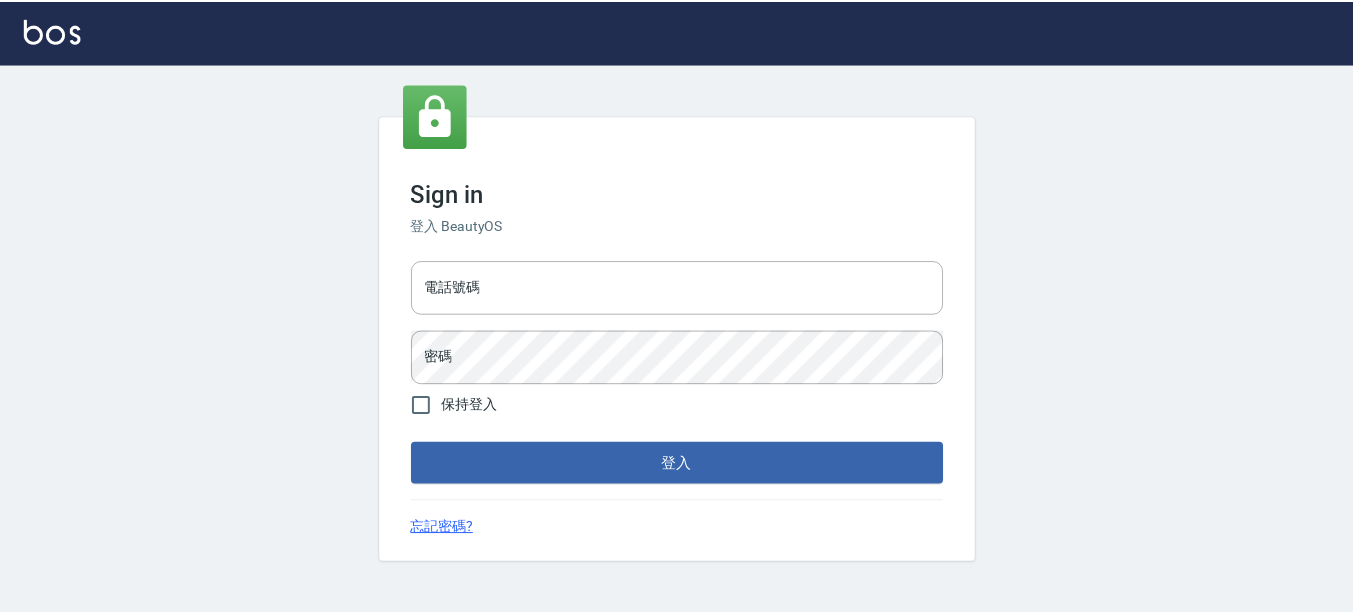 scroll, scrollTop: 0, scrollLeft: 0, axis: both 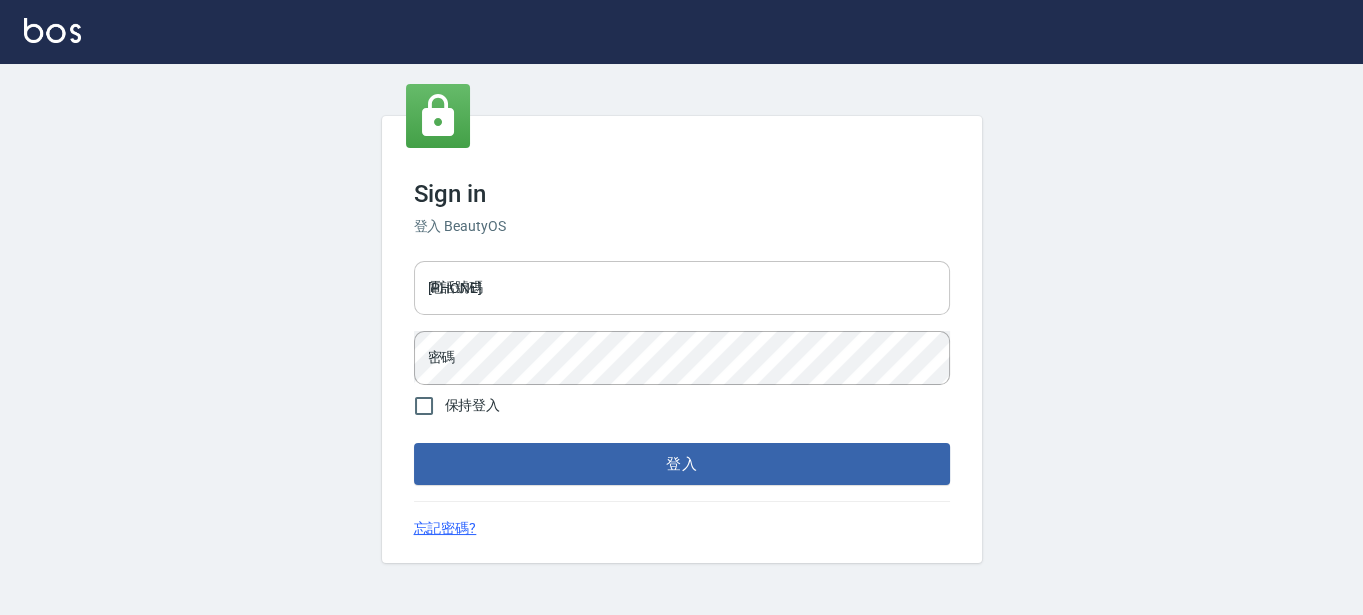 drag, startPoint x: 0, startPoint y: 0, endPoint x: 532, endPoint y: 289, distance: 605.4296 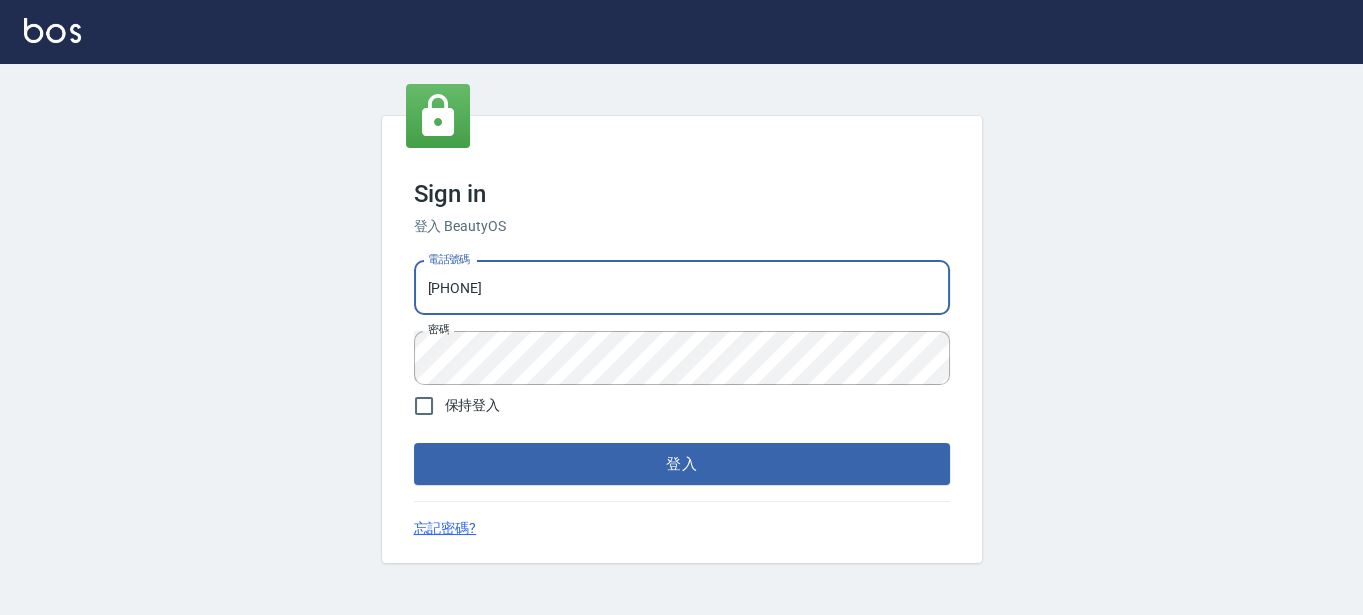 drag, startPoint x: 556, startPoint y: 283, endPoint x: 0, endPoint y: 350, distance: 560.02234 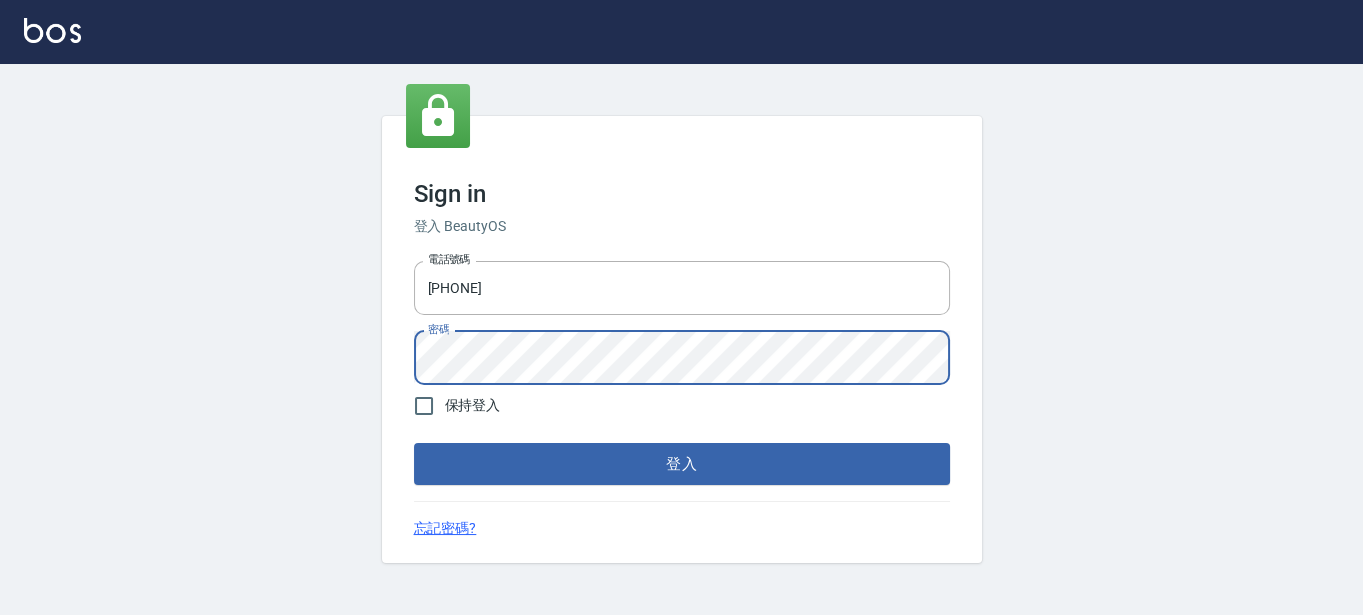 click on "Sign in 登入 BeautyOS 電話號碼 [PHONE] 電話號碼 密碼 密碼 保持登入 登入 忘記密碼?" at bounding box center (681, 339) 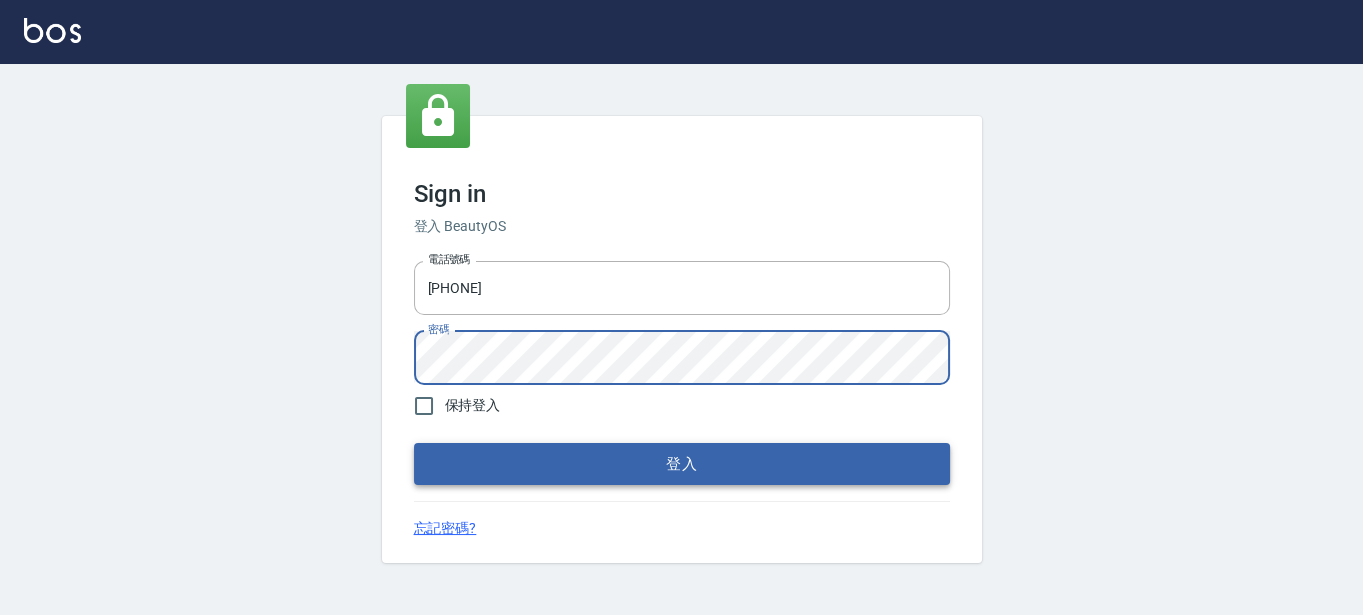 click on "登入" at bounding box center [682, 464] 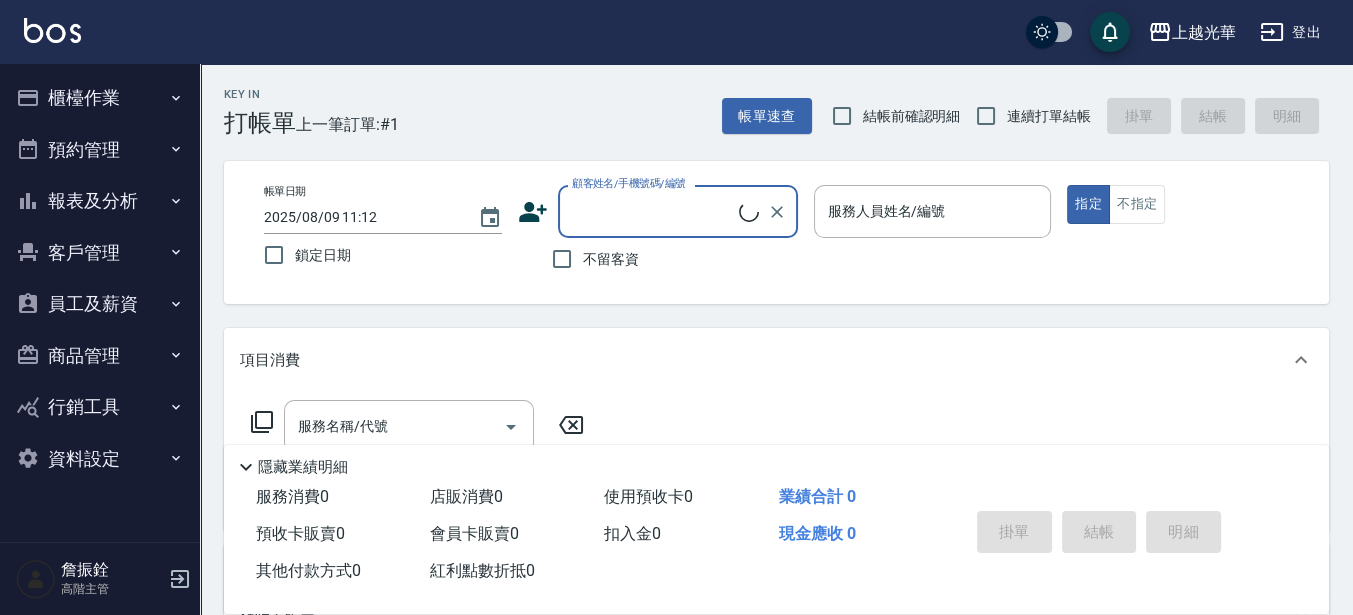 drag, startPoint x: 126, startPoint y: 302, endPoint x: 135, endPoint y: 326, distance: 25.632011 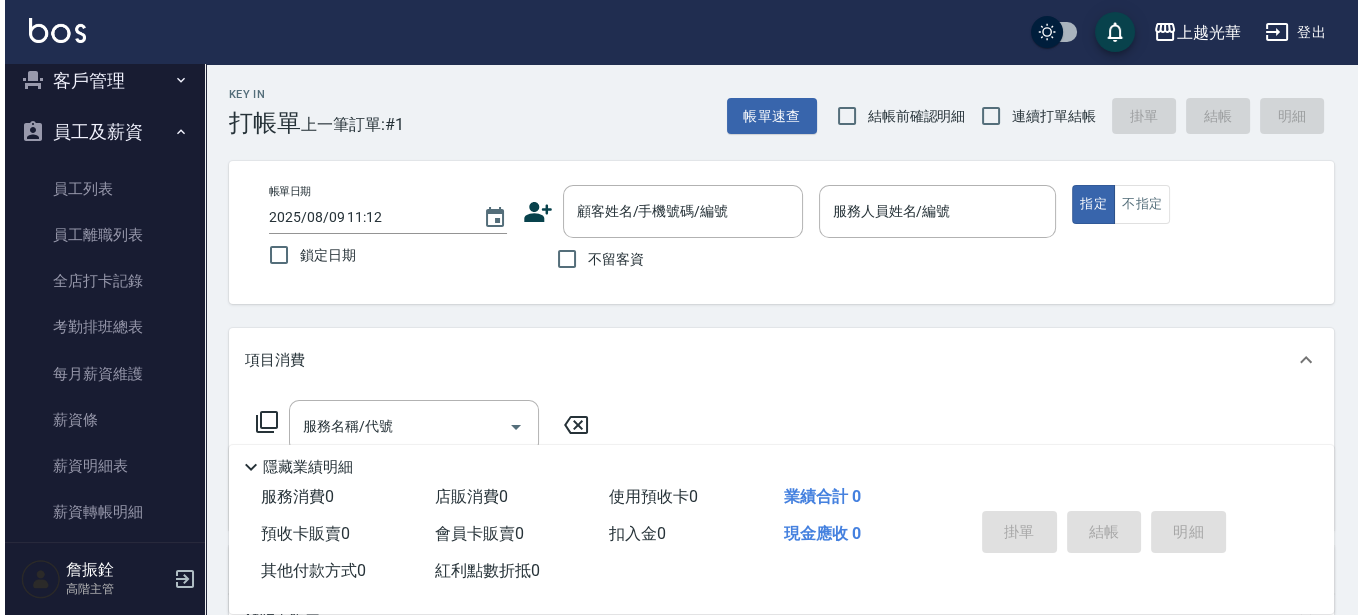 scroll, scrollTop: 351, scrollLeft: 0, axis: vertical 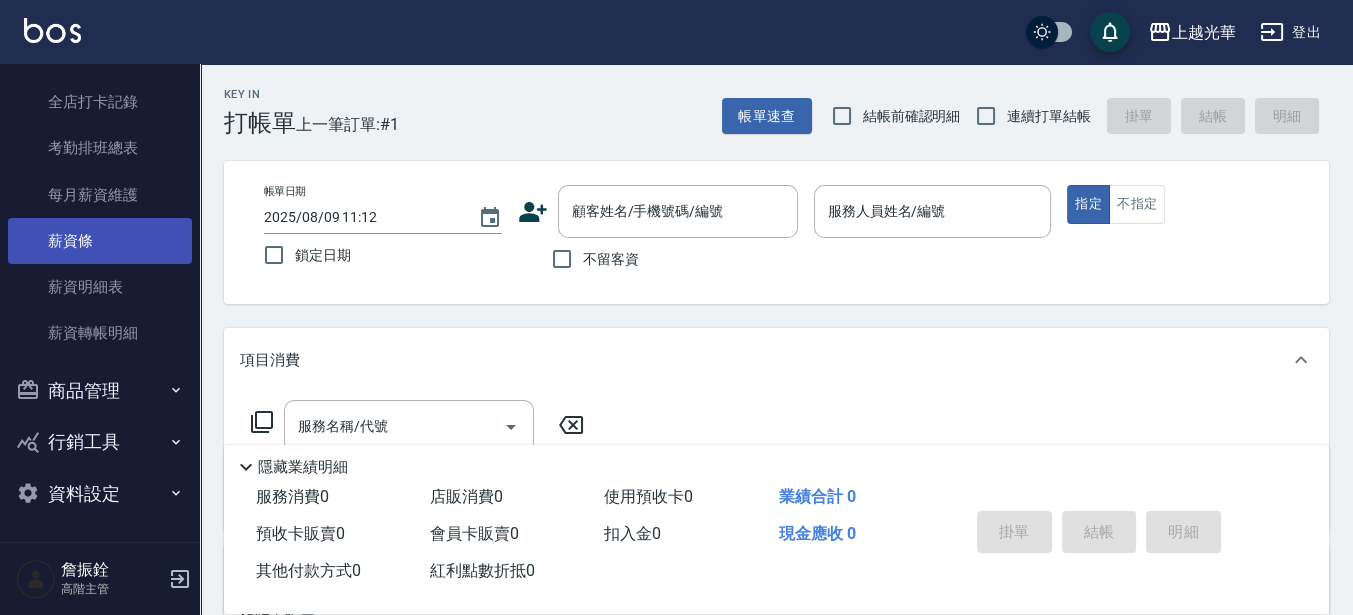 click on "薪資條" at bounding box center [100, 241] 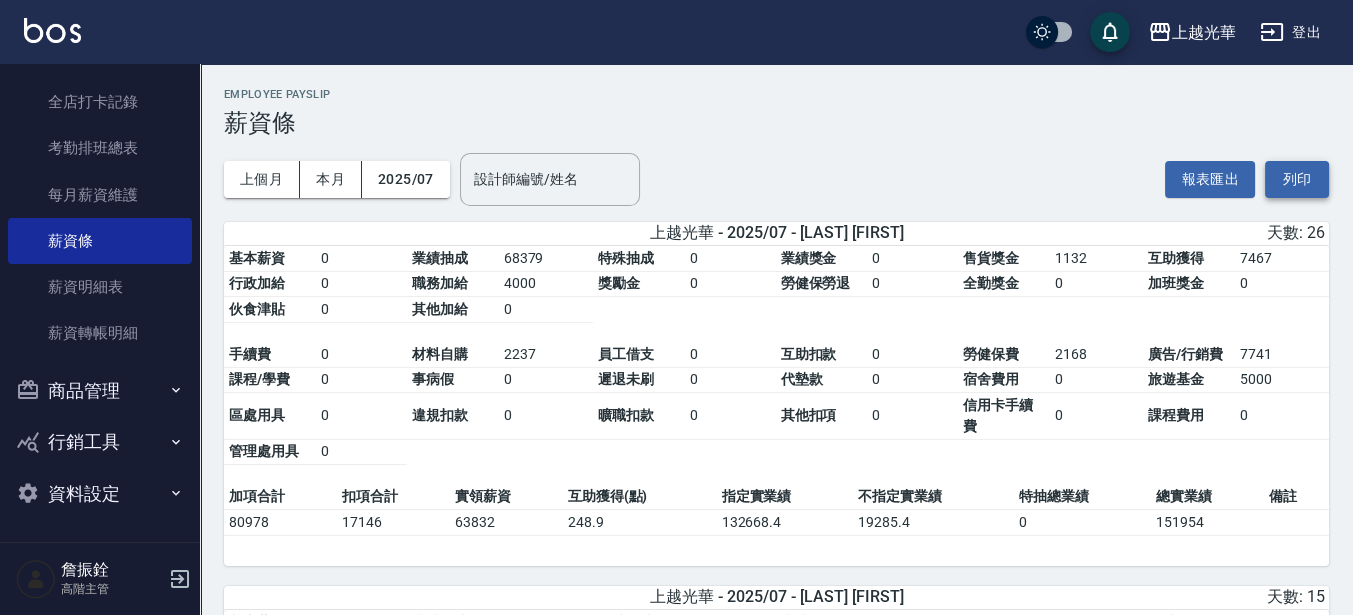 click on "列印" at bounding box center (1297, 179) 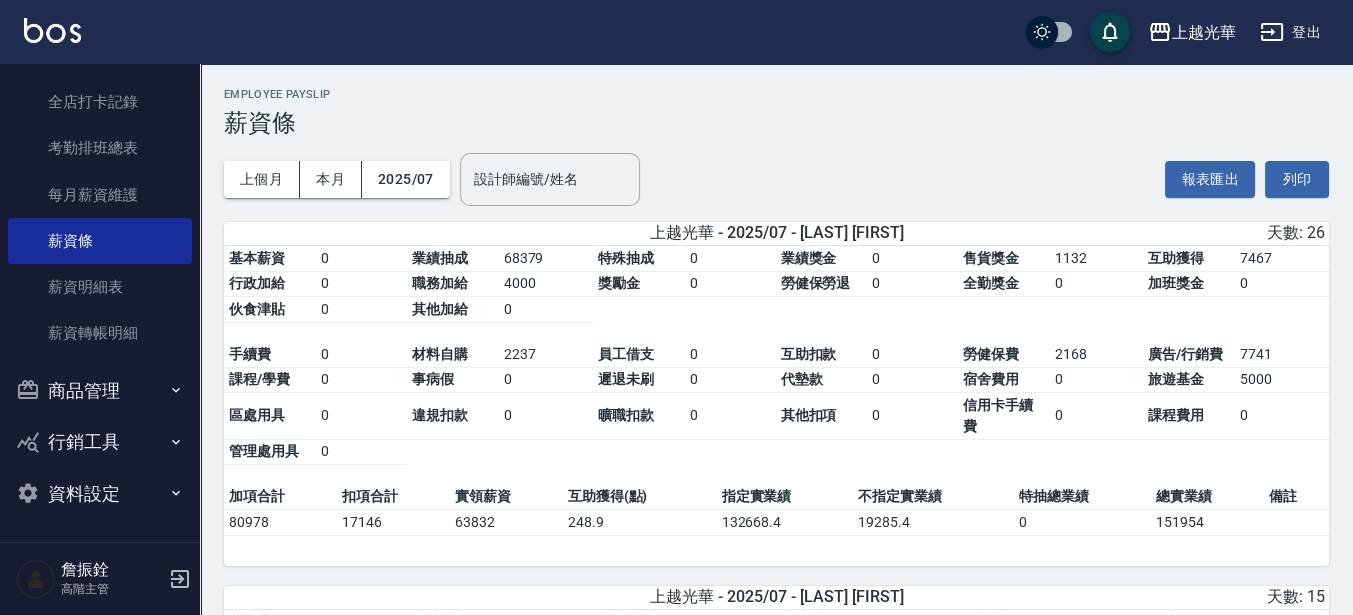 click on "登出" at bounding box center (1290, 32) 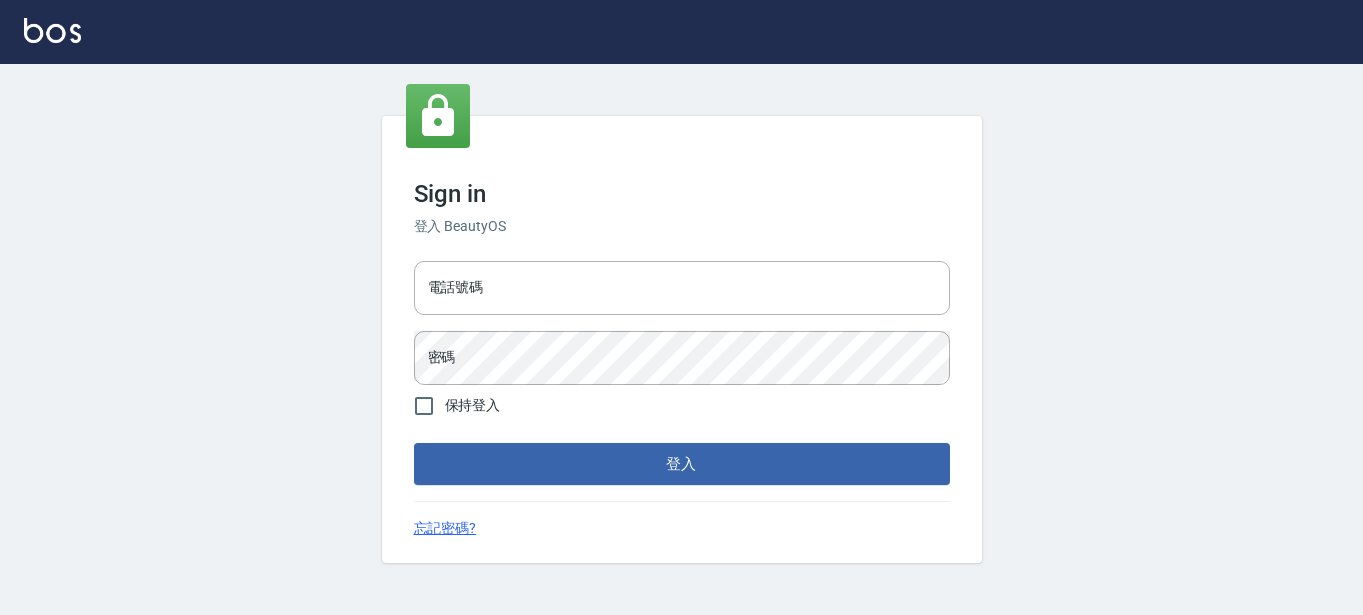 scroll, scrollTop: 0, scrollLeft: 0, axis: both 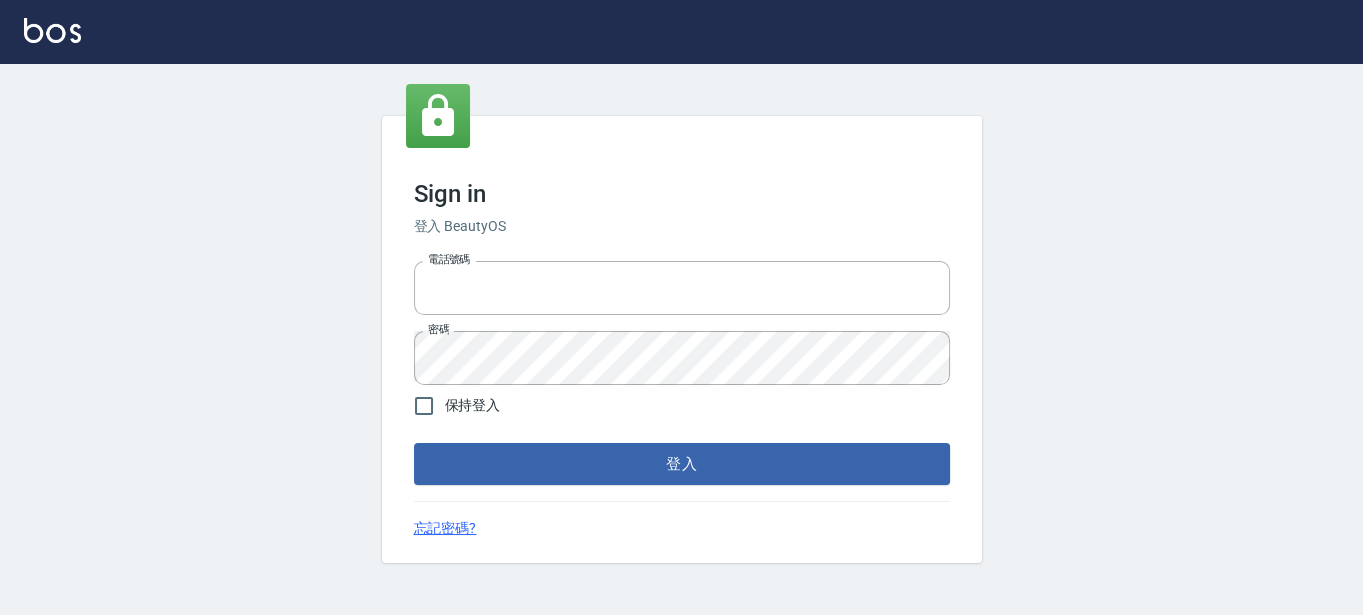 type on "[PHONE]" 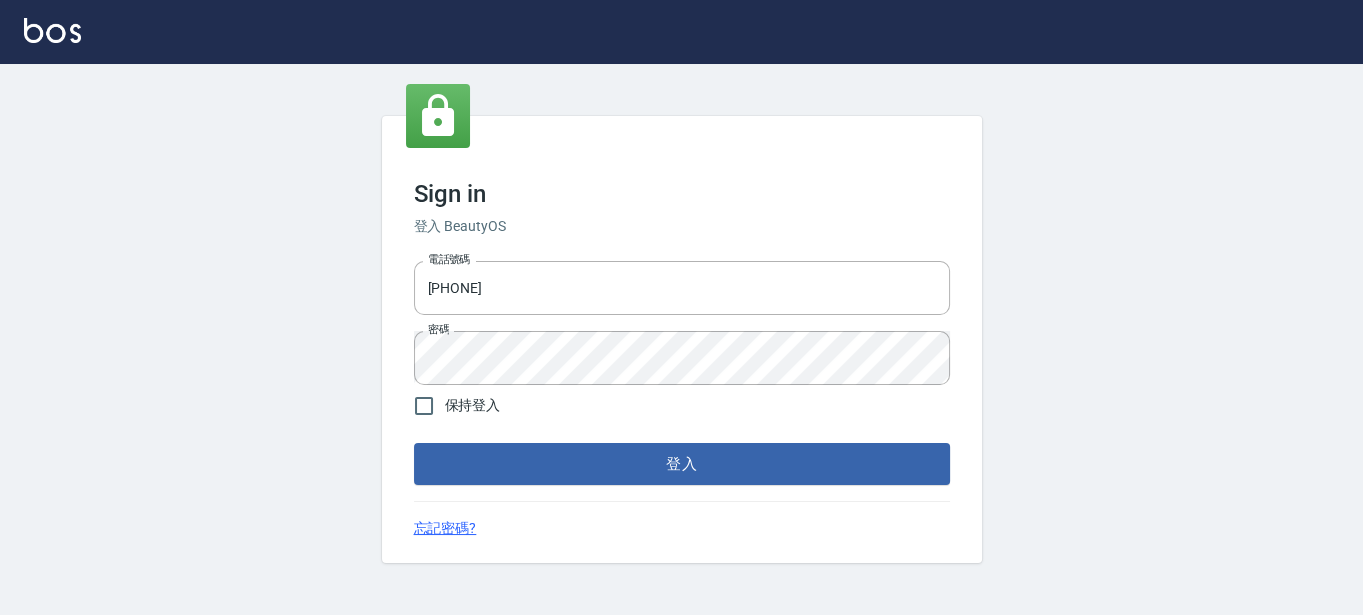 click on "登入" at bounding box center [682, 464] 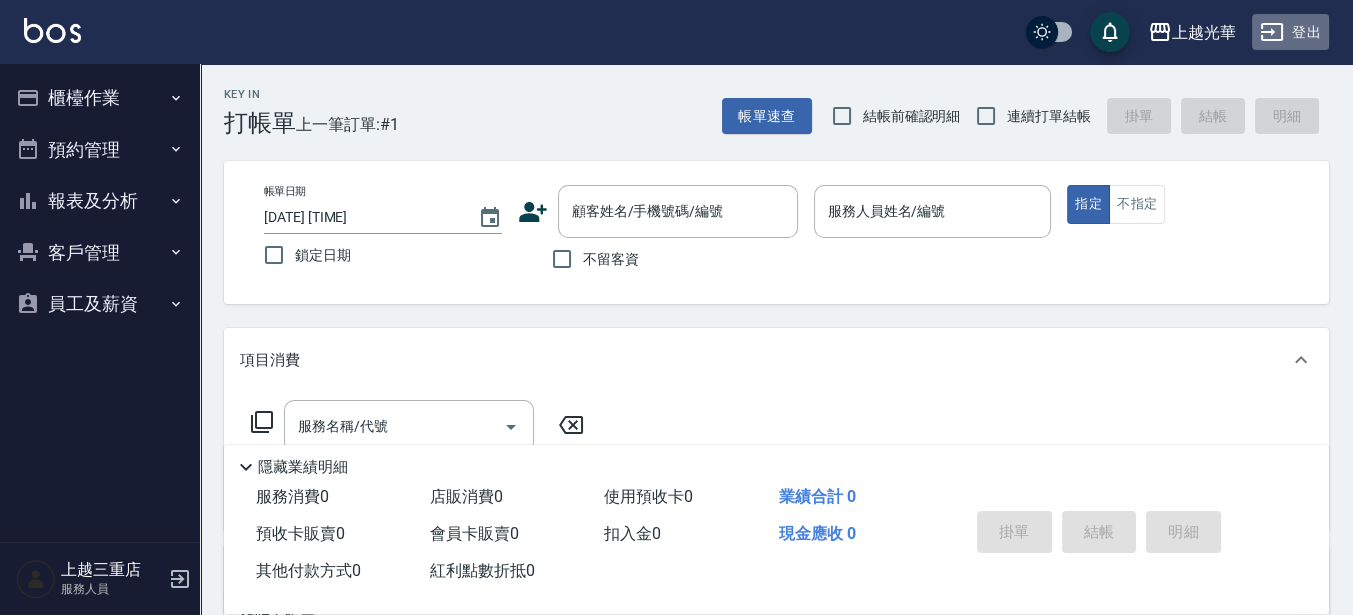 click on "登出" at bounding box center (1290, 32) 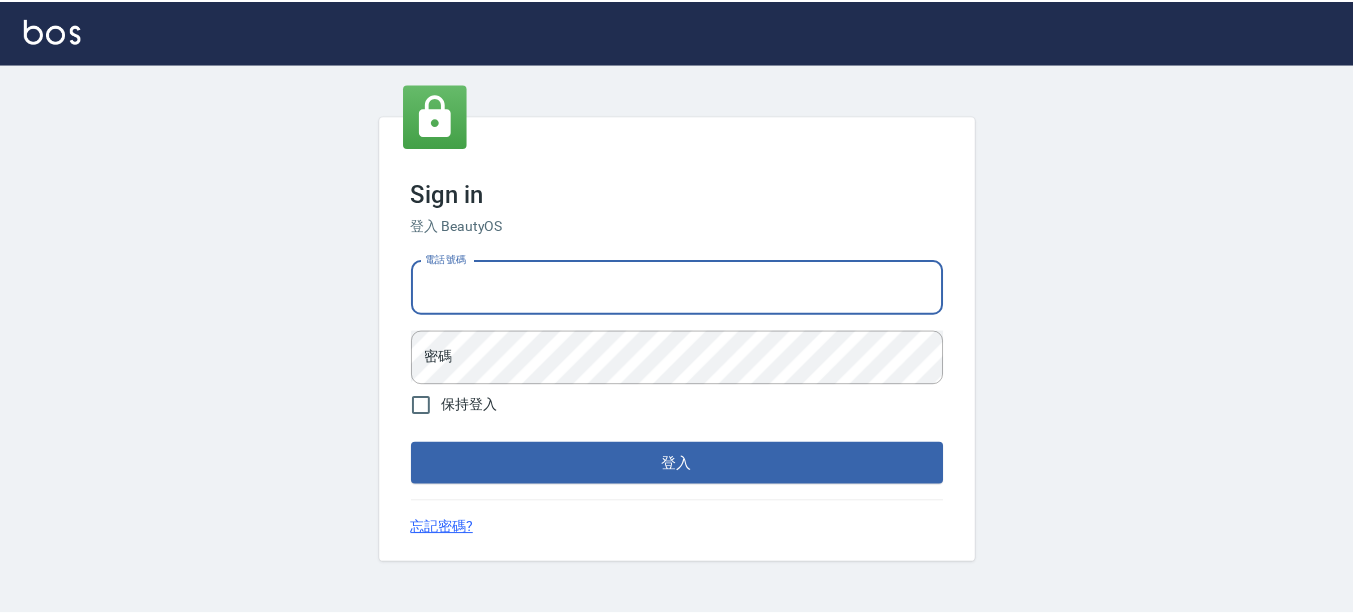 scroll, scrollTop: 0, scrollLeft: 0, axis: both 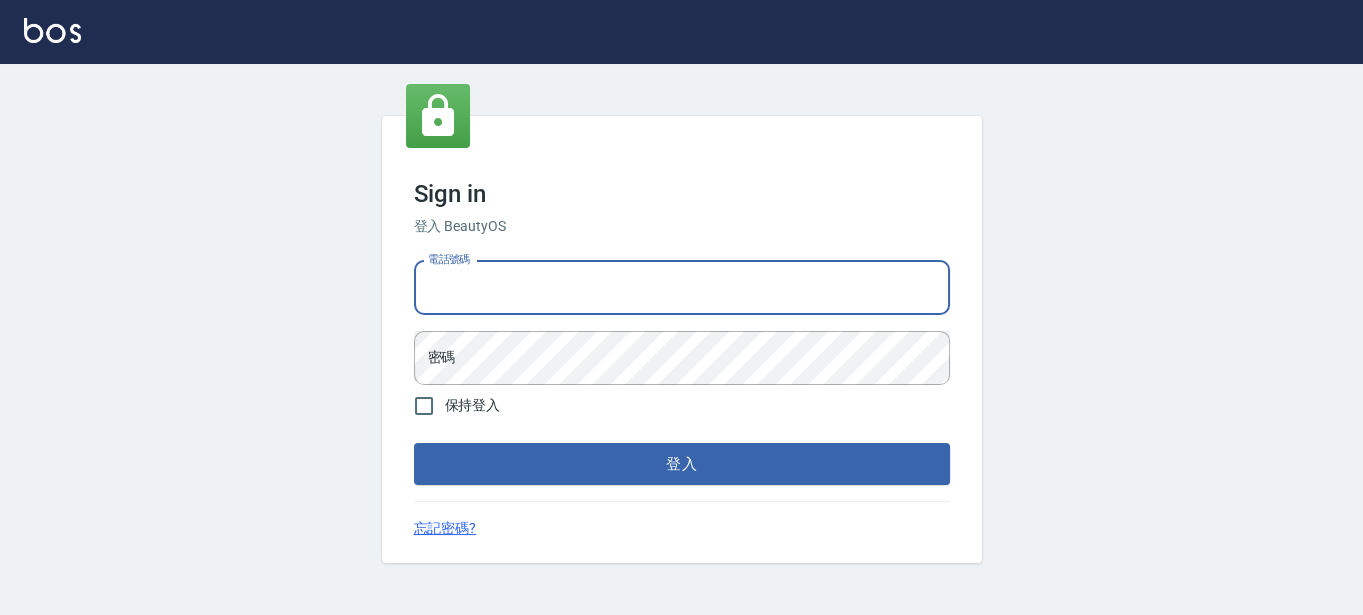 click on "Sign in 登入 BeautyOS 電話號碼 電話號碼 密碼 密碼 保持登入 登入 忘記密碼?" at bounding box center (681, 339) 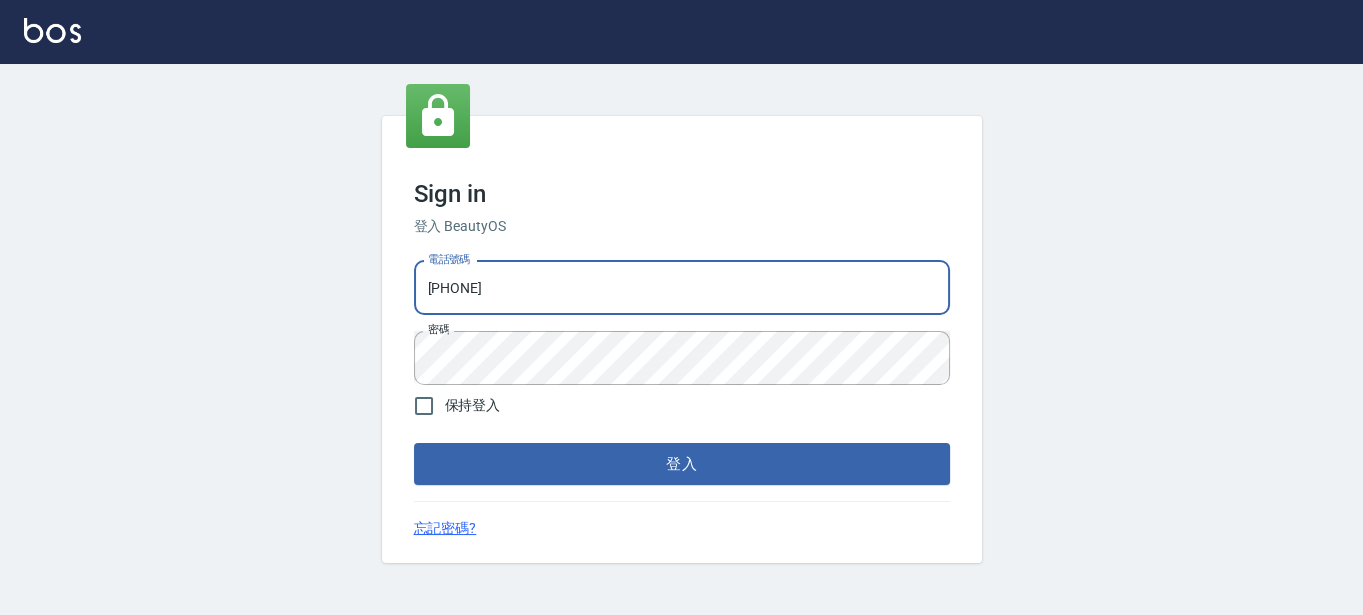 drag, startPoint x: 670, startPoint y: 301, endPoint x: 192, endPoint y: 258, distance: 479.9302 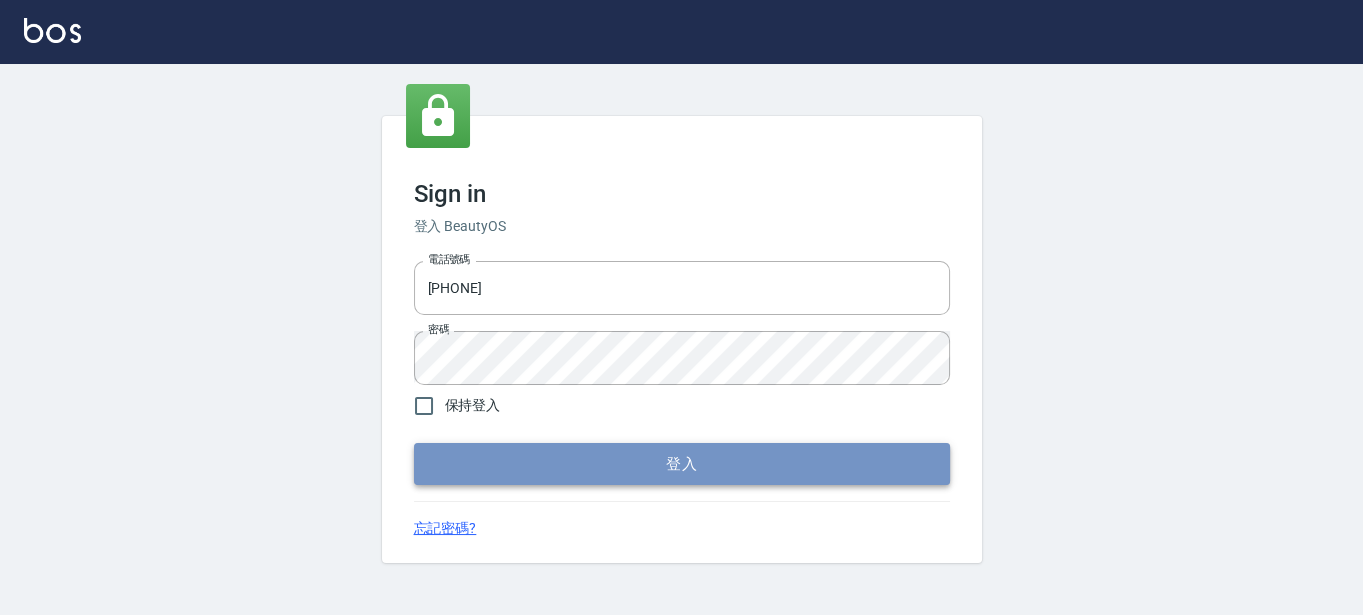 click on "登入" at bounding box center (682, 464) 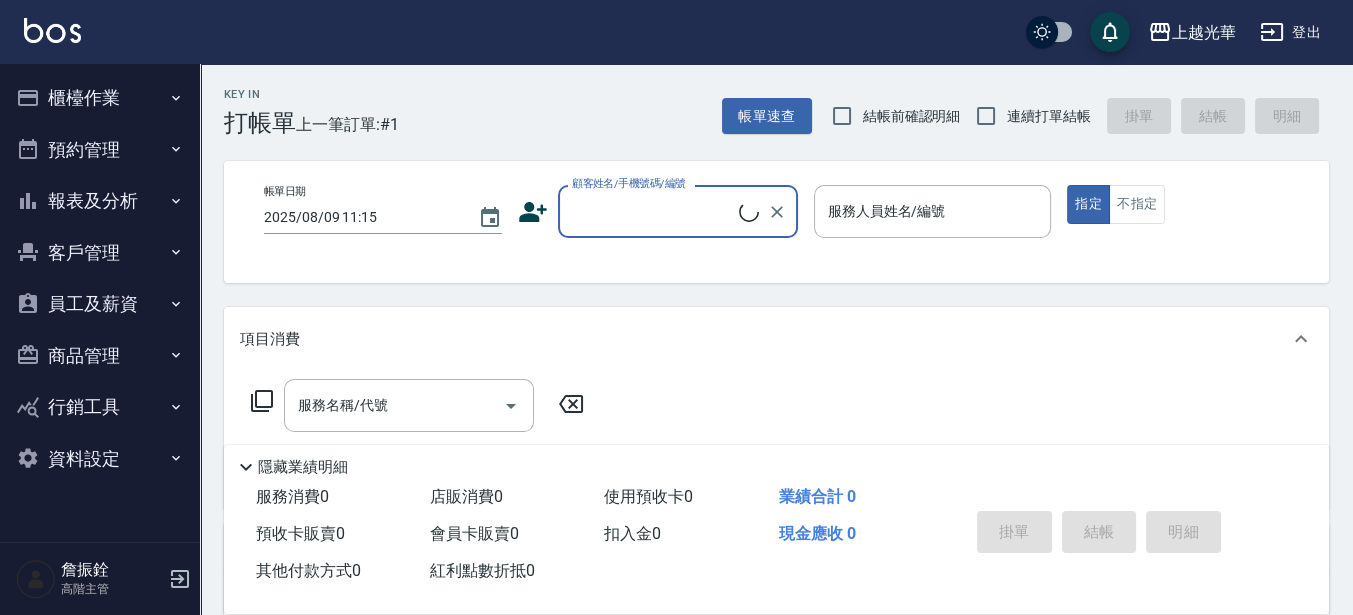 click on "員工及薪資" at bounding box center [100, 304] 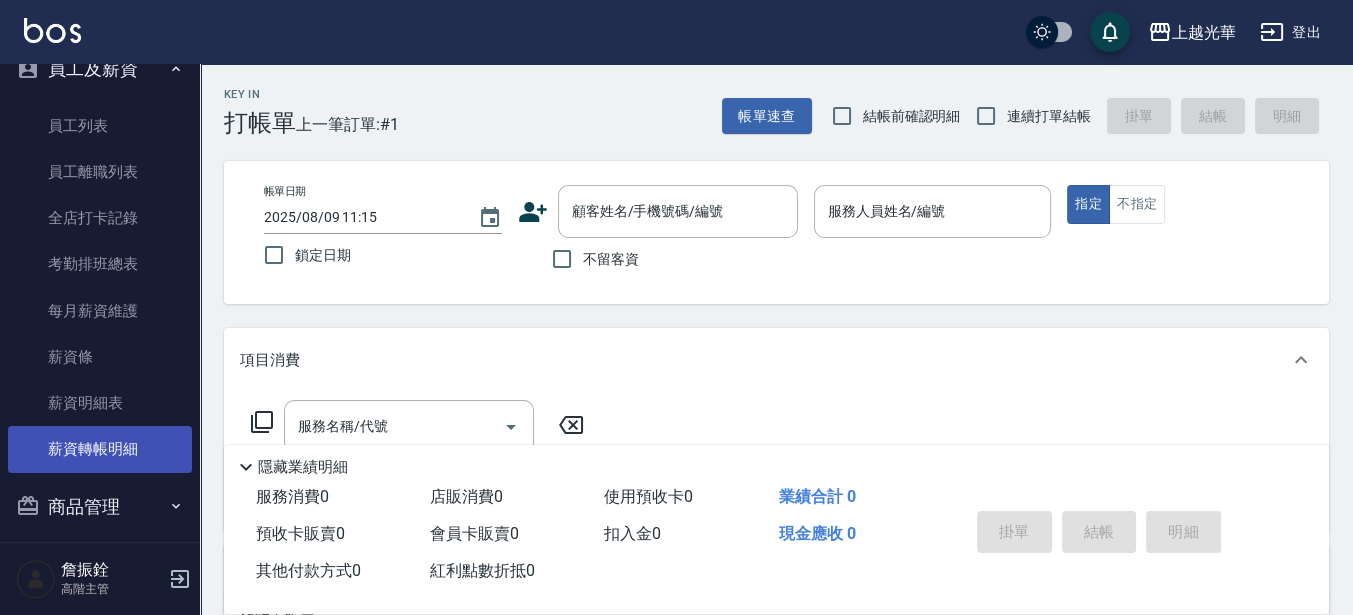 scroll, scrollTop: 250, scrollLeft: 0, axis: vertical 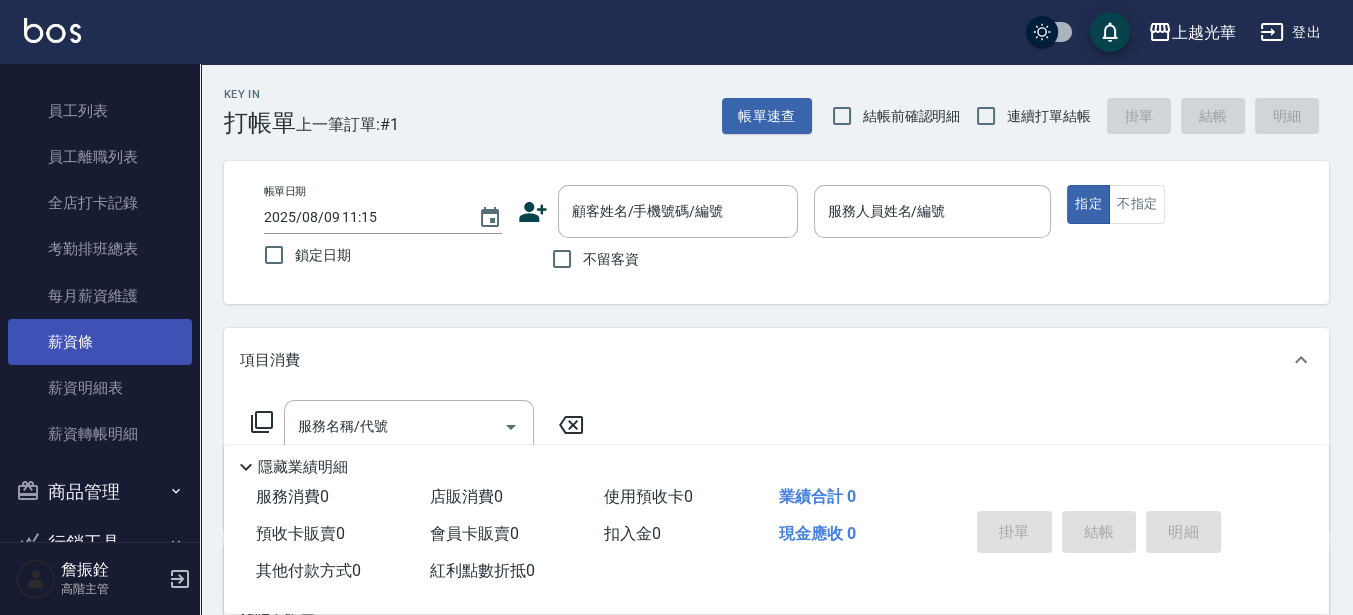 click on "薪資條" at bounding box center (100, 342) 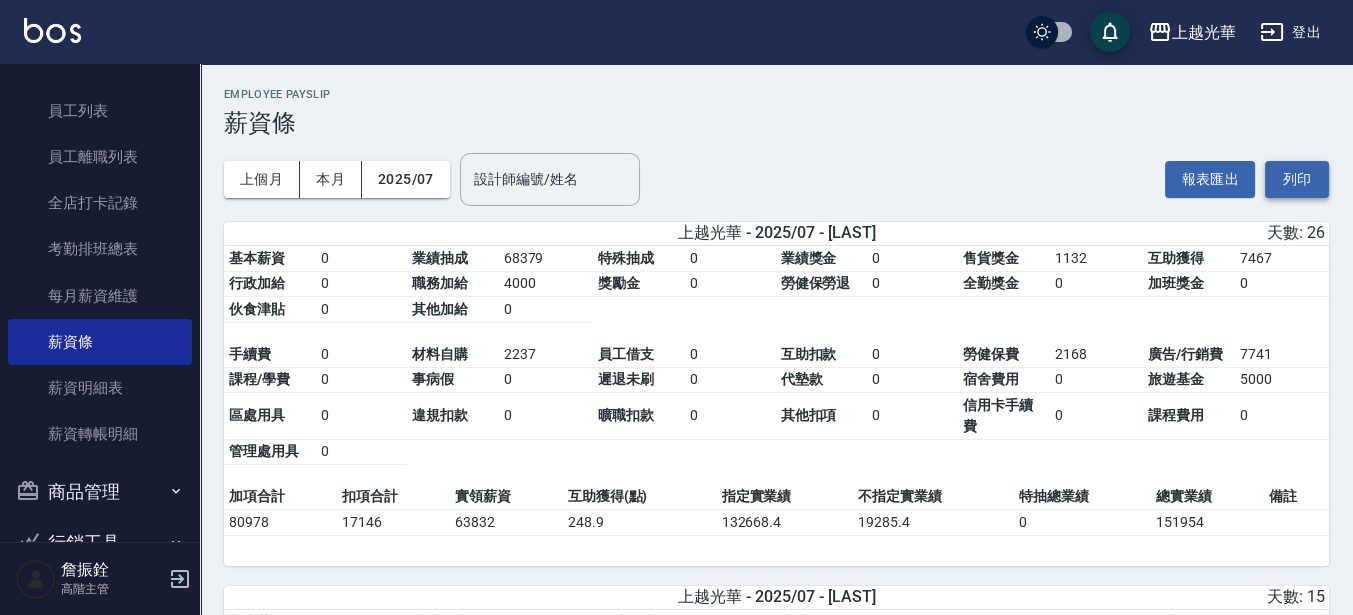 click on "列印" at bounding box center [1297, 179] 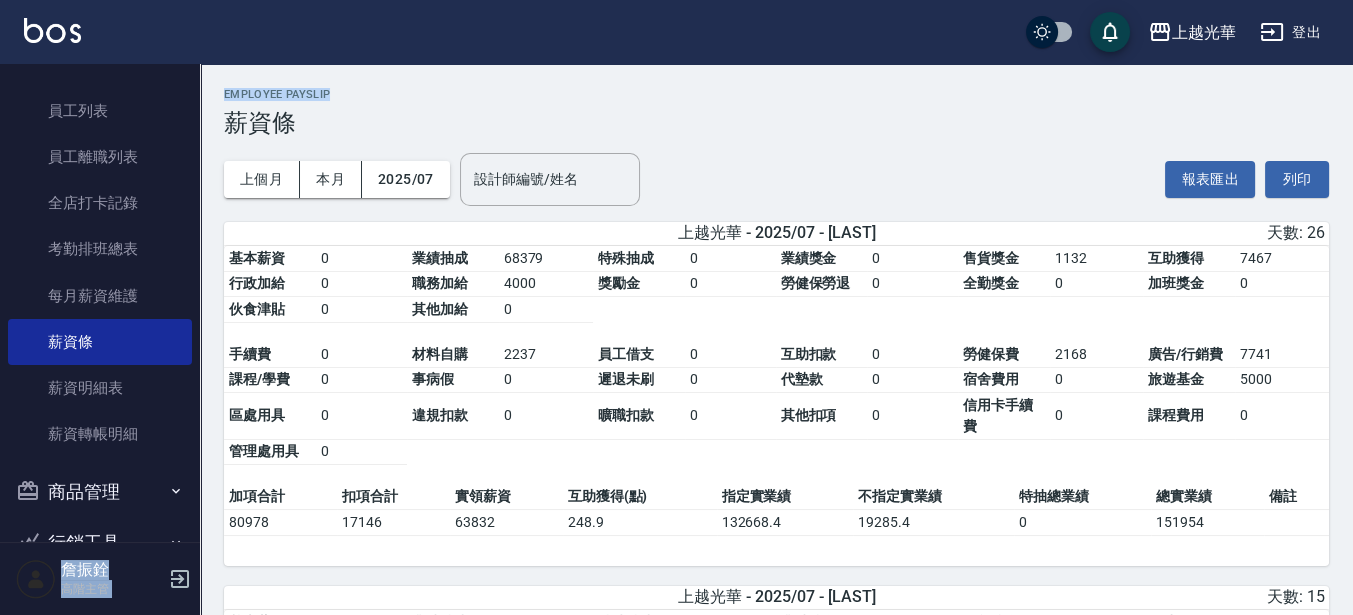 drag, startPoint x: 1349, startPoint y: 48, endPoint x: 1349, endPoint y: 82, distance: 34 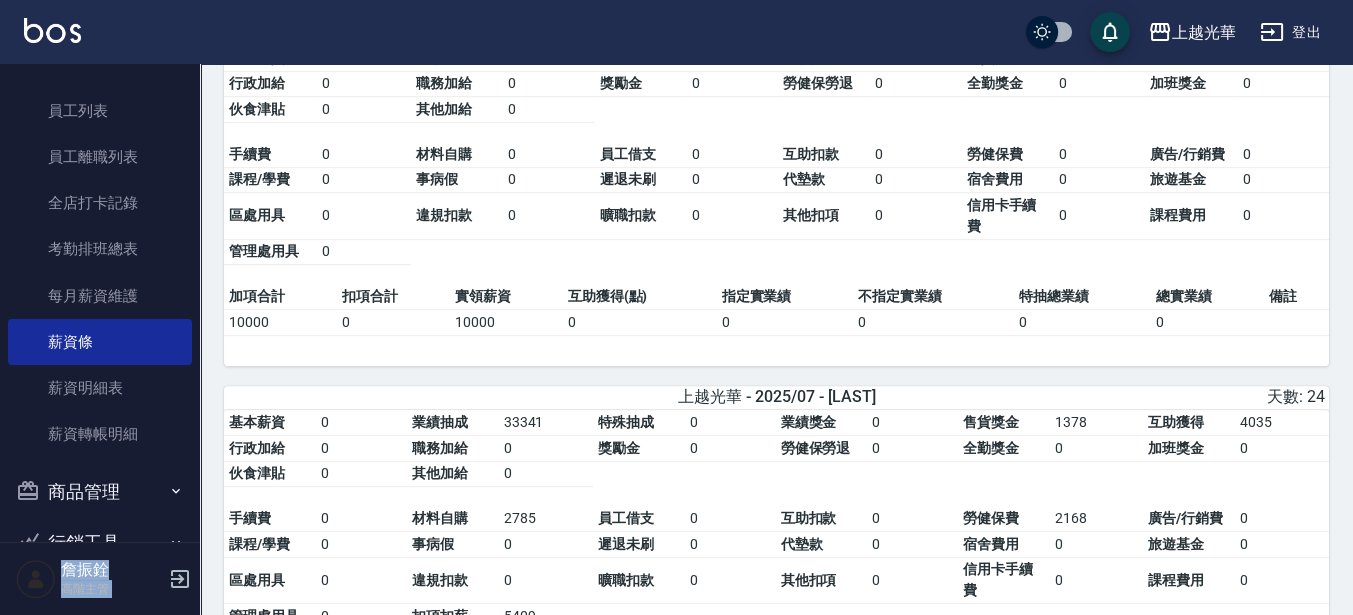scroll, scrollTop: 983, scrollLeft: 0, axis: vertical 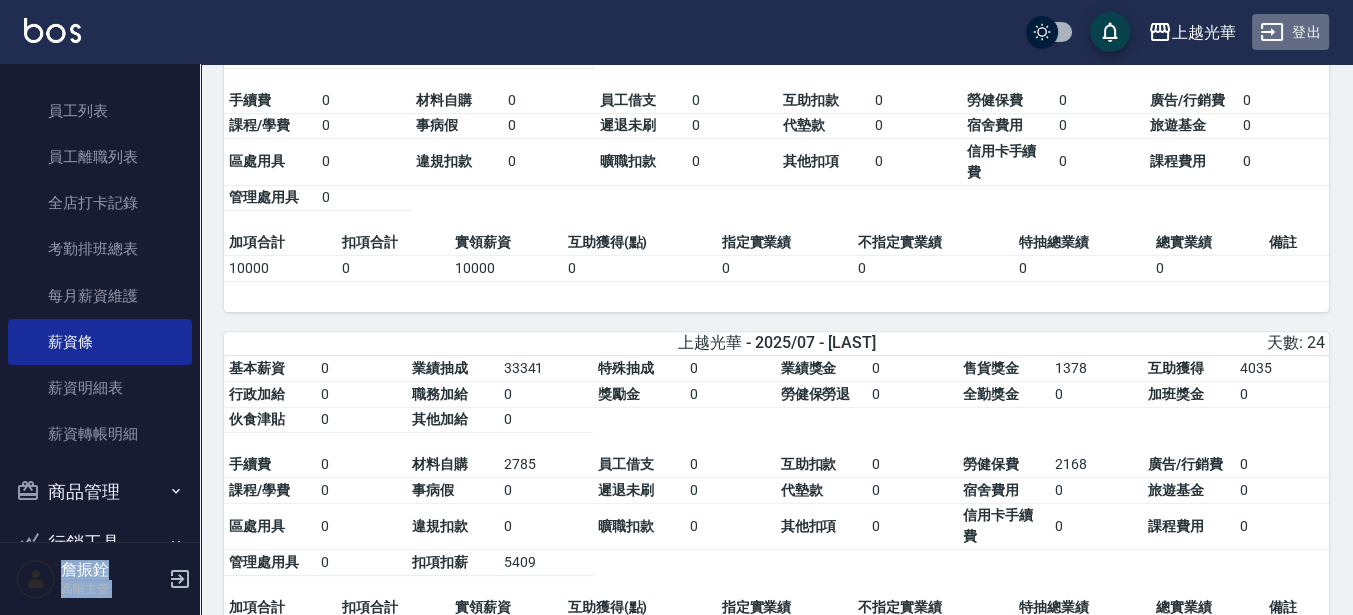 click on "登出" at bounding box center (1290, 32) 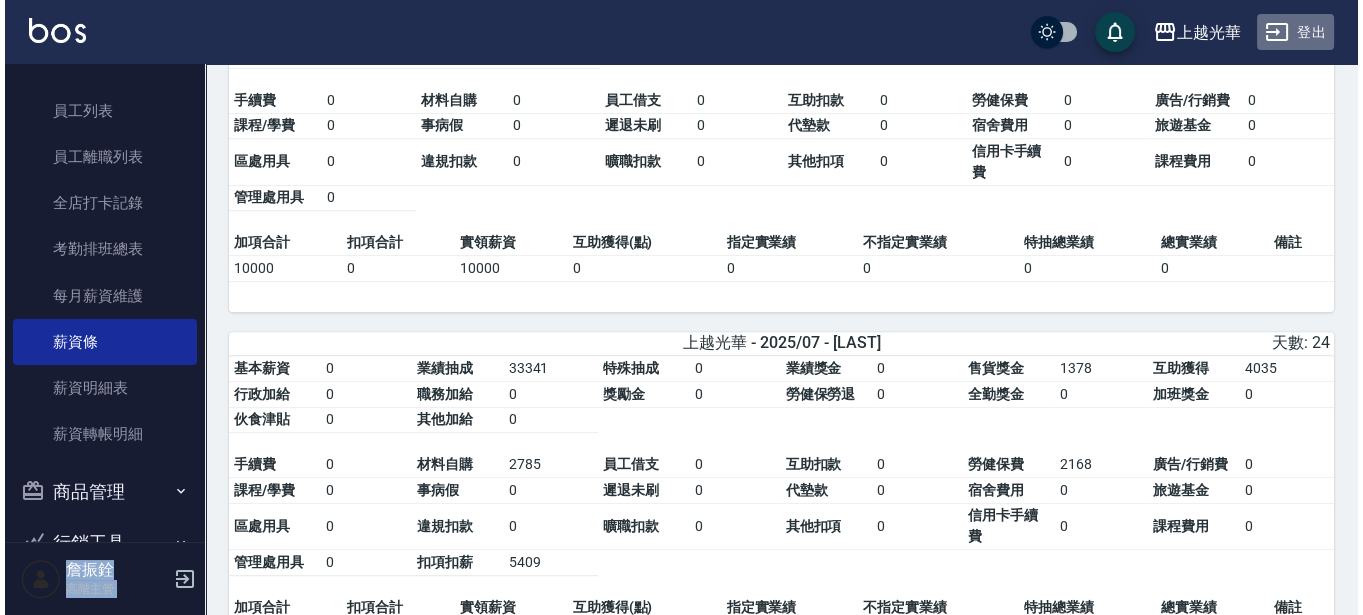 scroll, scrollTop: 0, scrollLeft: 0, axis: both 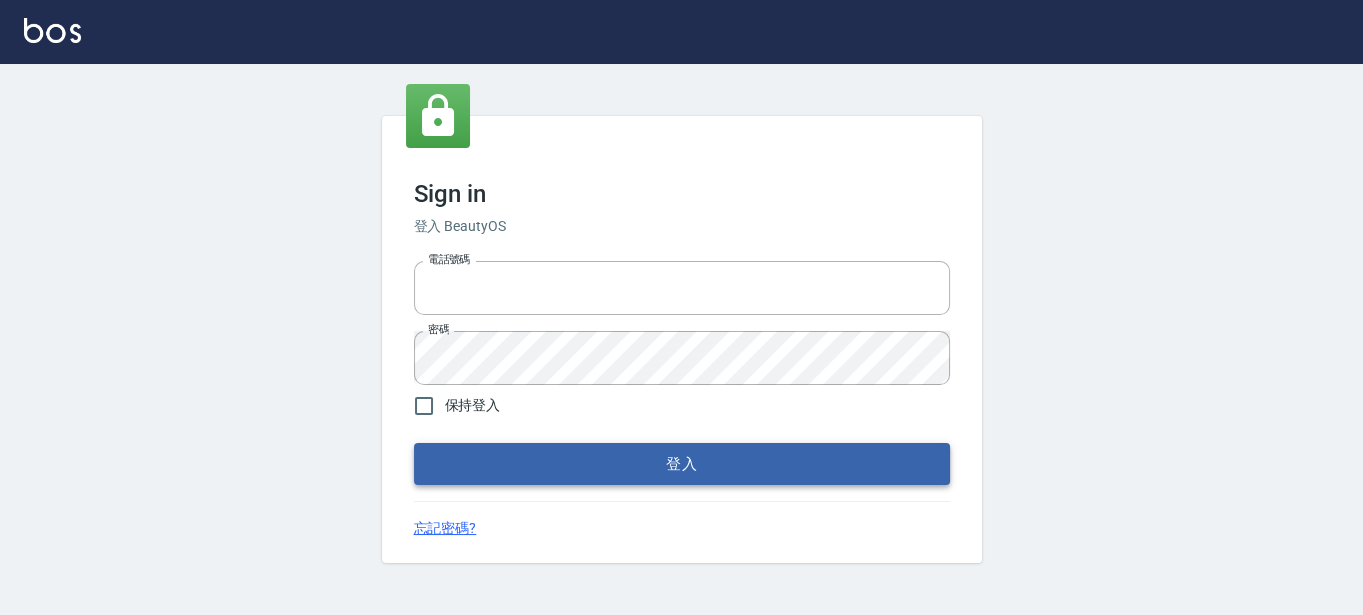type on "[PHONE]" 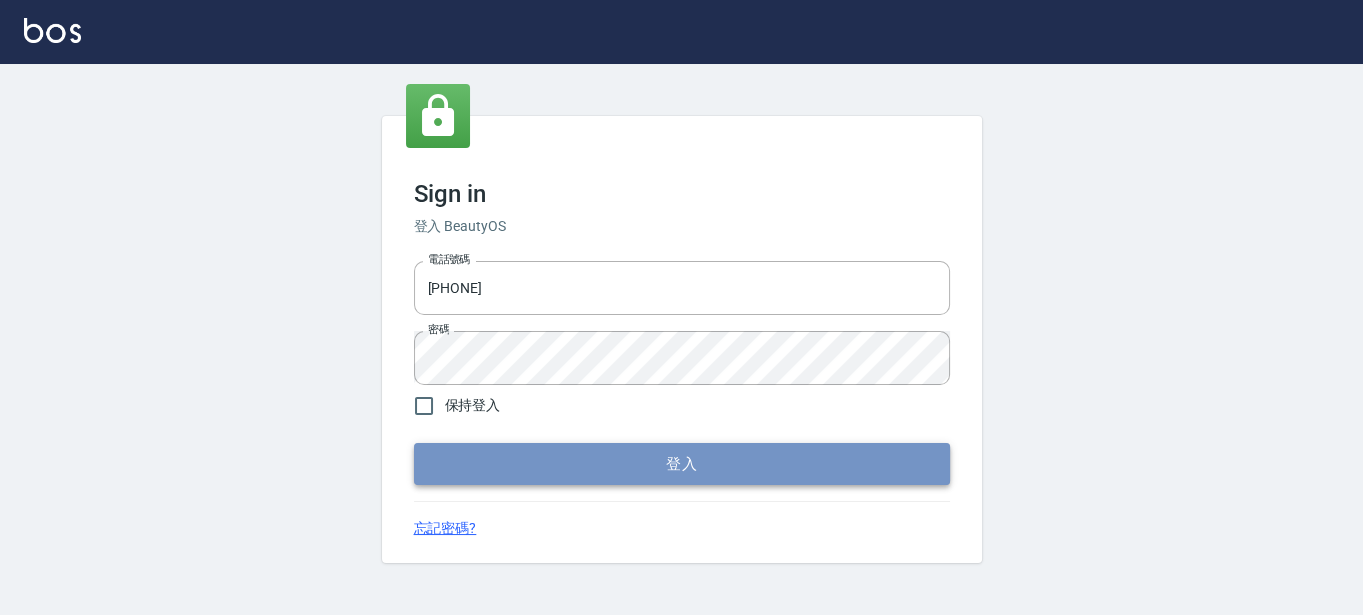 click on "登入" at bounding box center (682, 464) 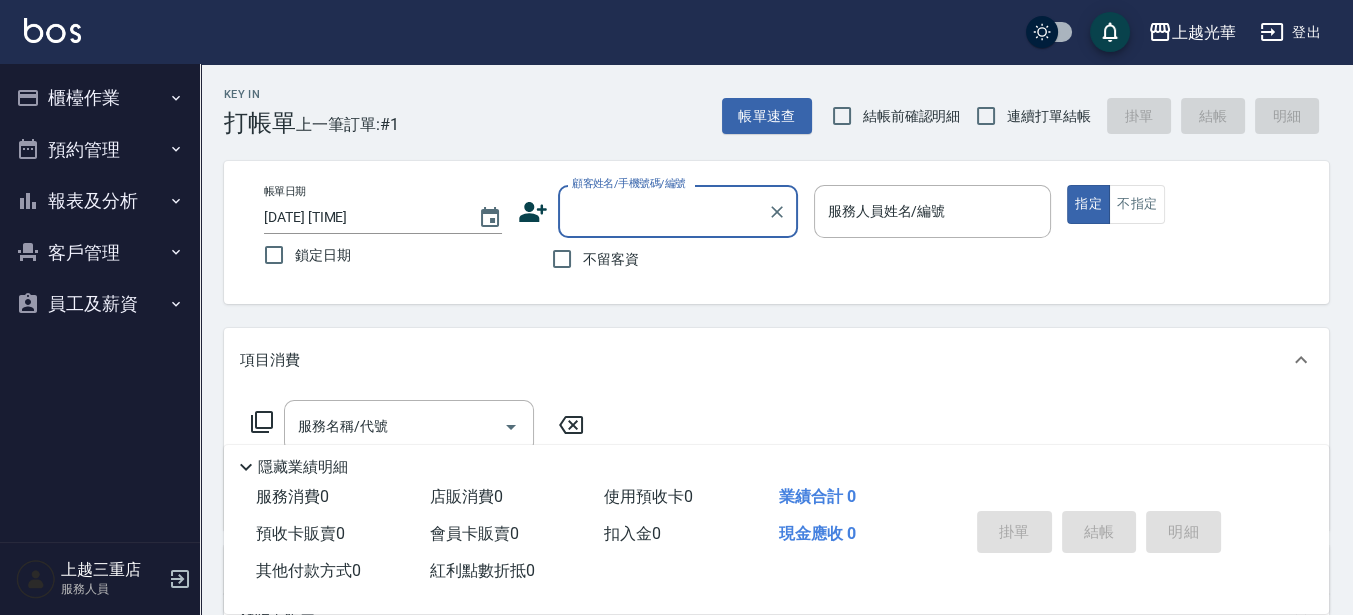 click on "登出" at bounding box center [1290, 32] 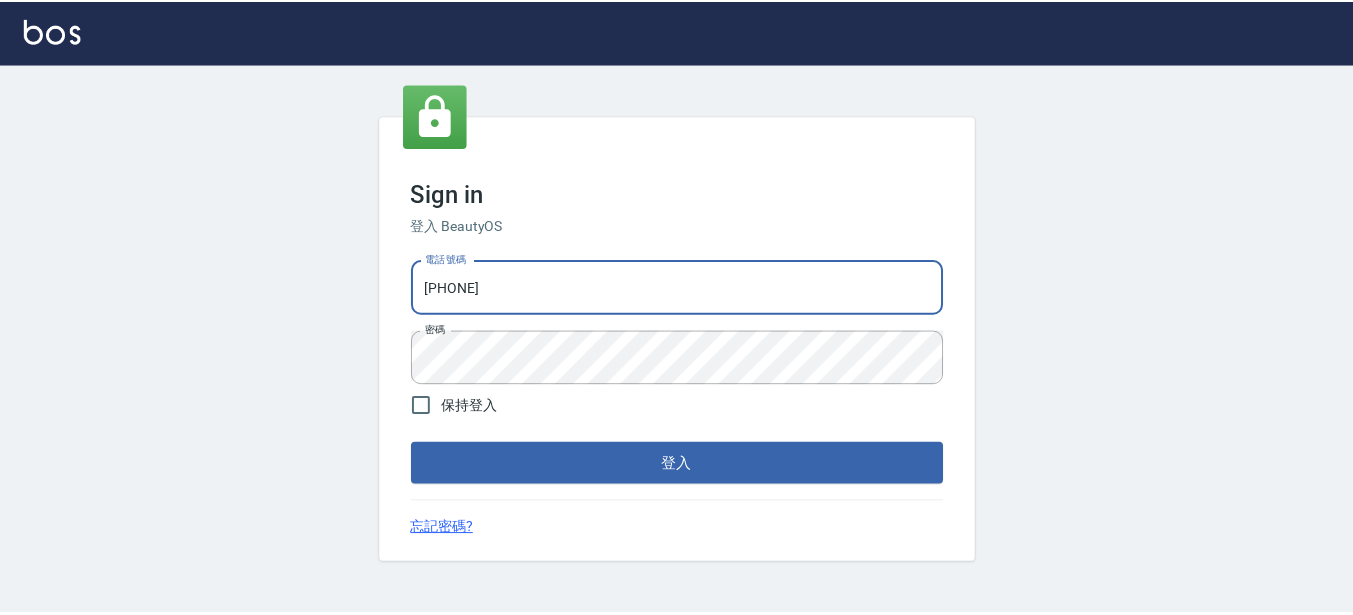 scroll, scrollTop: 0, scrollLeft: 0, axis: both 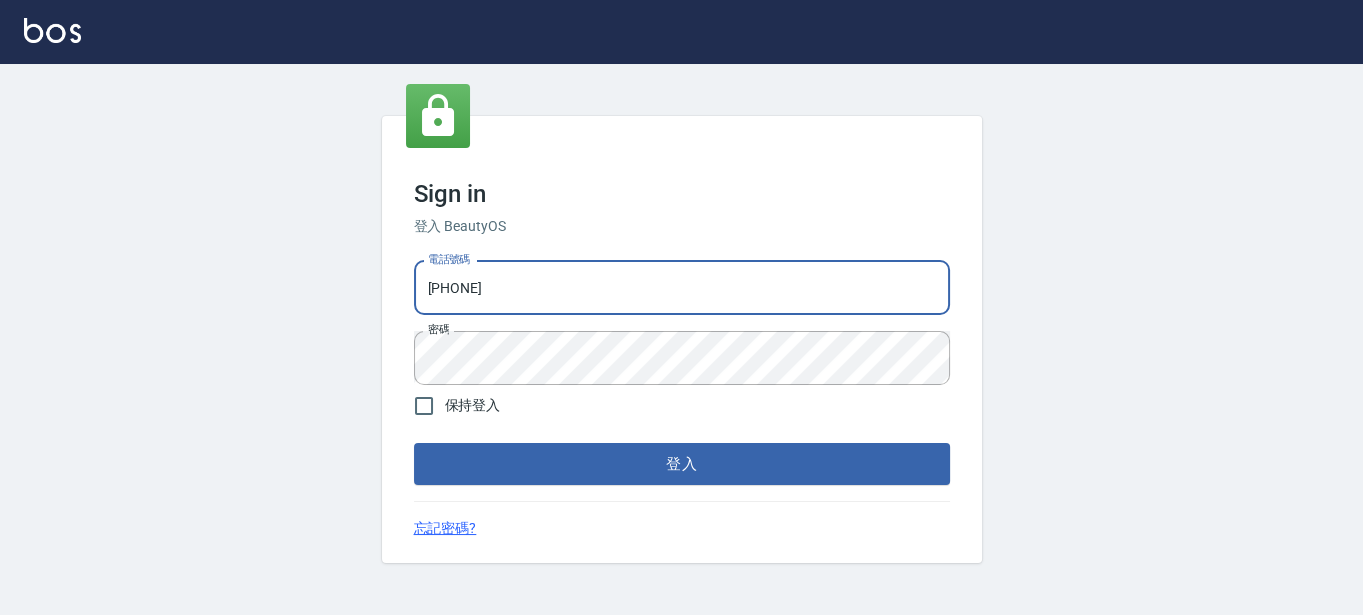drag, startPoint x: 636, startPoint y: 290, endPoint x: 0, endPoint y: 329, distance: 637.19464 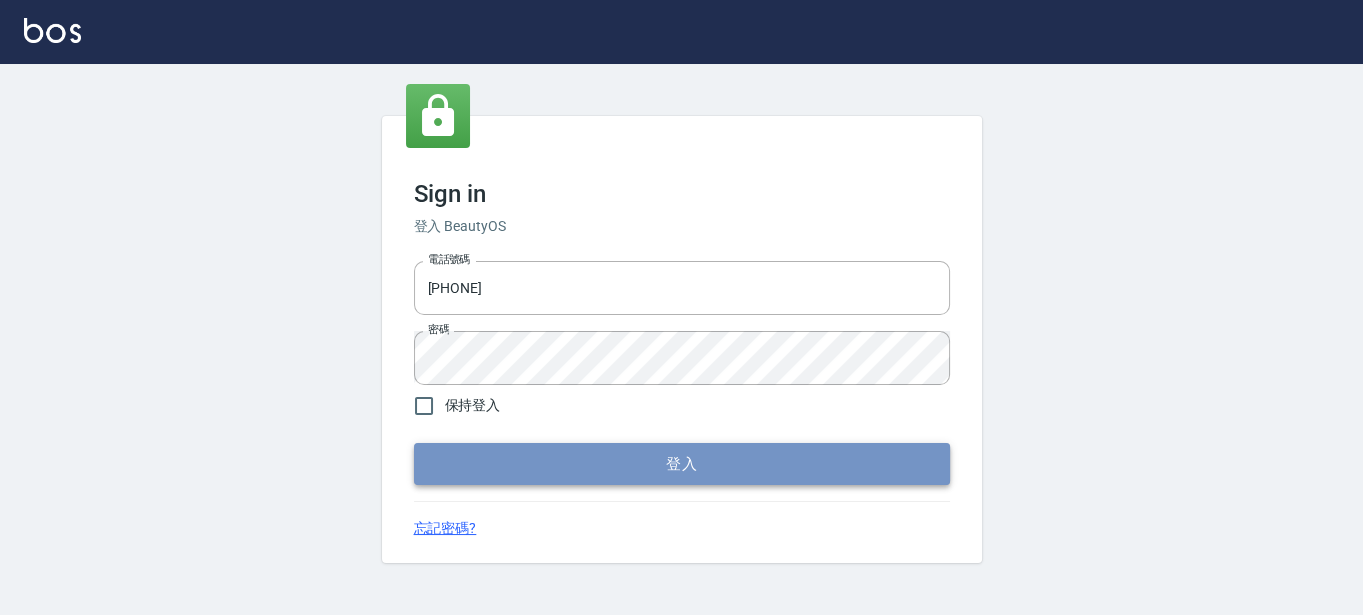 click on "登入" at bounding box center [682, 464] 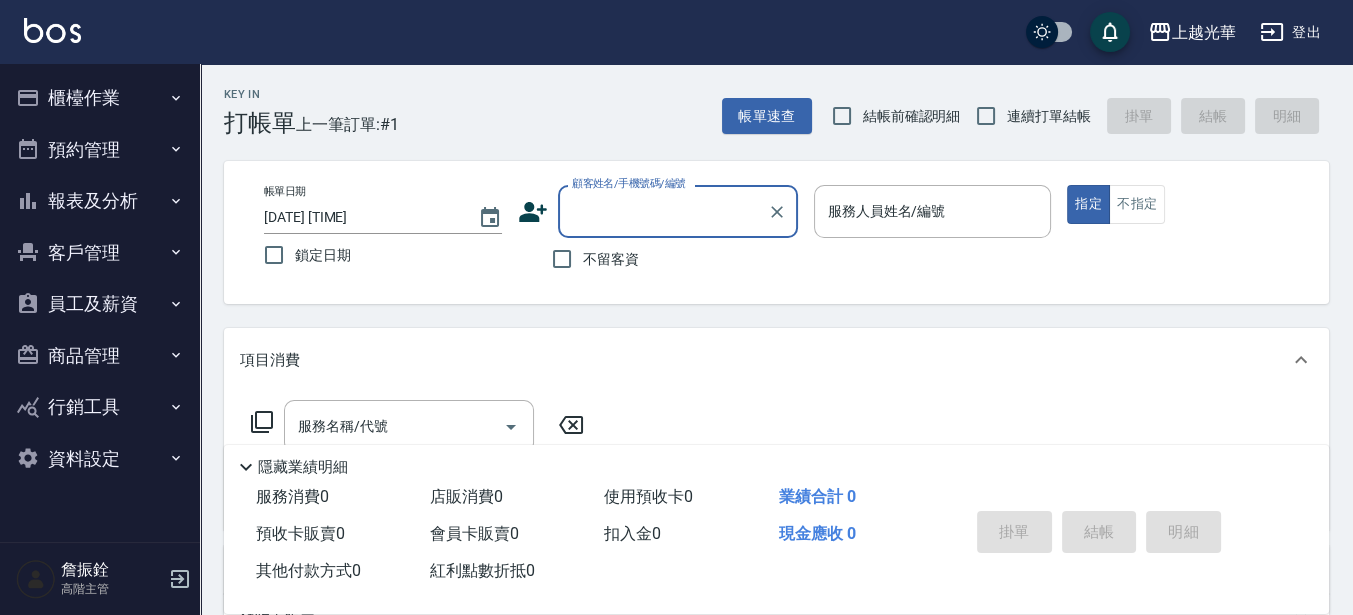 click on "員工及薪資" at bounding box center (100, 304) 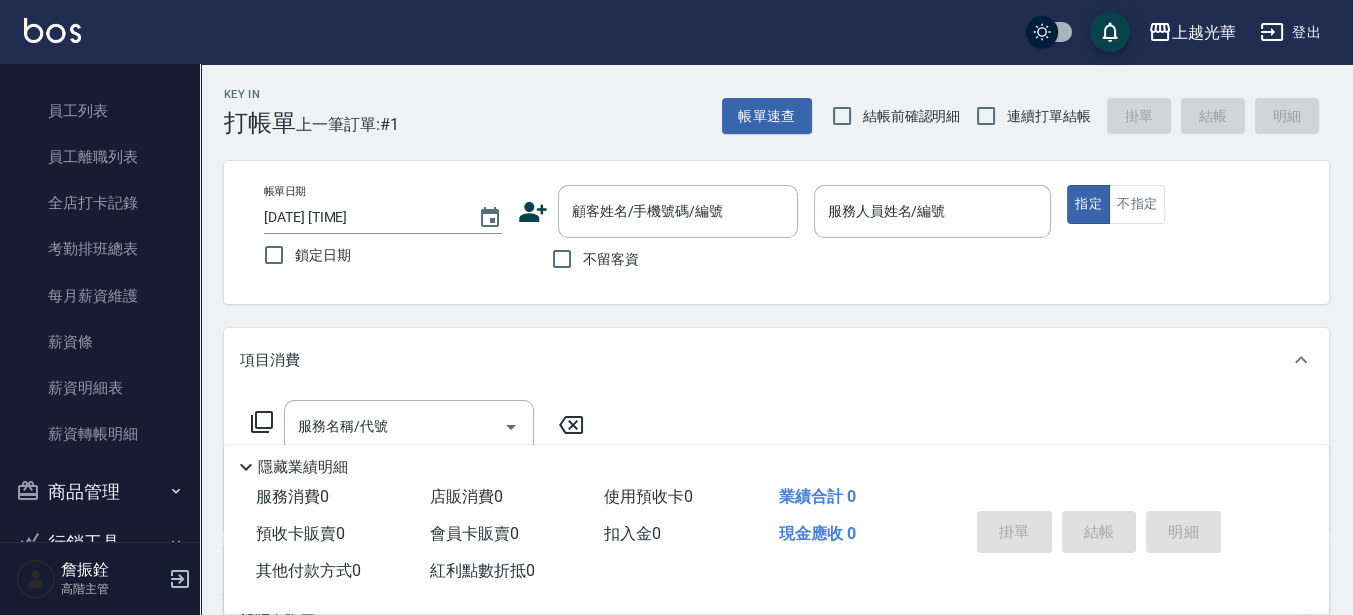scroll, scrollTop: 351, scrollLeft: 0, axis: vertical 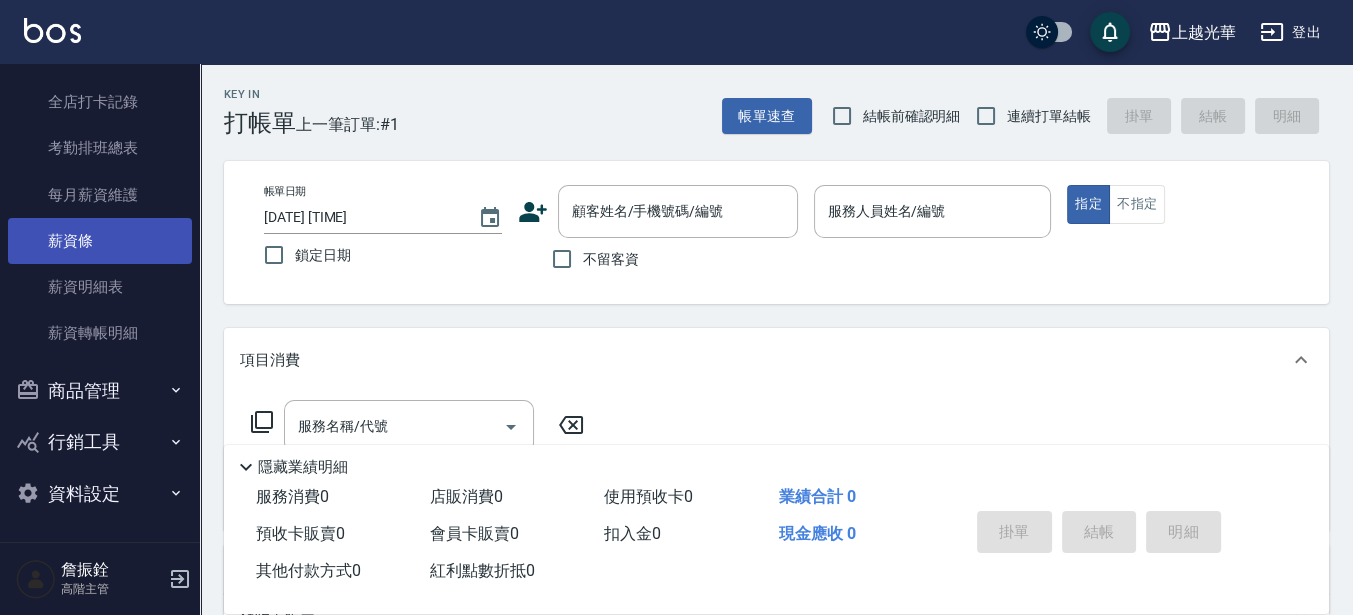 click on "薪資條" at bounding box center [100, 241] 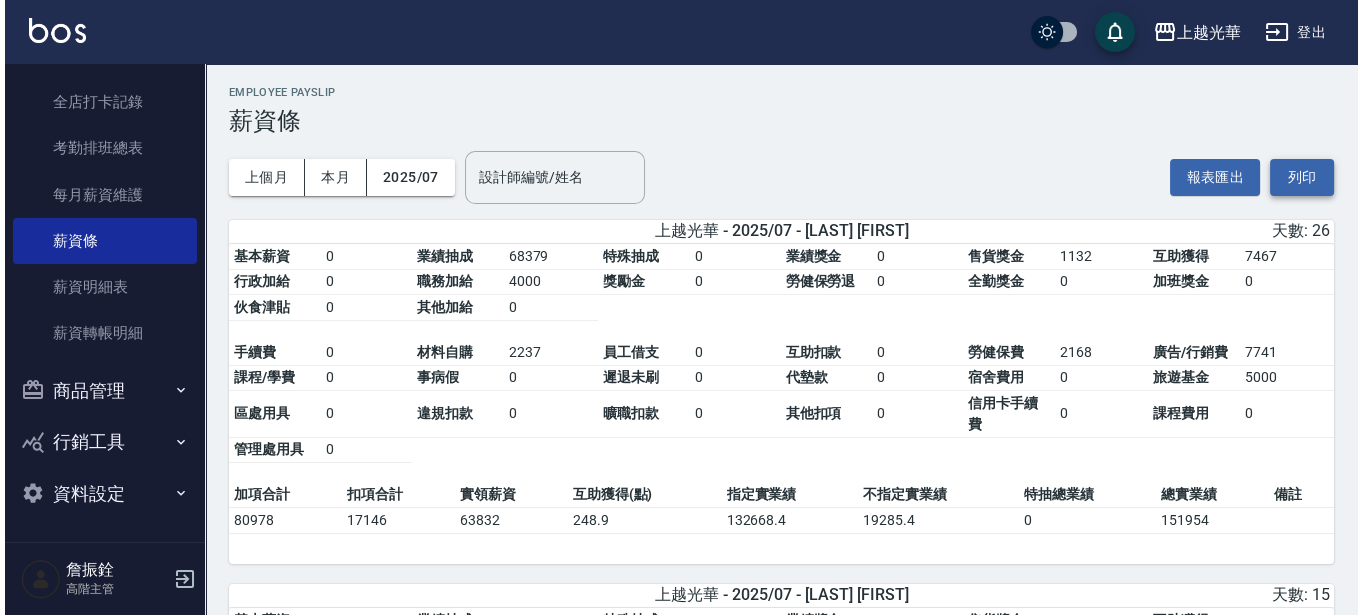 scroll, scrollTop: 0, scrollLeft: 0, axis: both 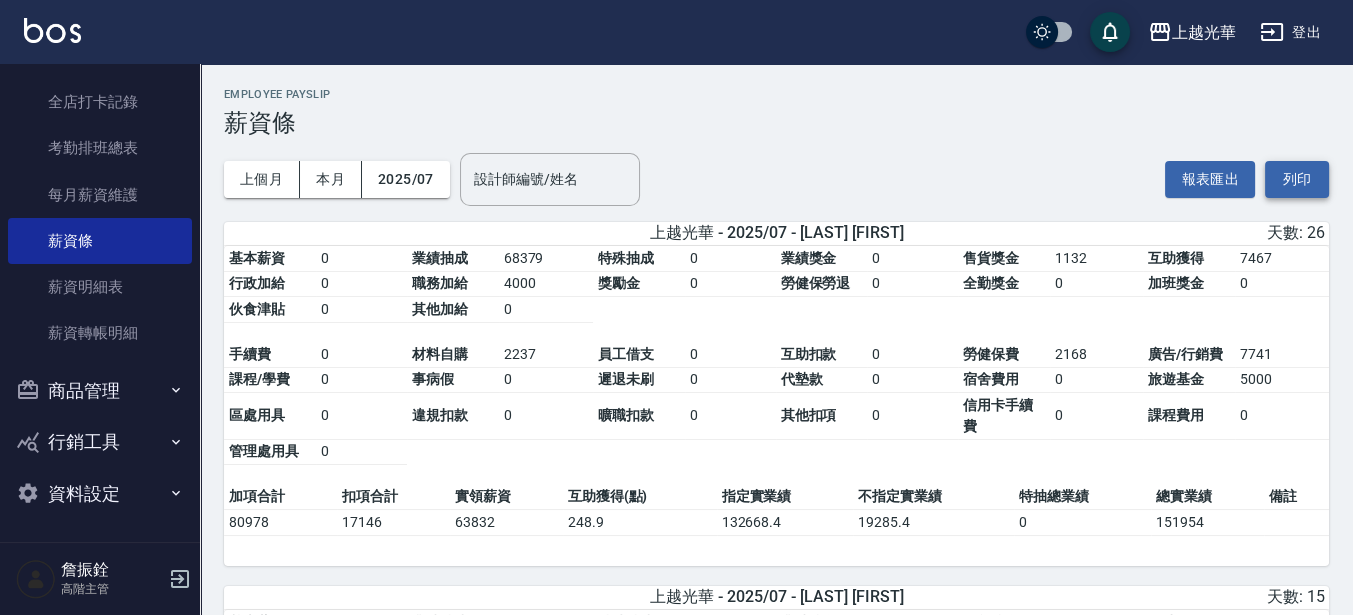 click on "列印" at bounding box center (1297, 179) 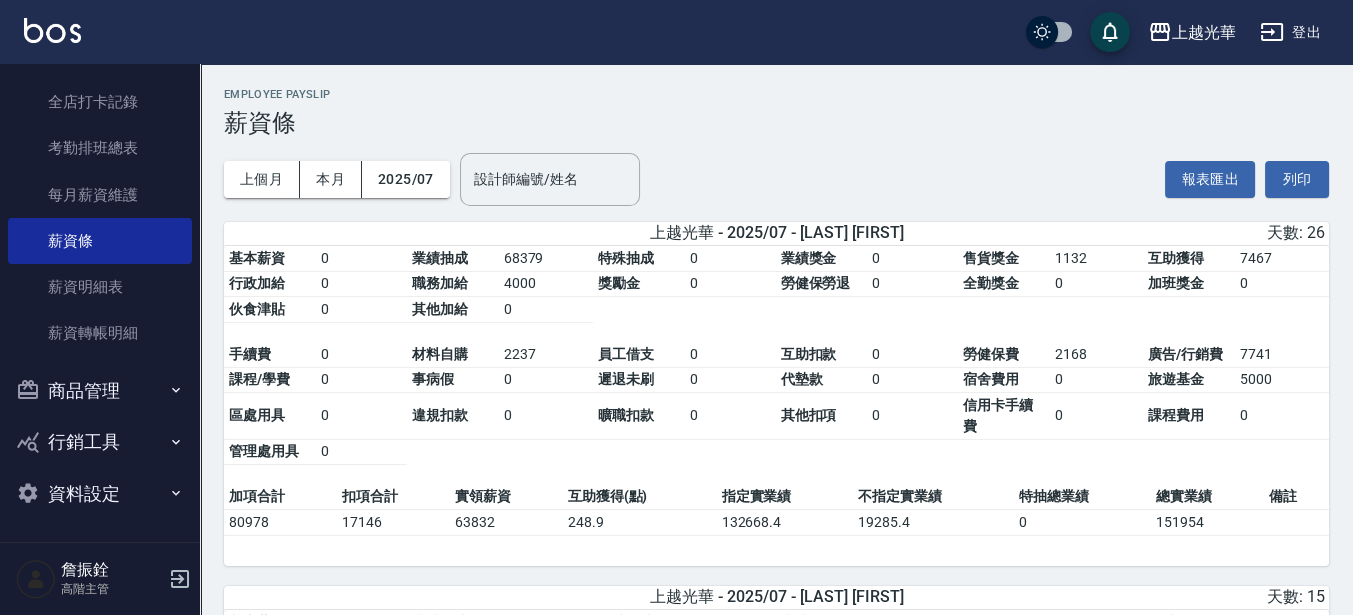 click on "登出" at bounding box center (1290, 32) 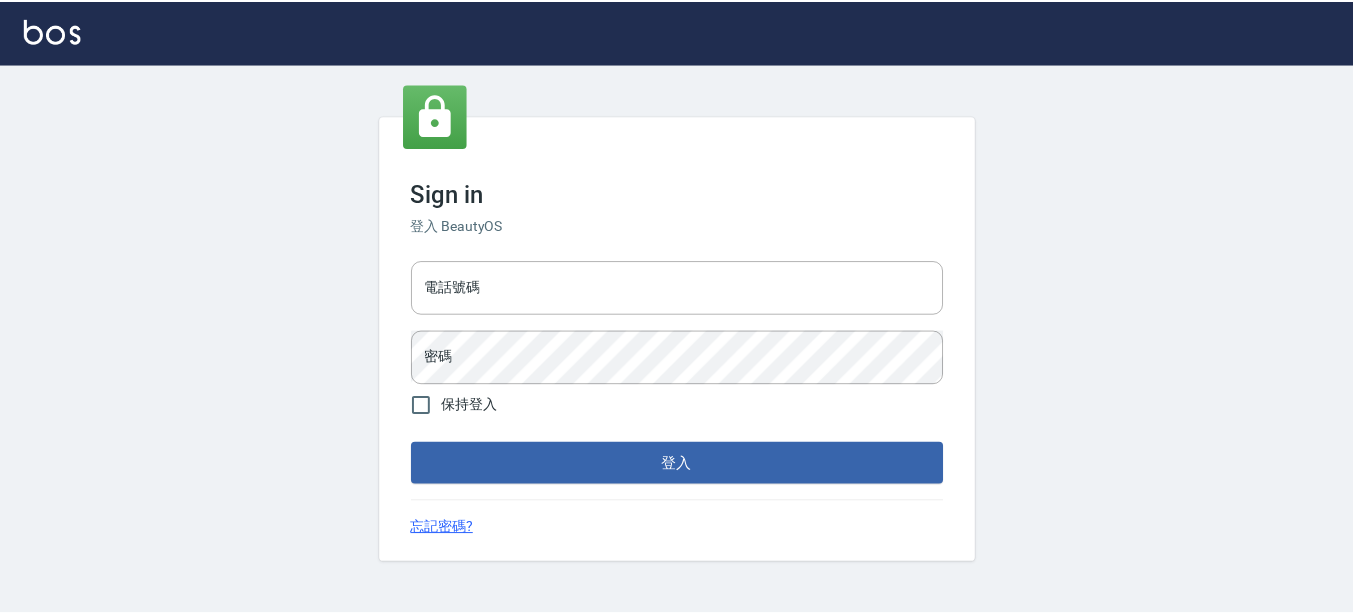 scroll, scrollTop: 0, scrollLeft: 0, axis: both 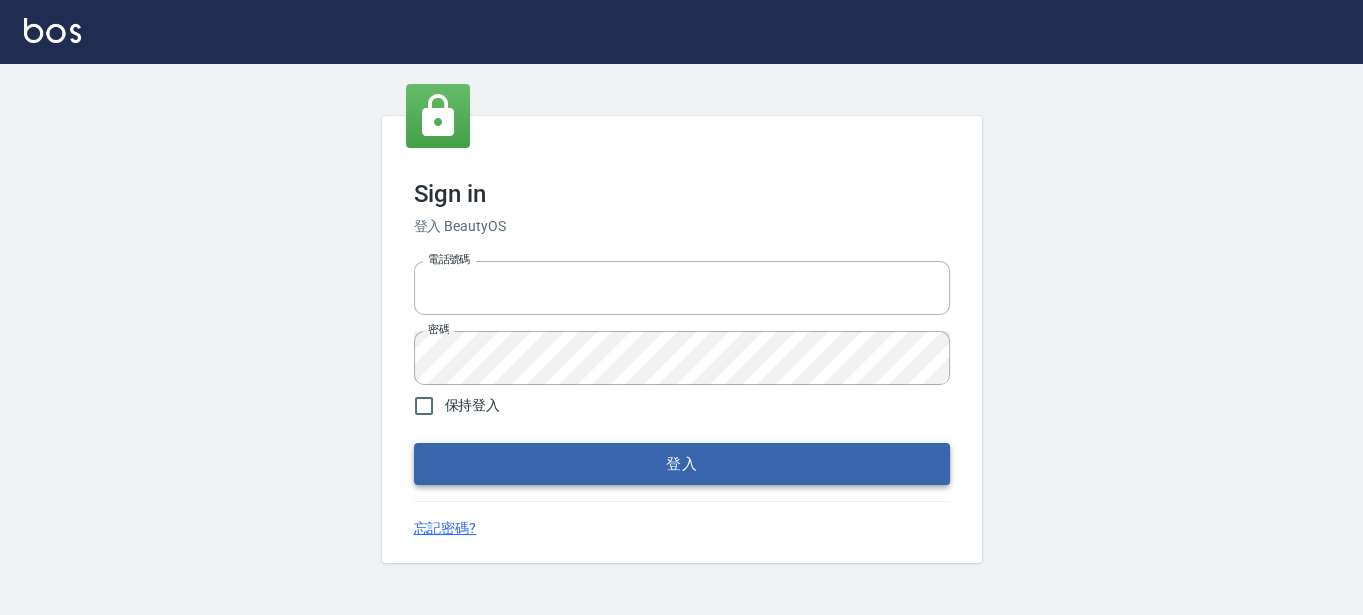 type on "[PHONE]" 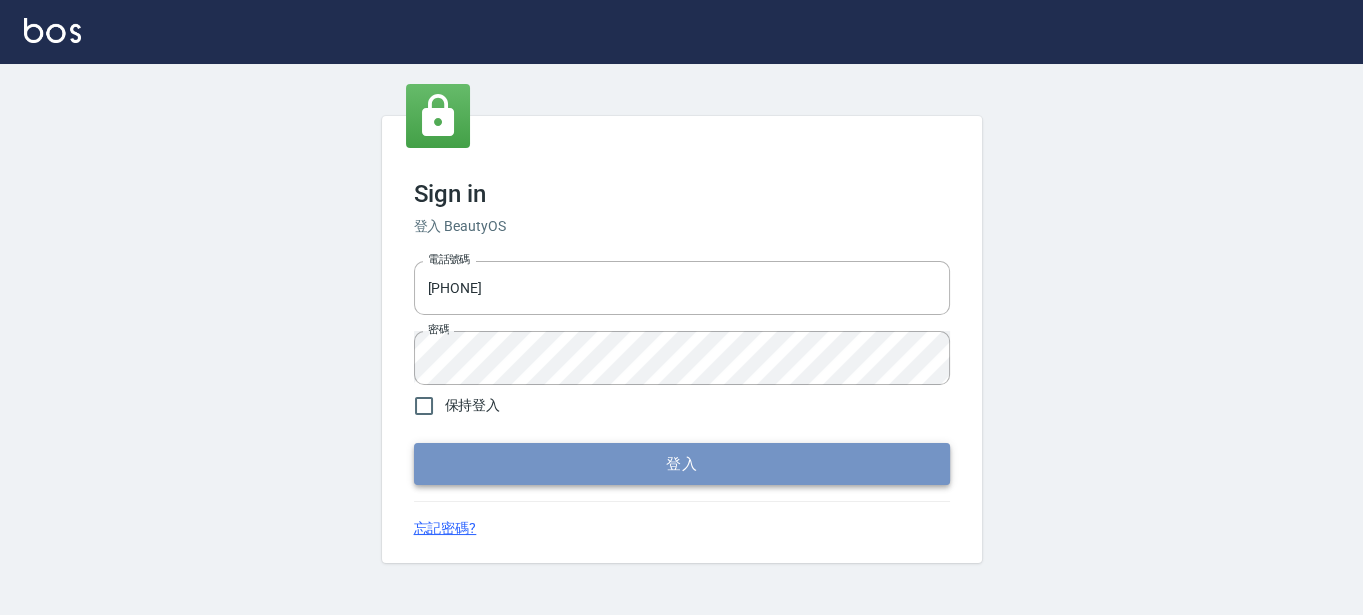click on "登入" at bounding box center (682, 464) 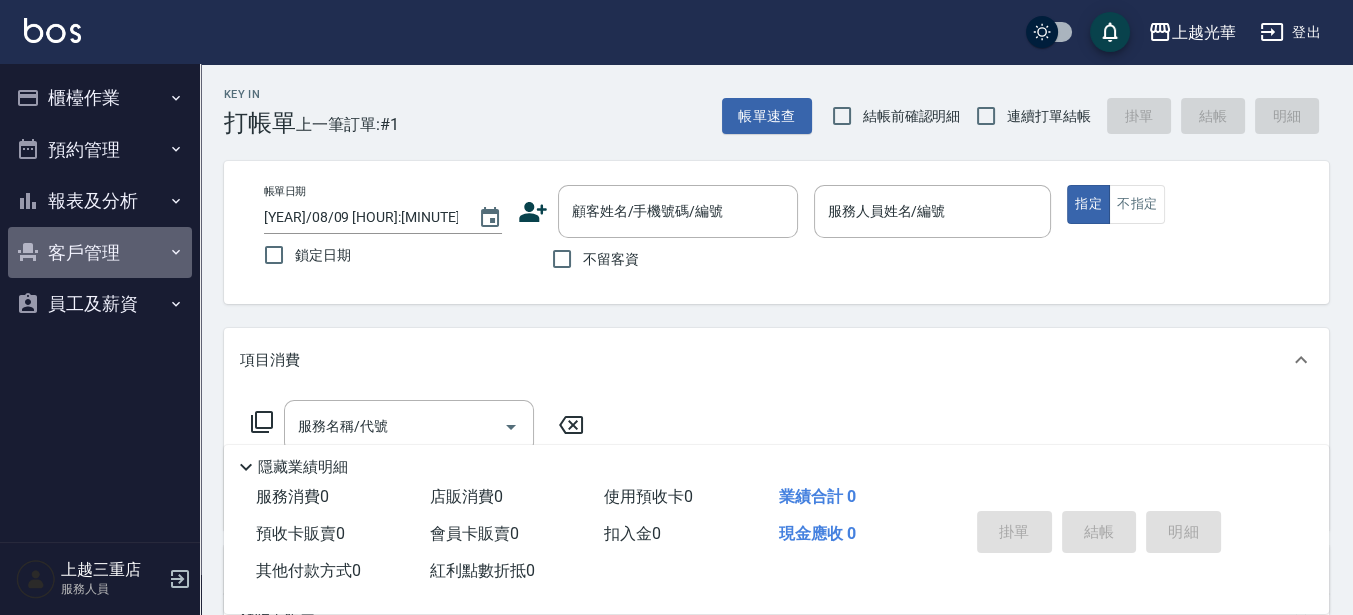 click on "客戶管理" at bounding box center [100, 253] 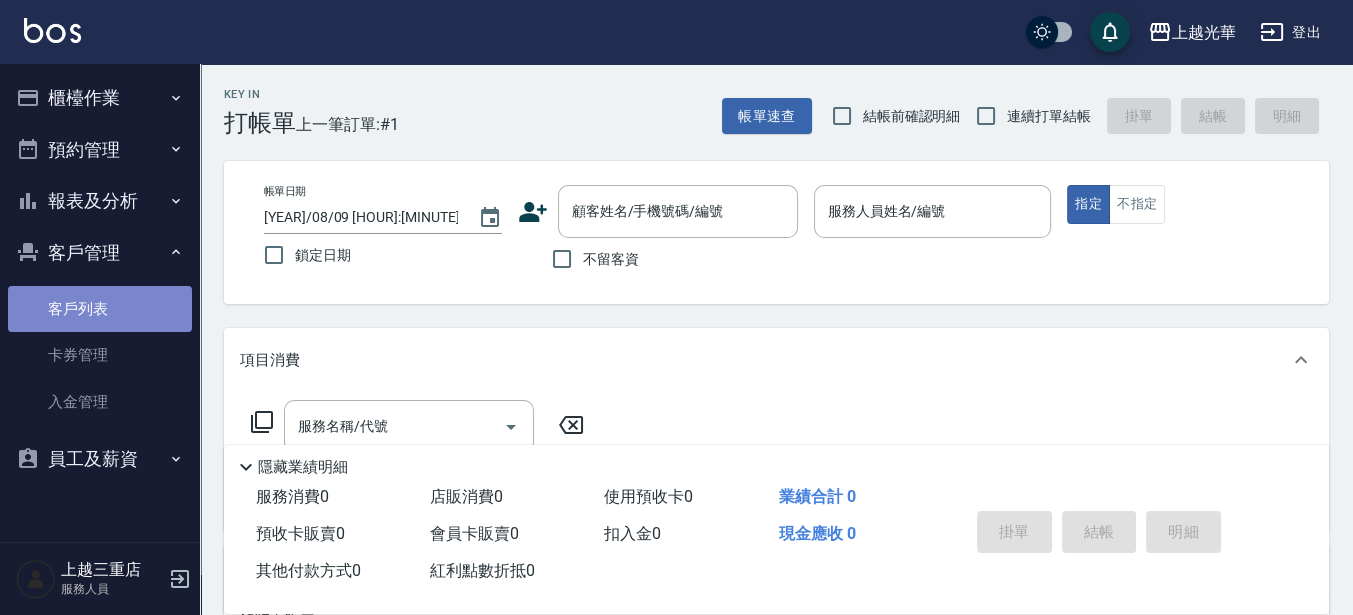 click on "客戶列表" at bounding box center [100, 309] 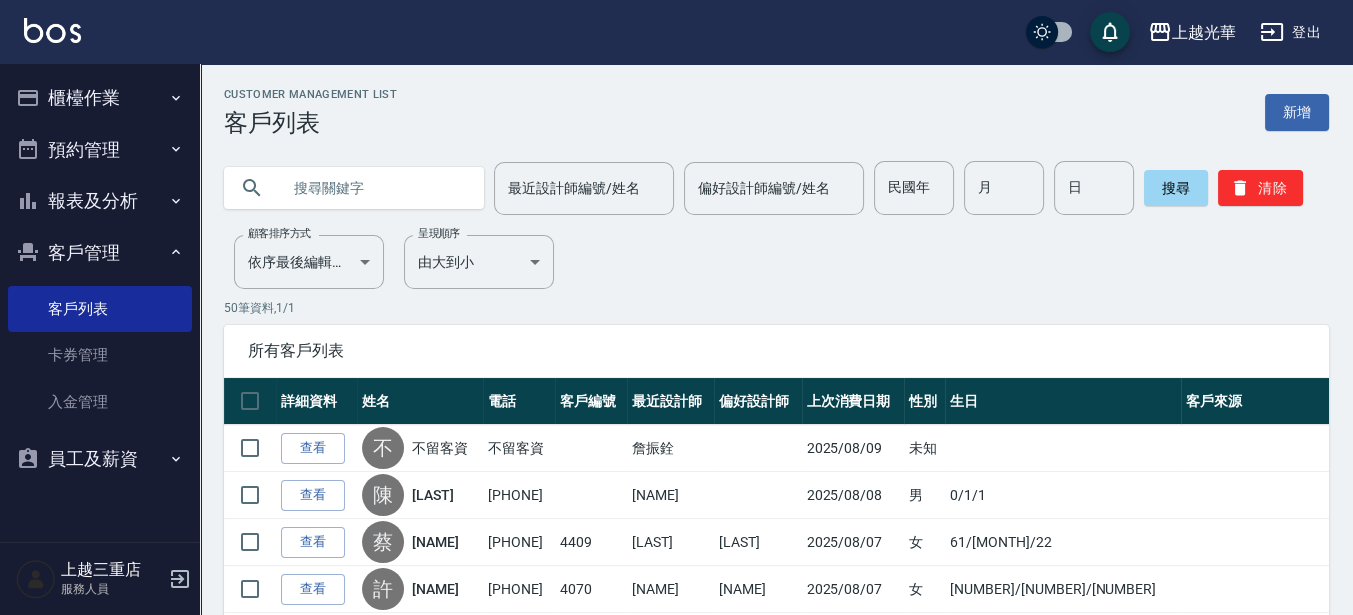 click at bounding box center [374, 188] 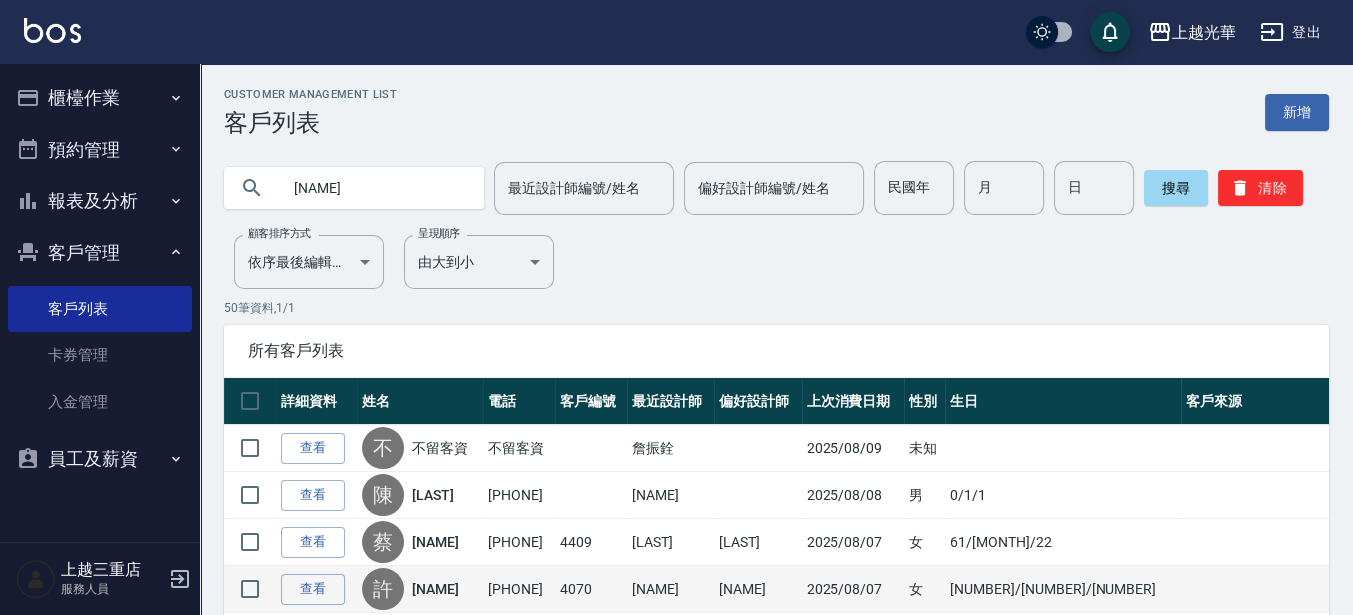 type on "[NAME]" 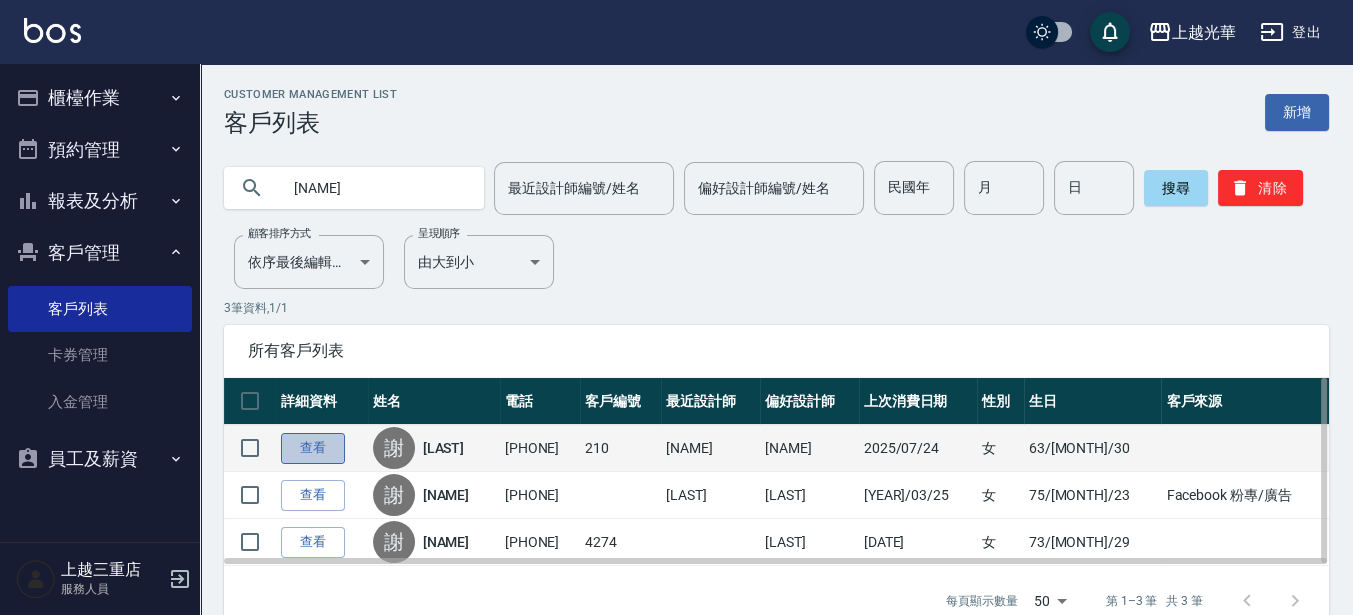 click on "查看" at bounding box center (313, 448) 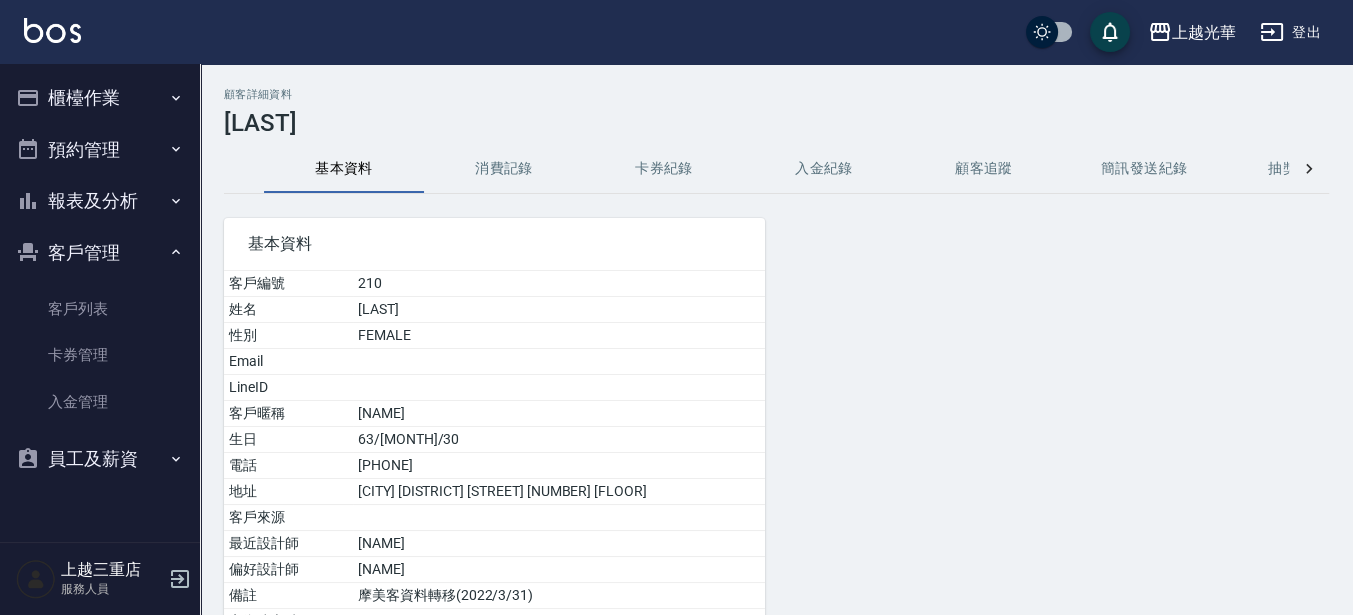 click on "消費記錄" at bounding box center (504, 169) 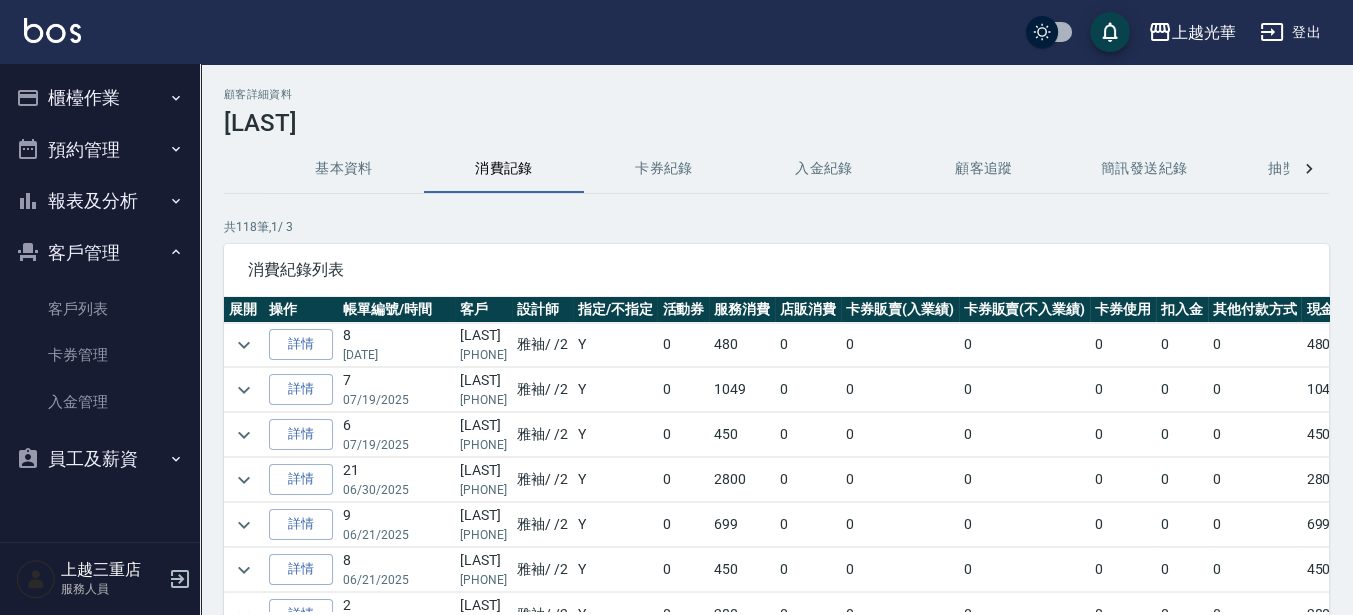 click on "[COMPANY] 登出" at bounding box center [676, 32] 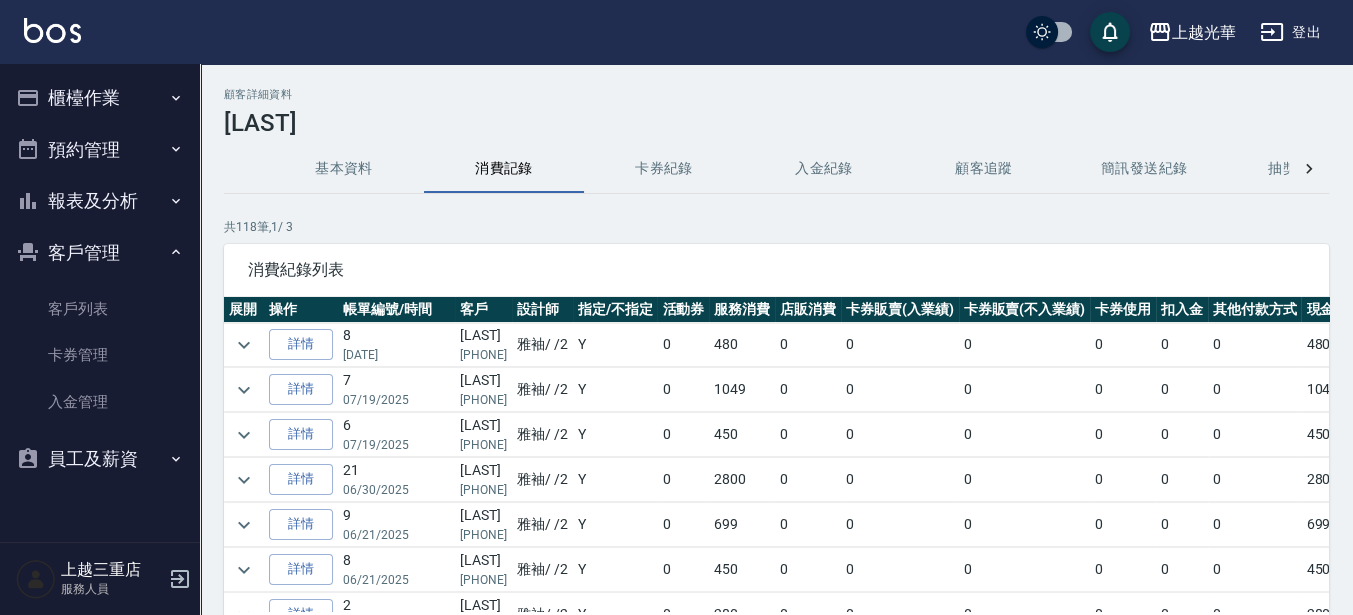 click at bounding box center [52, 30] 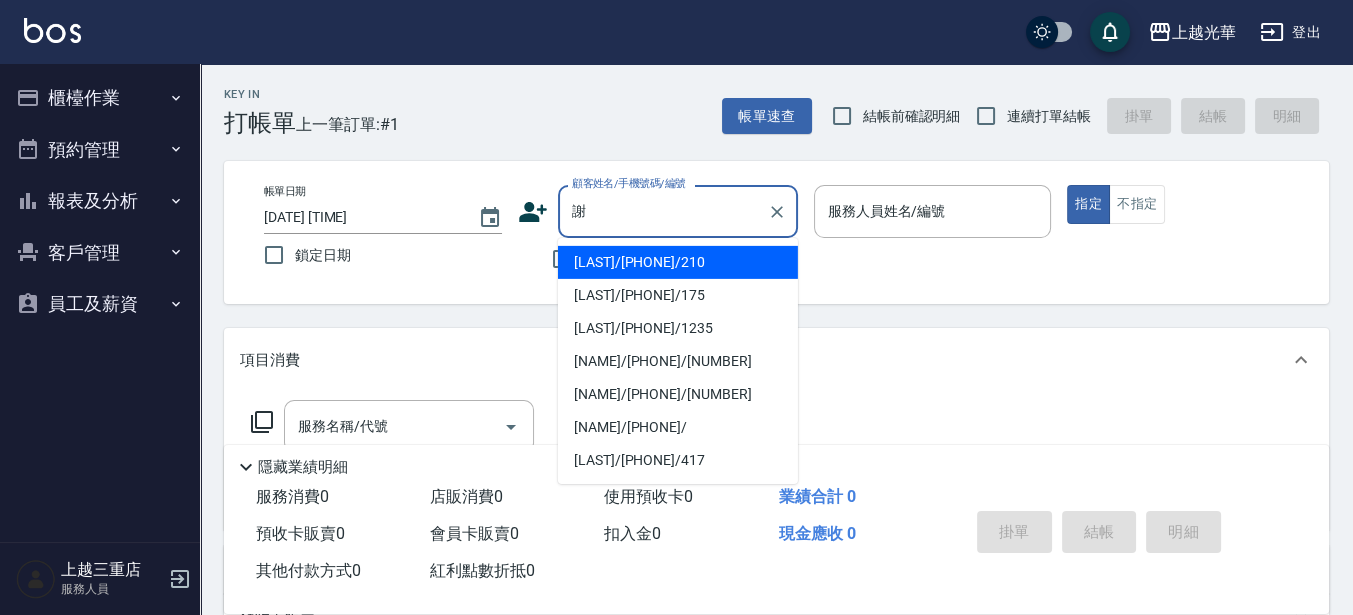 click on "[LAST]/[PHONE]/210" at bounding box center (678, 262) 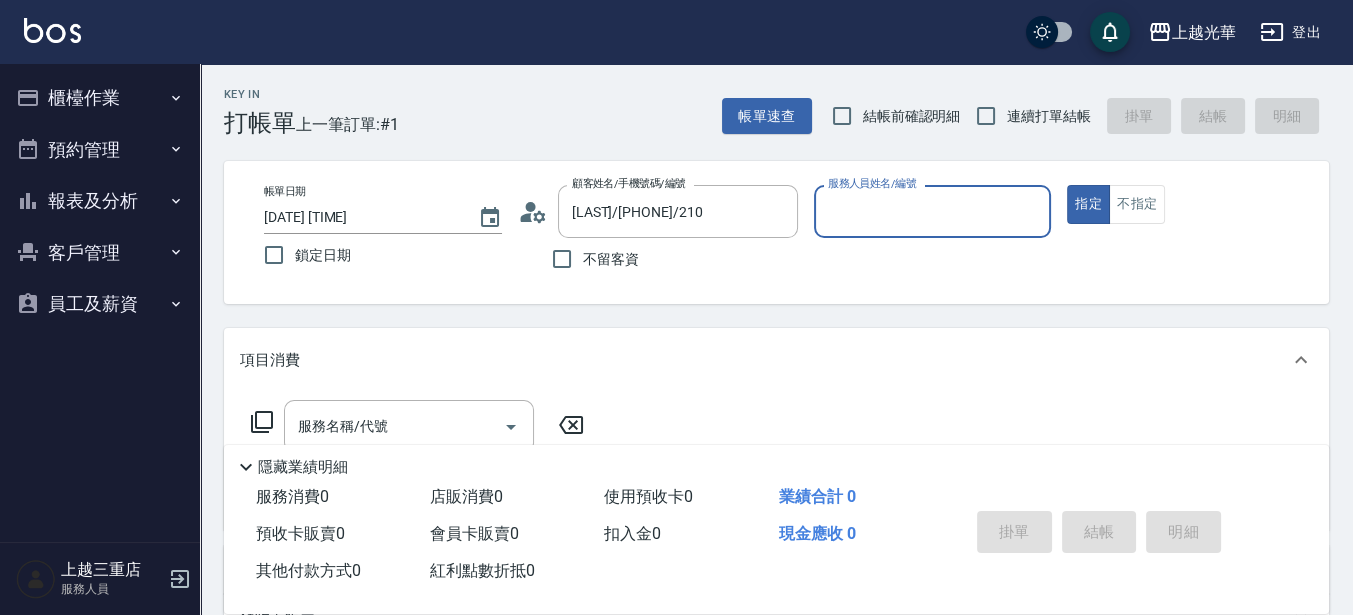 type on "雅袖-2" 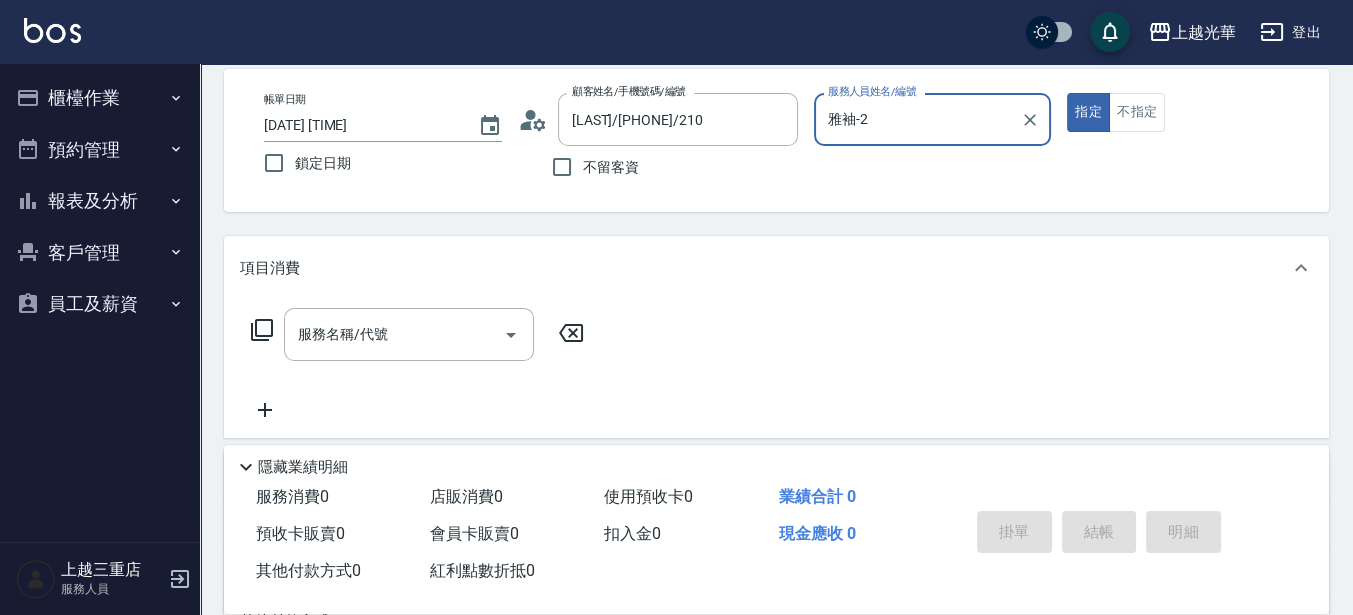scroll, scrollTop: 125, scrollLeft: 0, axis: vertical 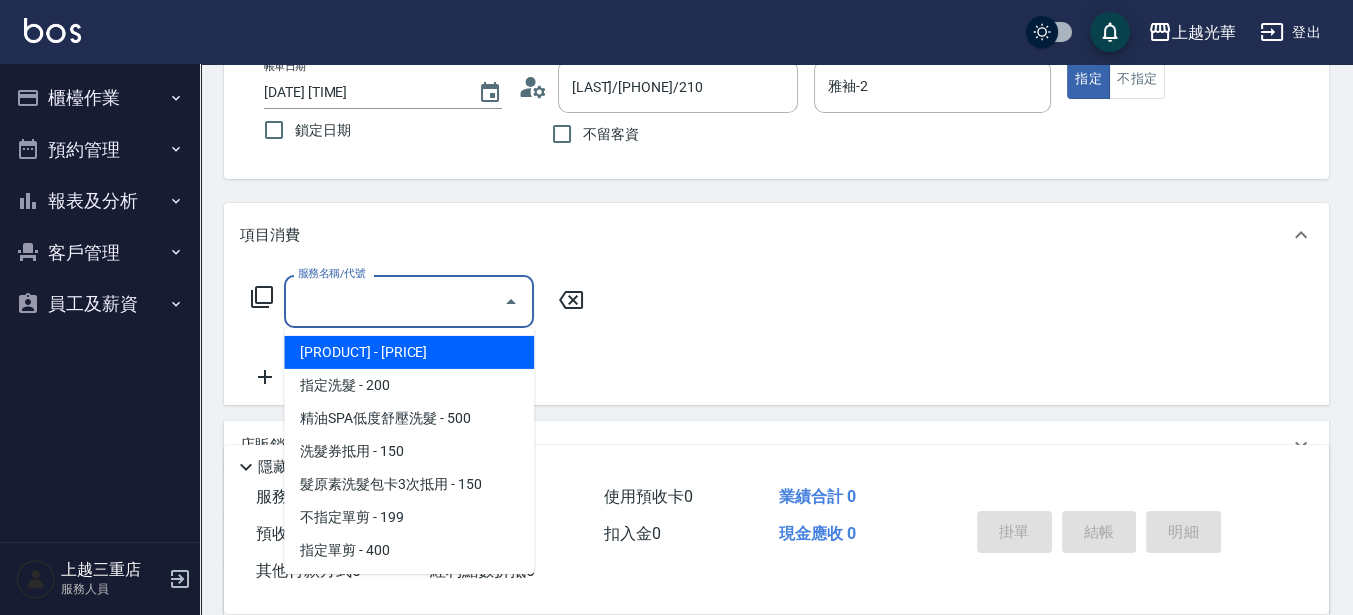 click on "服務名稱/代號" at bounding box center (394, 301) 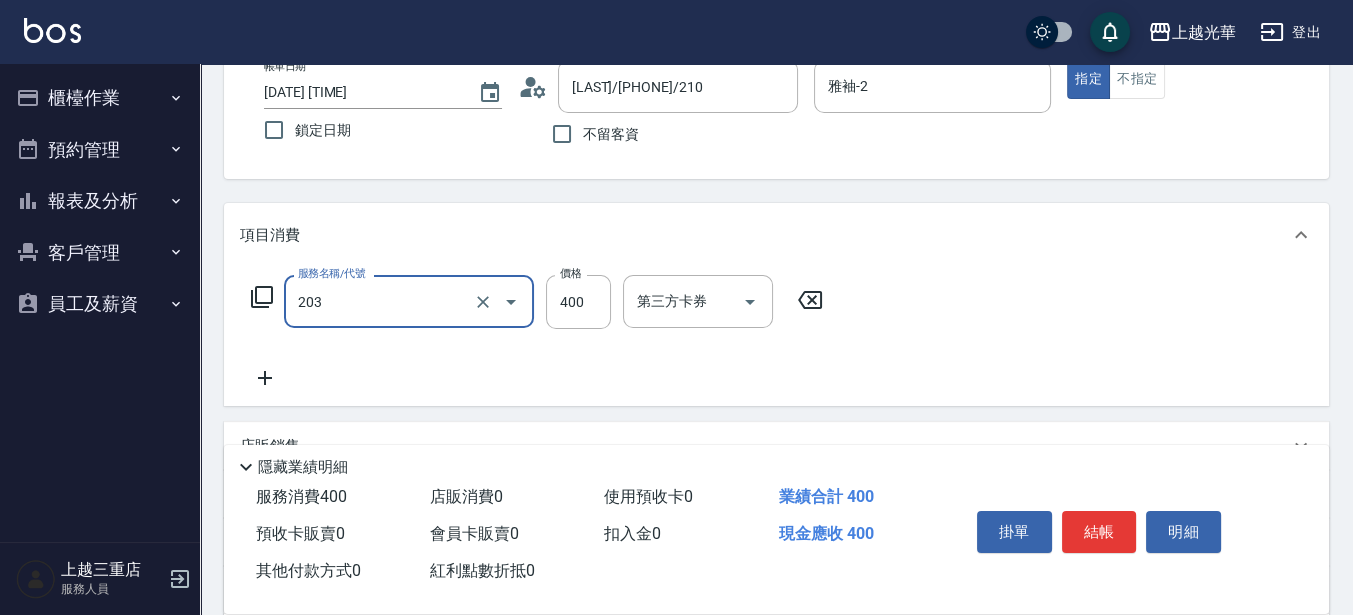 type on "指定單剪(203)" 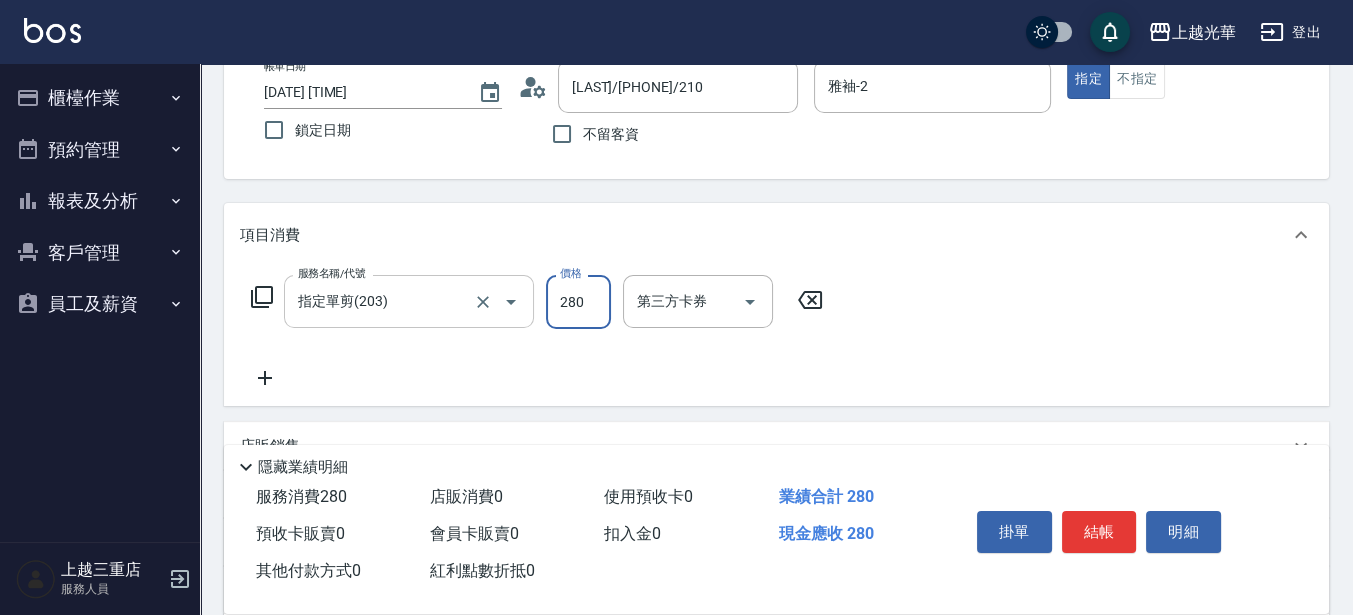 type on "280" 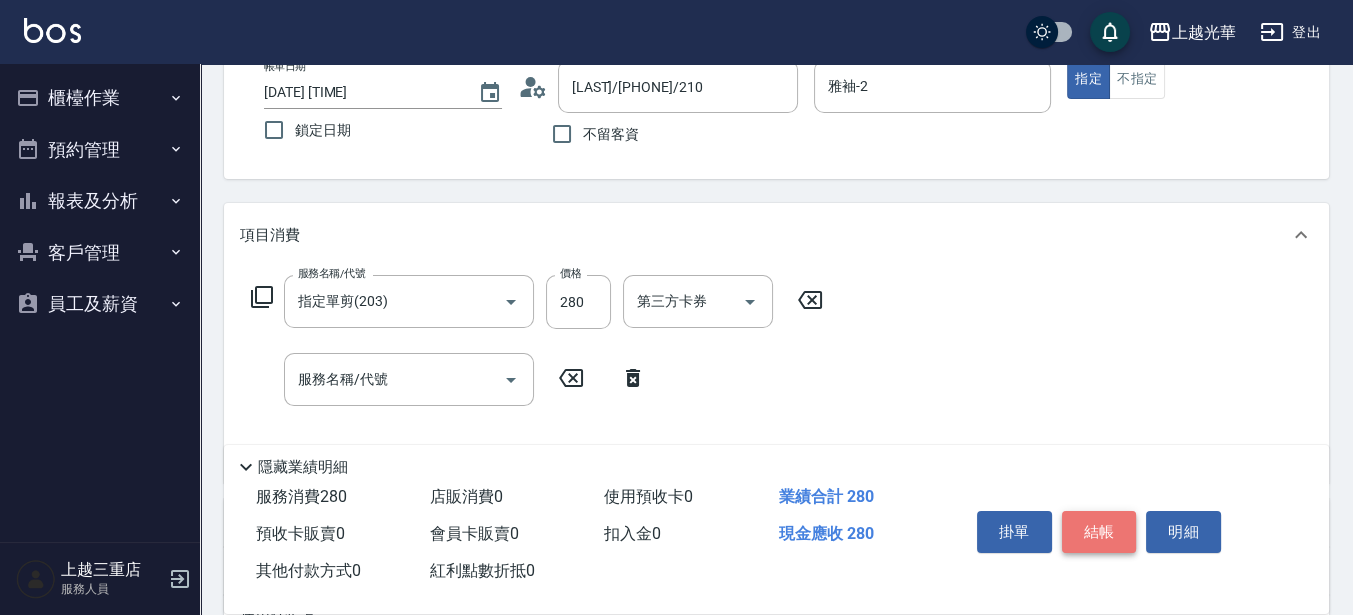 click on "結帳" at bounding box center (1099, 532) 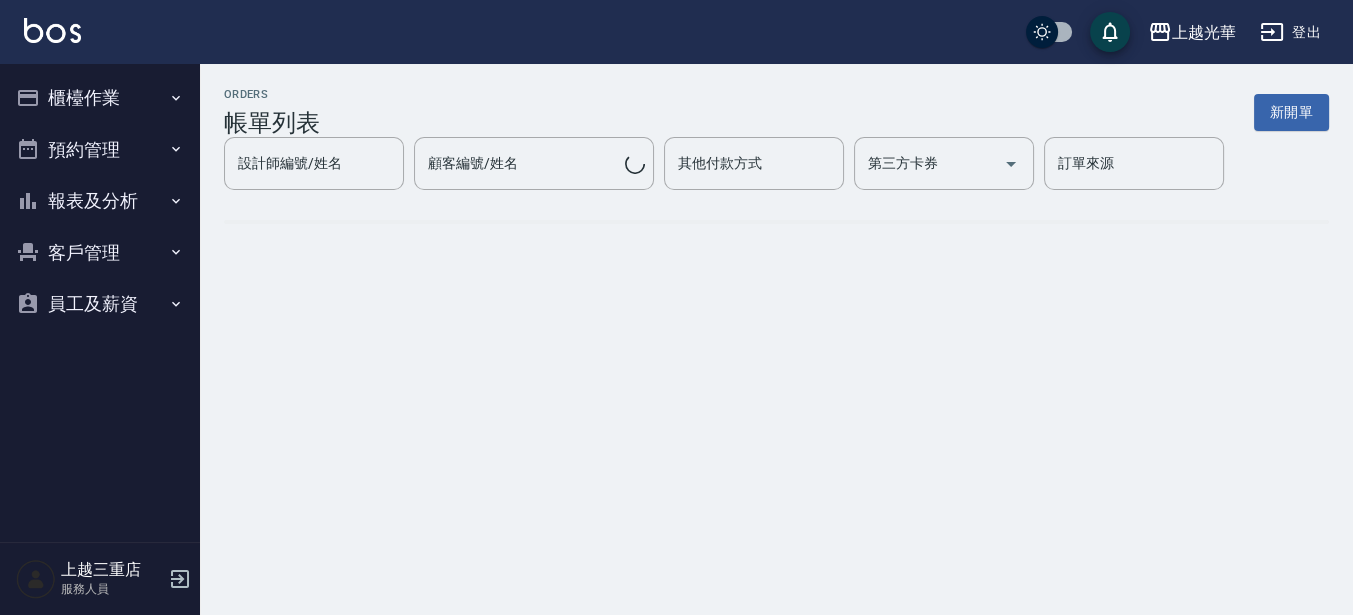 scroll, scrollTop: 0, scrollLeft: 0, axis: both 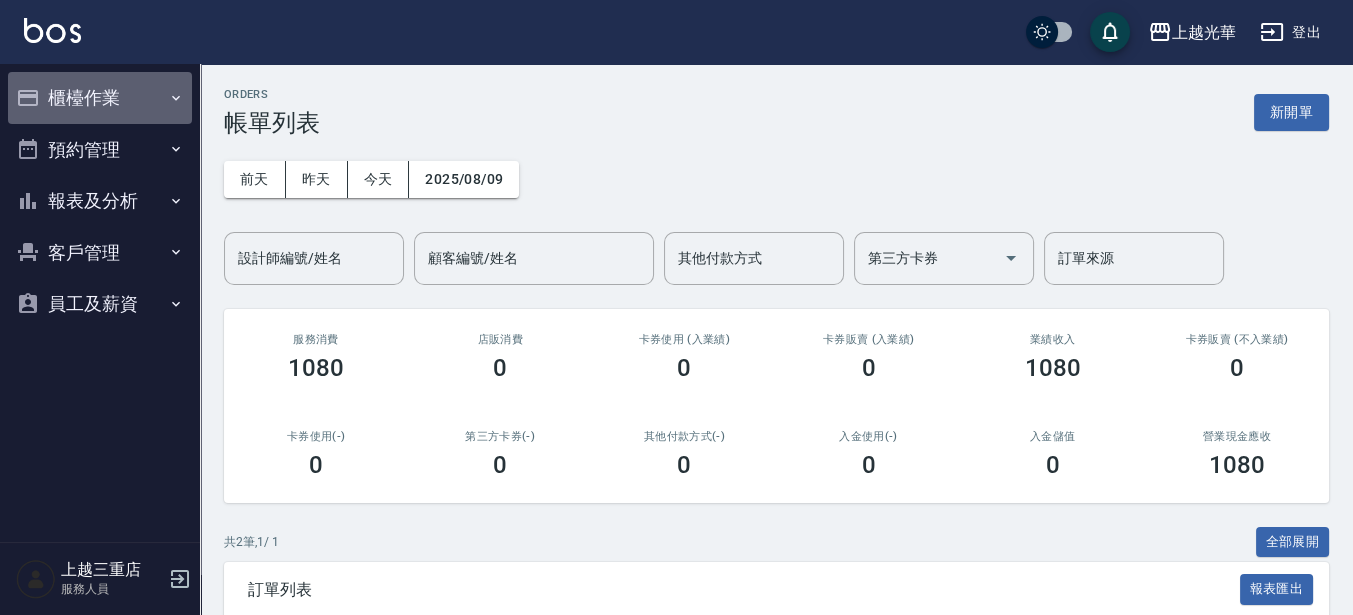 click on "櫃檯作業" at bounding box center (100, 98) 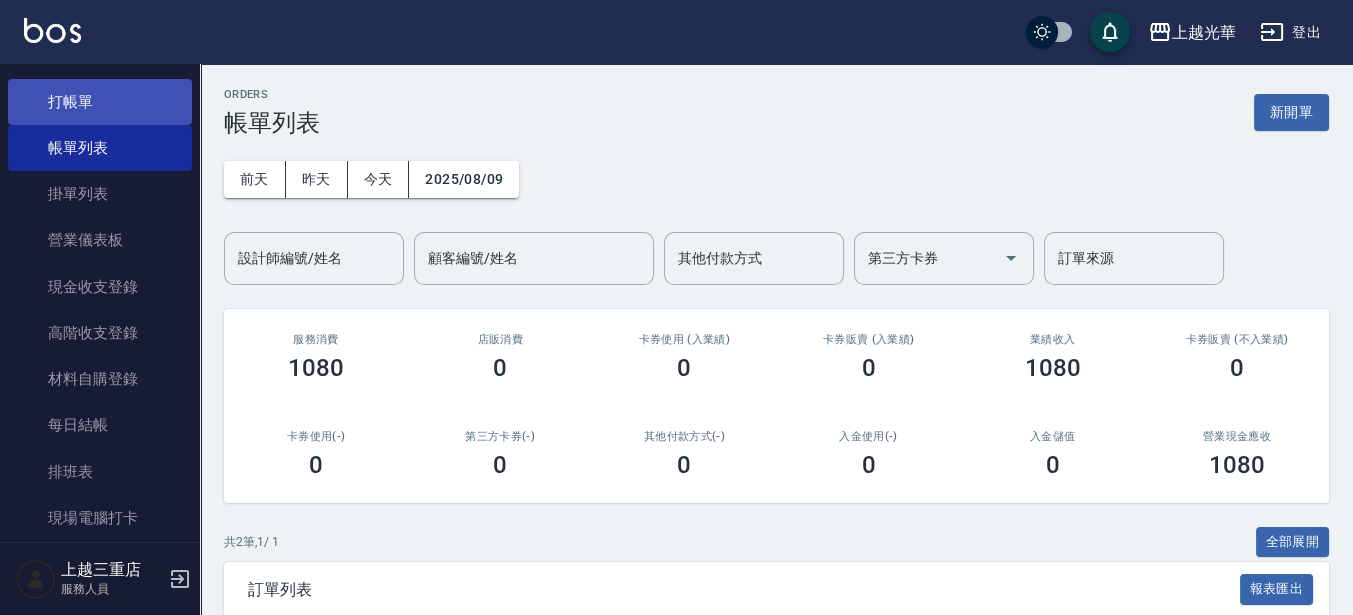 scroll, scrollTop: 0, scrollLeft: 0, axis: both 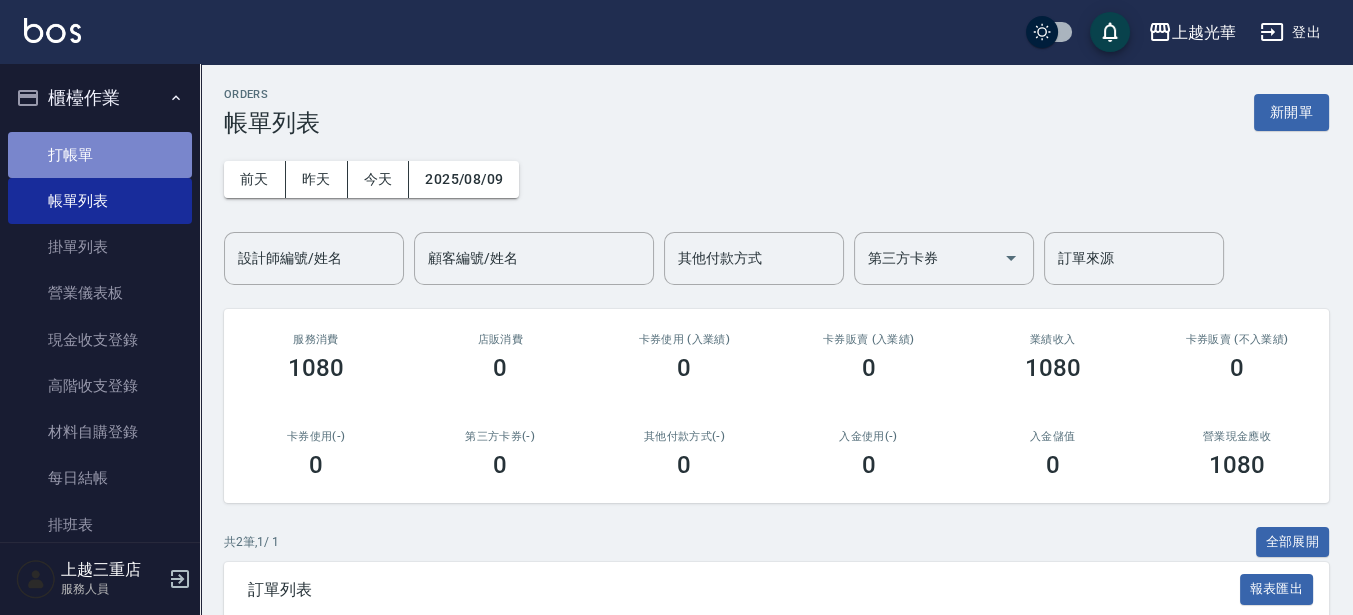 click on "打帳單" at bounding box center (100, 155) 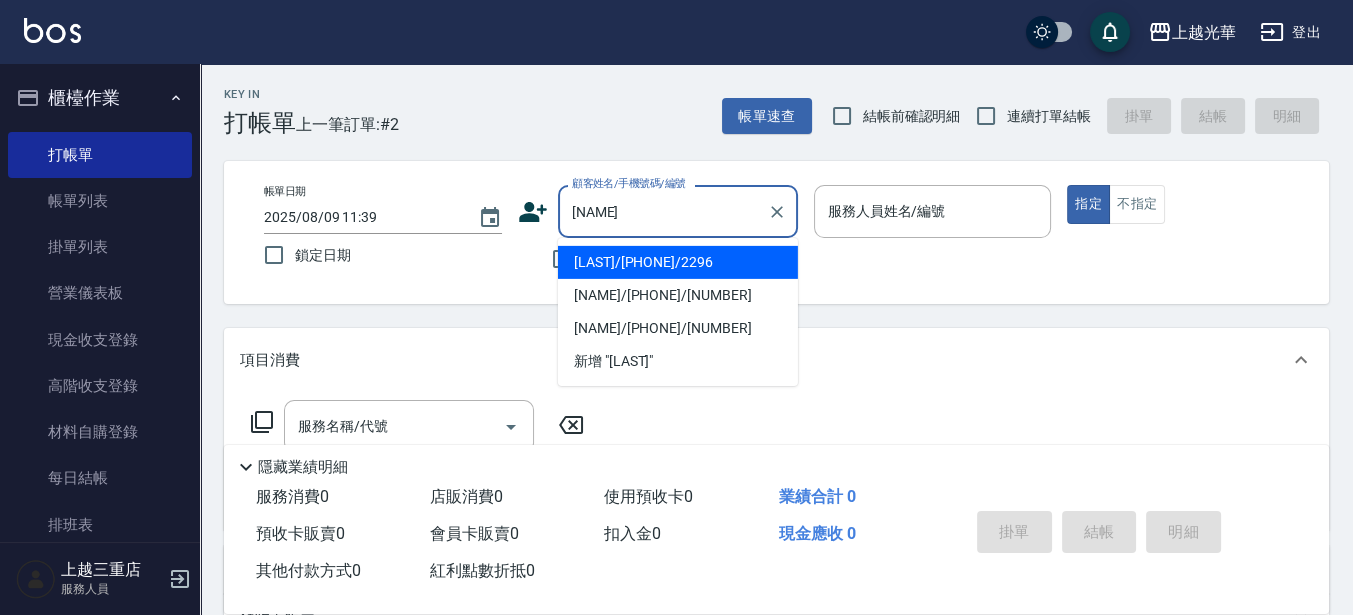click on "[LAST]/[PHONE]/2296" at bounding box center [678, 262] 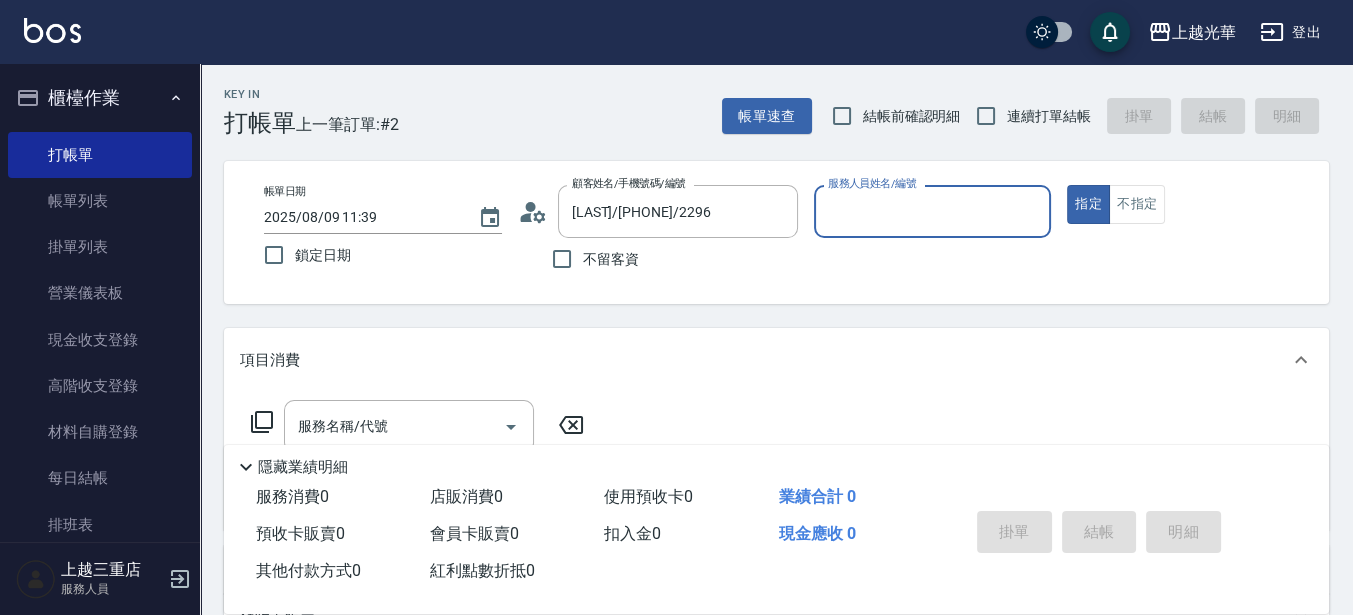 type on "小黑-3" 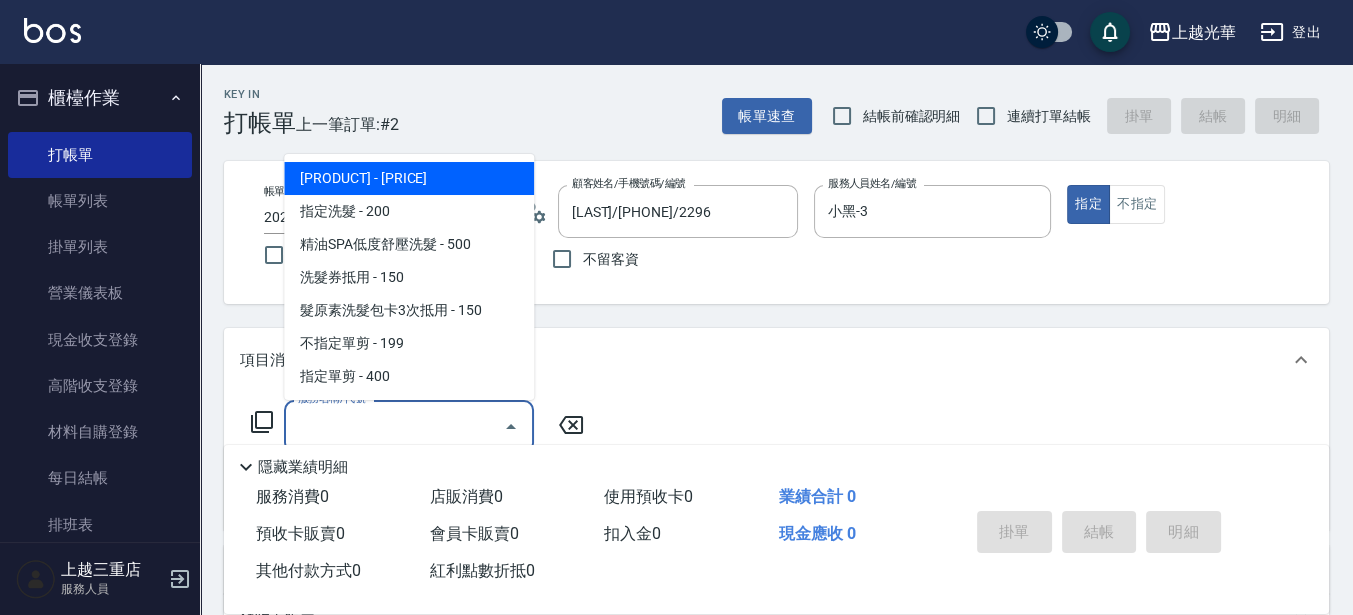 click on "服務名稱/代號" at bounding box center [394, 426] 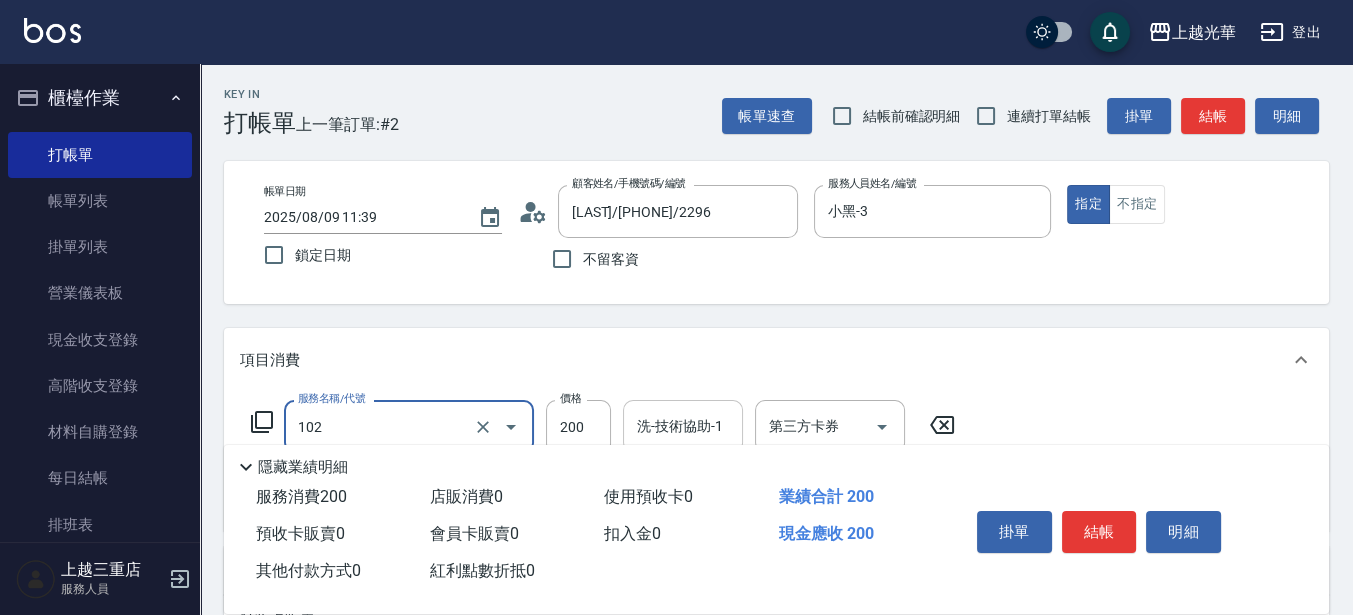 type on "指定洗髮(102)" 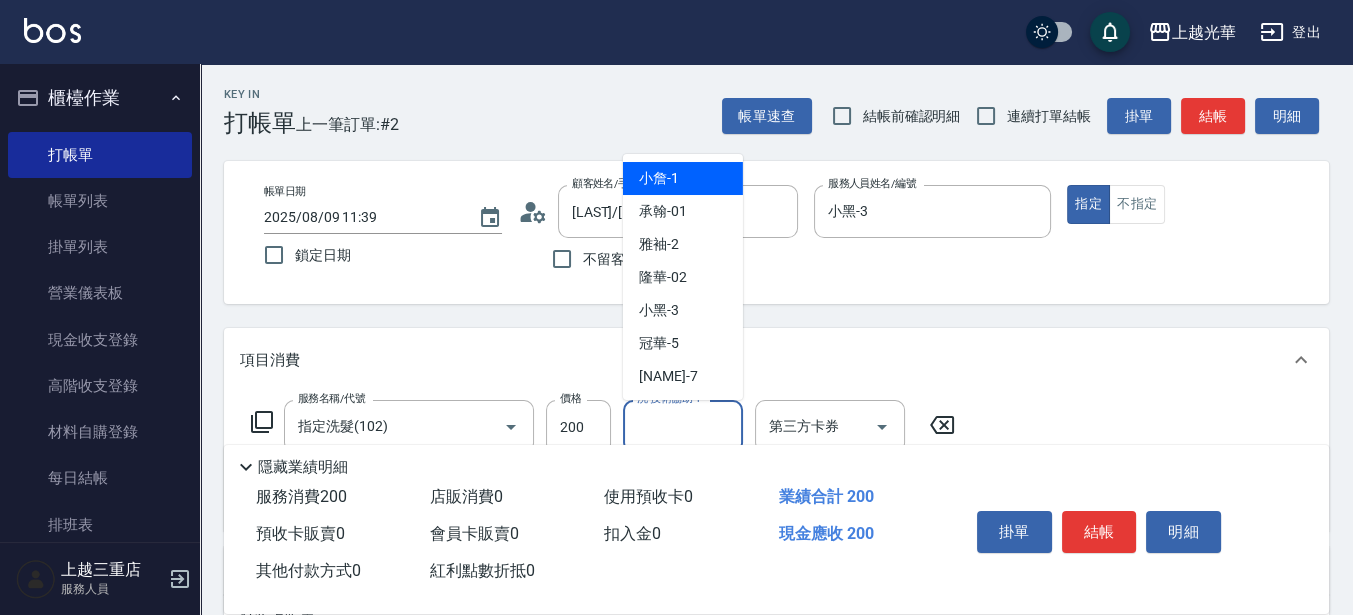 click on "洗-技術協助-1" at bounding box center (683, 426) 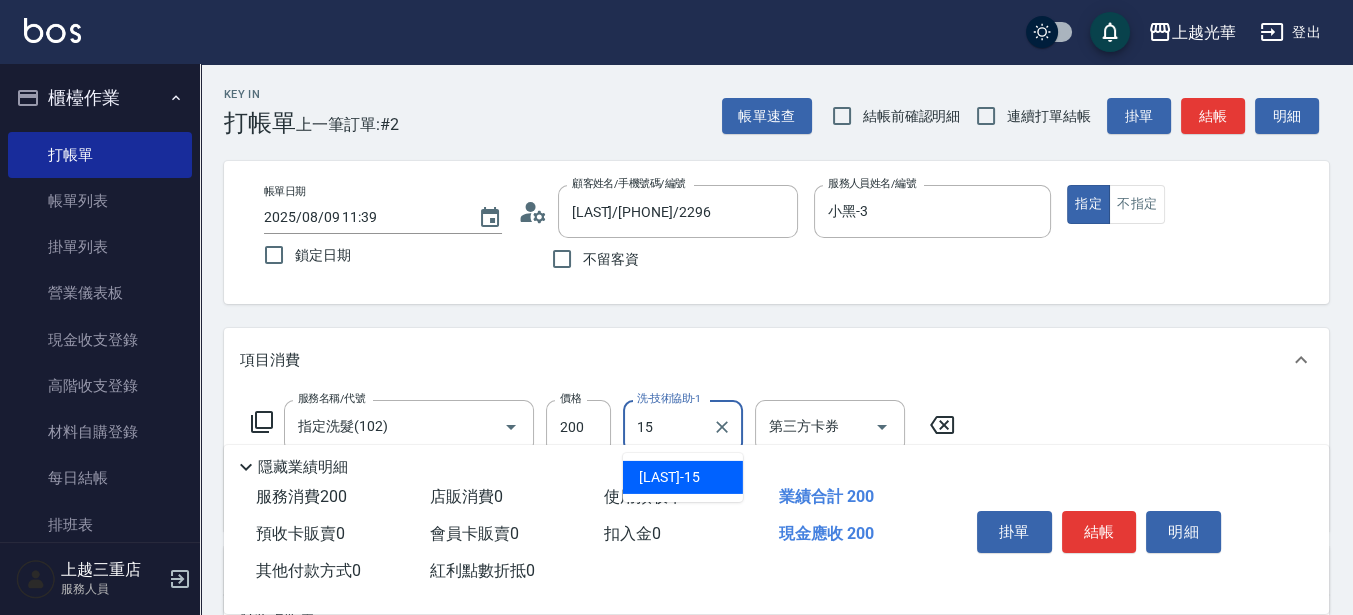 type on "[LAST]-15" 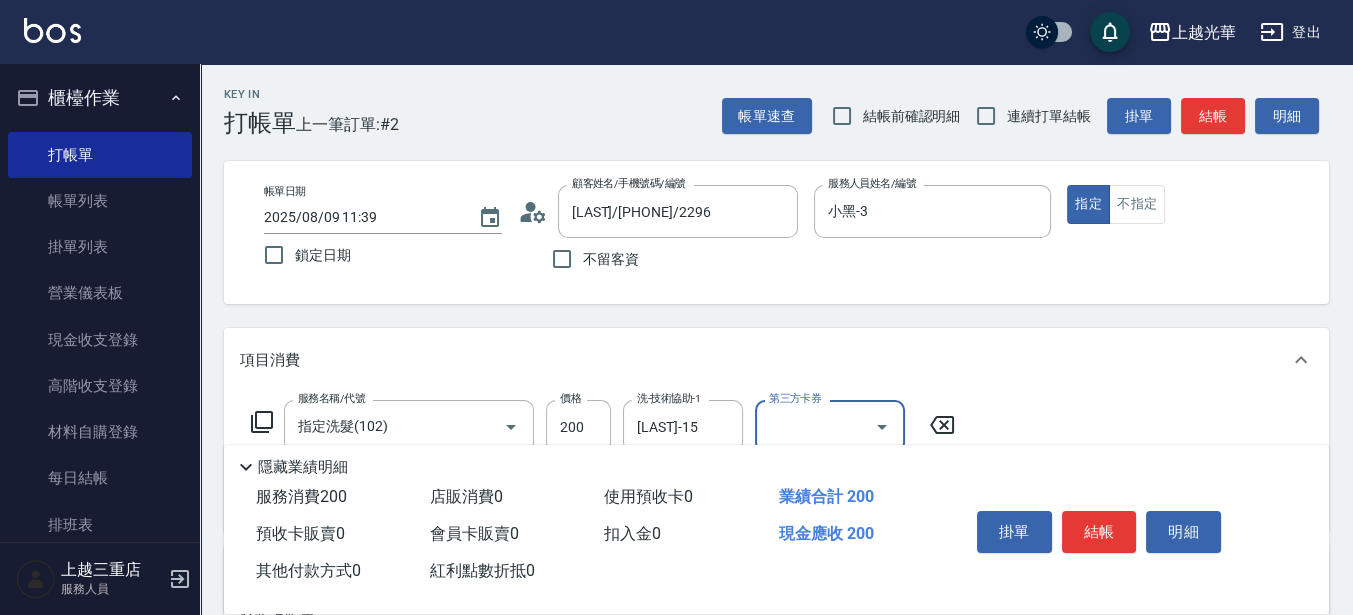 scroll, scrollTop: 125, scrollLeft: 0, axis: vertical 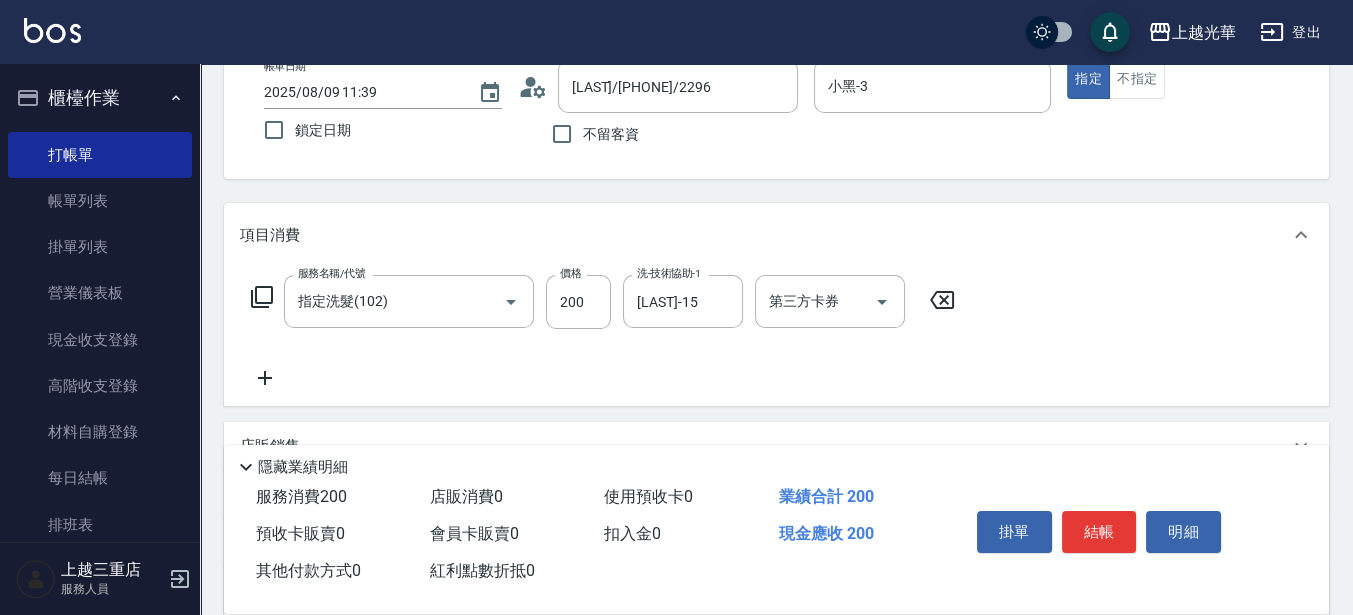 click 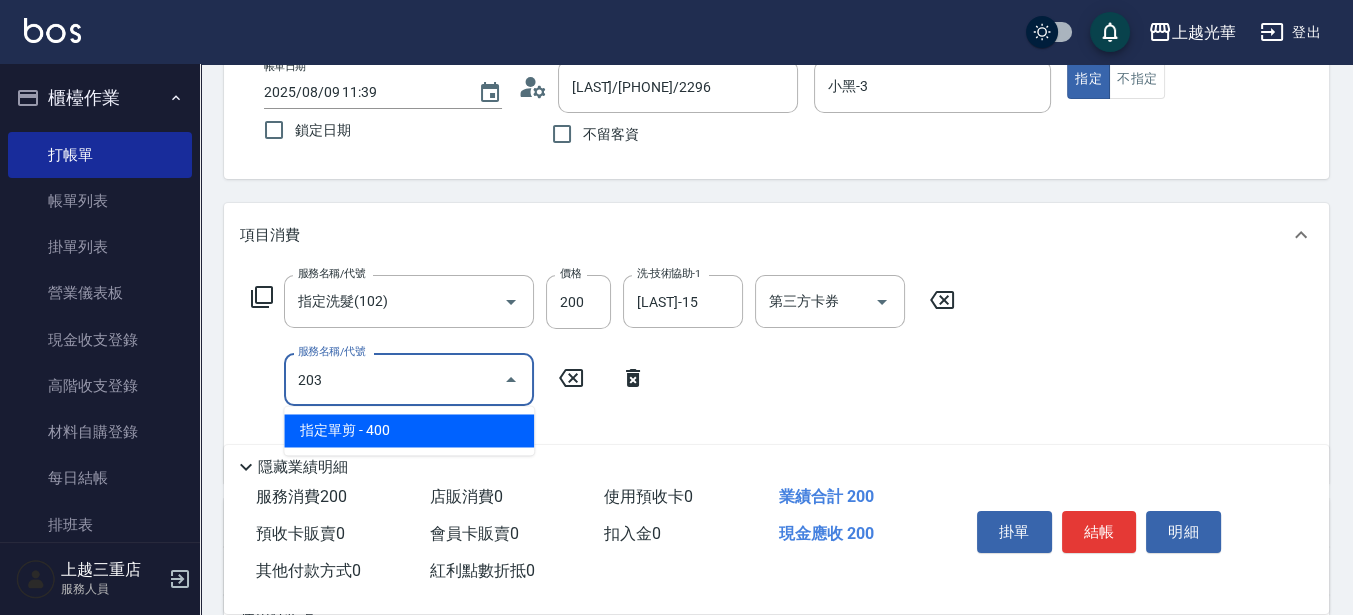 type on "指定單剪(203)" 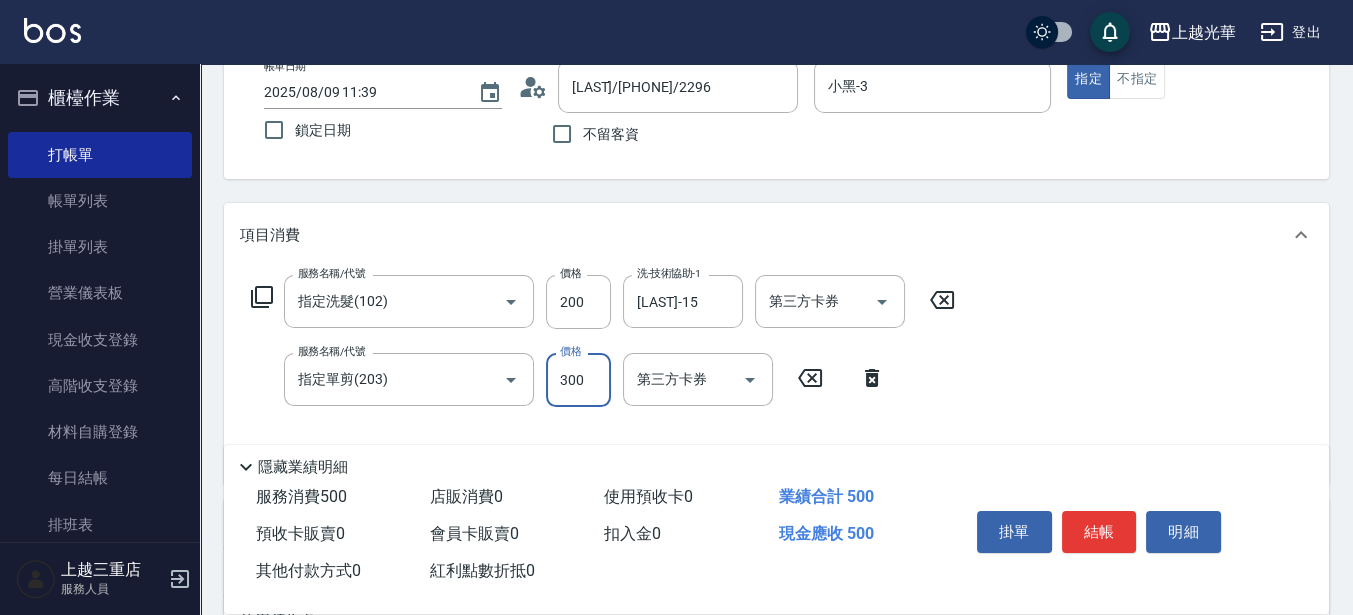 type on "300" 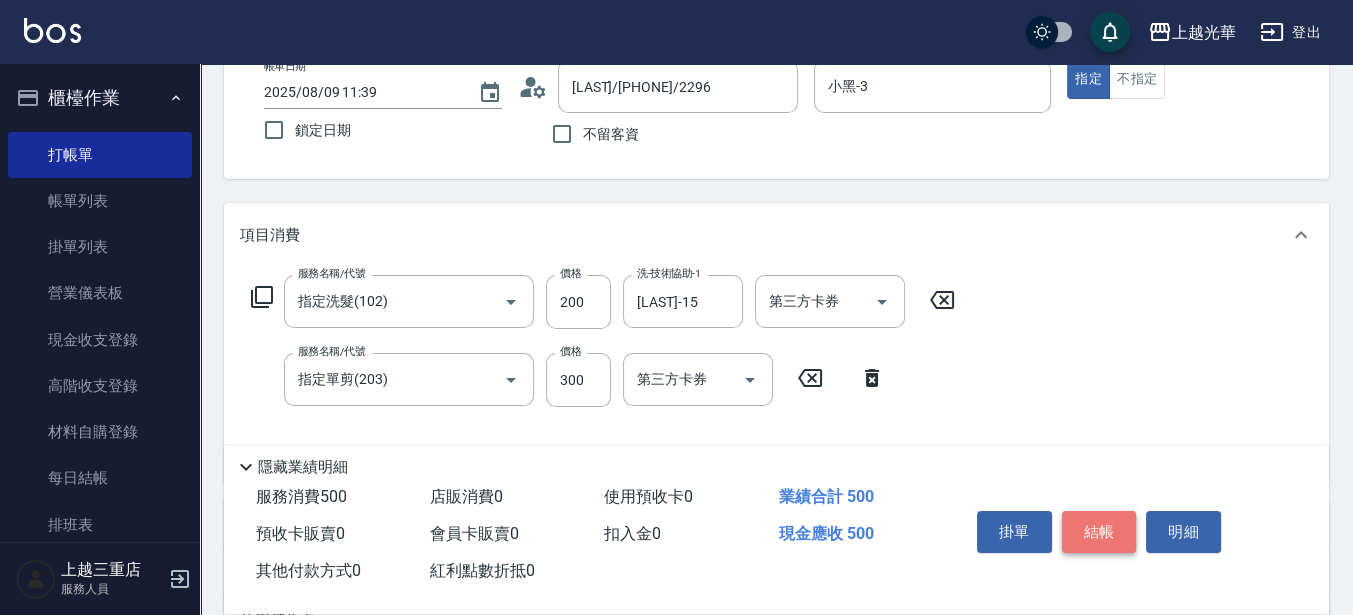 click on "結帳" at bounding box center (1099, 532) 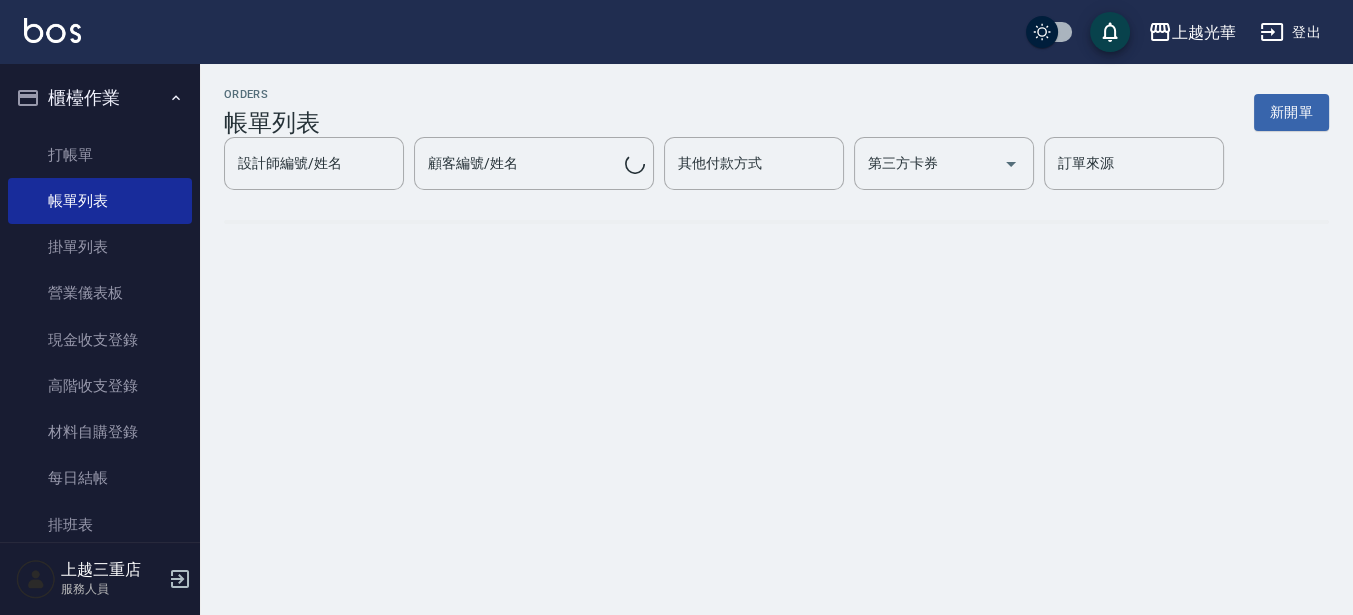 scroll, scrollTop: 0, scrollLeft: 0, axis: both 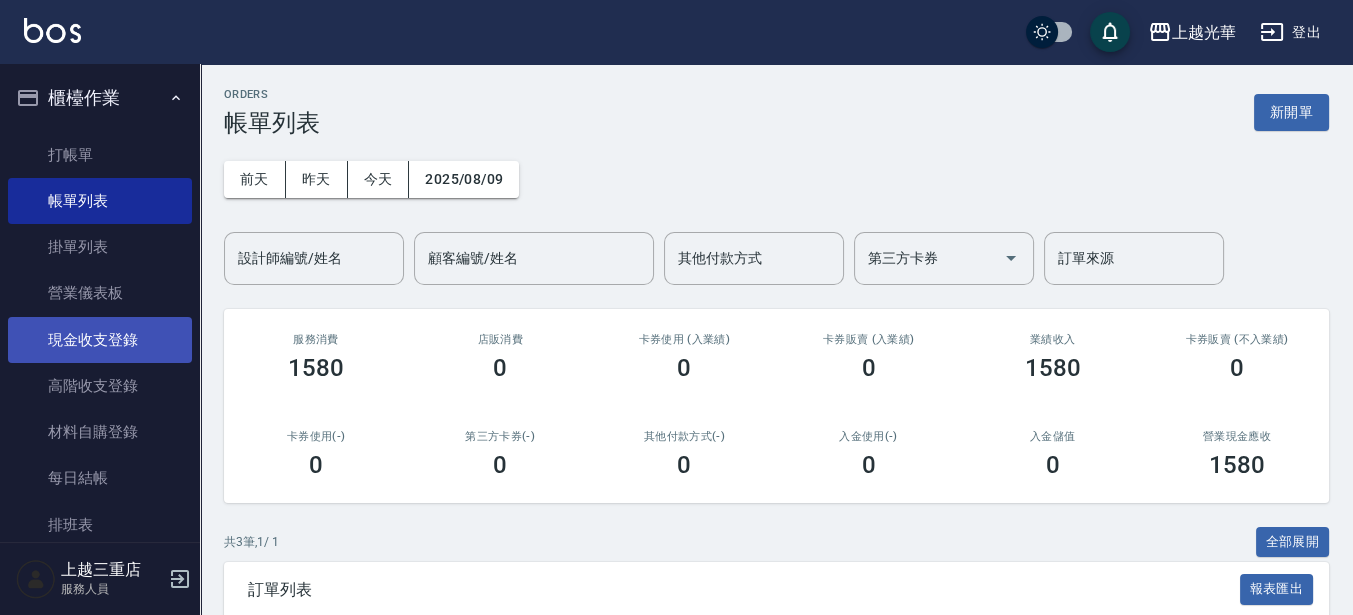 click on "現金收支登錄" at bounding box center (100, 340) 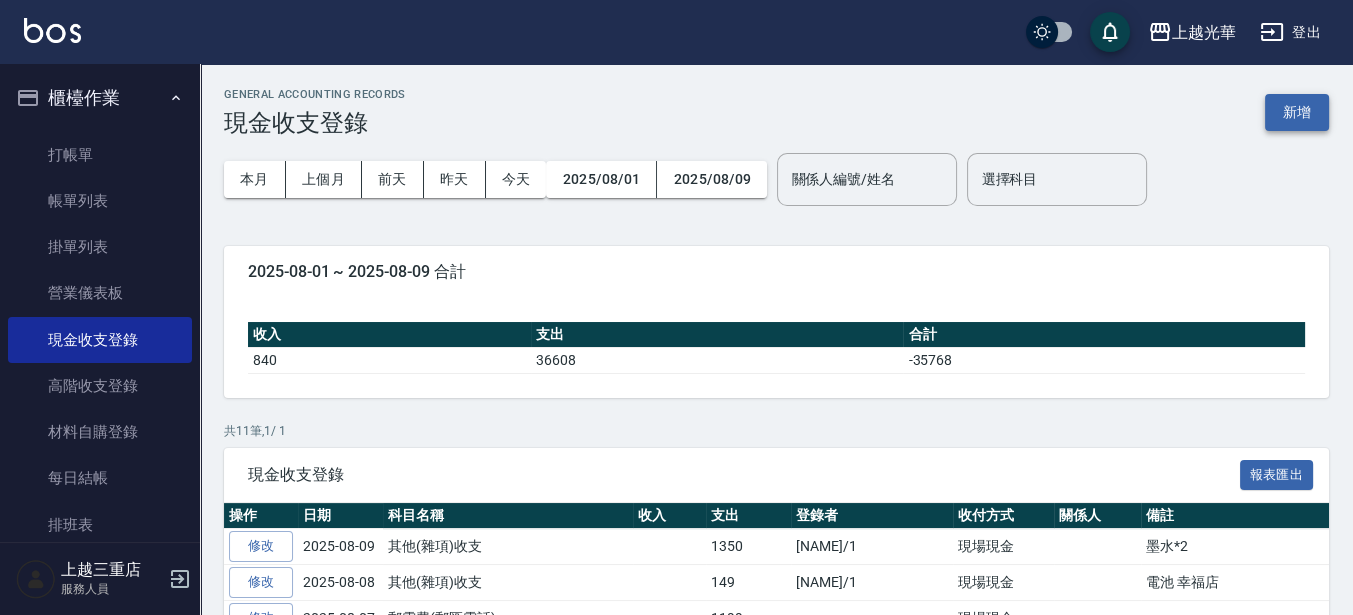click on "新增" at bounding box center [1297, 112] 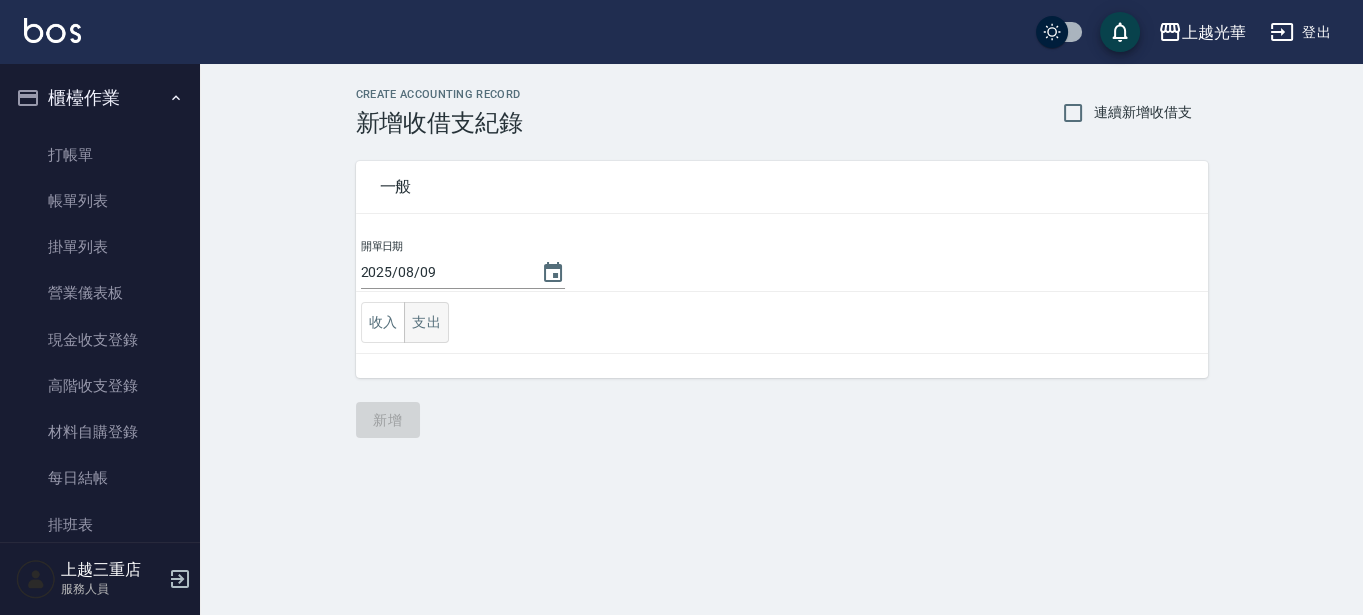 click on "支出" at bounding box center (426, 322) 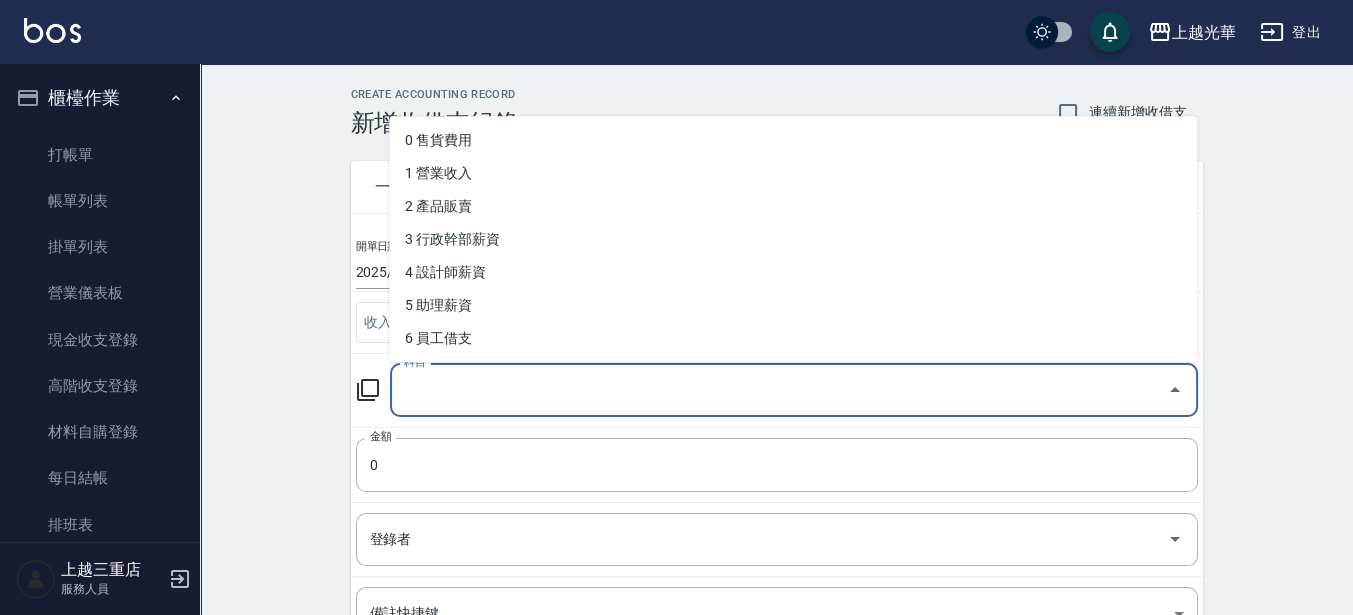 click on "科目" at bounding box center (779, 390) 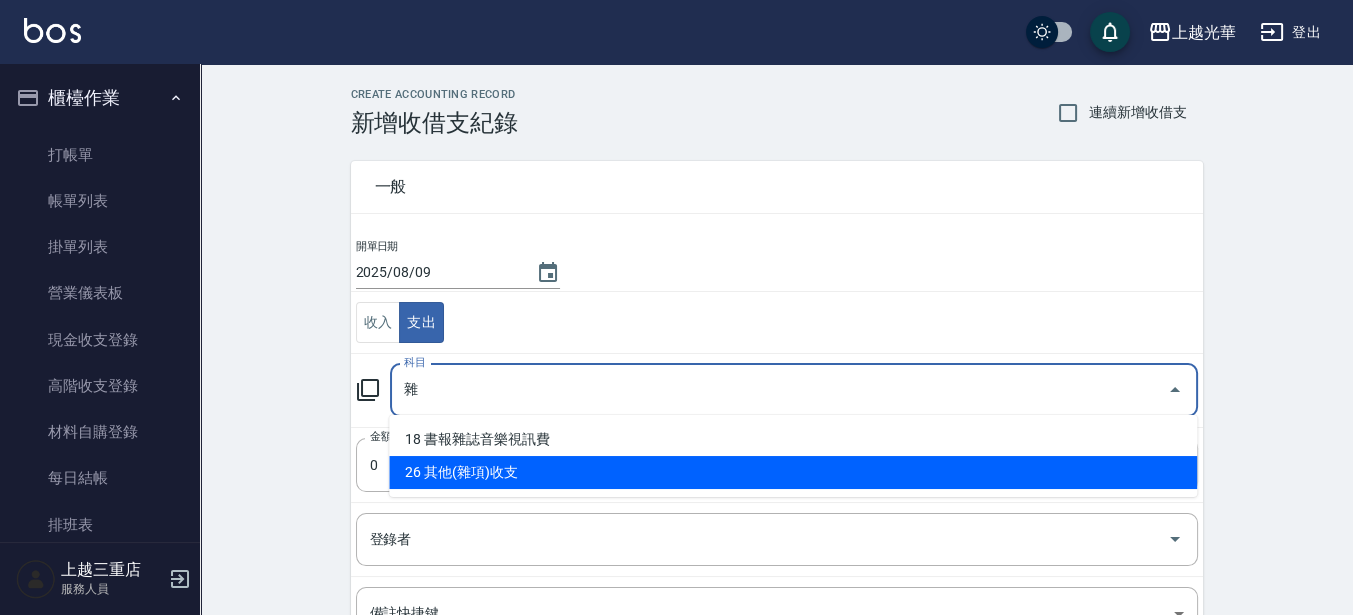 click on "18 書報雜誌音樂視訊費 26 其他(雜項)收支" at bounding box center [793, 456] 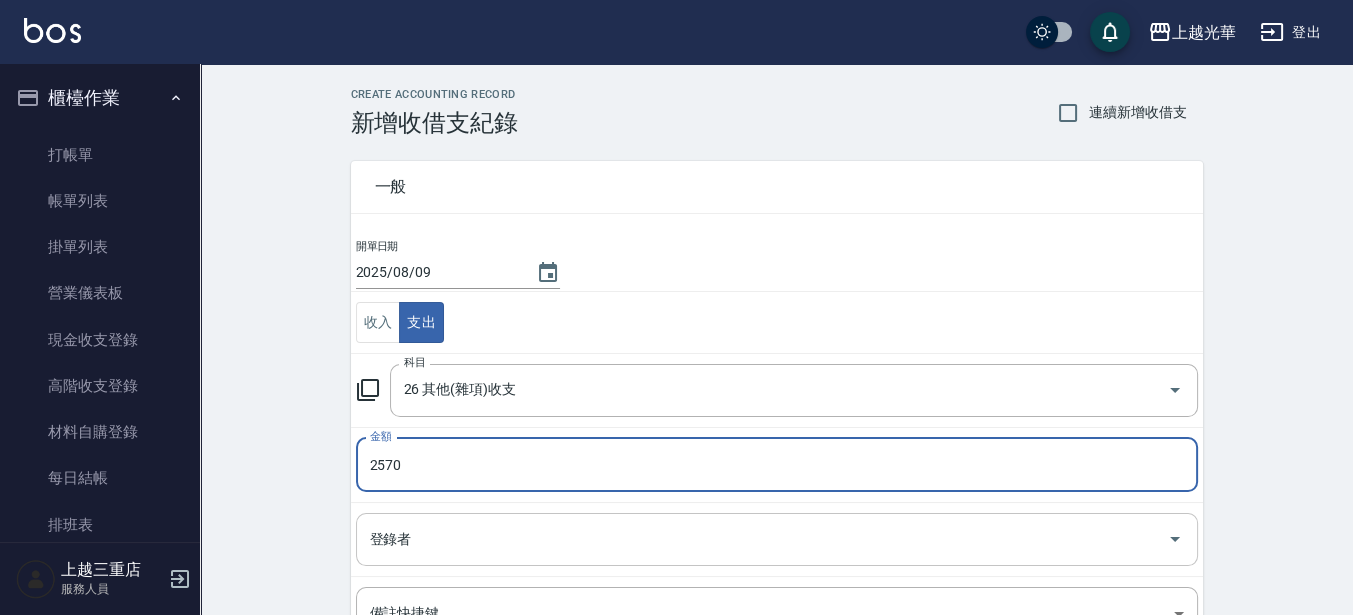 type on "2570" 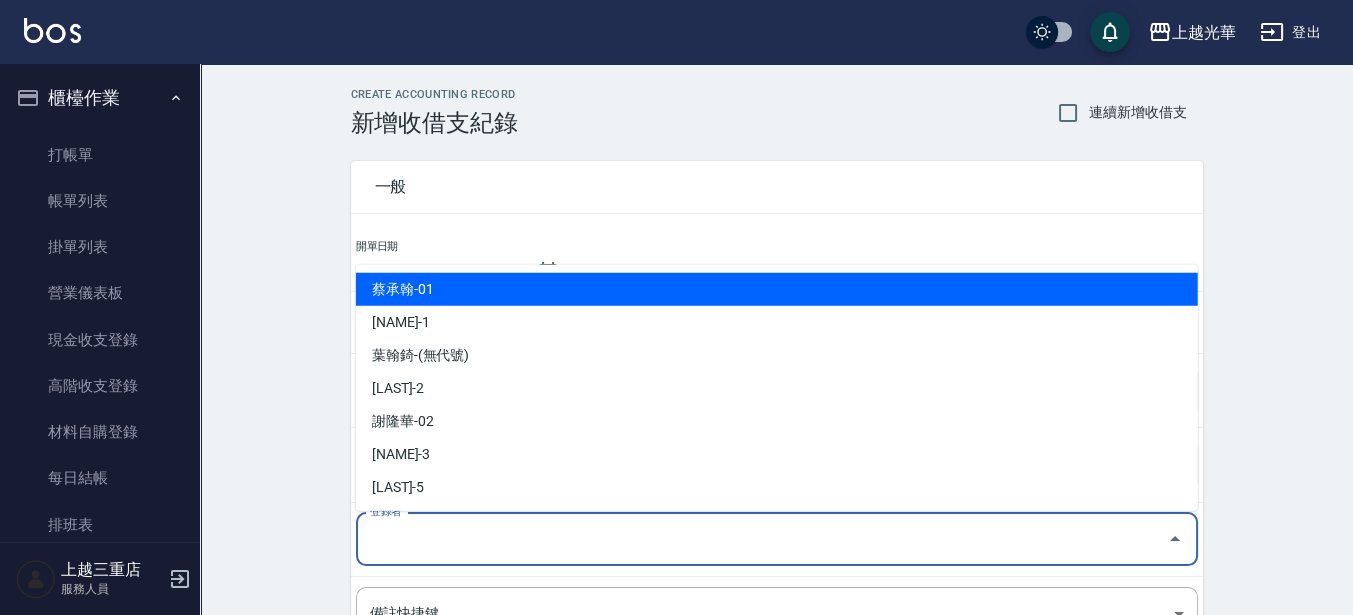 click on "登錄者" at bounding box center [762, 539] 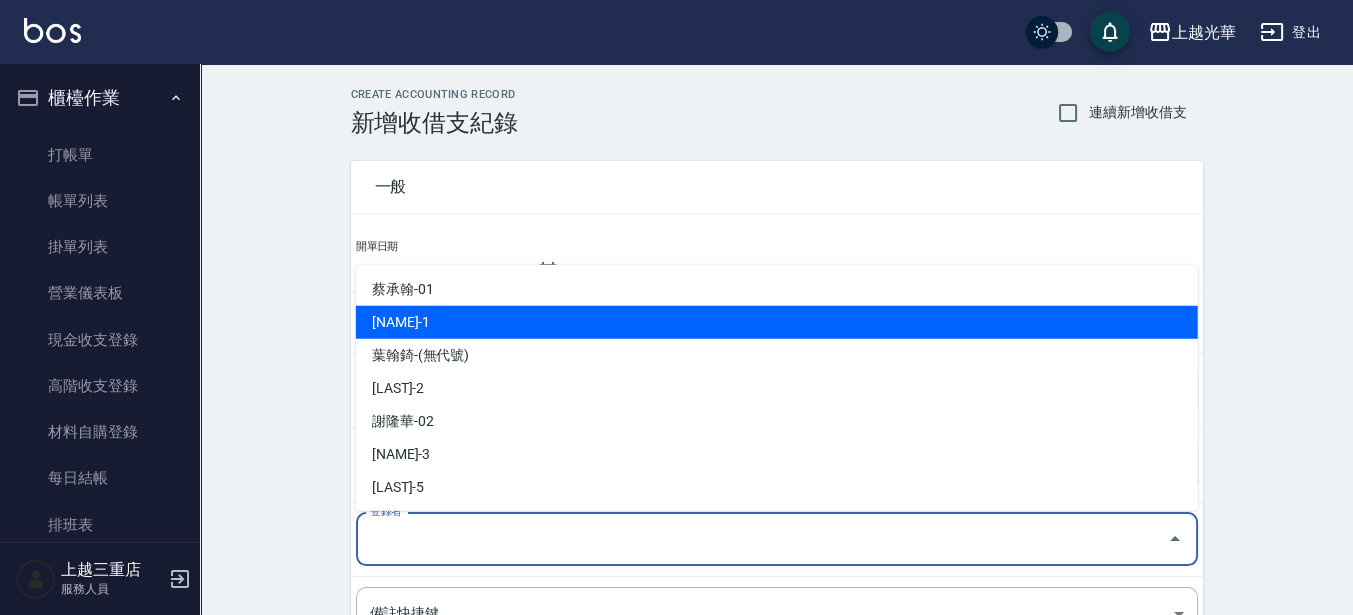 click on "[NAME]-1" at bounding box center (777, 322) 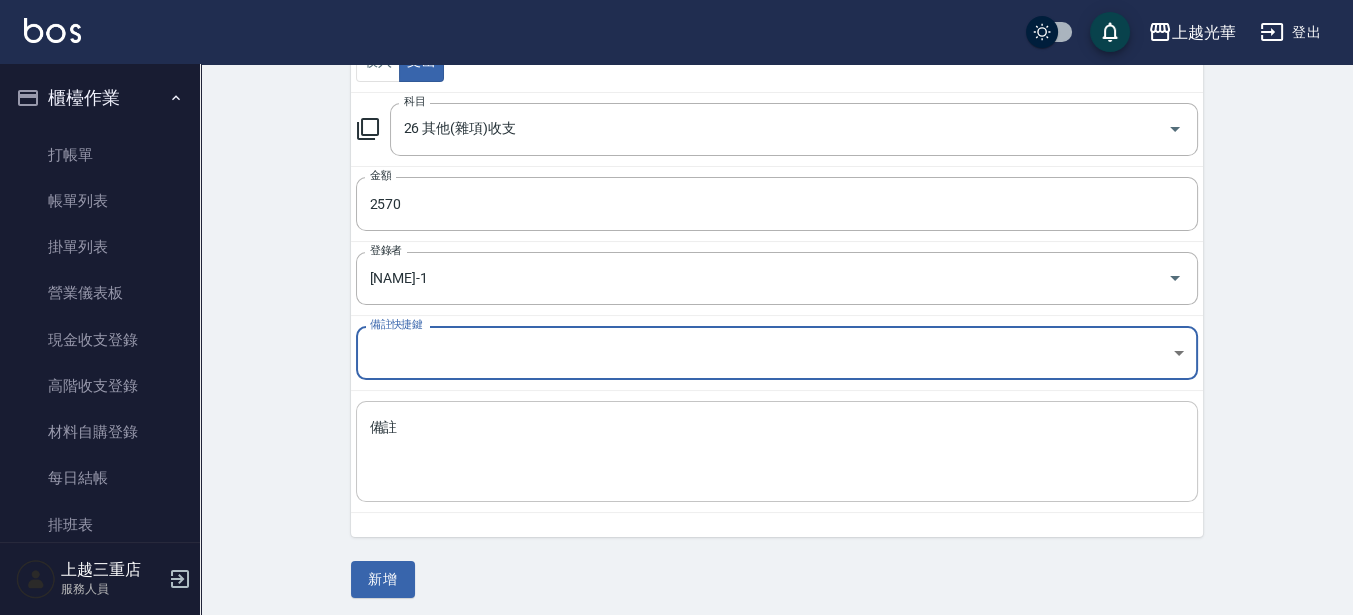 scroll, scrollTop: 264, scrollLeft: 0, axis: vertical 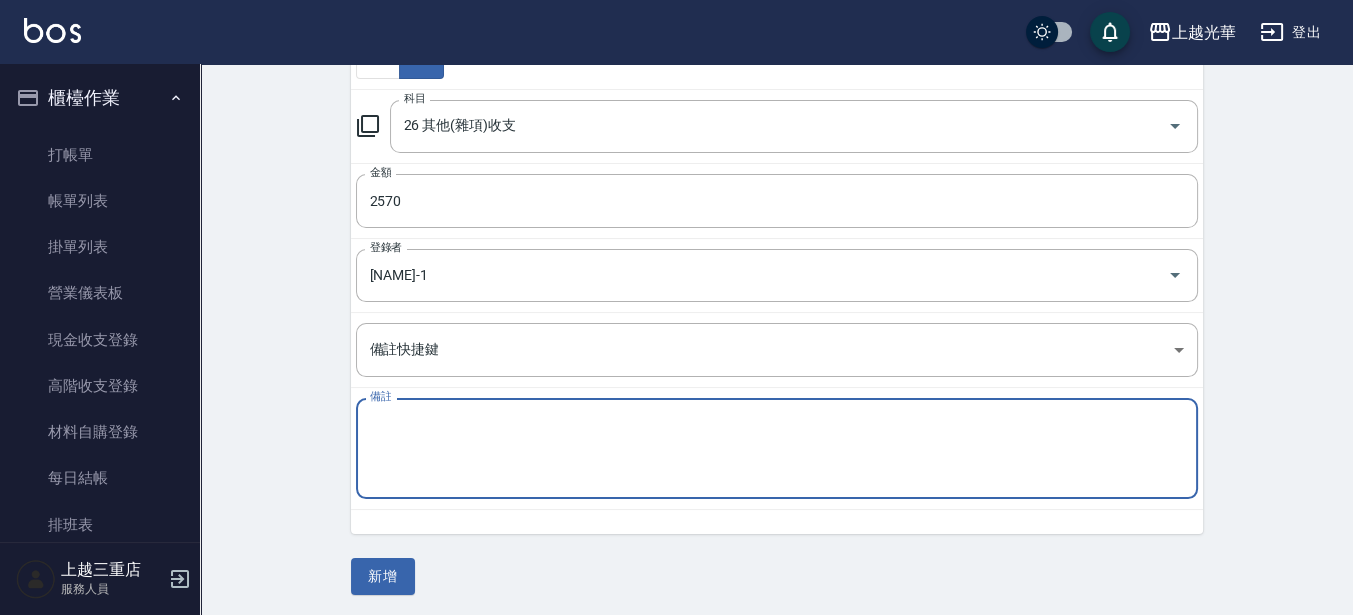 click on "備註" at bounding box center [777, 449] 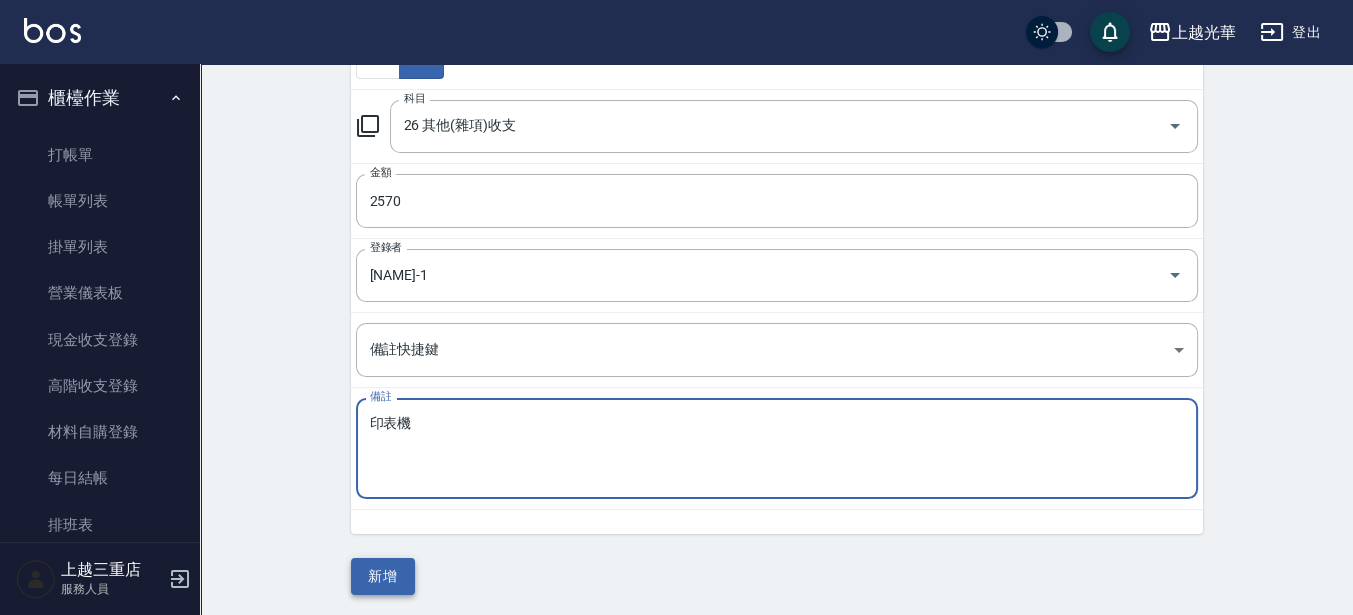 type on "印表機" 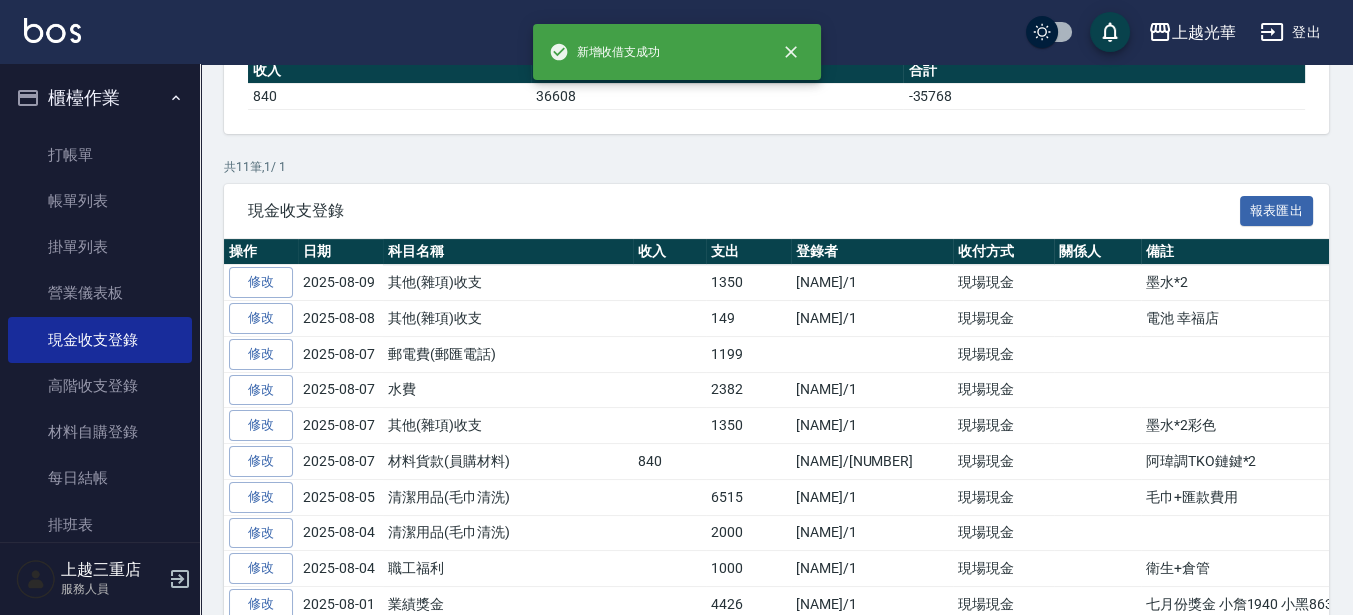 scroll, scrollTop: 0, scrollLeft: 0, axis: both 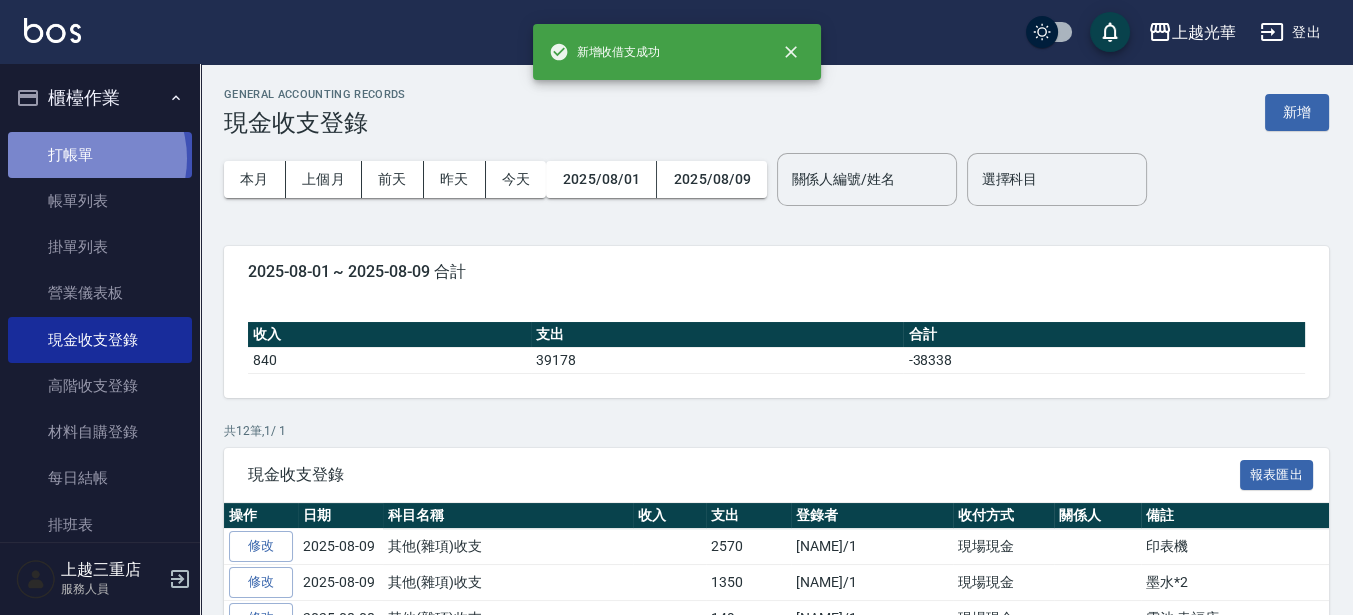 click on "打帳單" at bounding box center (100, 155) 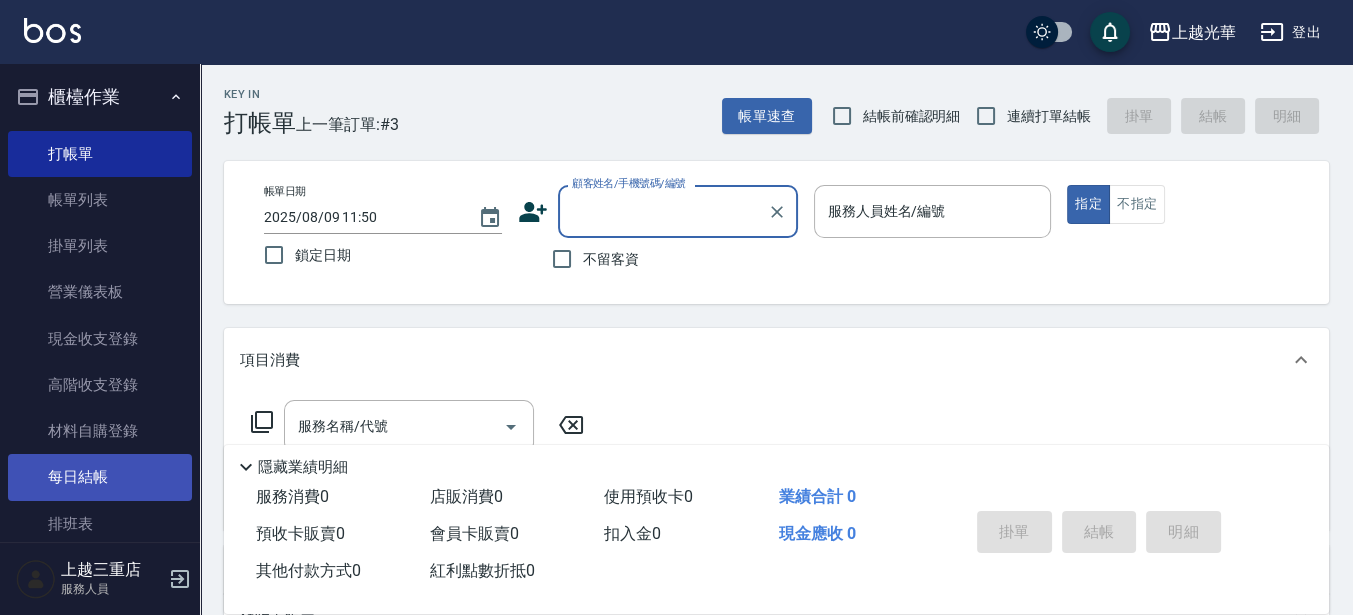 scroll, scrollTop: 0, scrollLeft: 0, axis: both 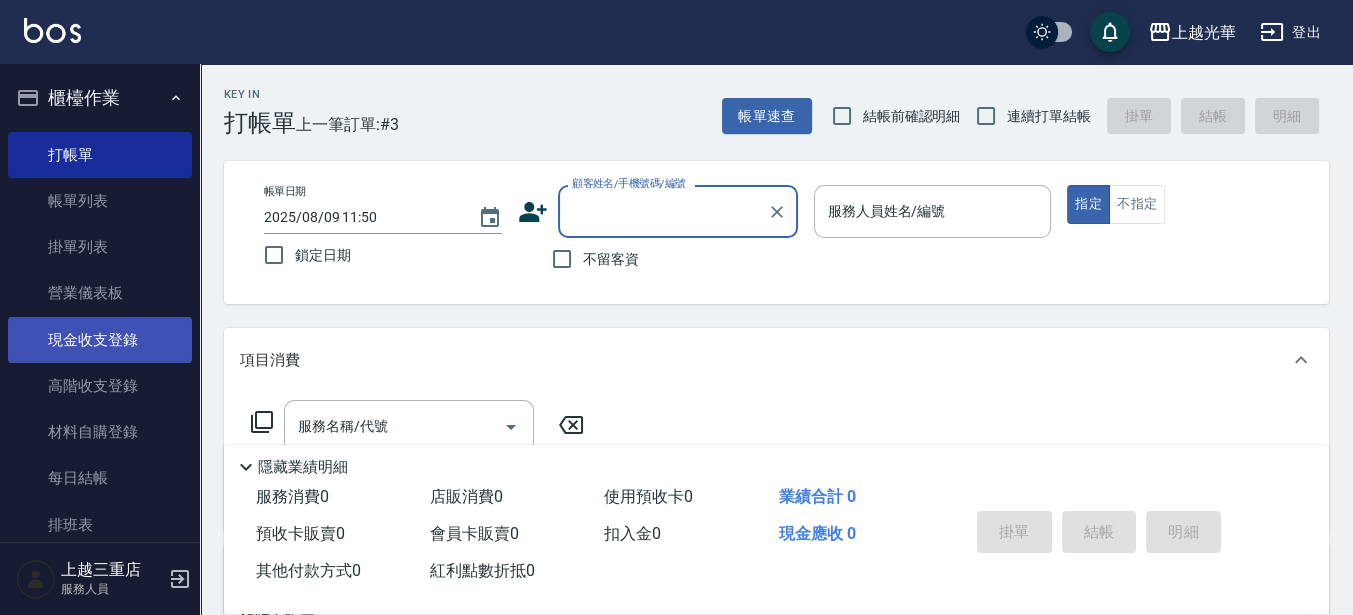 click on "現金收支登錄" at bounding box center (100, 340) 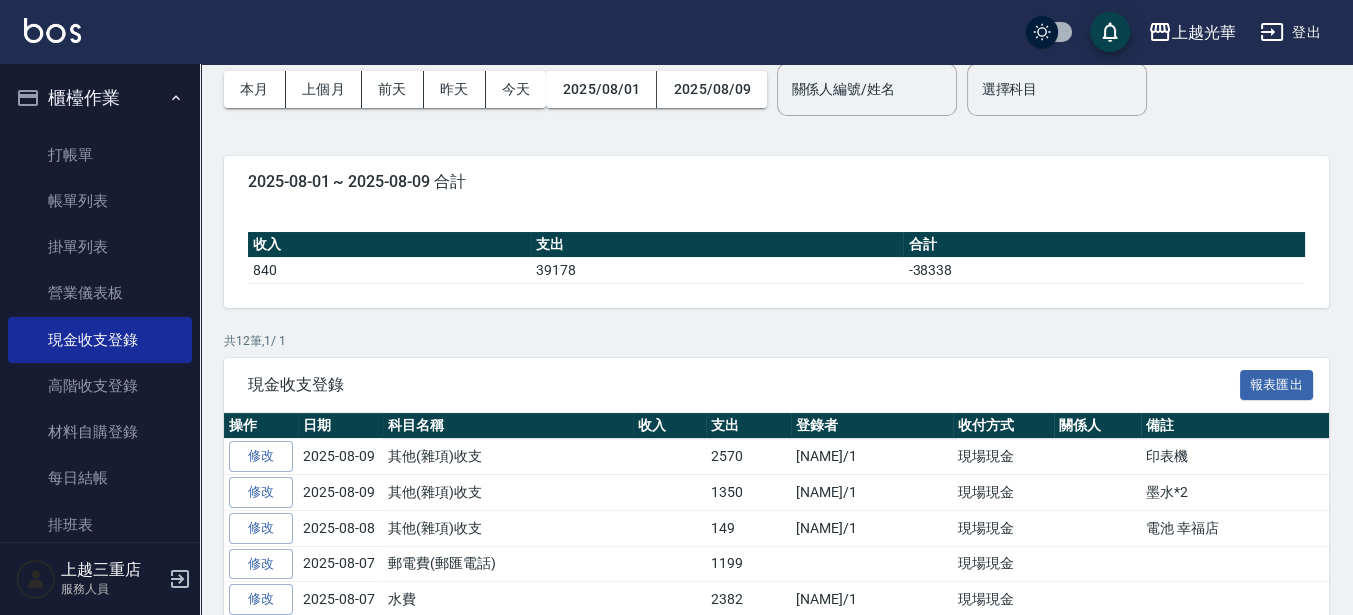 scroll, scrollTop: 125, scrollLeft: 0, axis: vertical 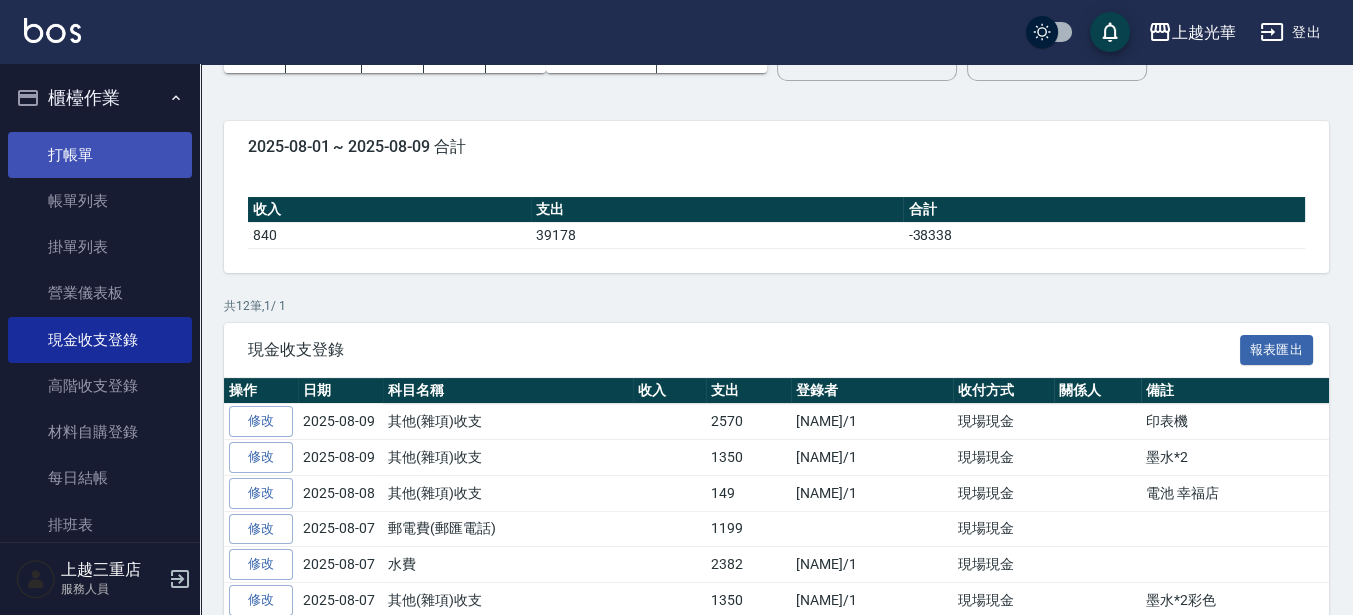 click on "打帳單" at bounding box center (100, 155) 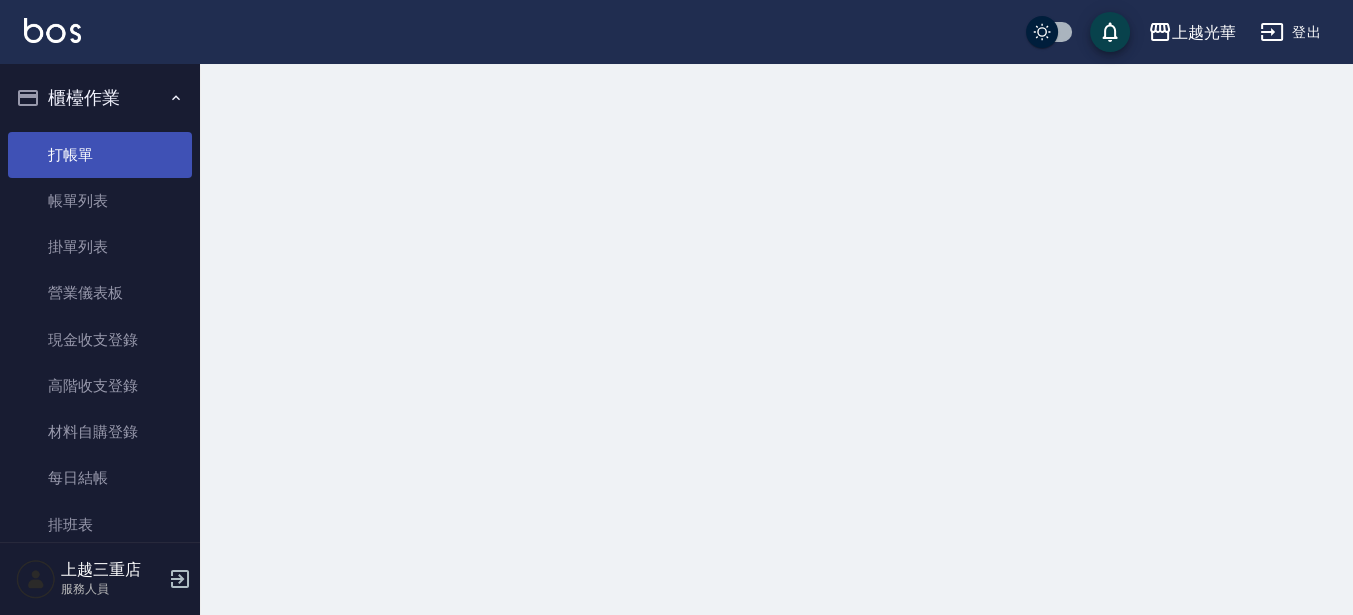 scroll, scrollTop: 0, scrollLeft: 0, axis: both 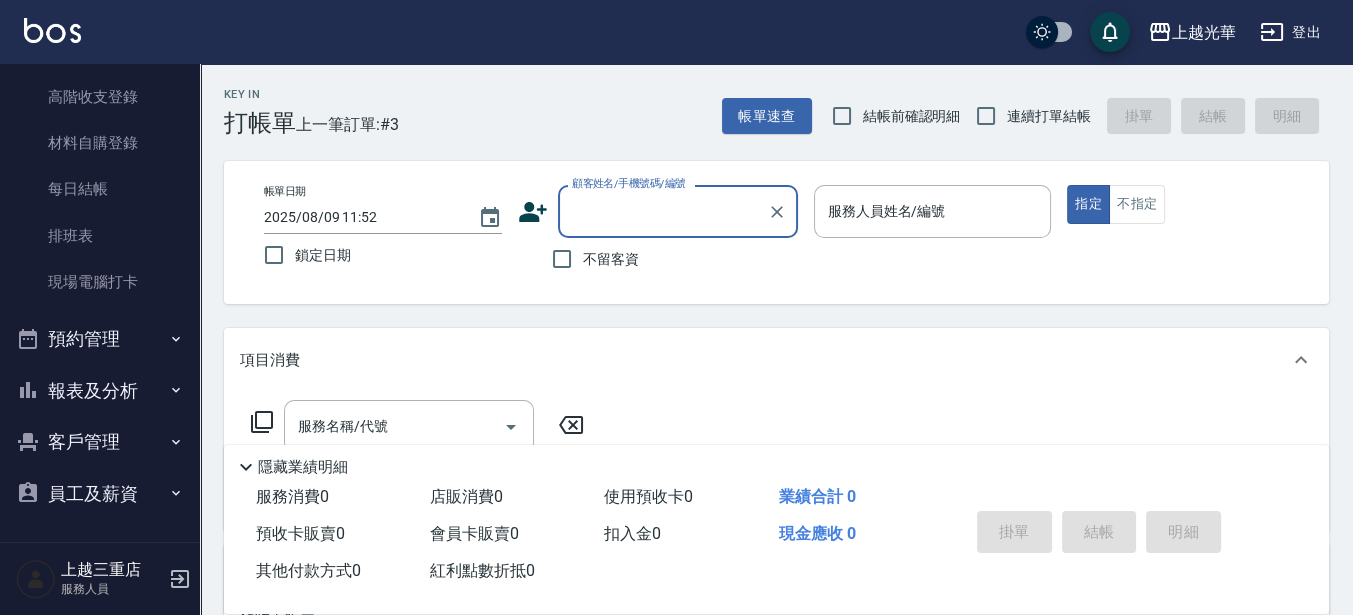 click on "報表及分析" at bounding box center [100, 391] 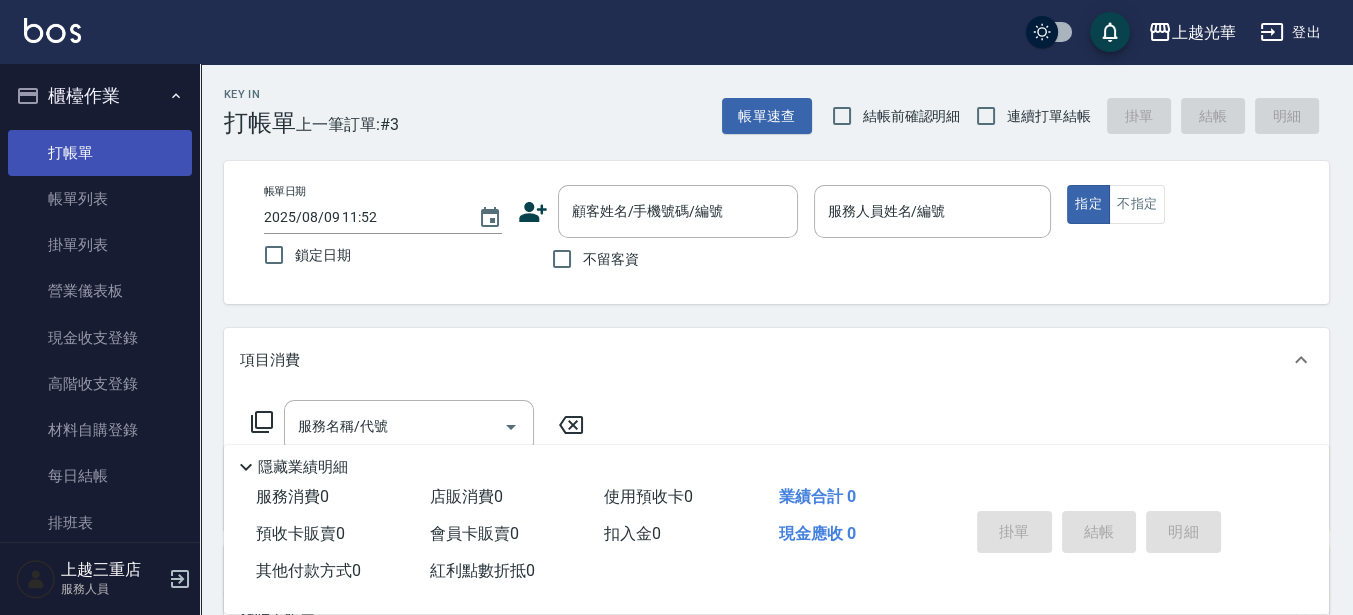 scroll, scrollTop: 0, scrollLeft: 0, axis: both 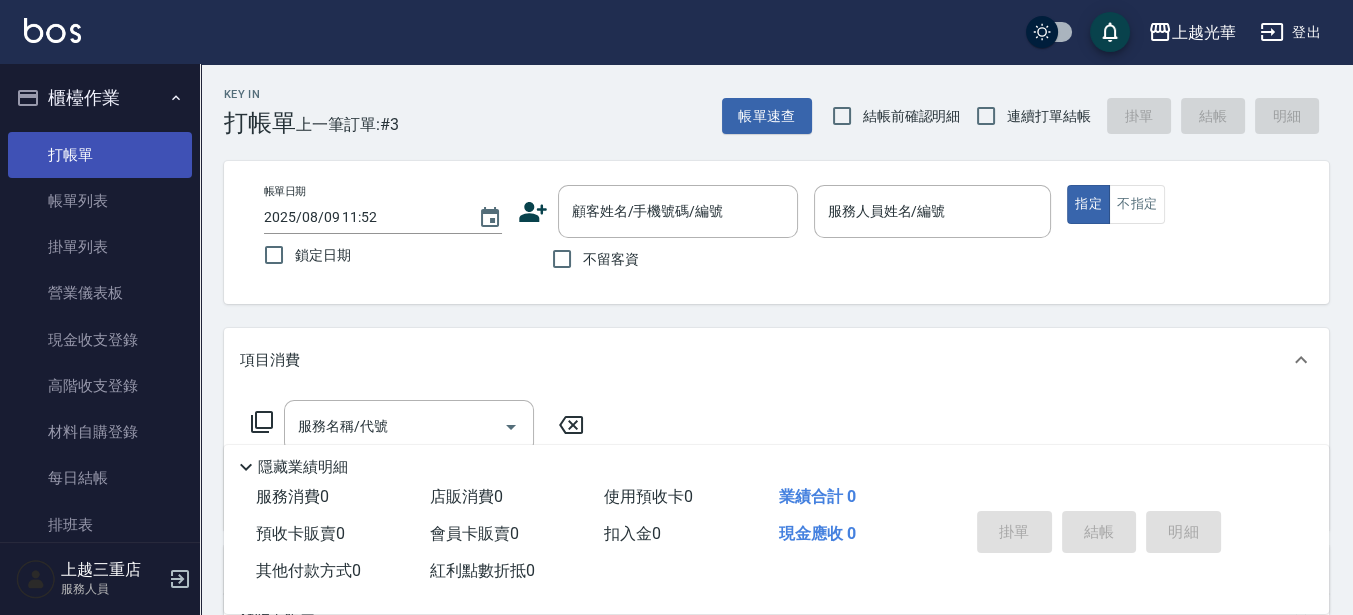 click on "打帳單" at bounding box center [100, 155] 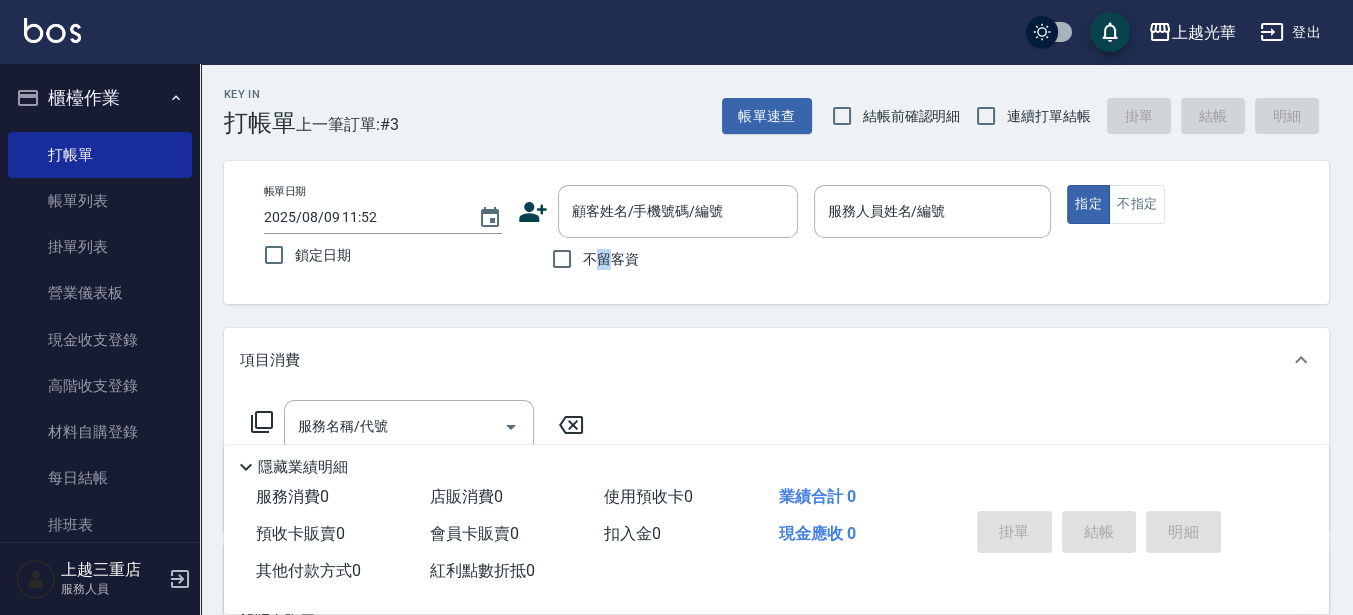click on "不留客資" at bounding box center (590, 259) 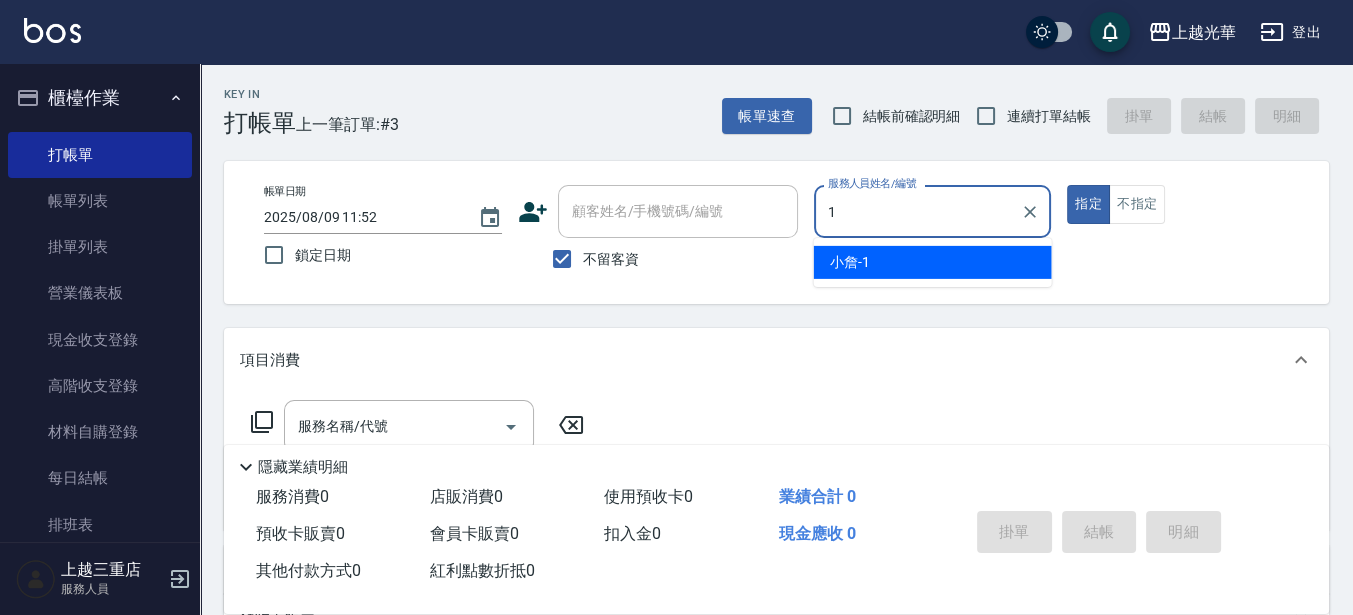 type on "[NAME]-1" 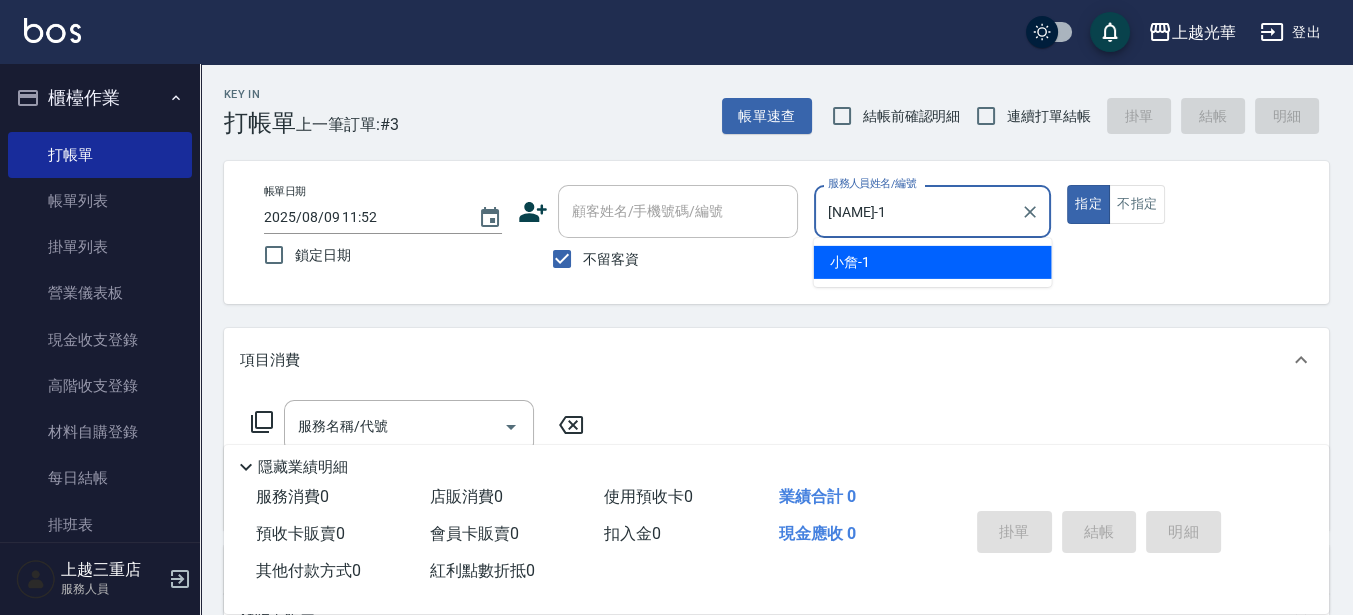 type on "true" 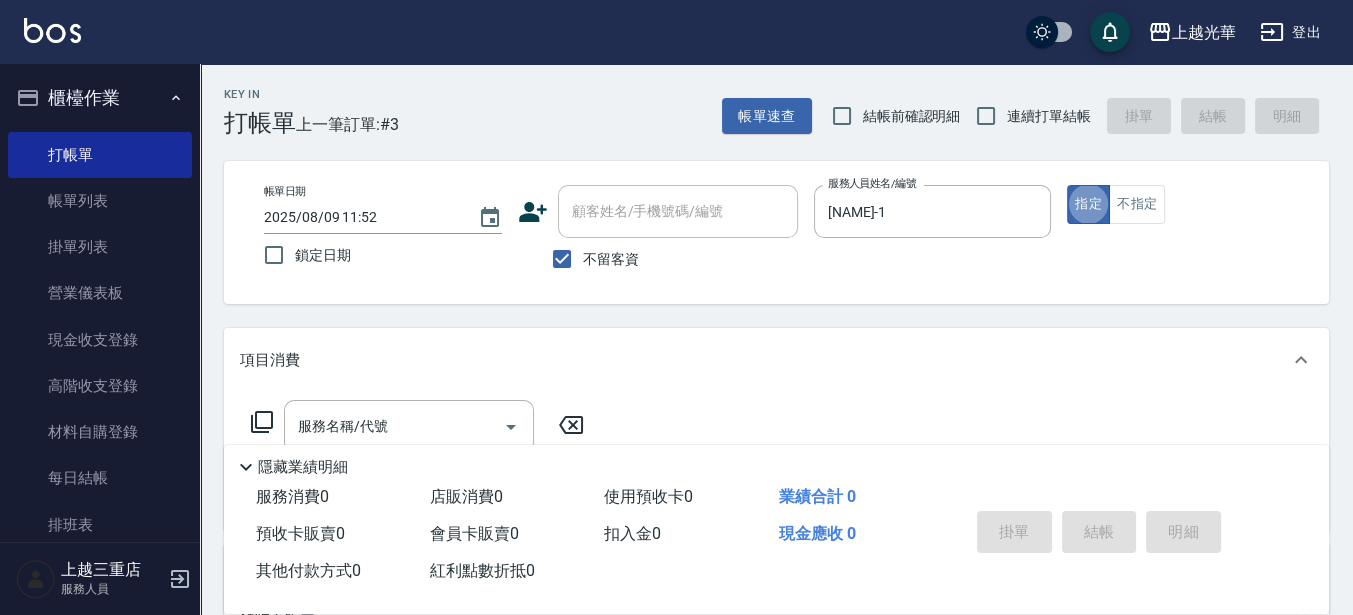 click on "連續打單結帳" at bounding box center [1049, 116] 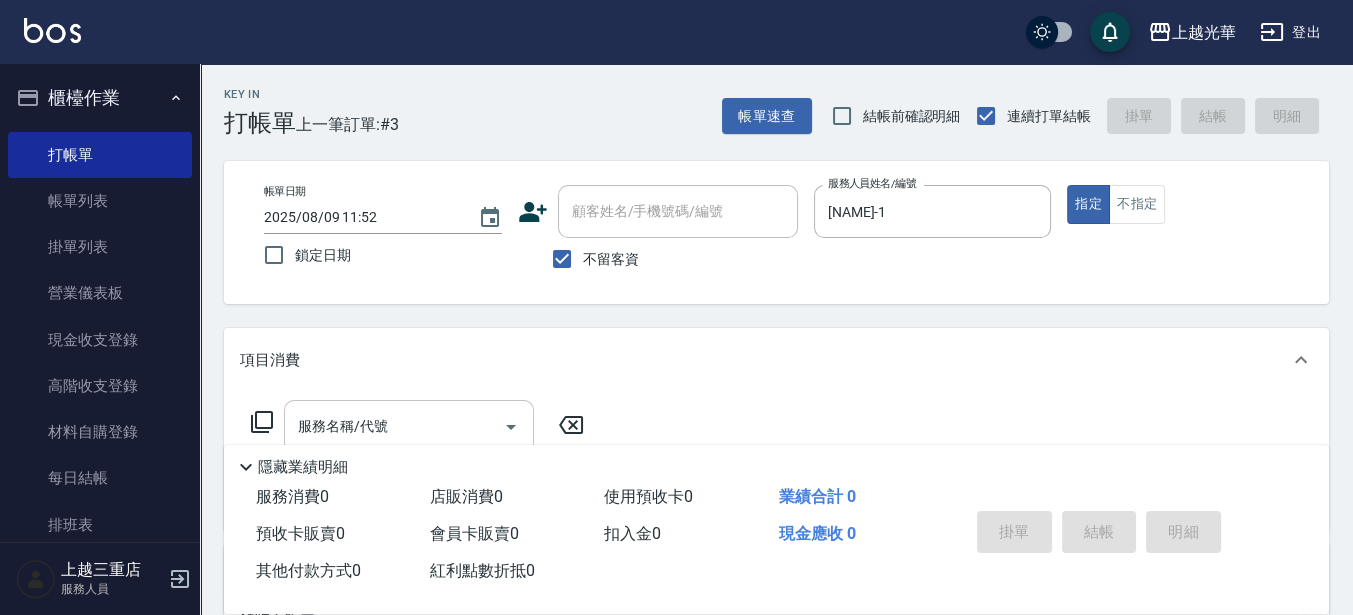 click on "服務名稱/代號" at bounding box center [409, 426] 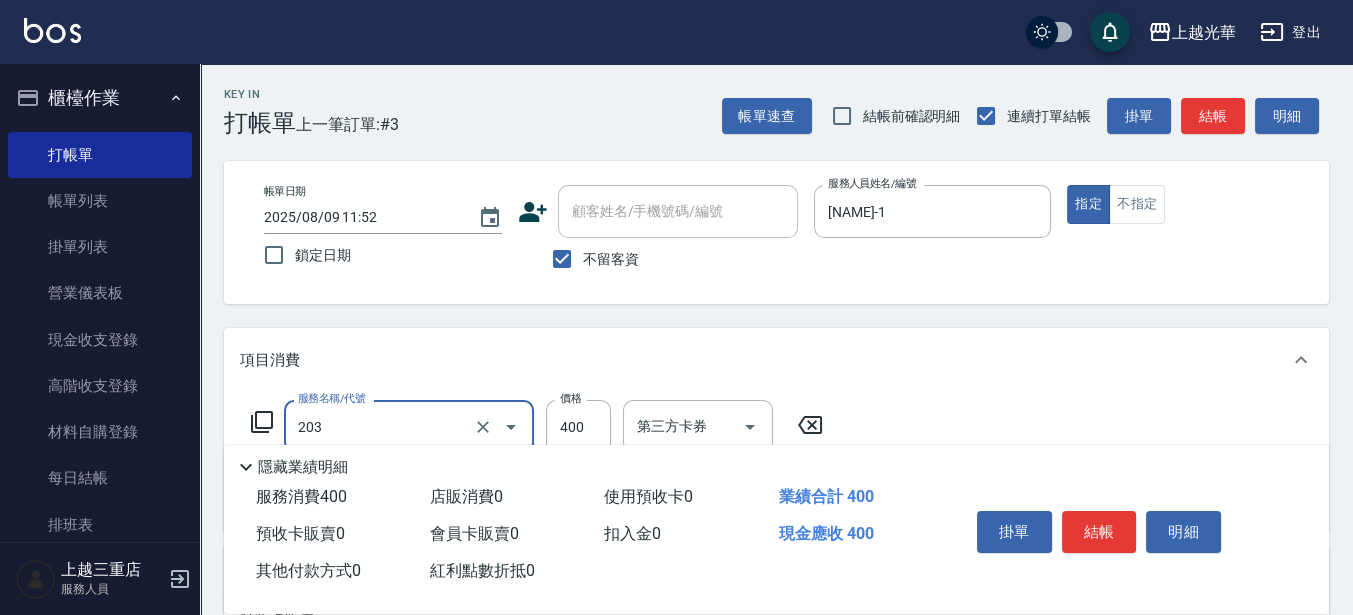 type on "指定單剪(203)" 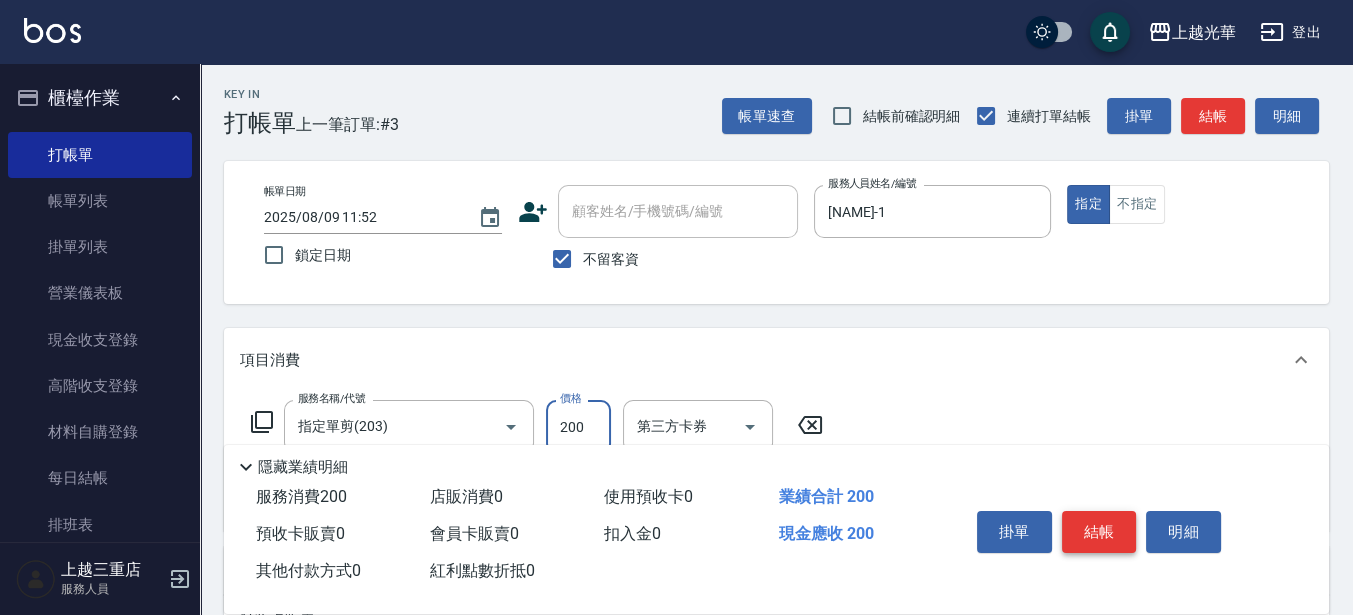 type on "200" 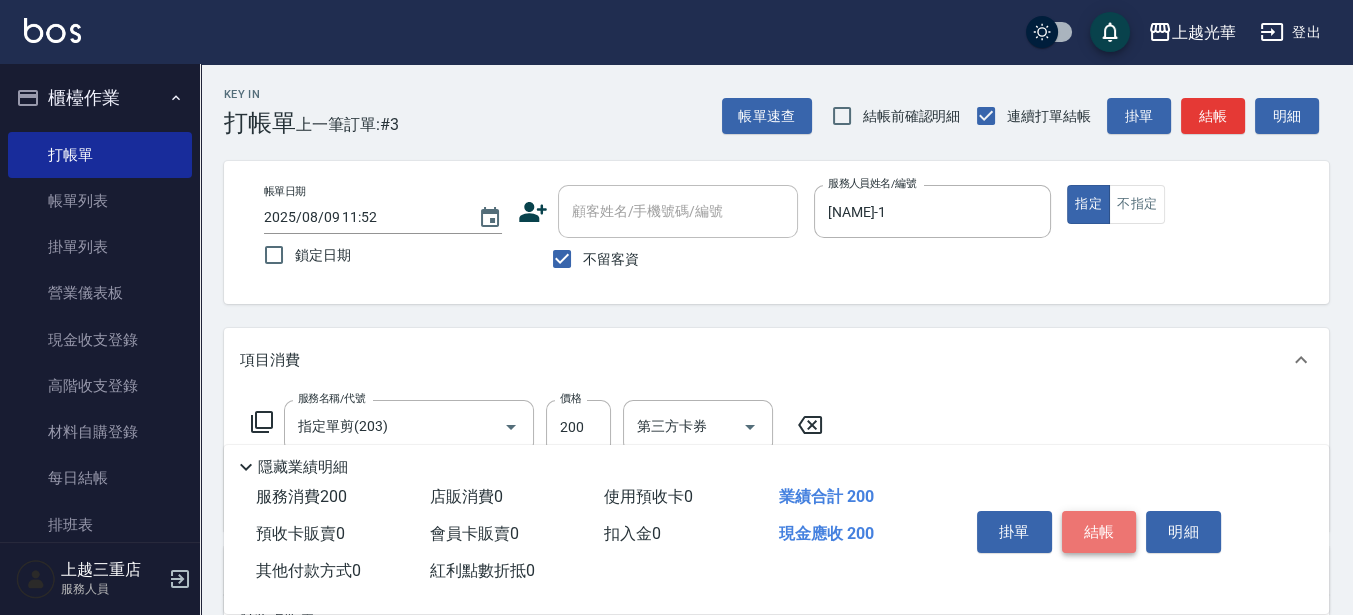 click on "結帳" at bounding box center [1099, 532] 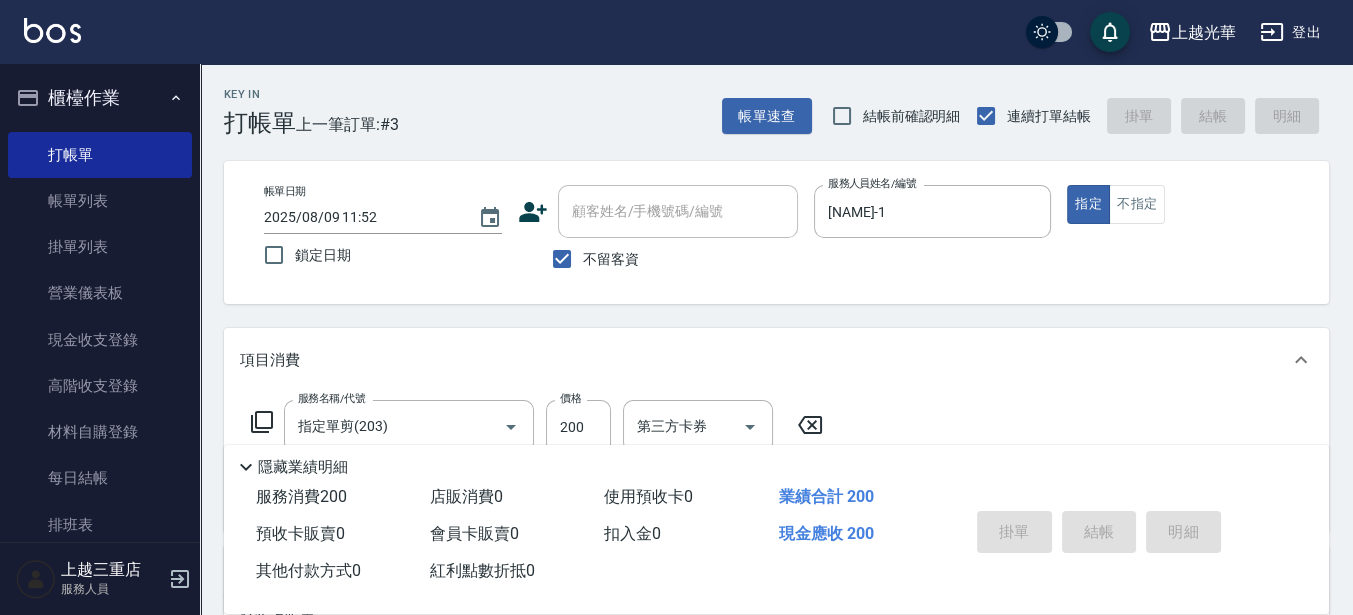 type on "[DATE] [TIME]" 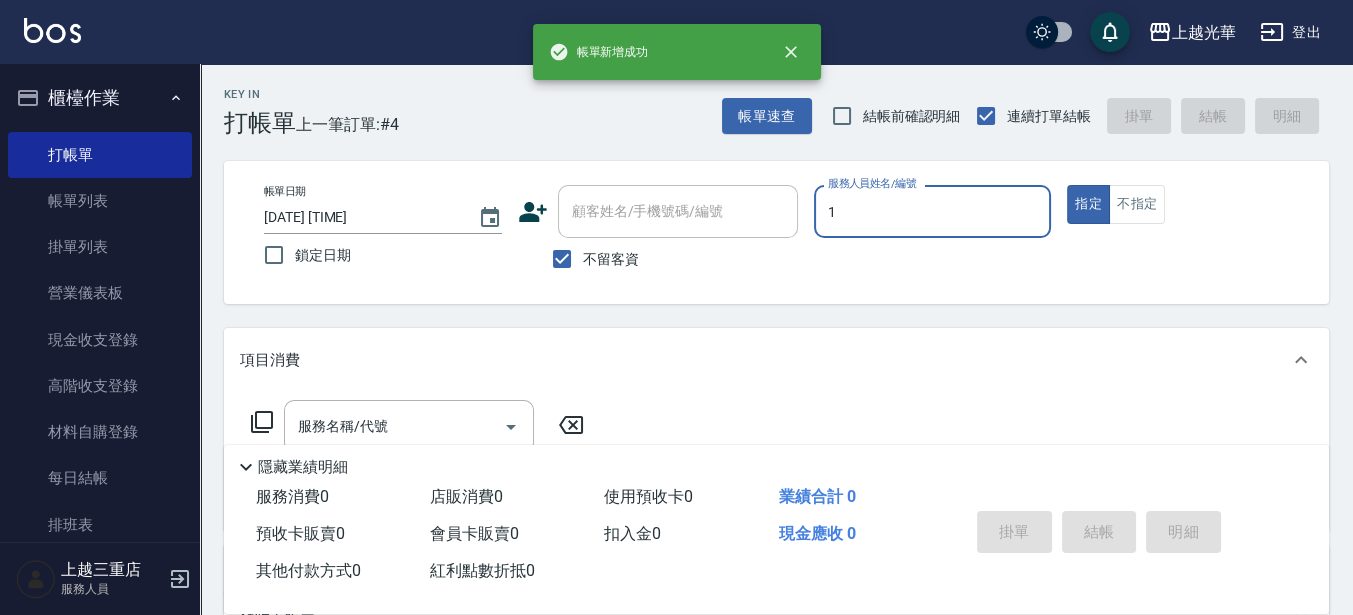 type on "[NAME]-1" 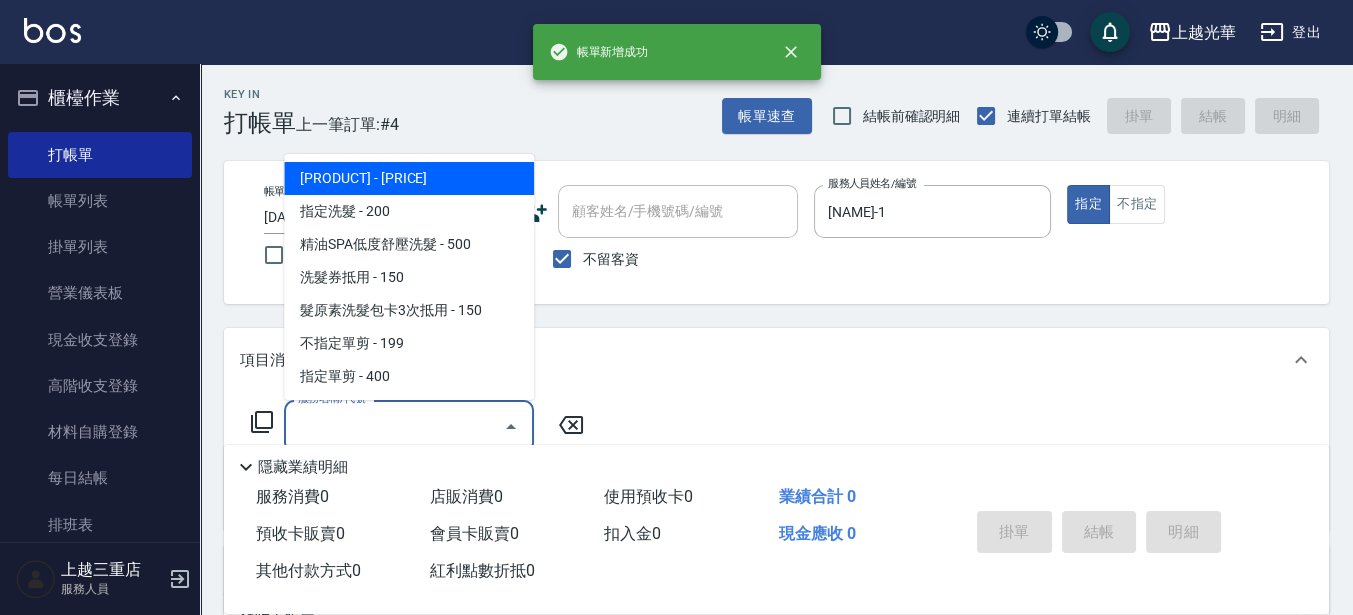 click on "服務名稱/代號" at bounding box center (394, 426) 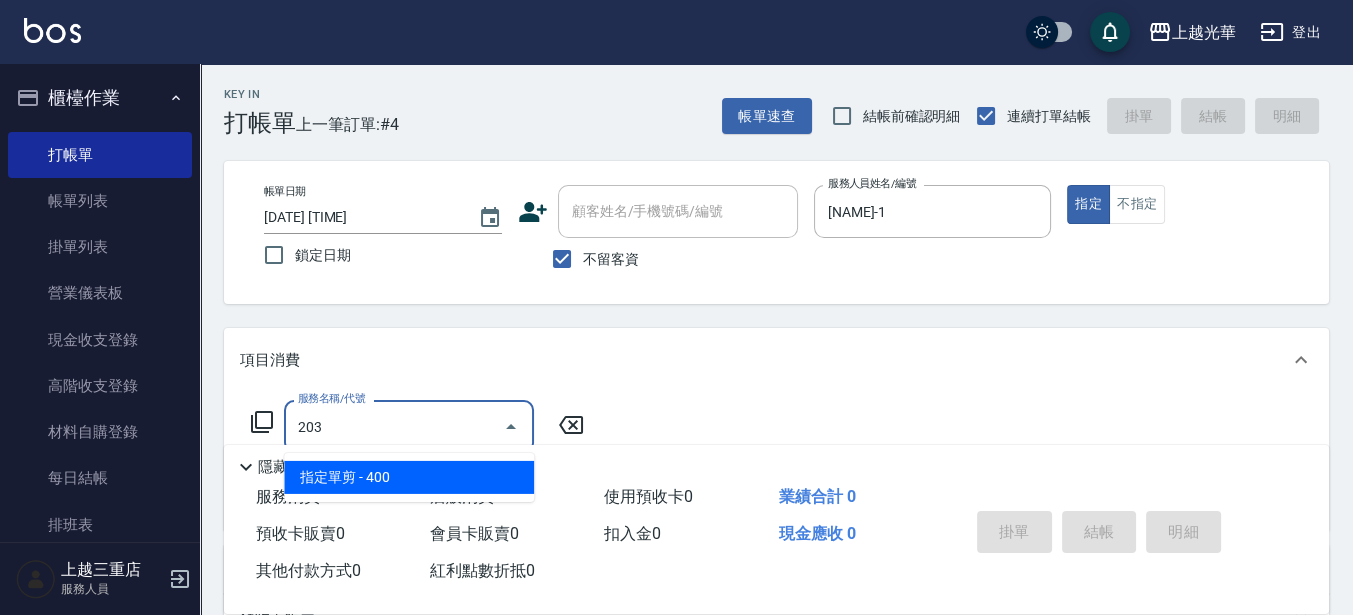 type on "指定單剪(203)" 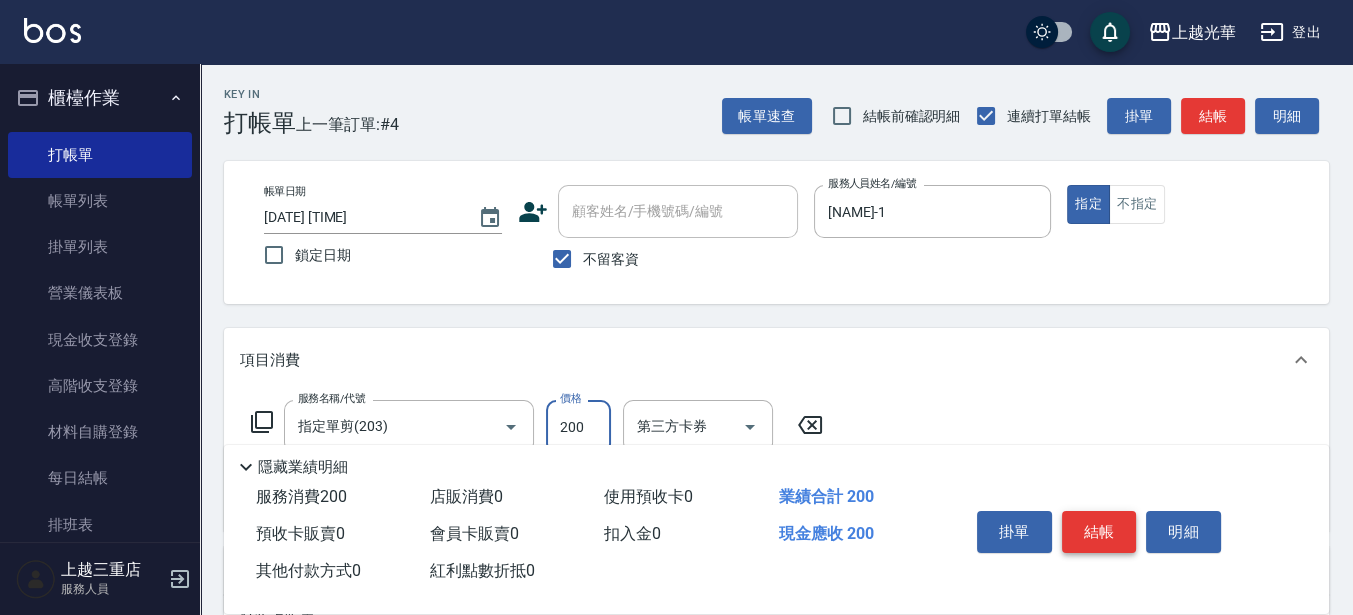 type on "200" 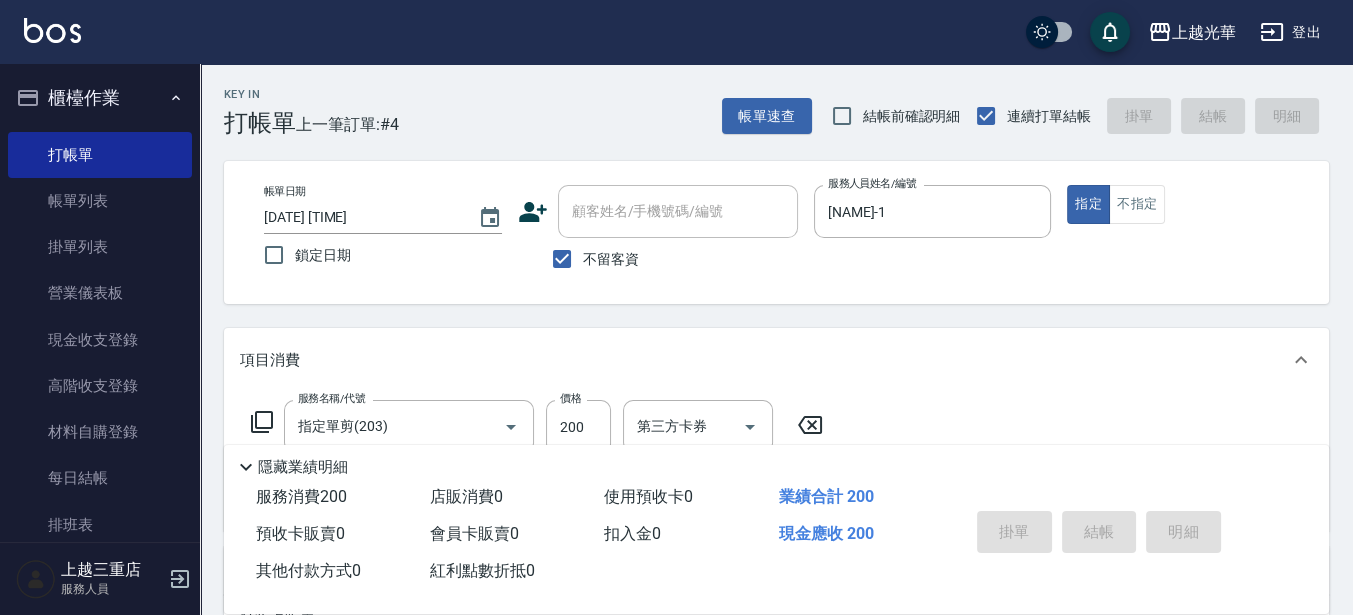 type 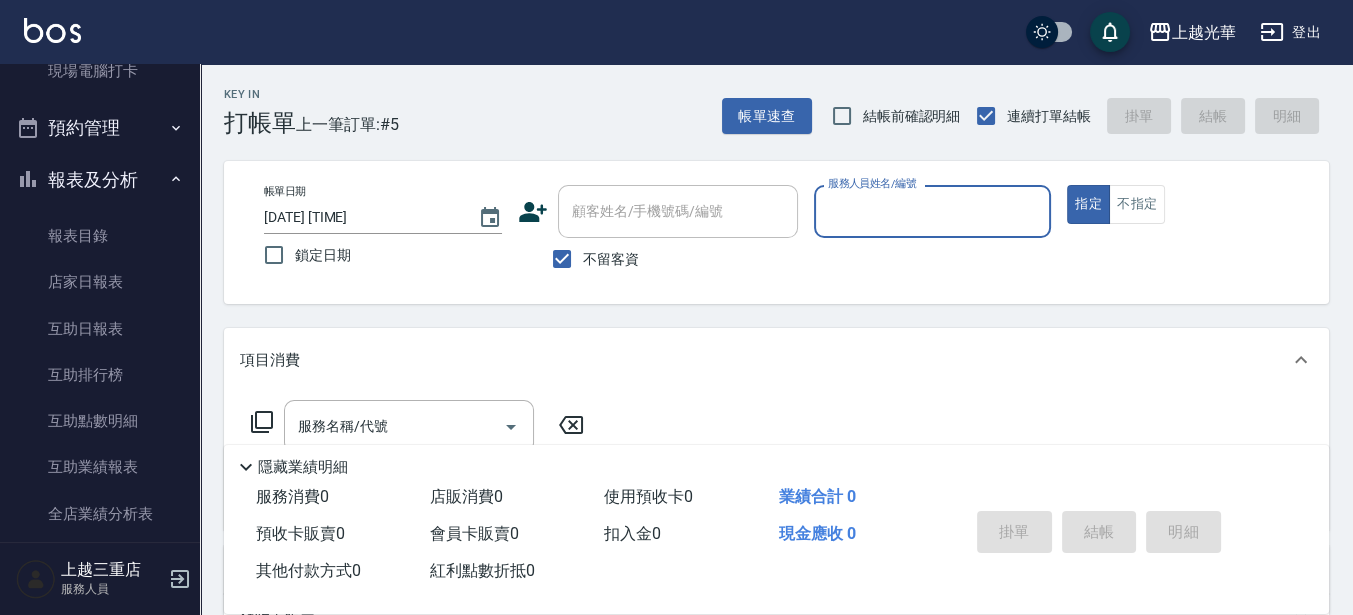scroll, scrollTop: 1137, scrollLeft: 0, axis: vertical 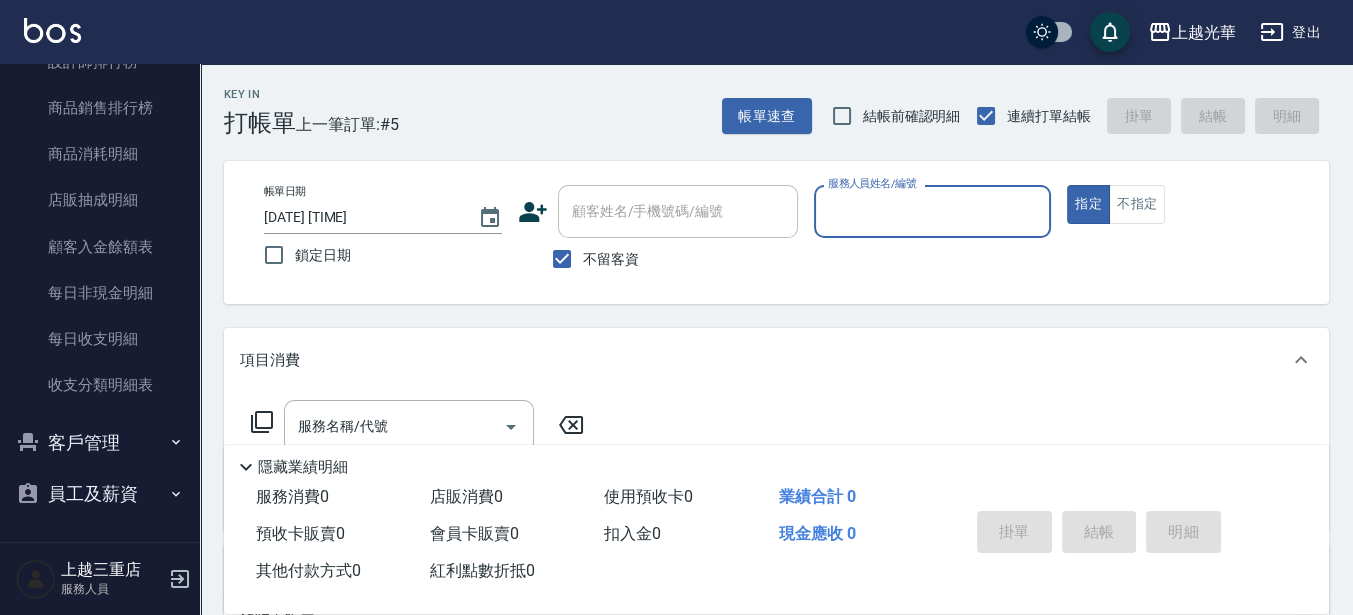 click on "員工及薪資" at bounding box center (100, 494) 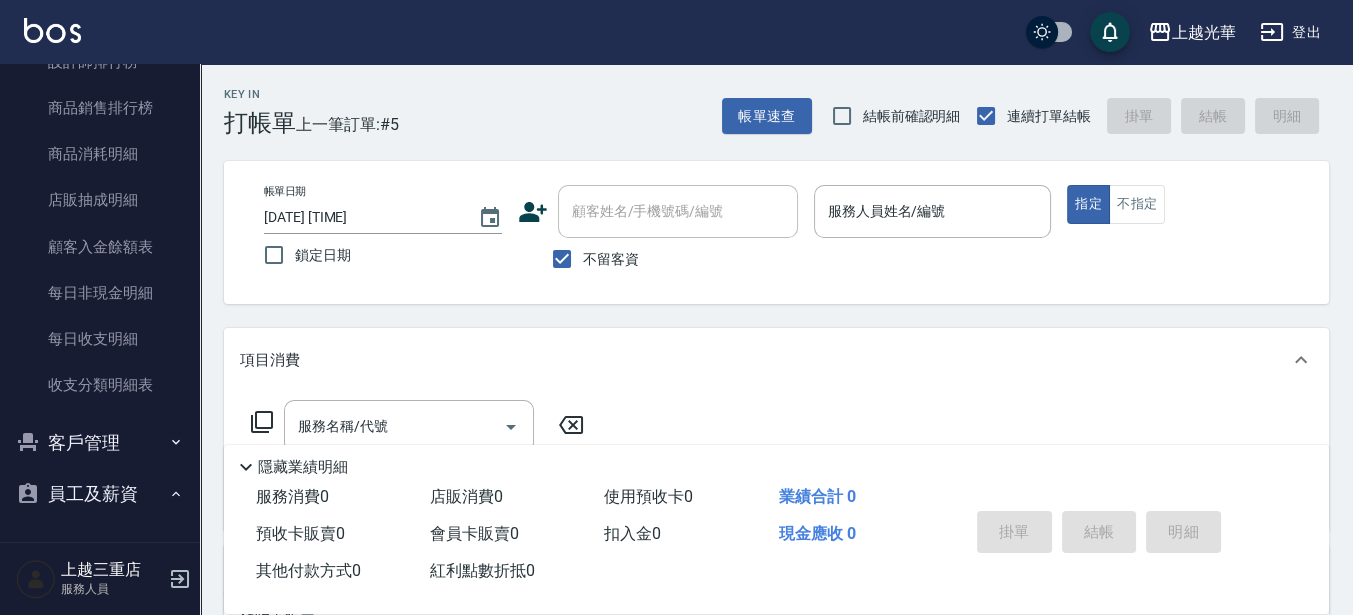 scroll, scrollTop: 1246, scrollLeft: 0, axis: vertical 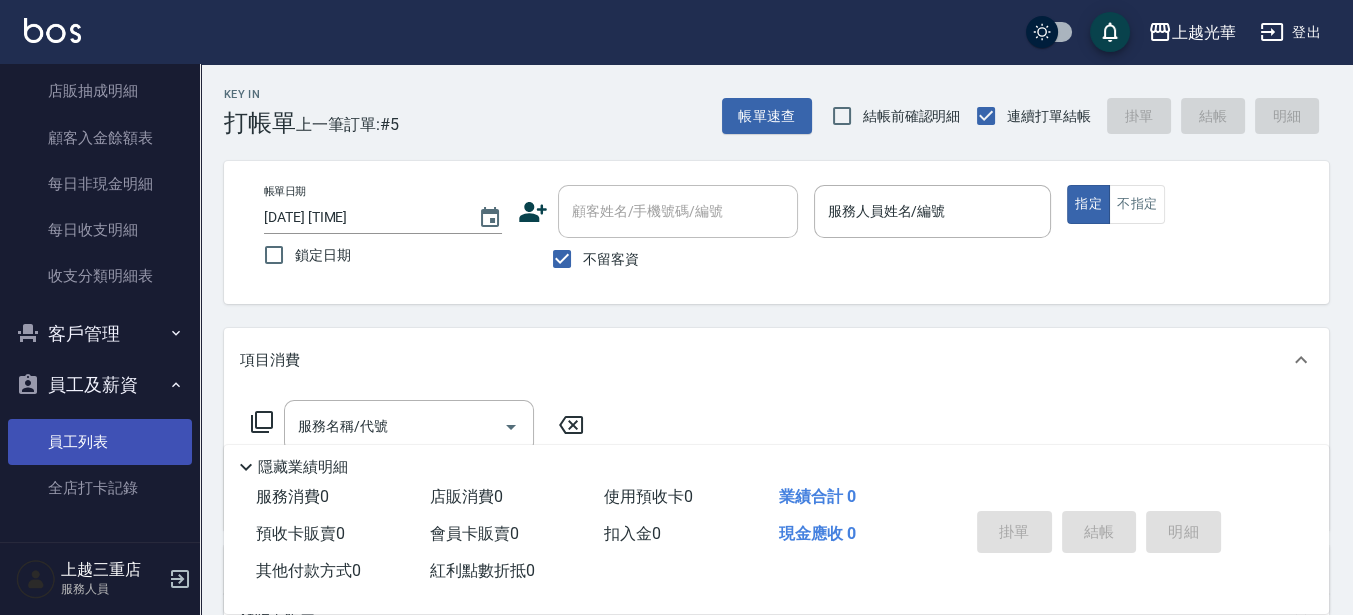 click on "員工列表" at bounding box center [100, 442] 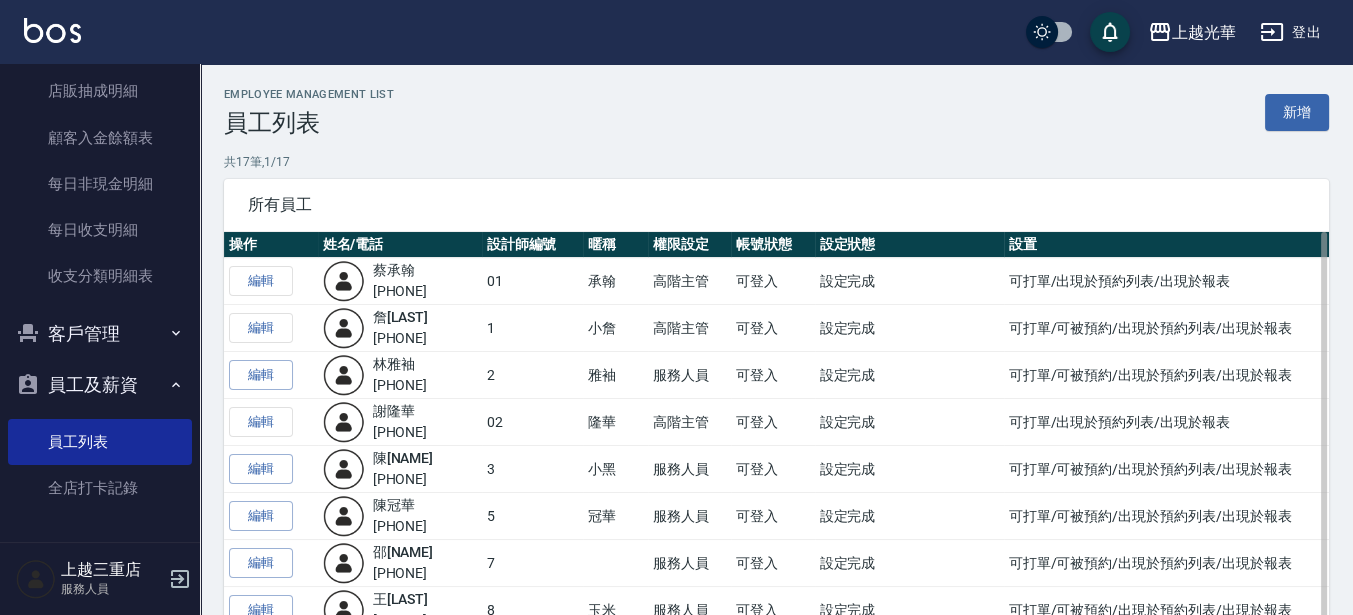 click on "[NAME] [NAME] [PHONE]" at bounding box center (400, 375) 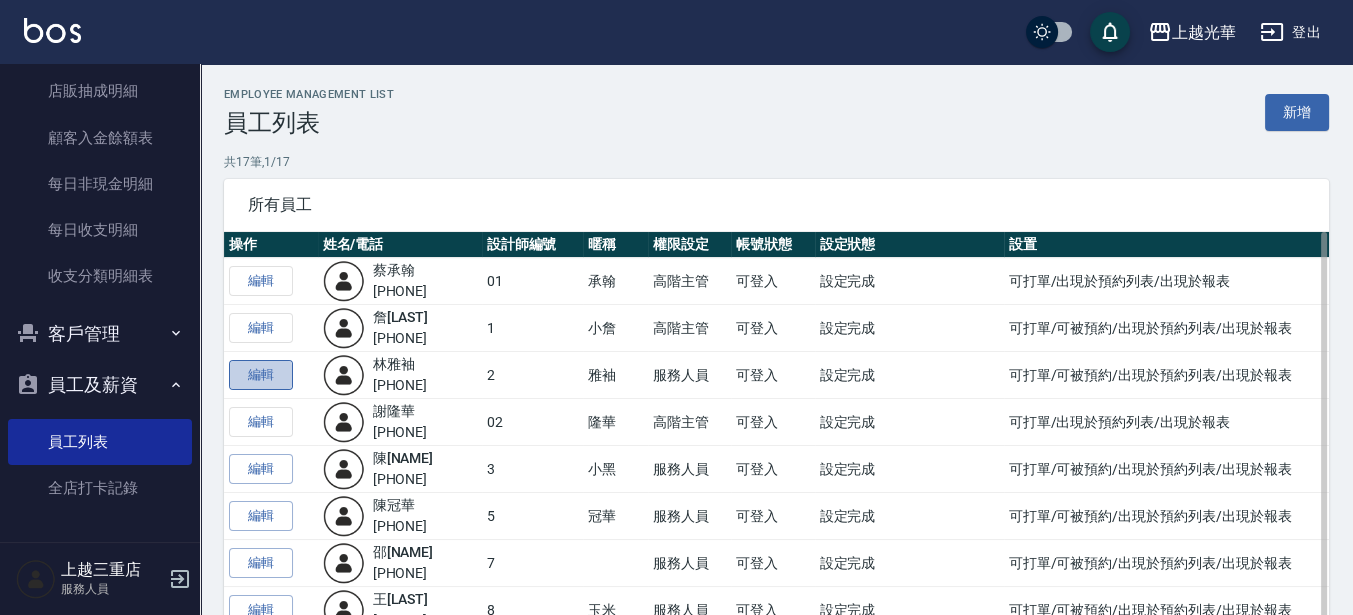 click on "編輯" at bounding box center [261, 375] 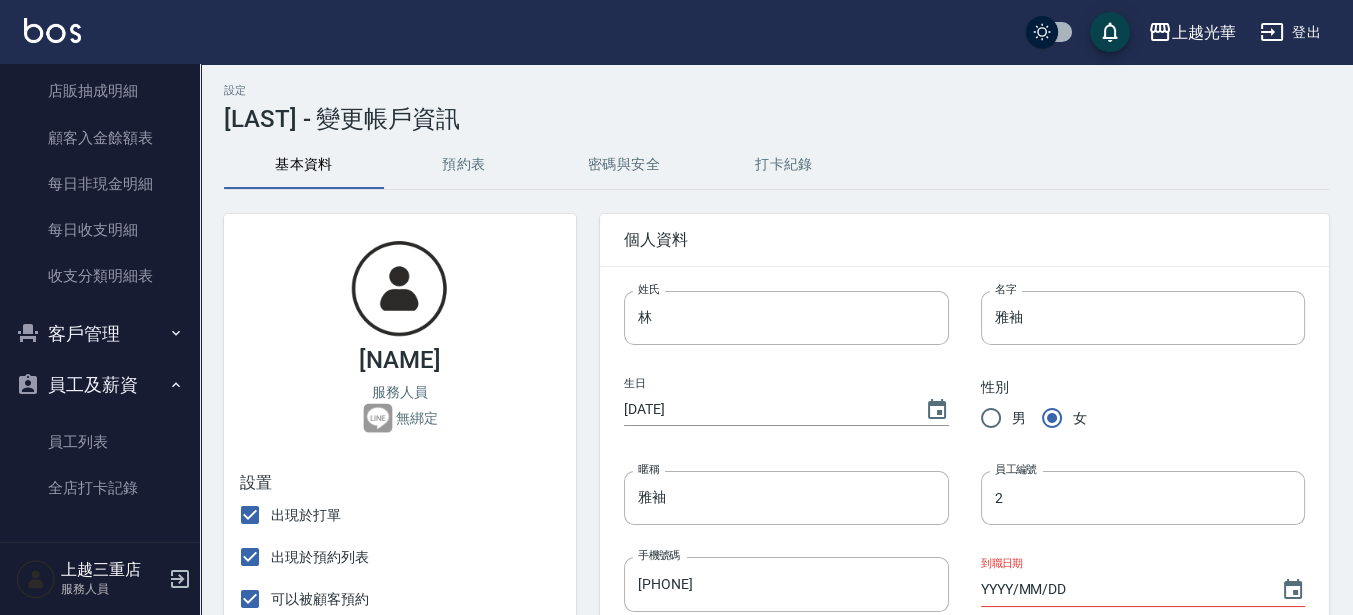 scroll, scrollTop: 0, scrollLeft: 0, axis: both 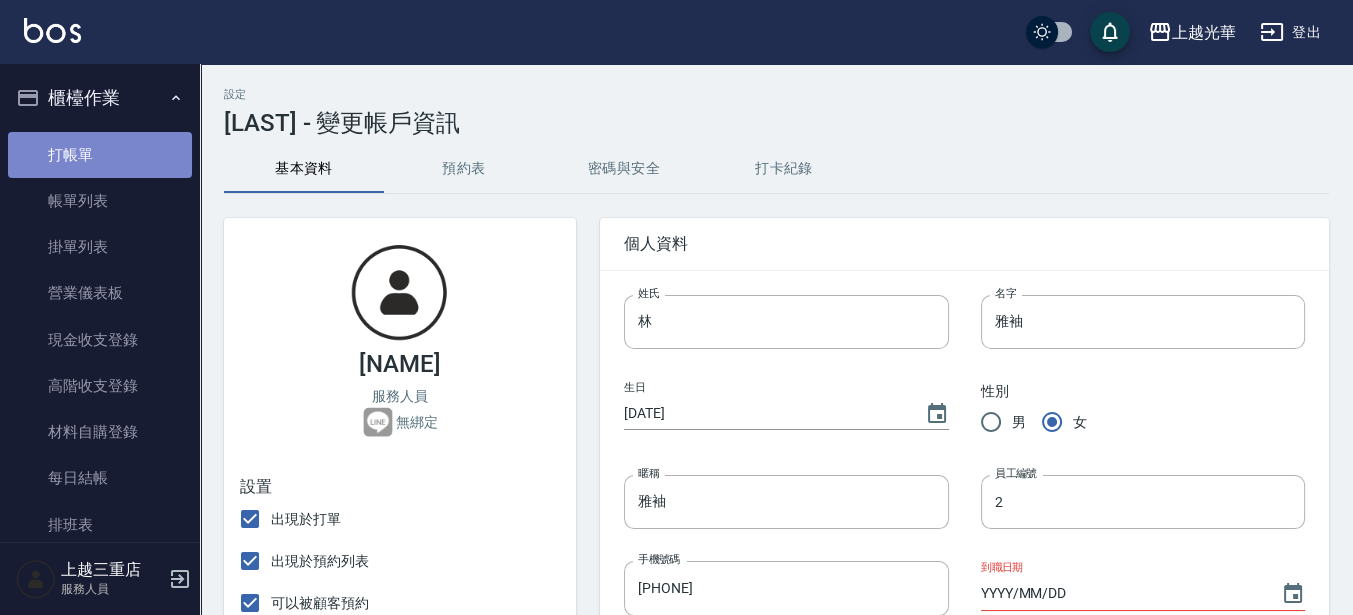 click on "打帳單" at bounding box center [100, 155] 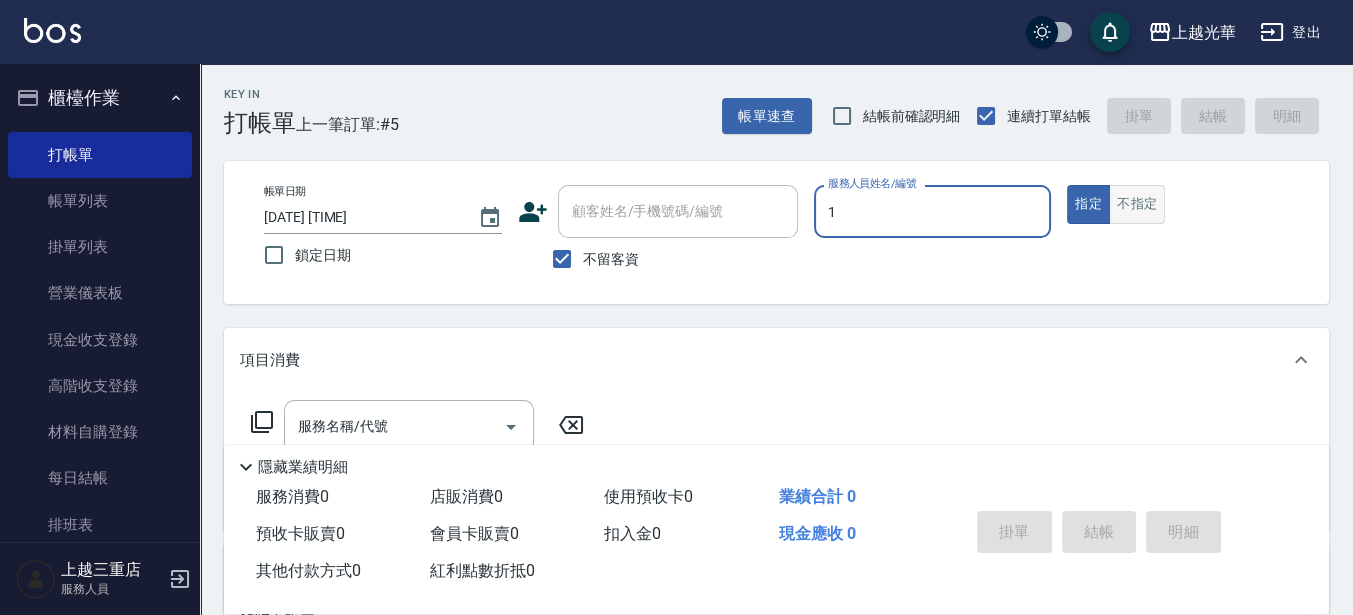 type on "[NAME]-1" 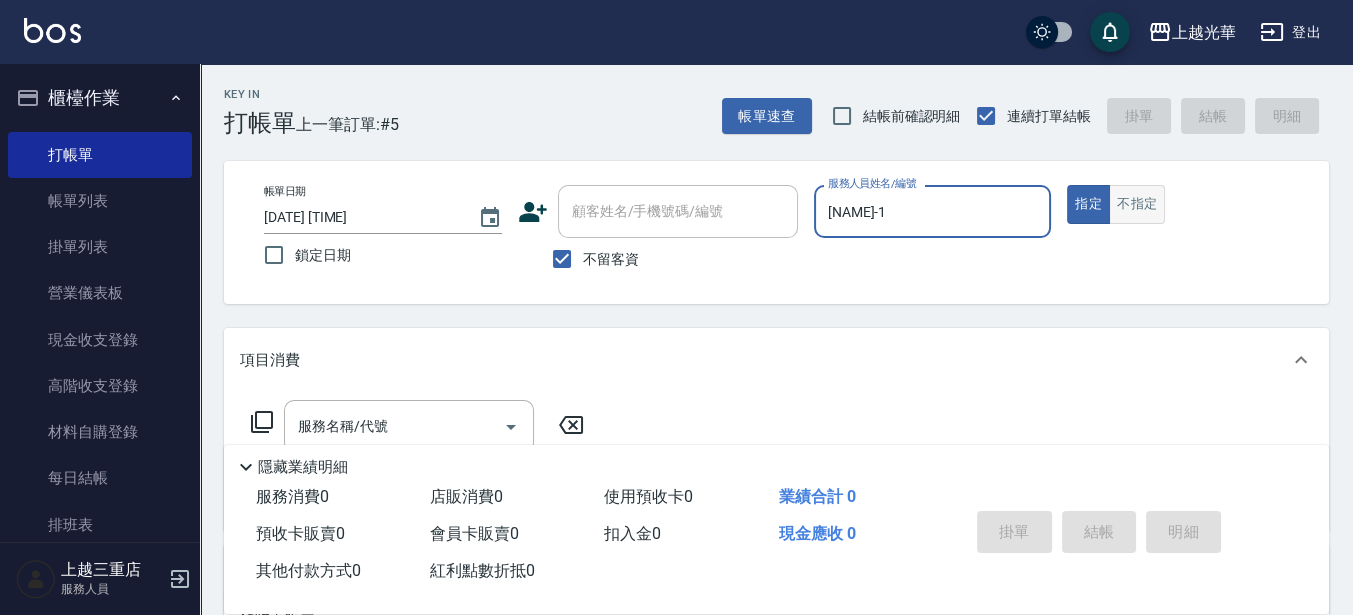 type on "true" 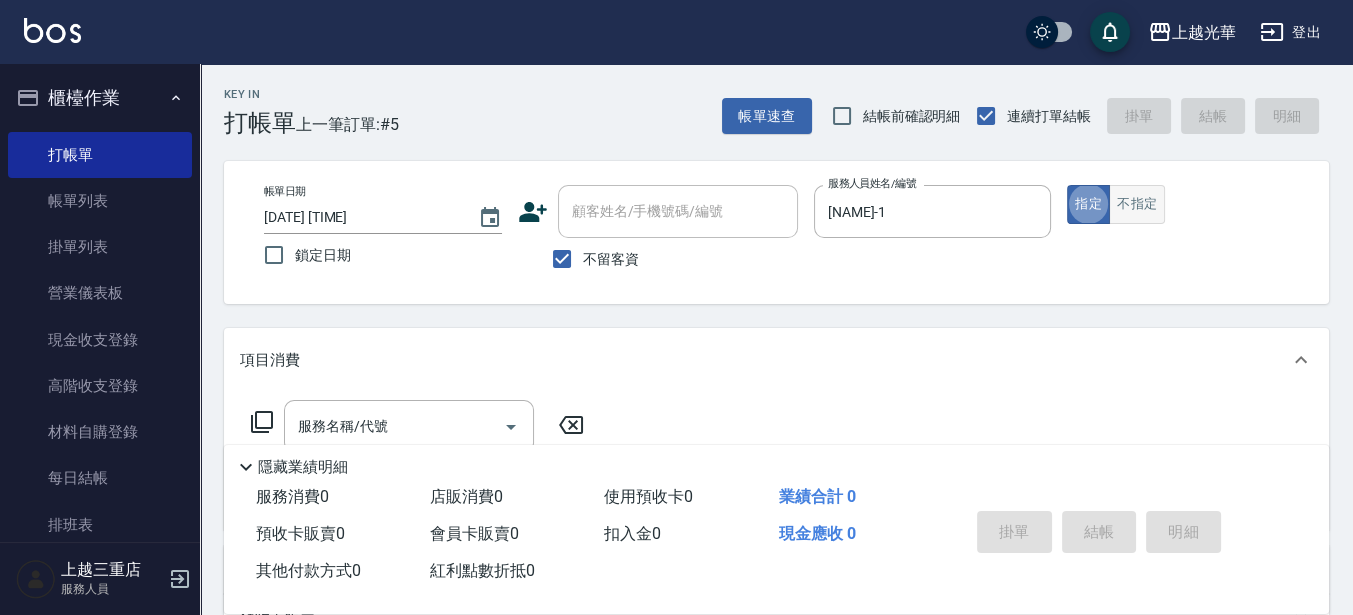 click on "不指定" at bounding box center [1137, 204] 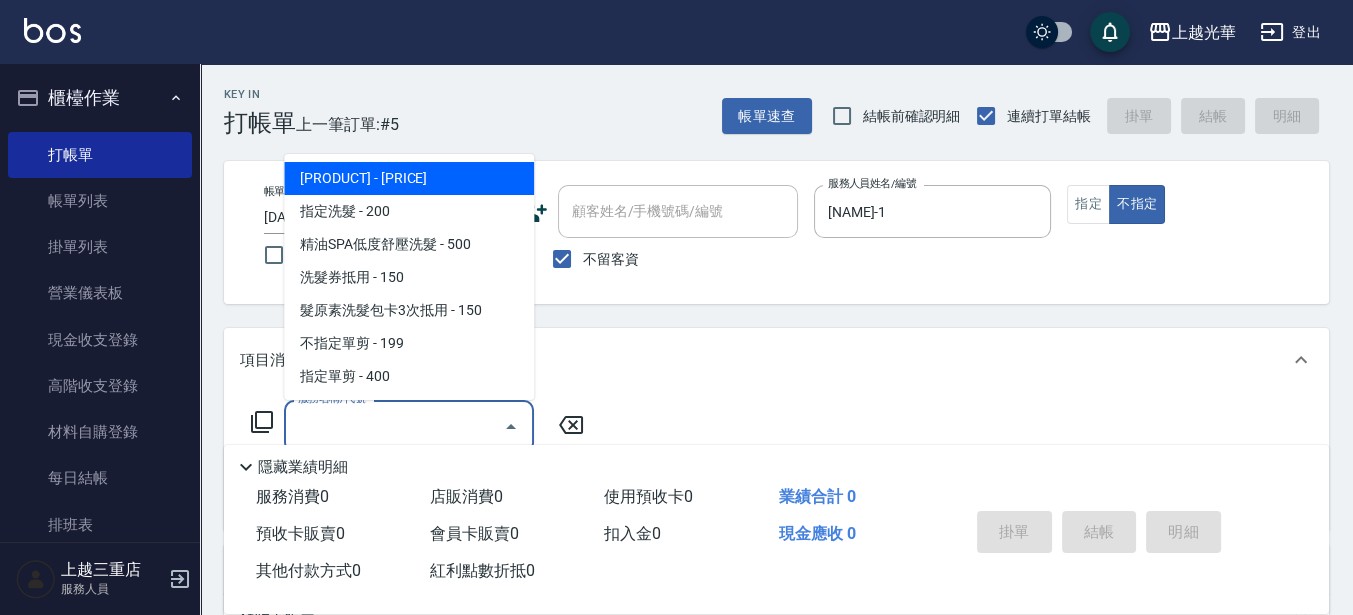 click on "服務名稱/代號" at bounding box center [394, 426] 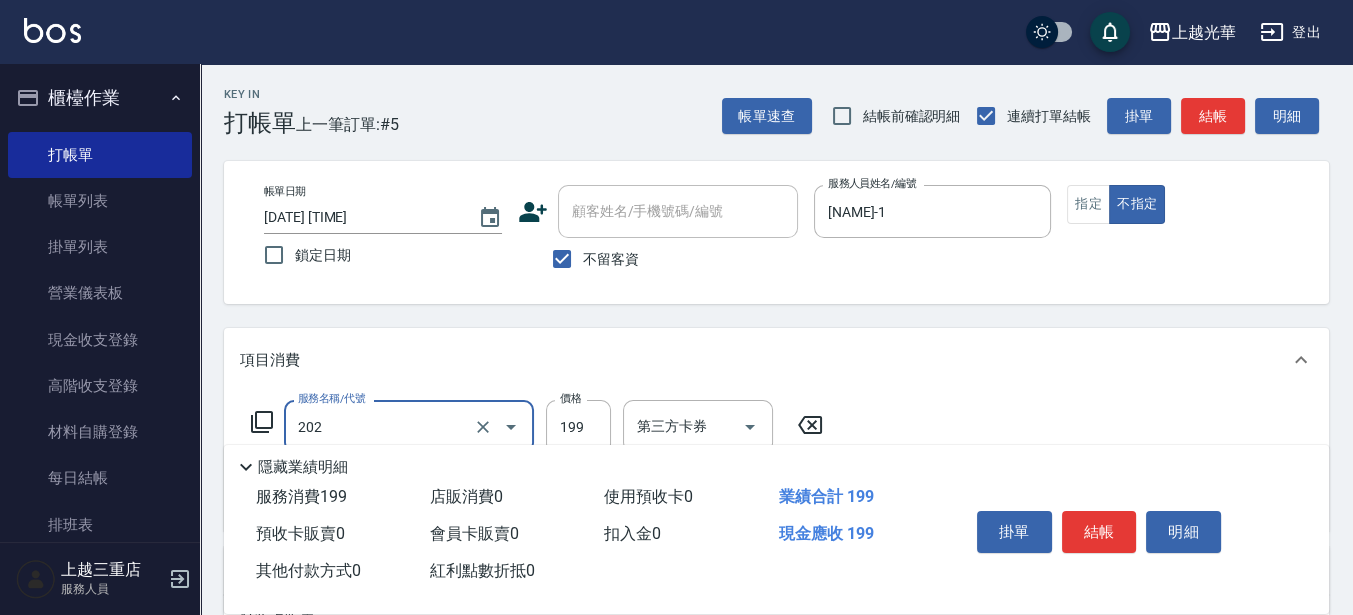 type on "[PRODUCT] ([PRICE])" 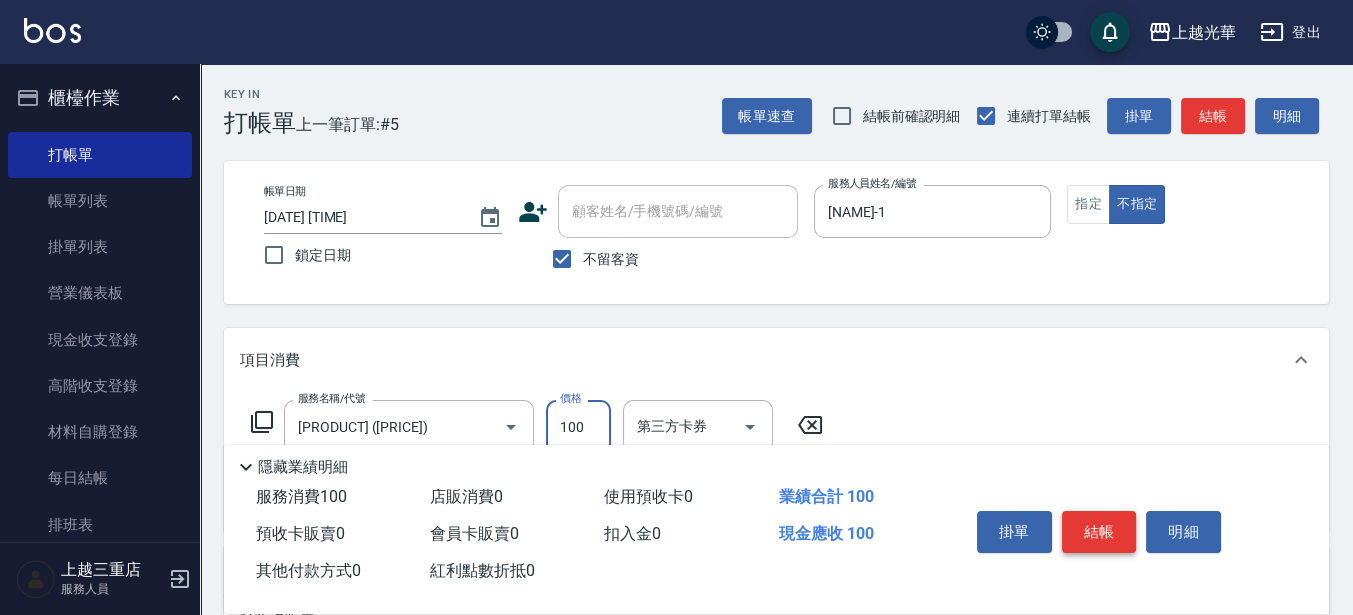 type on "100" 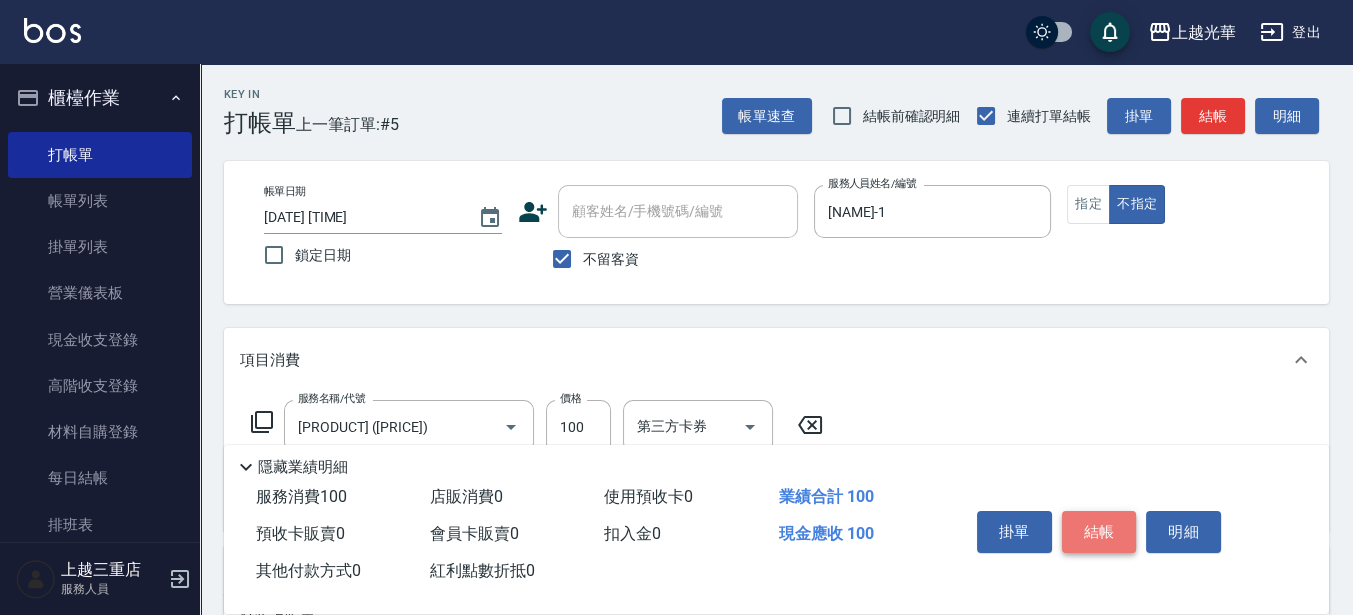 click on "結帳" at bounding box center [1099, 532] 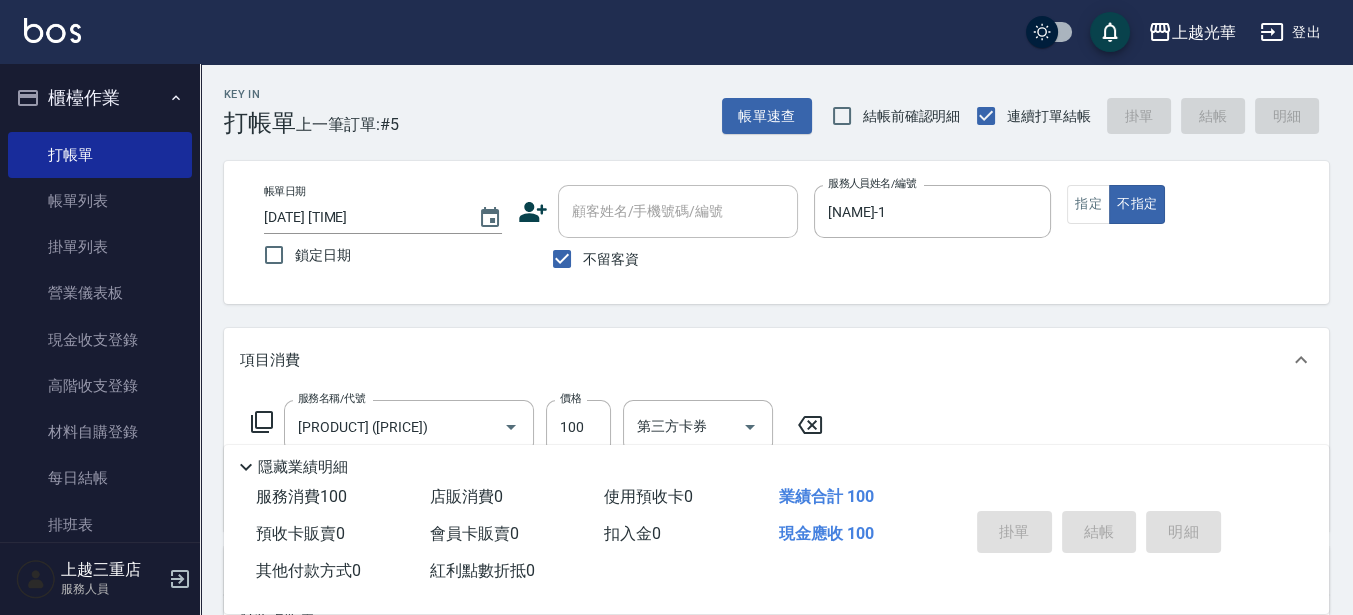type on "[YEAR]/08/09 [HOUR]:[MINUTE]" 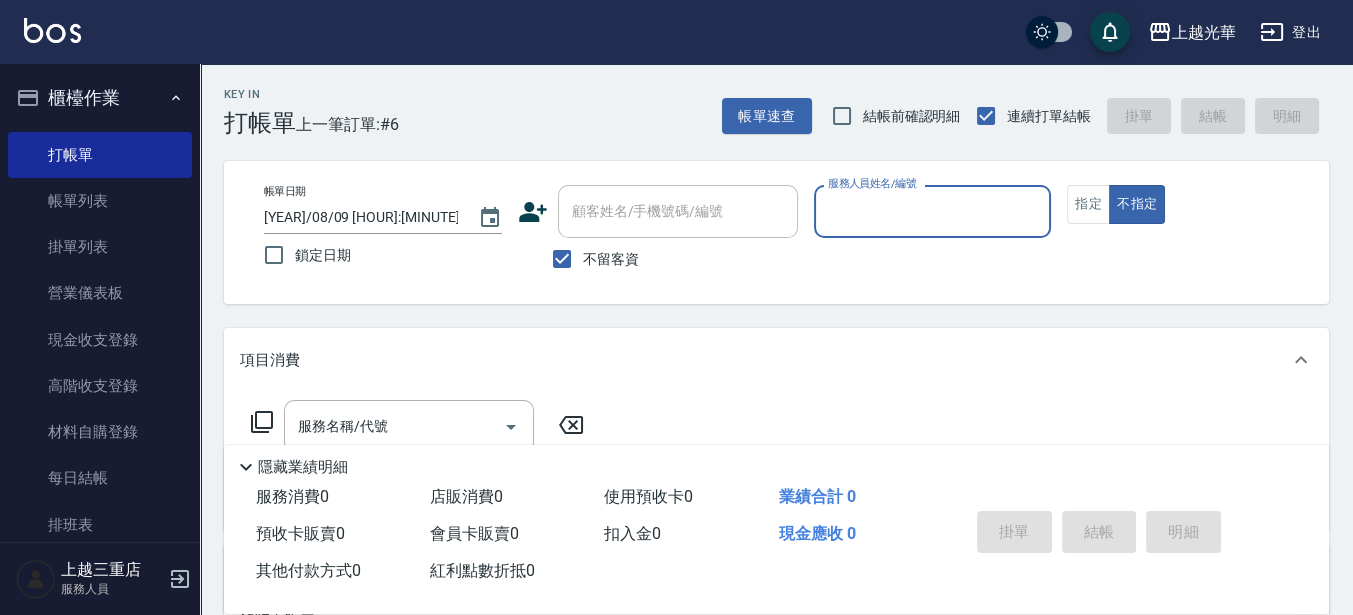click on "服務人員姓名/編號" at bounding box center (933, 211) 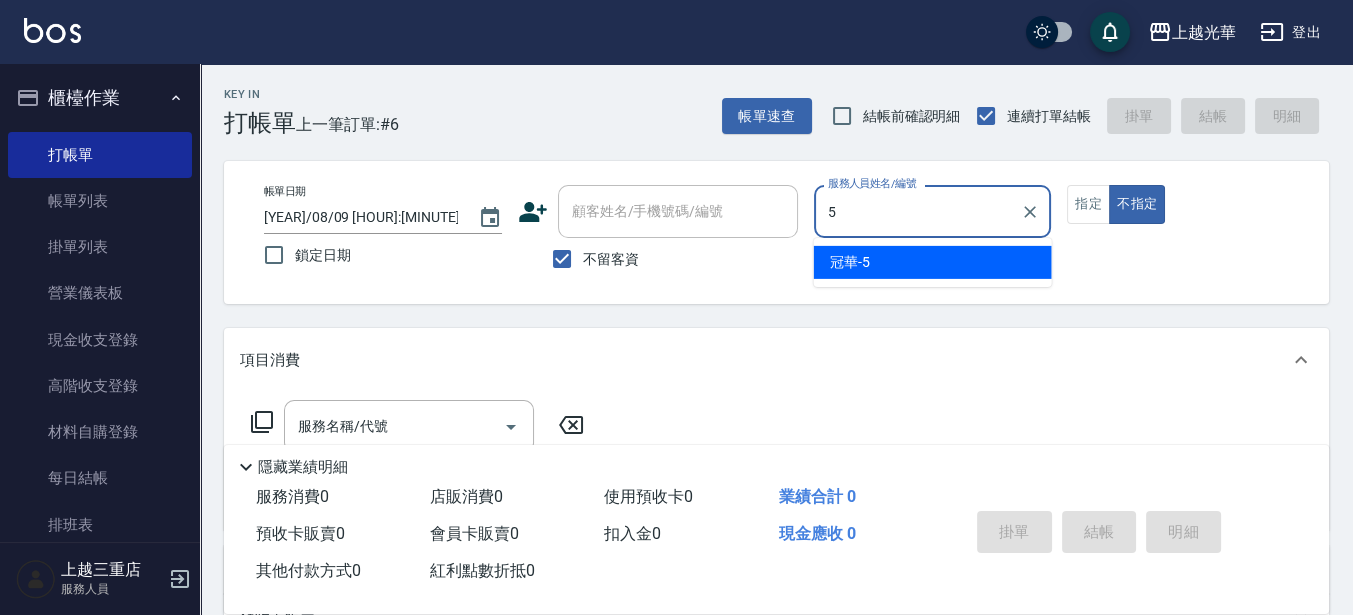 type on "冠華-5" 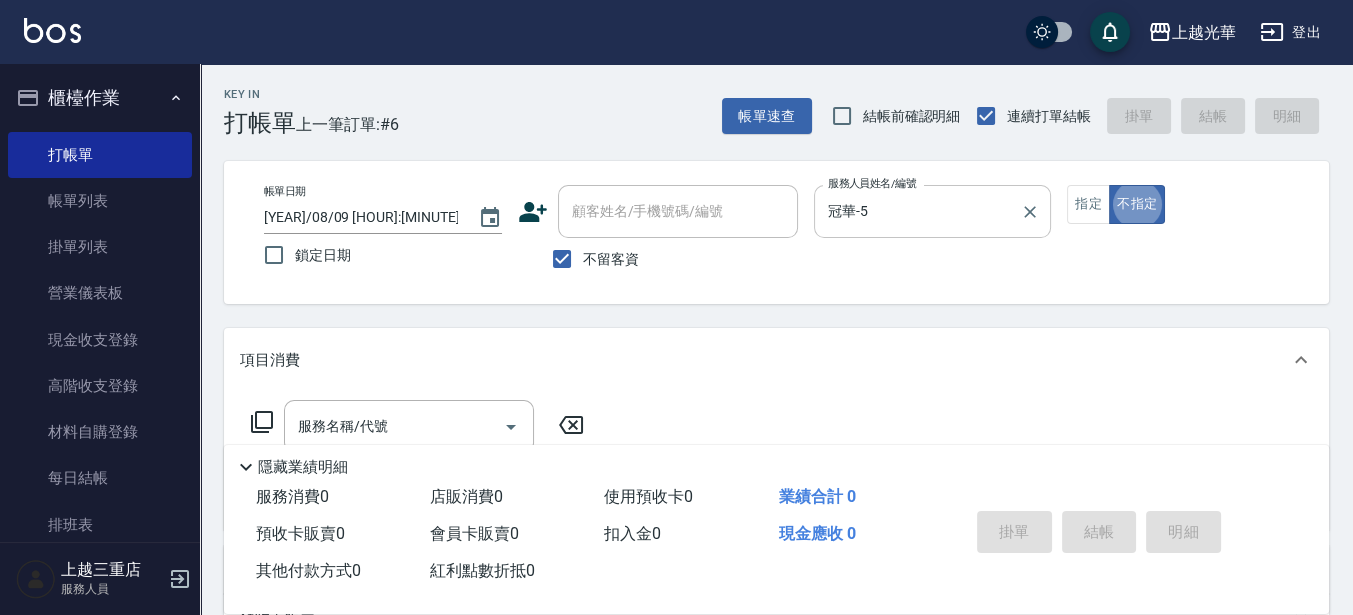 type on "false" 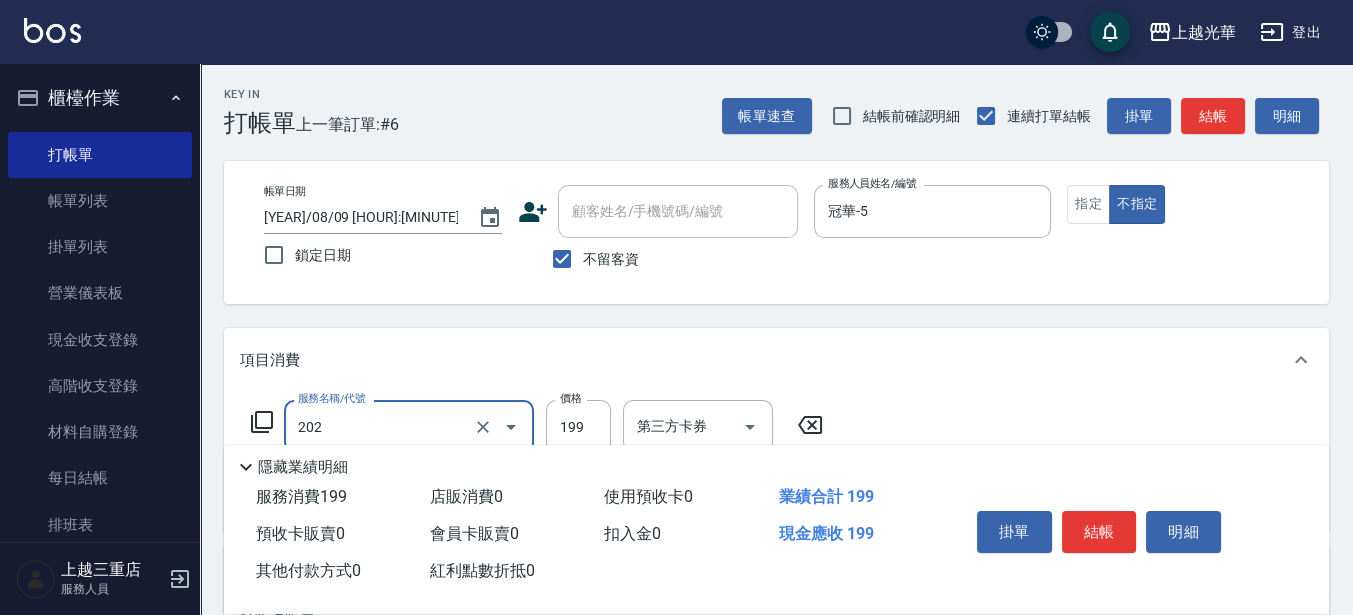 type on "[PRODUCT] ([PRICE])" 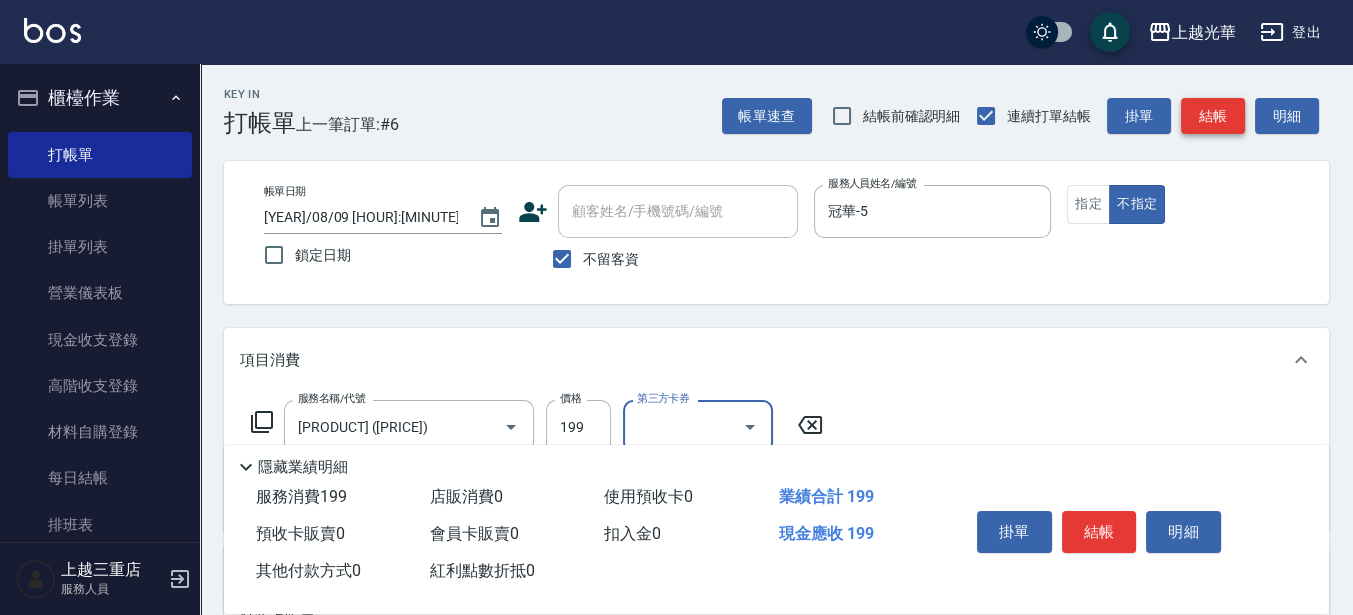 drag, startPoint x: 1247, startPoint y: 248, endPoint x: 1228, endPoint y: 131, distance: 118.5327 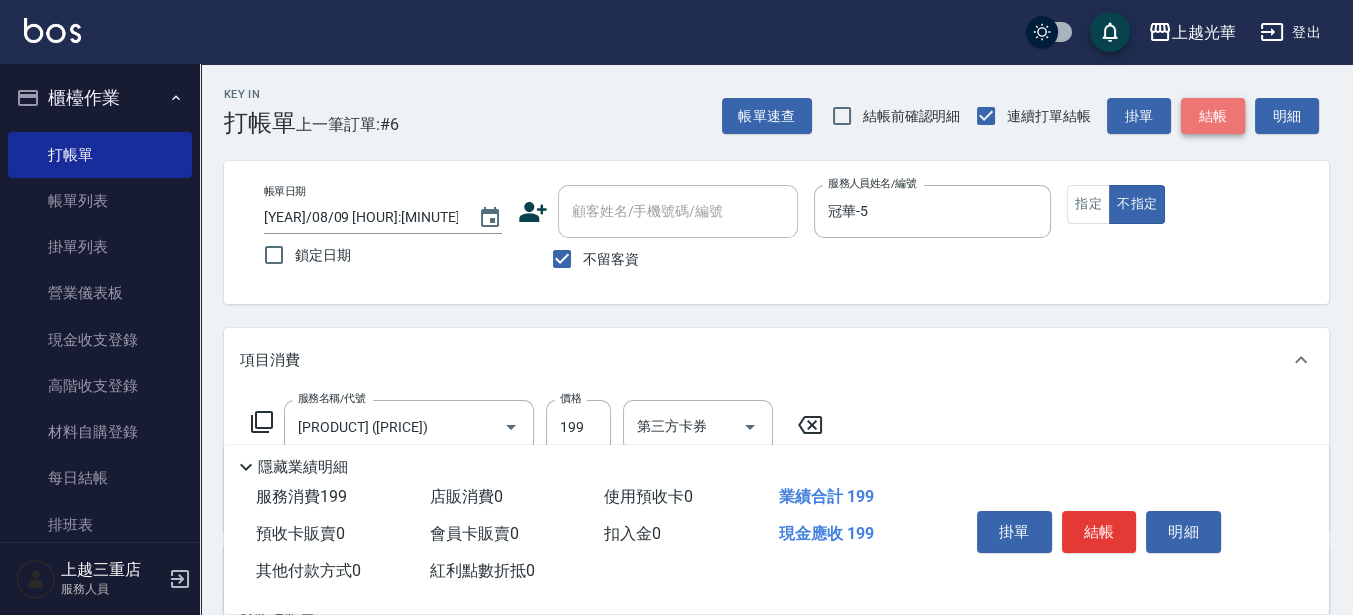 click on "結帳" at bounding box center [1213, 116] 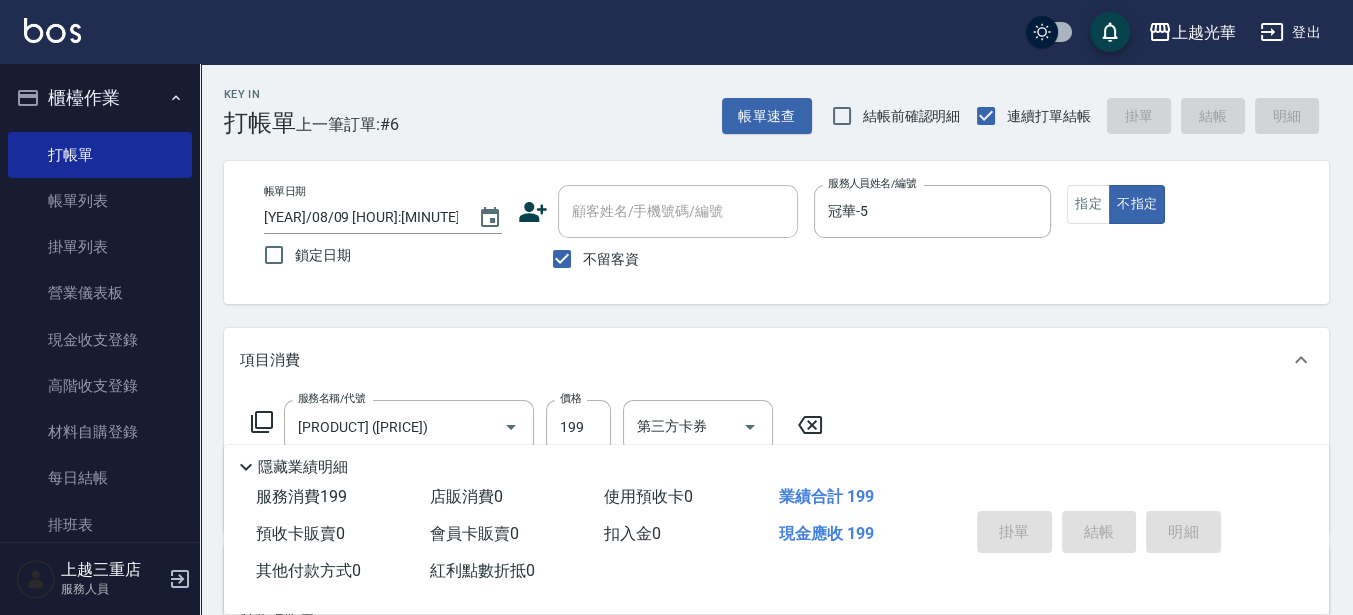 type on "[DATE] [TIME]" 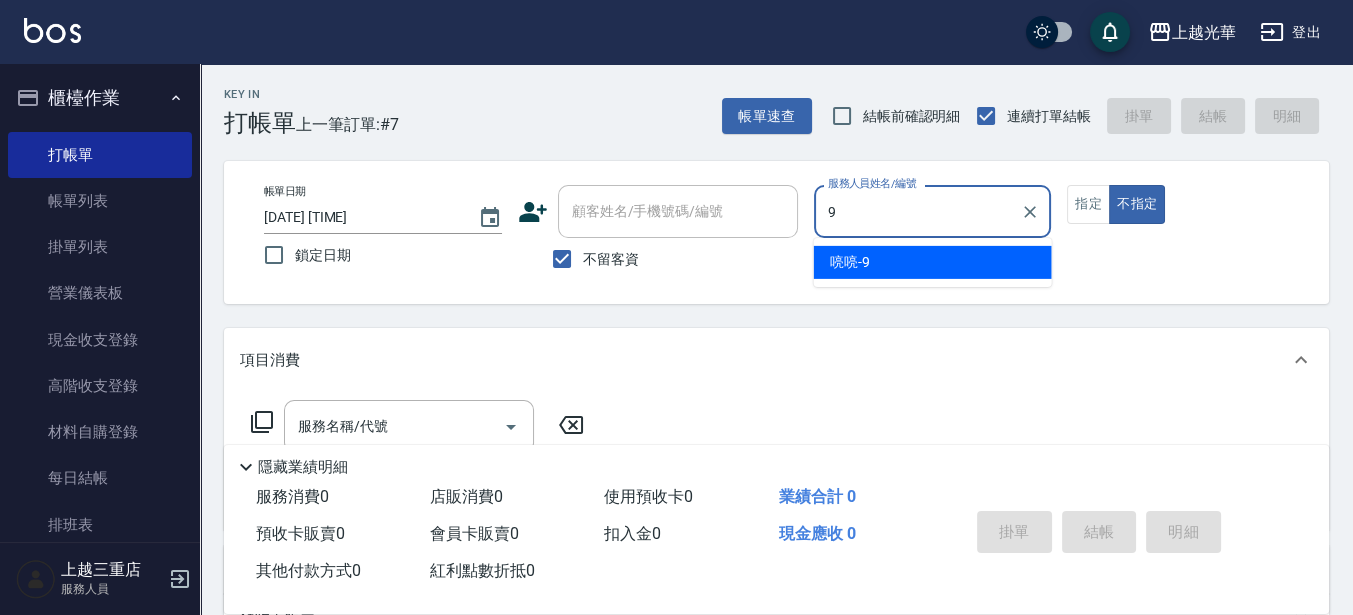 type on "喨喨-9" 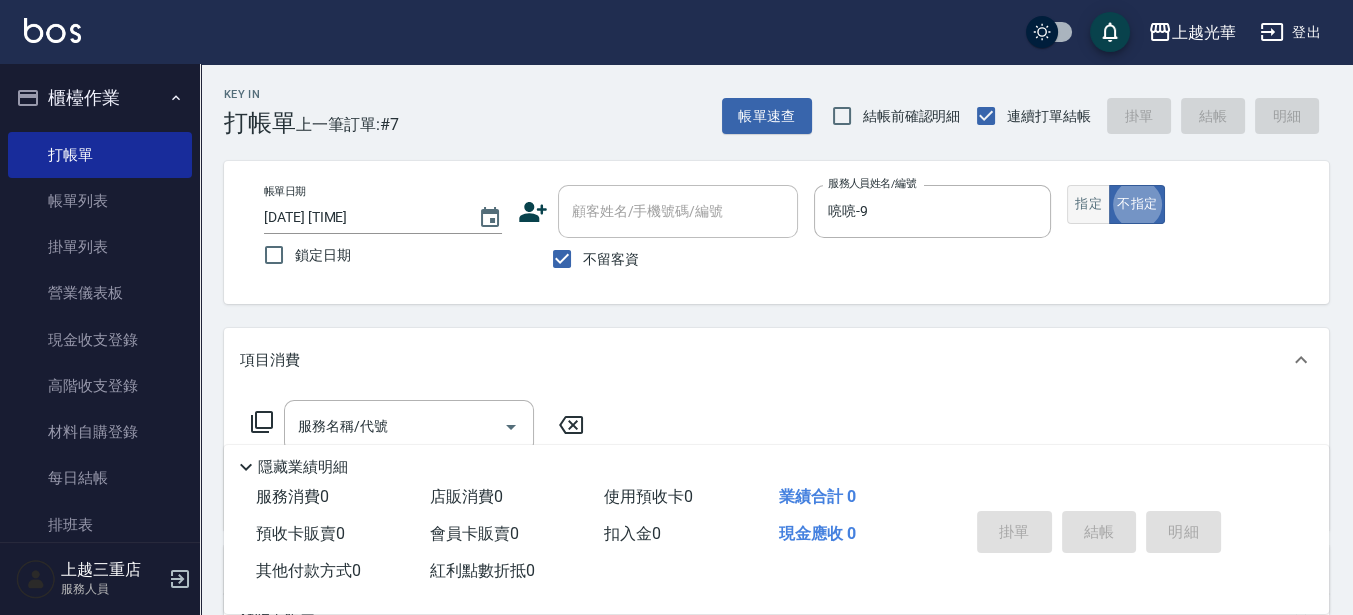 click on "指定" at bounding box center [1088, 204] 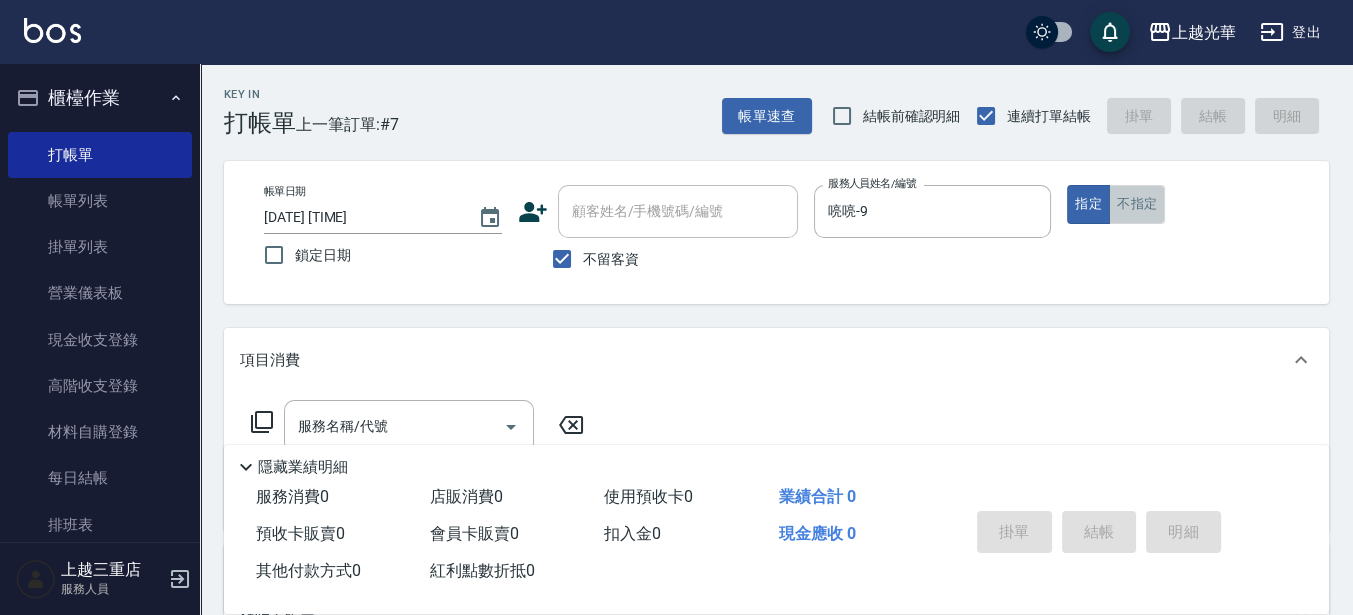 click on "不指定" at bounding box center [1137, 204] 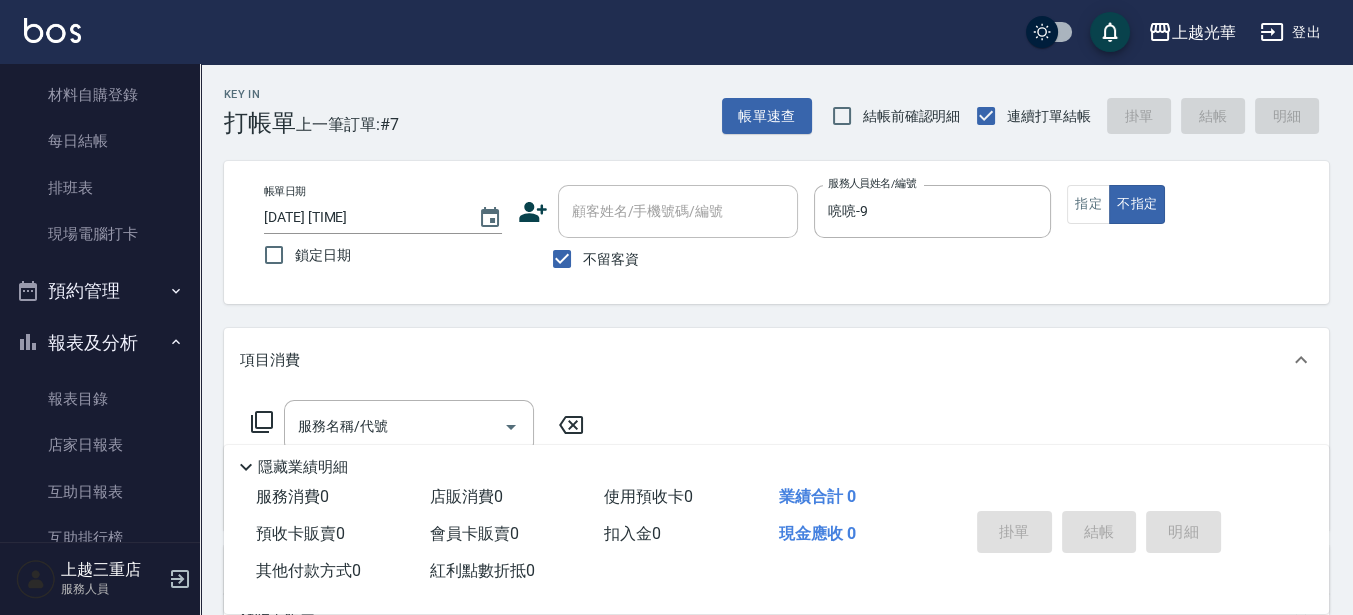 scroll, scrollTop: 375, scrollLeft: 0, axis: vertical 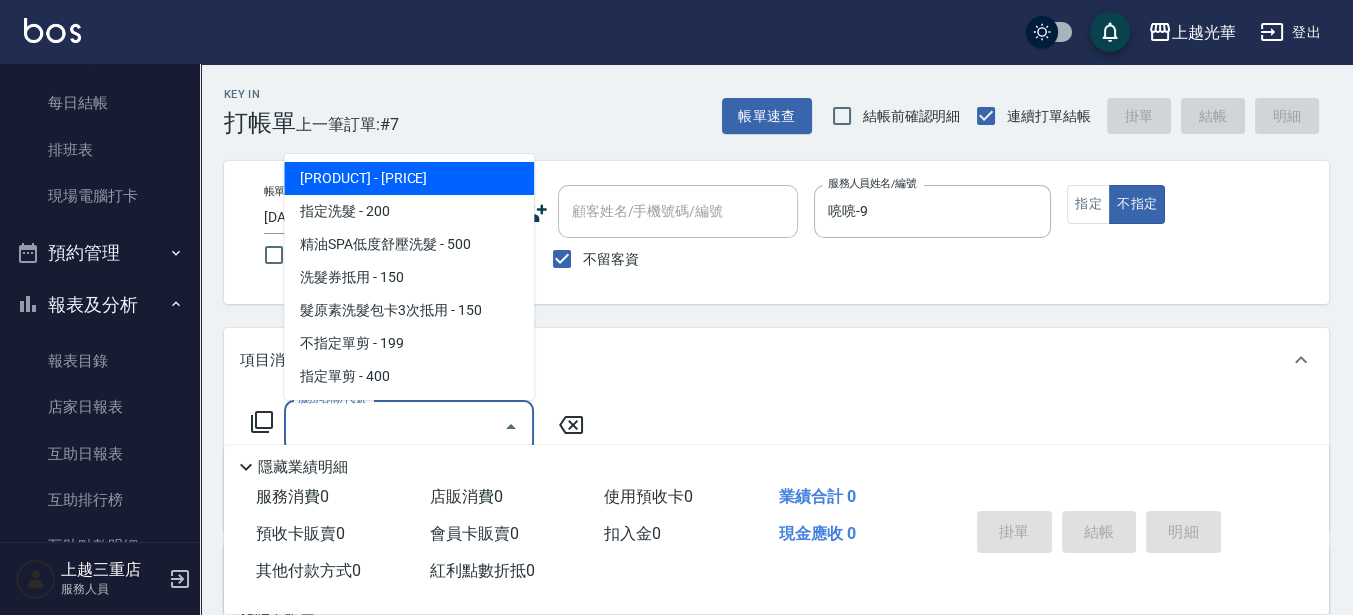 click on "服務名稱/代號" at bounding box center (394, 426) 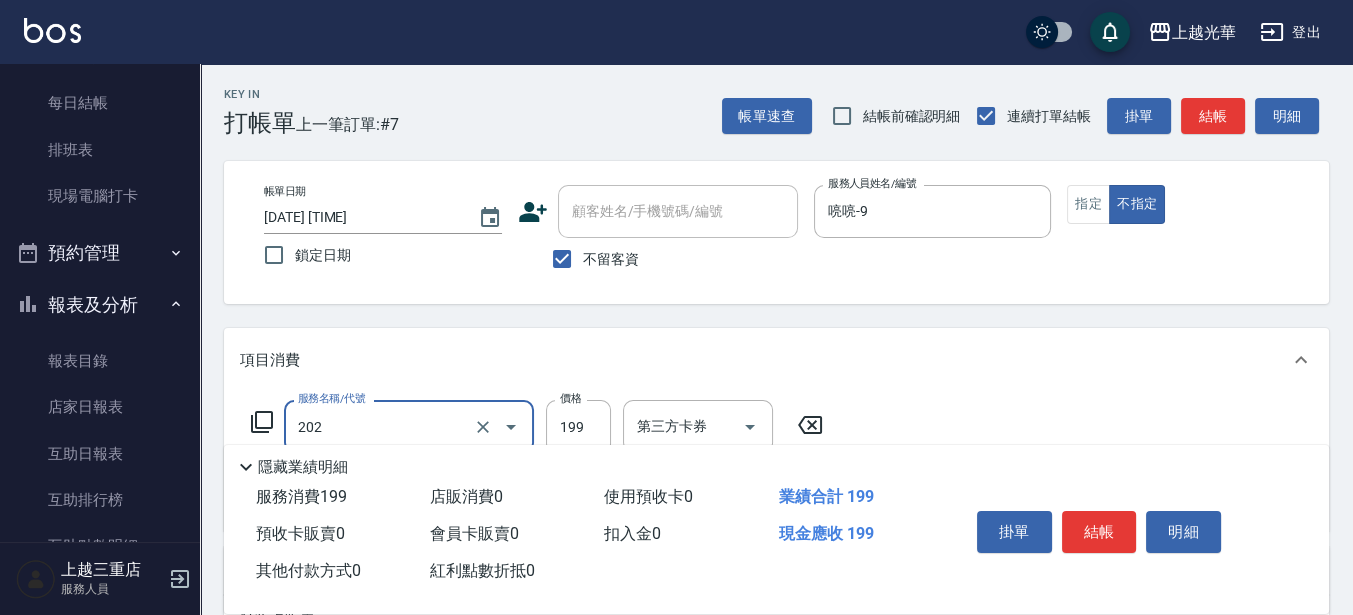 type on "[PRODUCT] ([PRICE])" 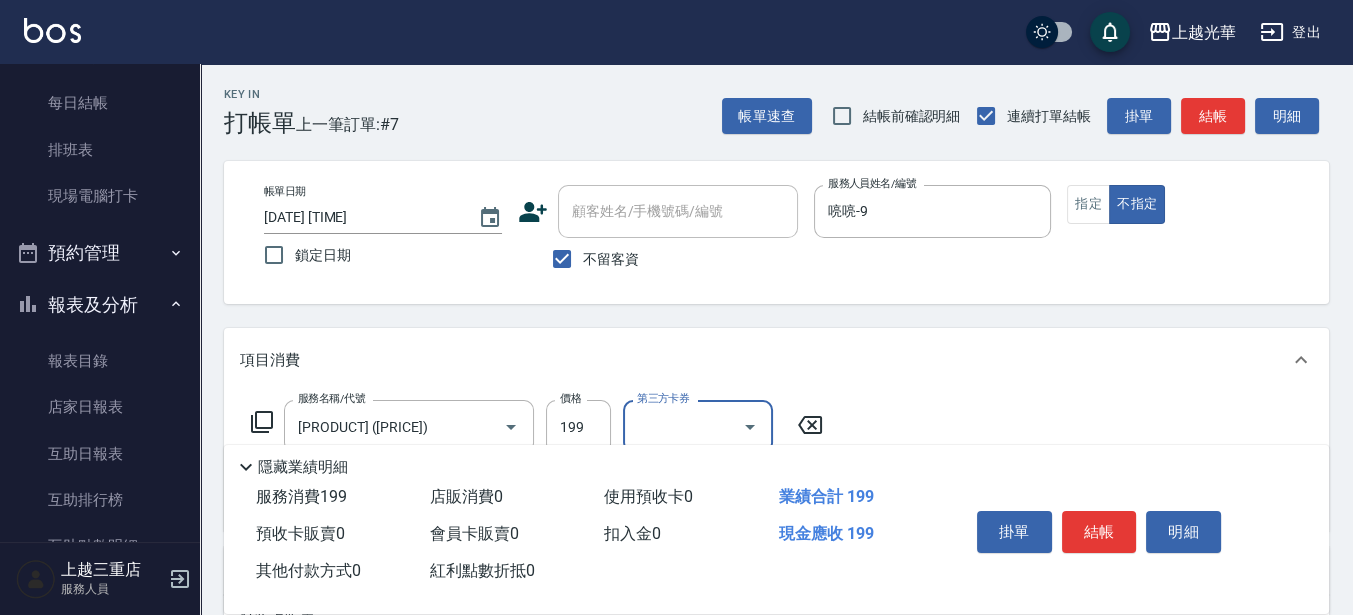click on "結帳" at bounding box center (1099, 532) 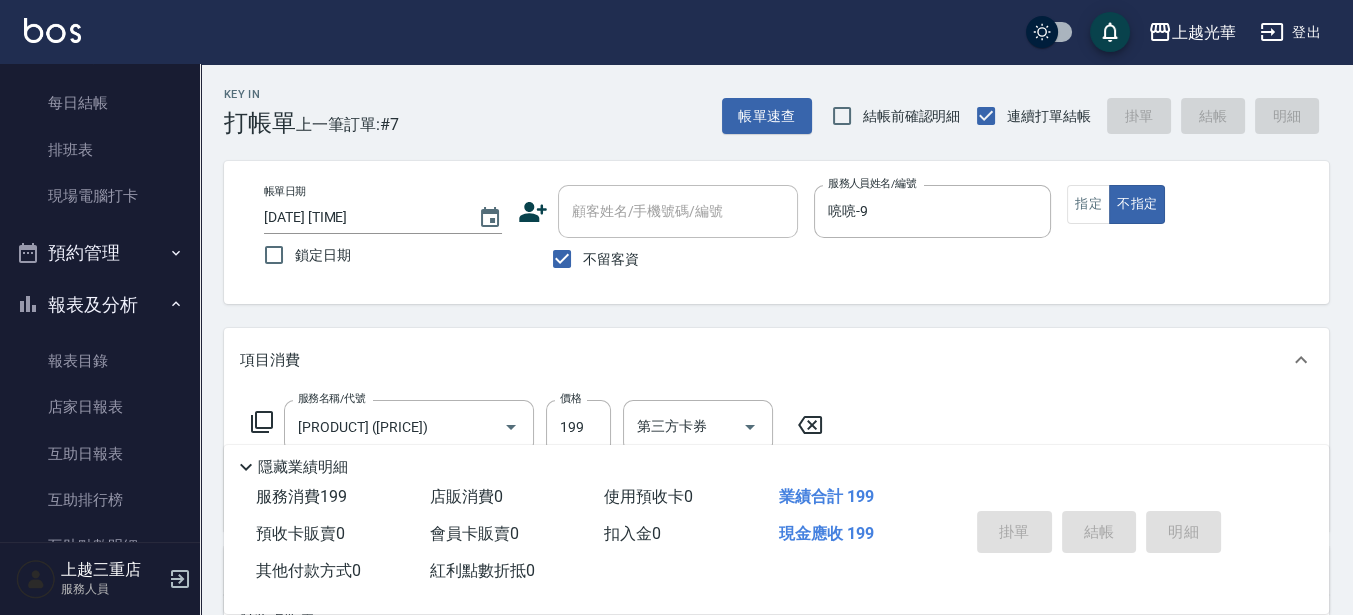 type on "[YEAR]/08/09 [HOUR]:[MINUTE]" 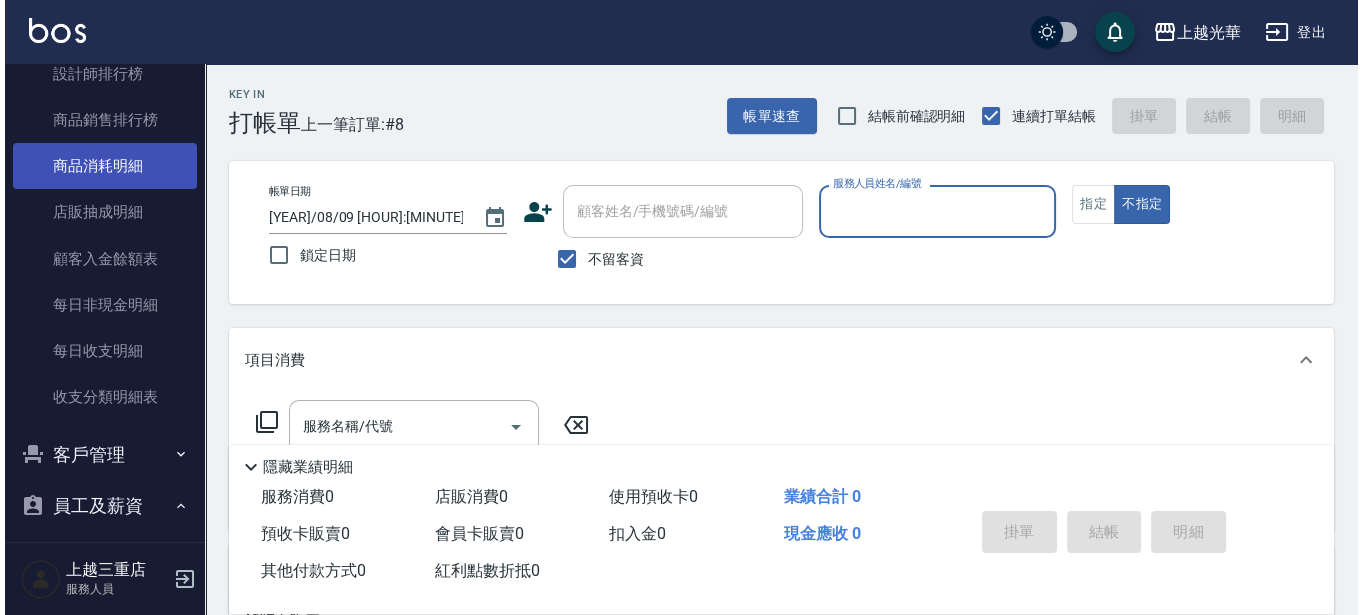 scroll, scrollTop: 875, scrollLeft: 0, axis: vertical 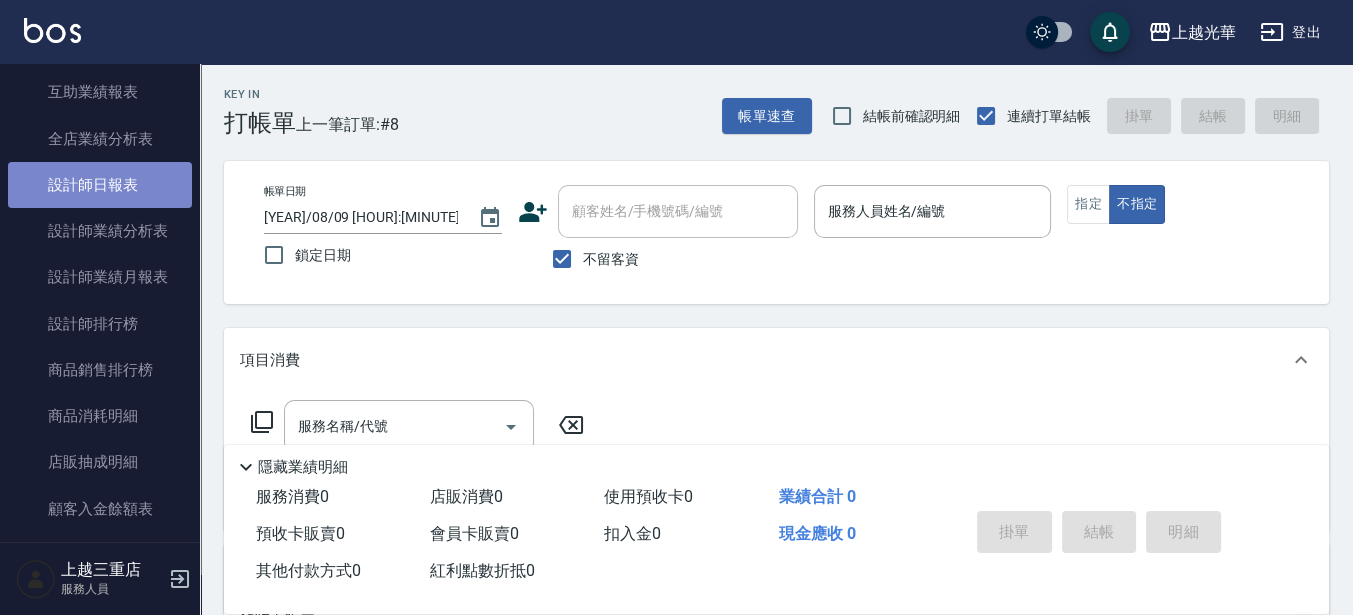 click on "設計師日報表" at bounding box center [100, 185] 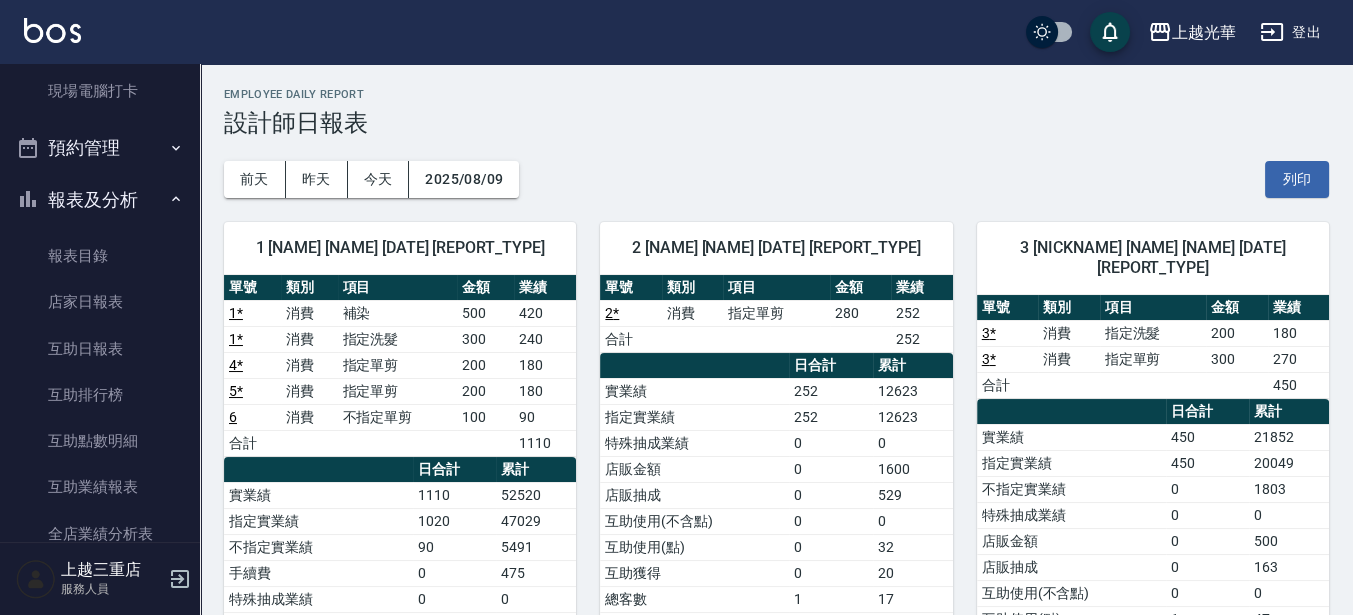 scroll, scrollTop: 500, scrollLeft: 0, axis: vertical 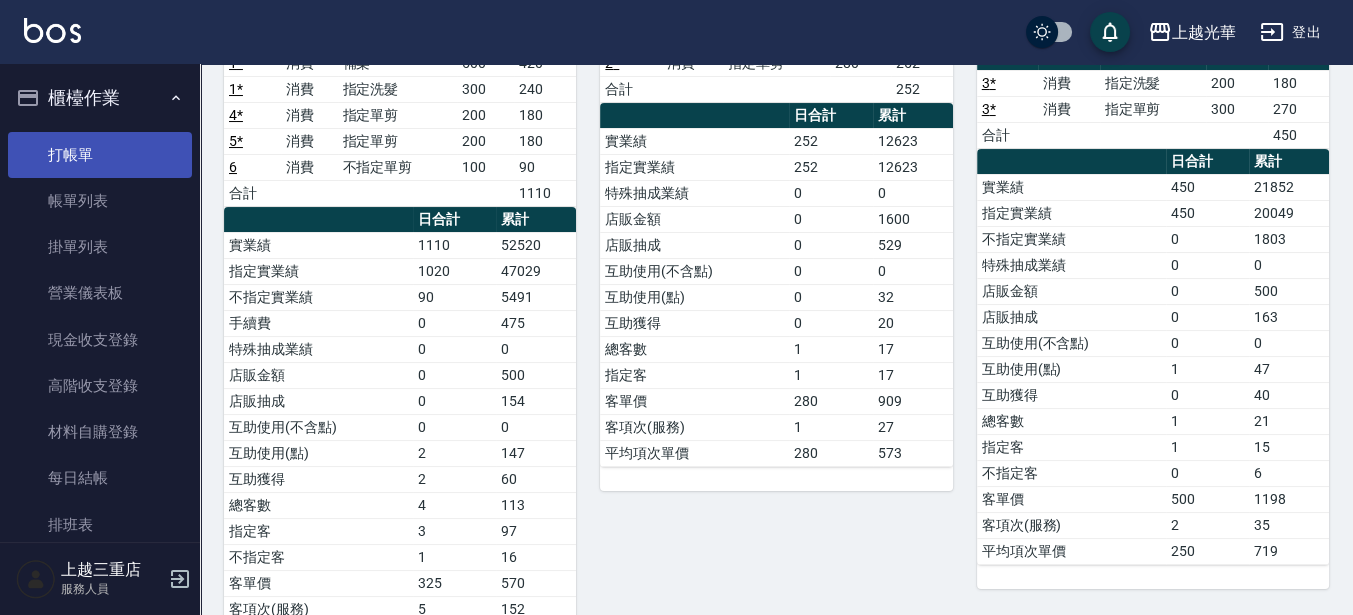 click on "打帳單" at bounding box center [100, 155] 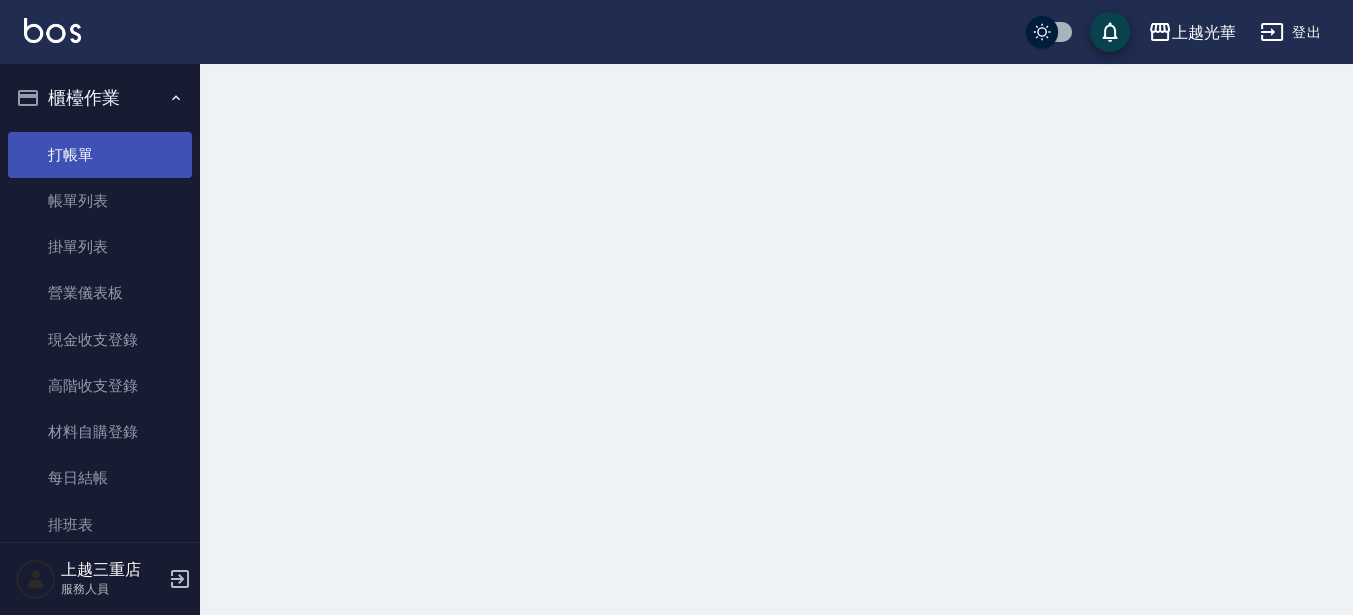 scroll, scrollTop: 0, scrollLeft: 0, axis: both 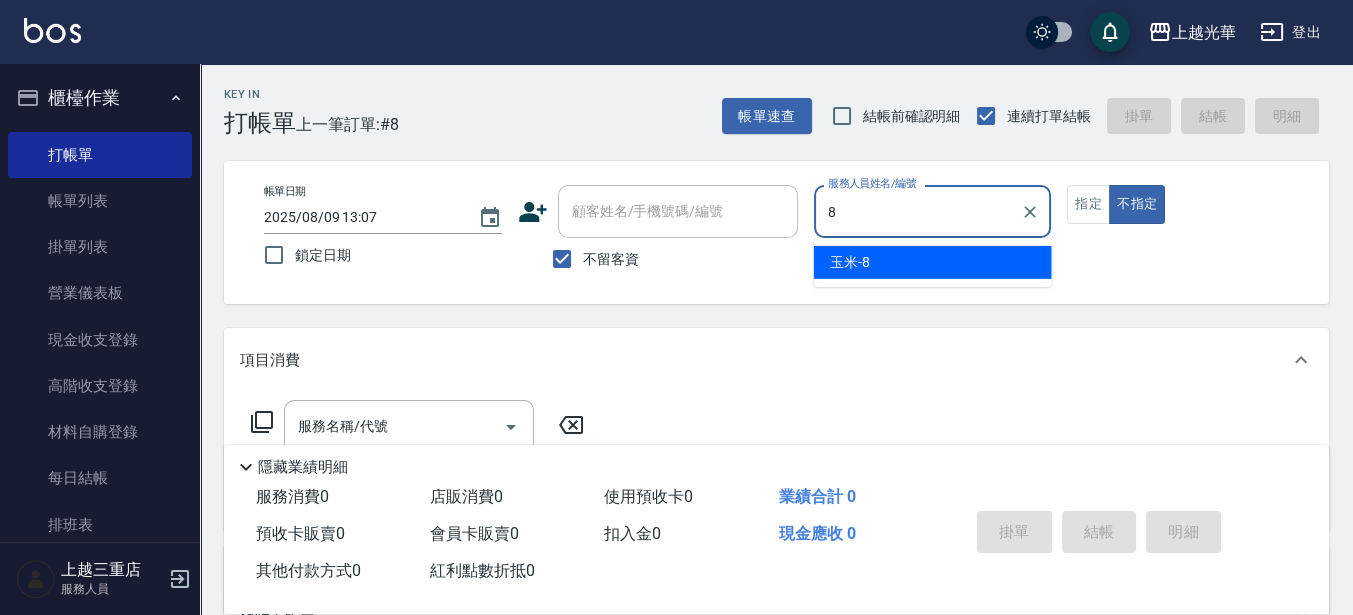 type on "玉米-8" 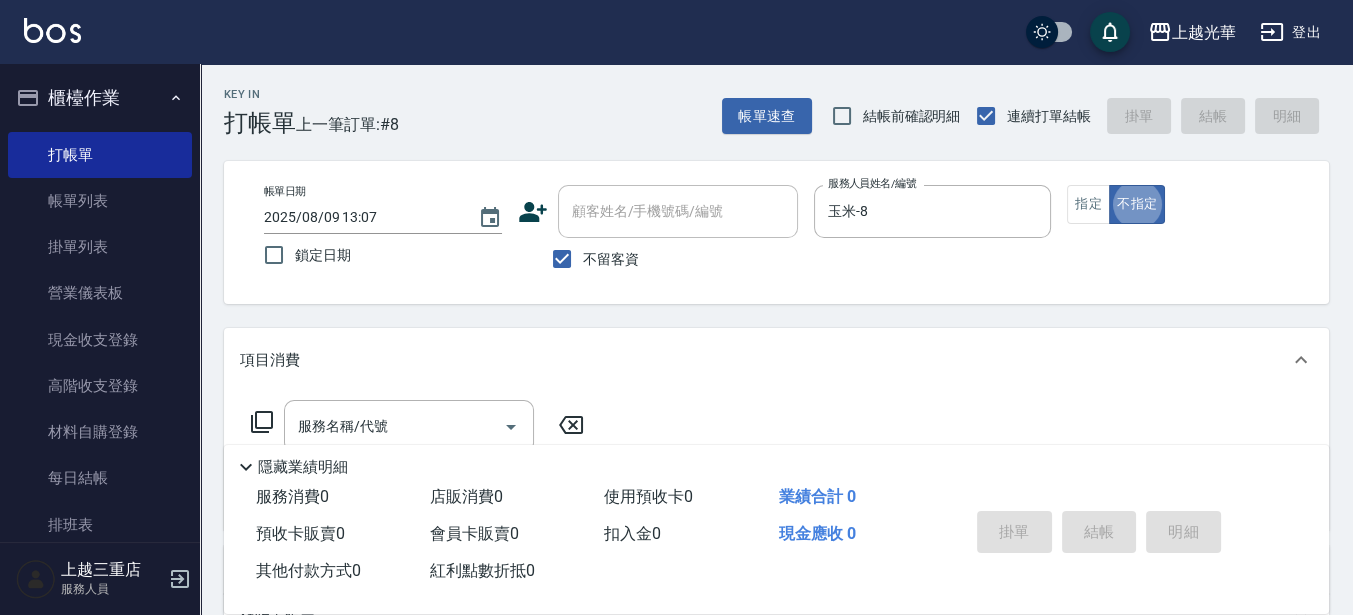 type on "false" 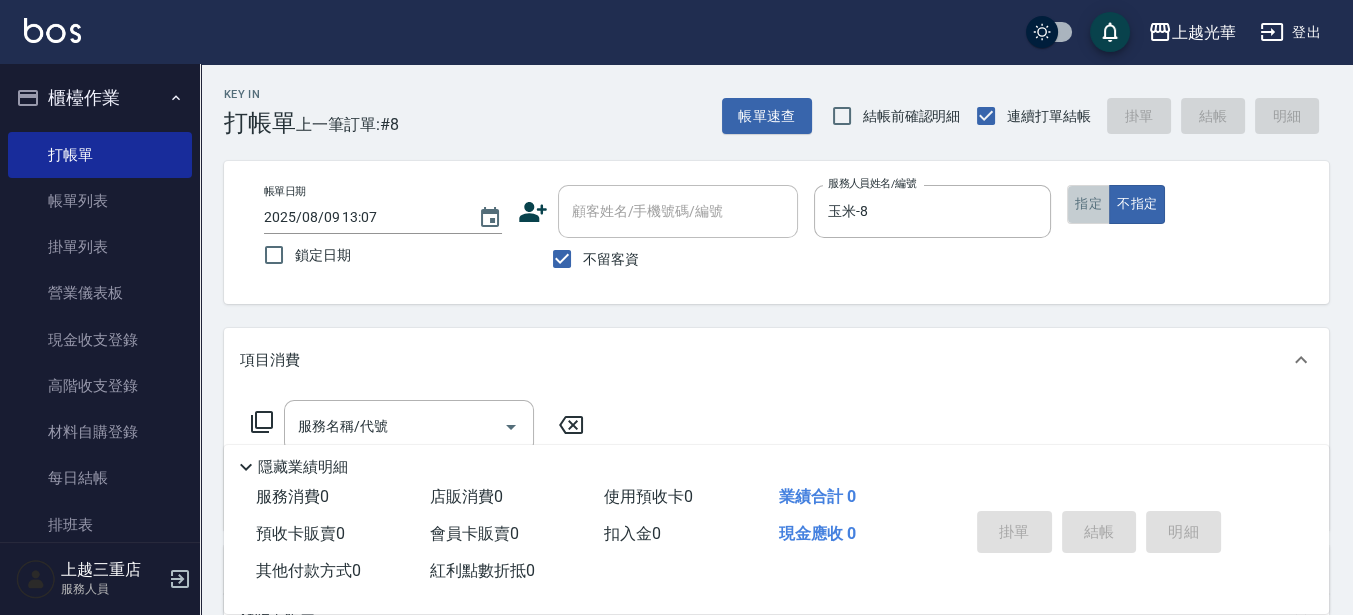 click on "指定" at bounding box center (1088, 204) 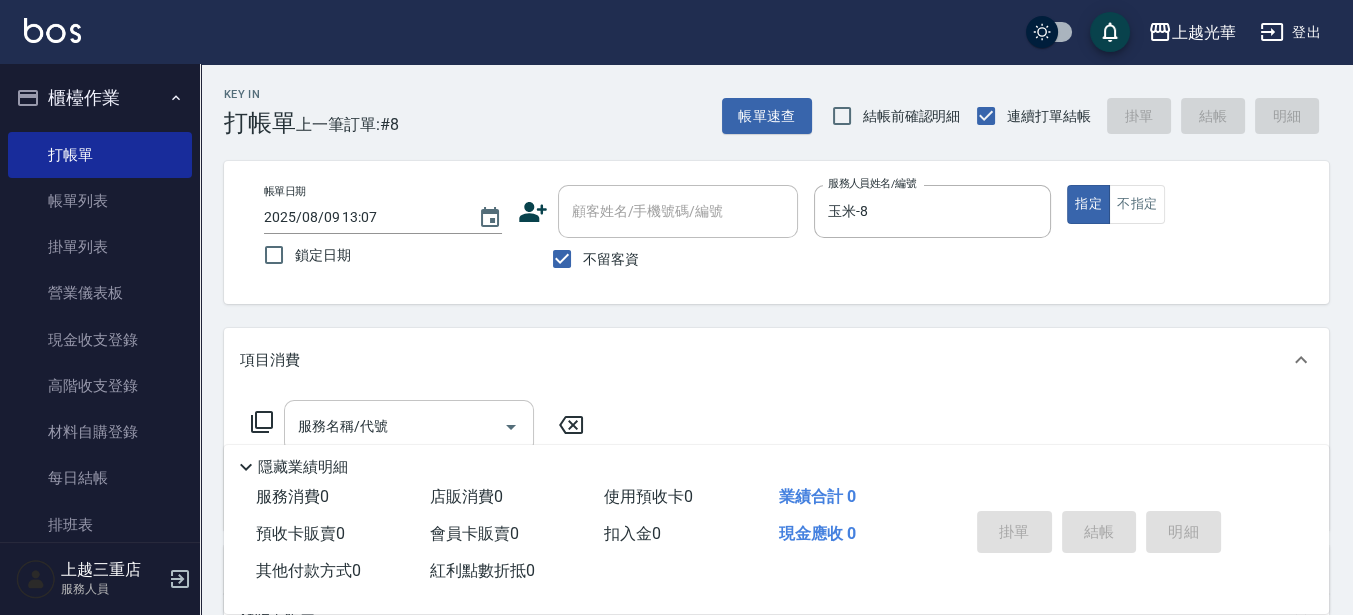 click on "服務名稱/代號" at bounding box center [394, 426] 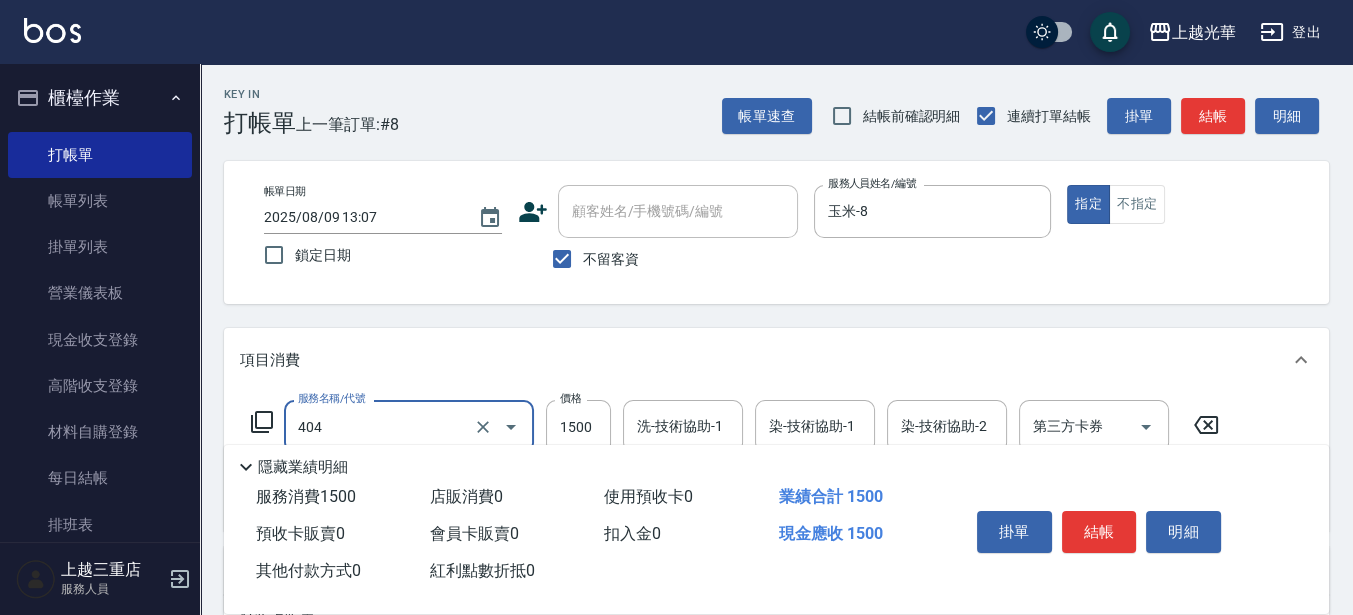 type on "設計染髮(404)" 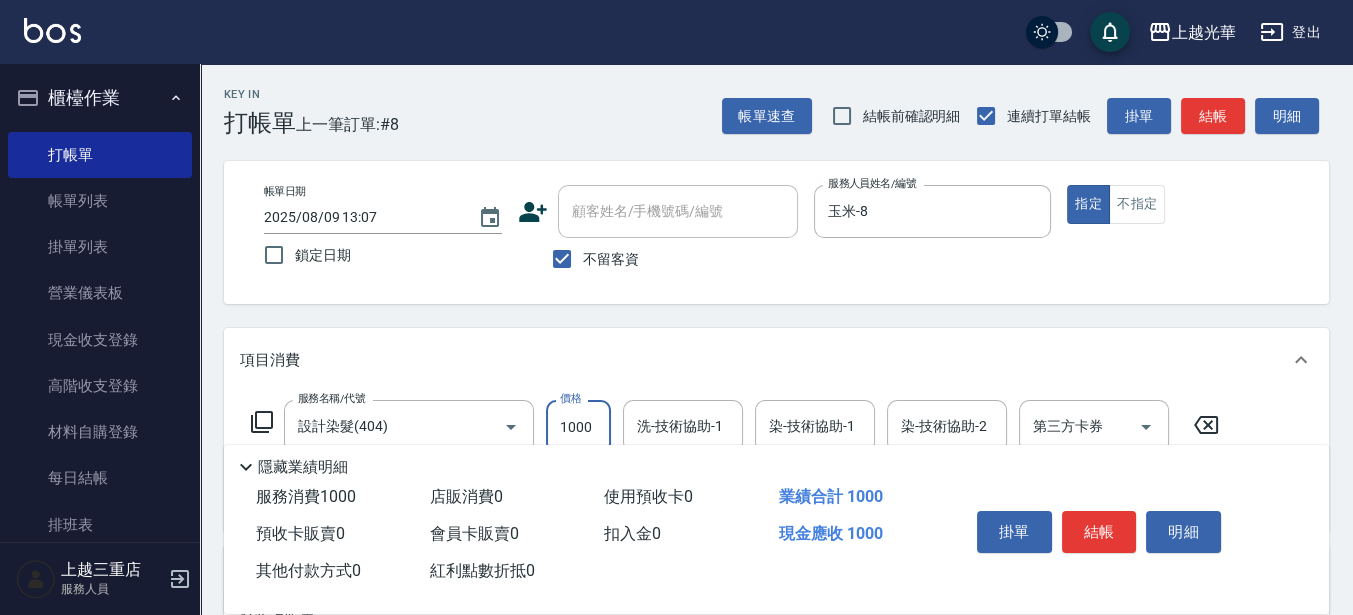 type on "1000" 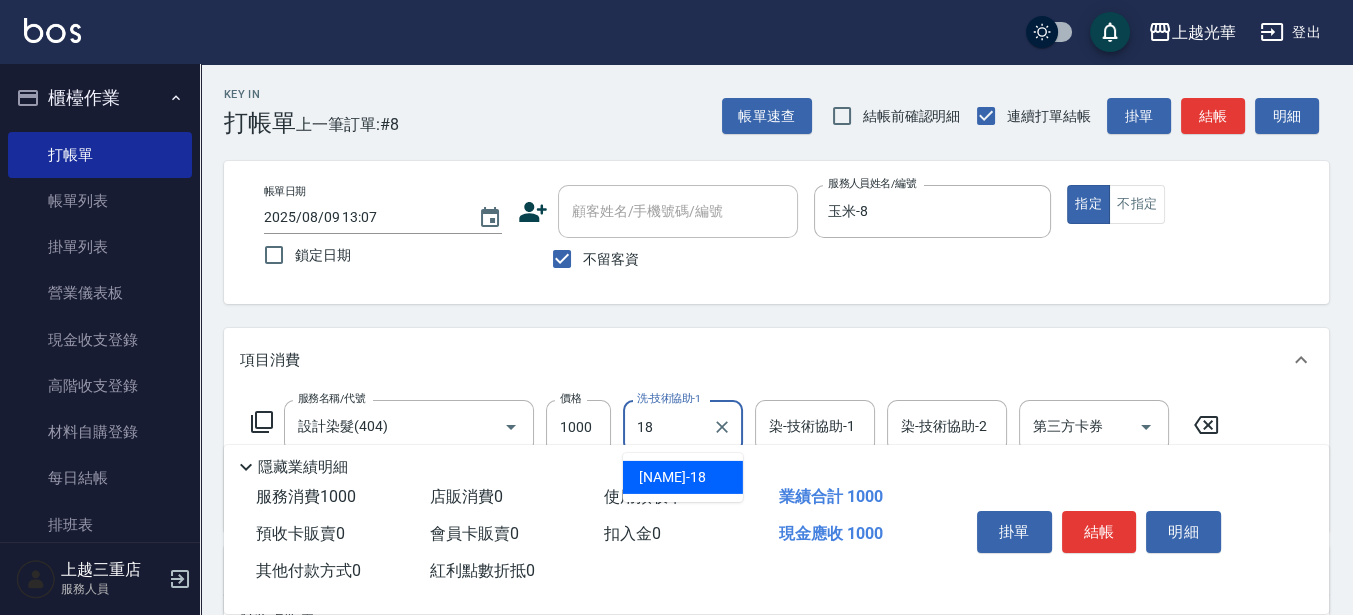 type on "[NAME]-[NUMBER]" 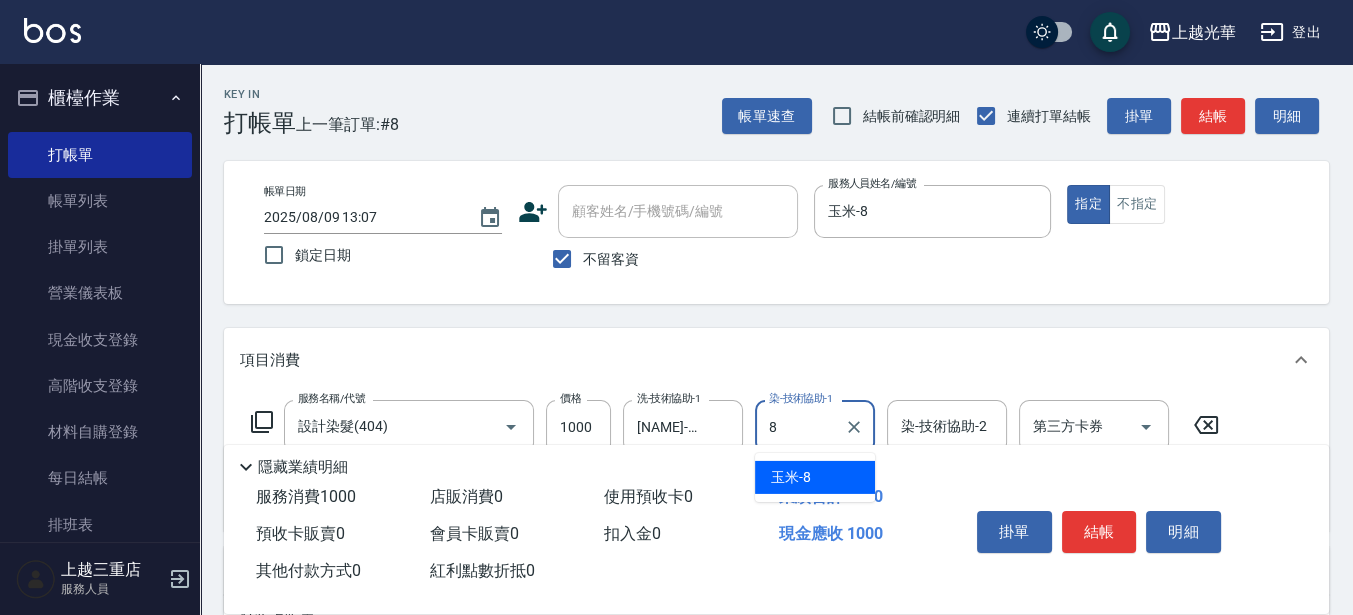 type on "玉米-8" 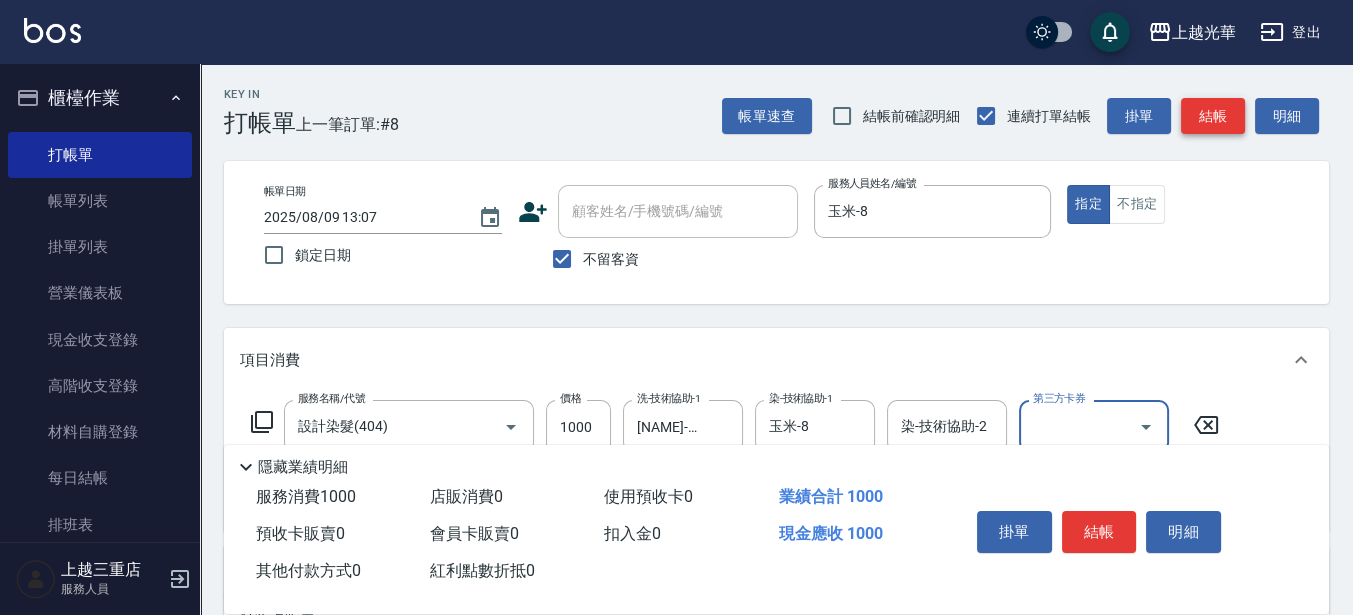 click on "結帳" at bounding box center (1213, 116) 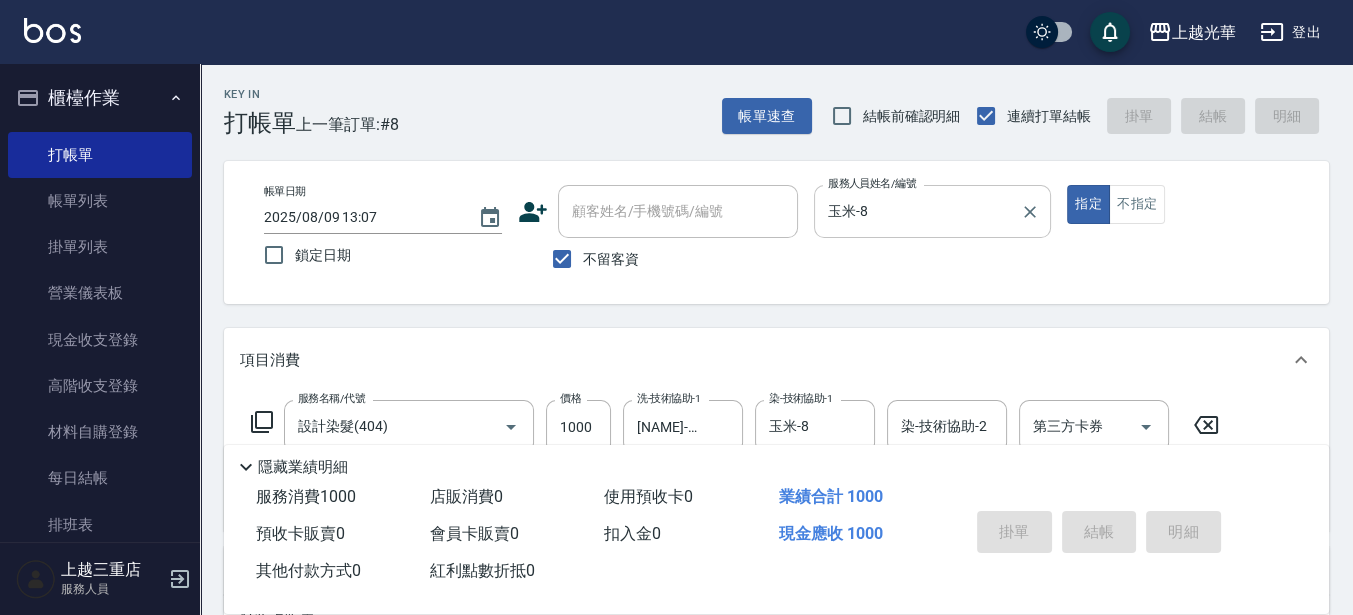 type on "2025/08/09 13:08" 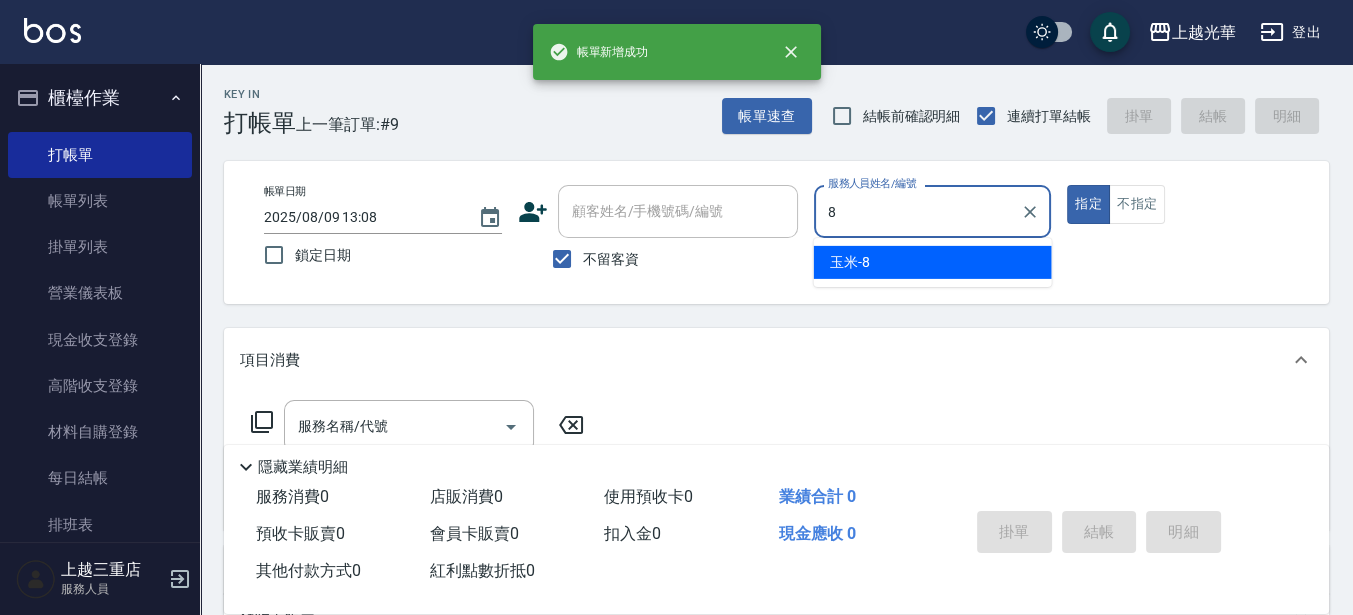 type on "玉米-8" 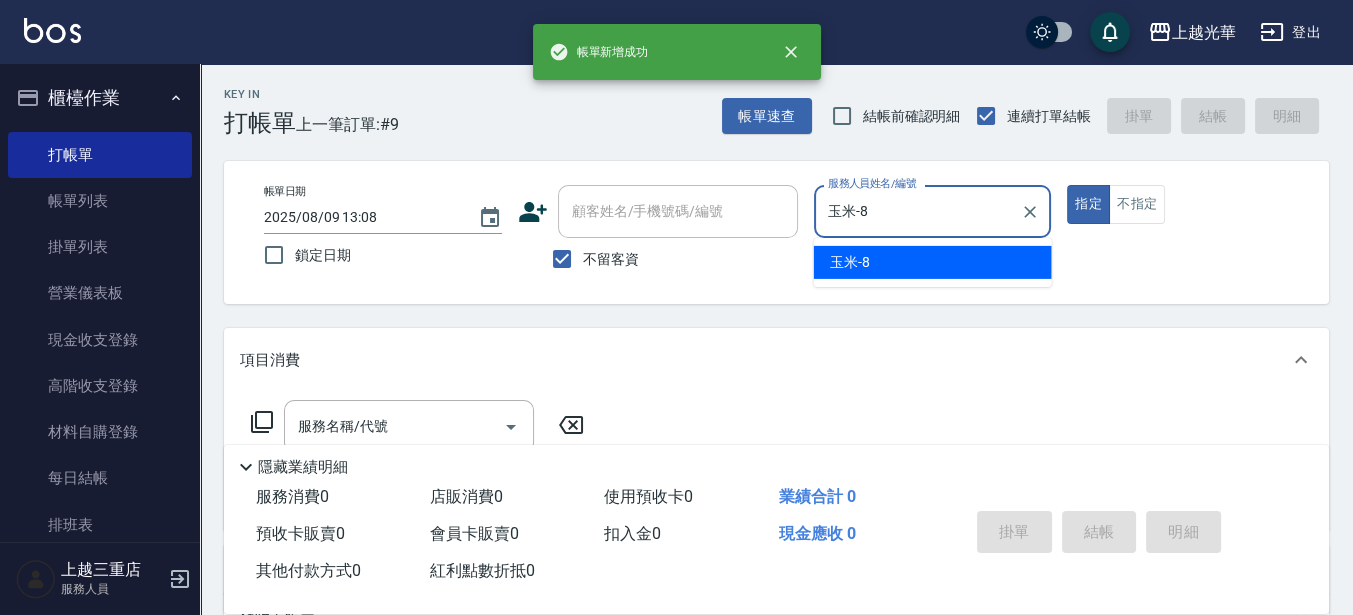 type on "true" 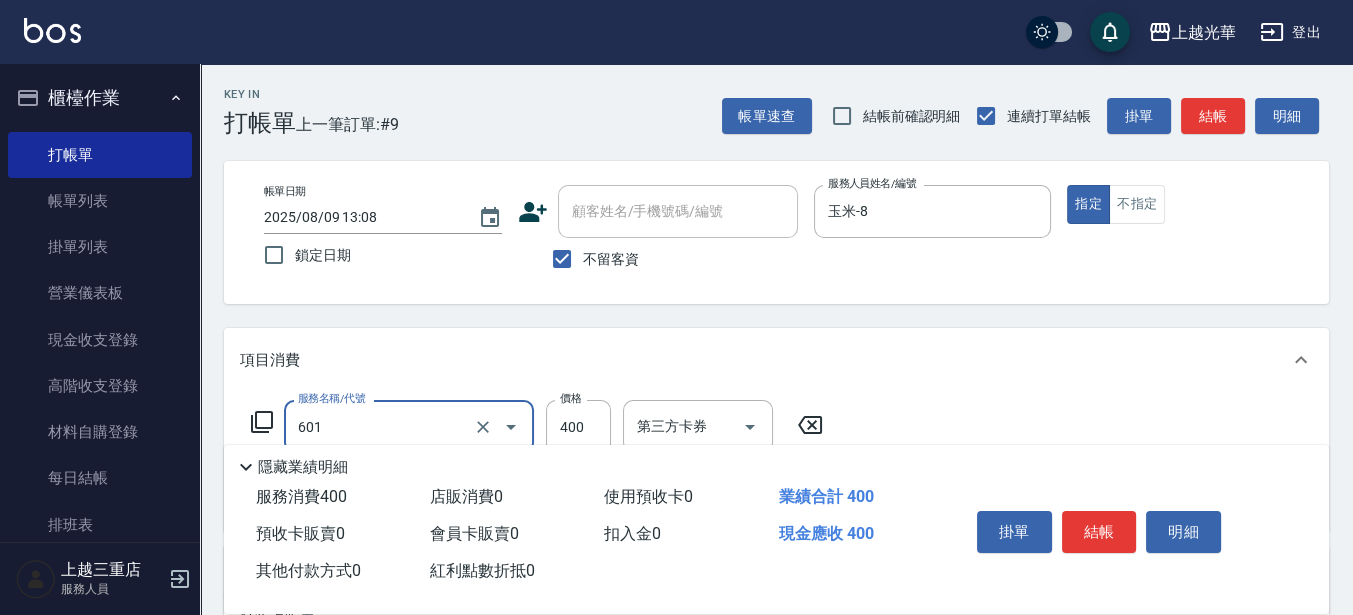 type on "髮原素活養健康洗(601)" 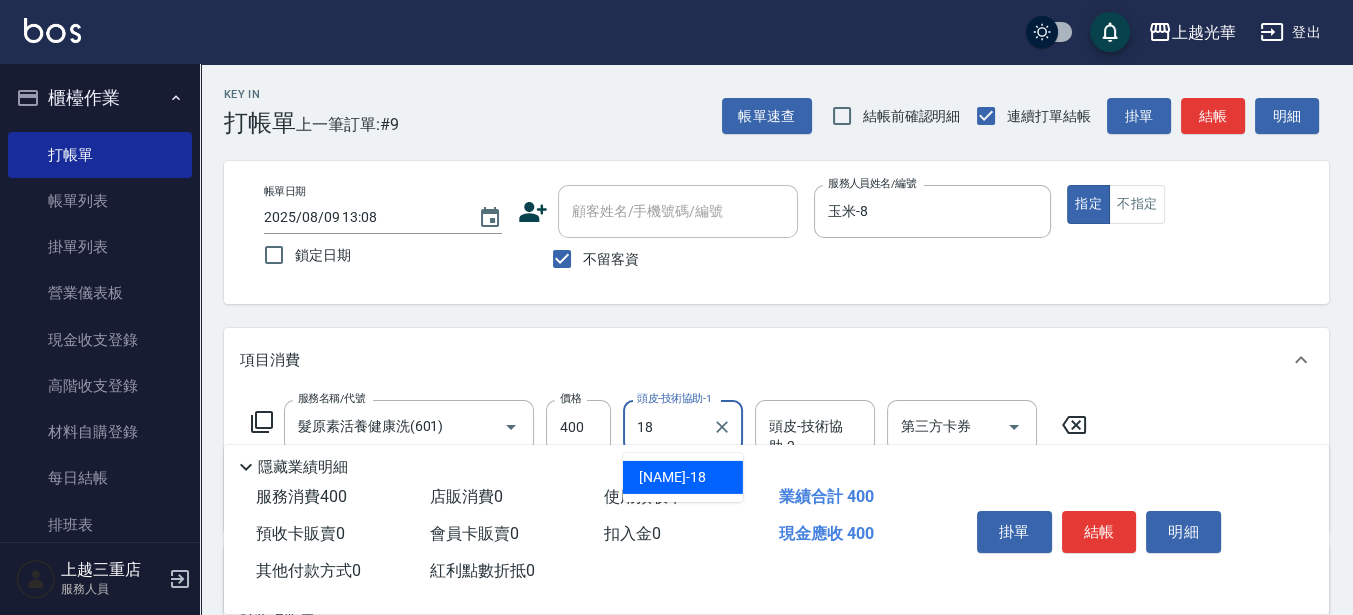 type on "[NAME]-[NUMBER]" 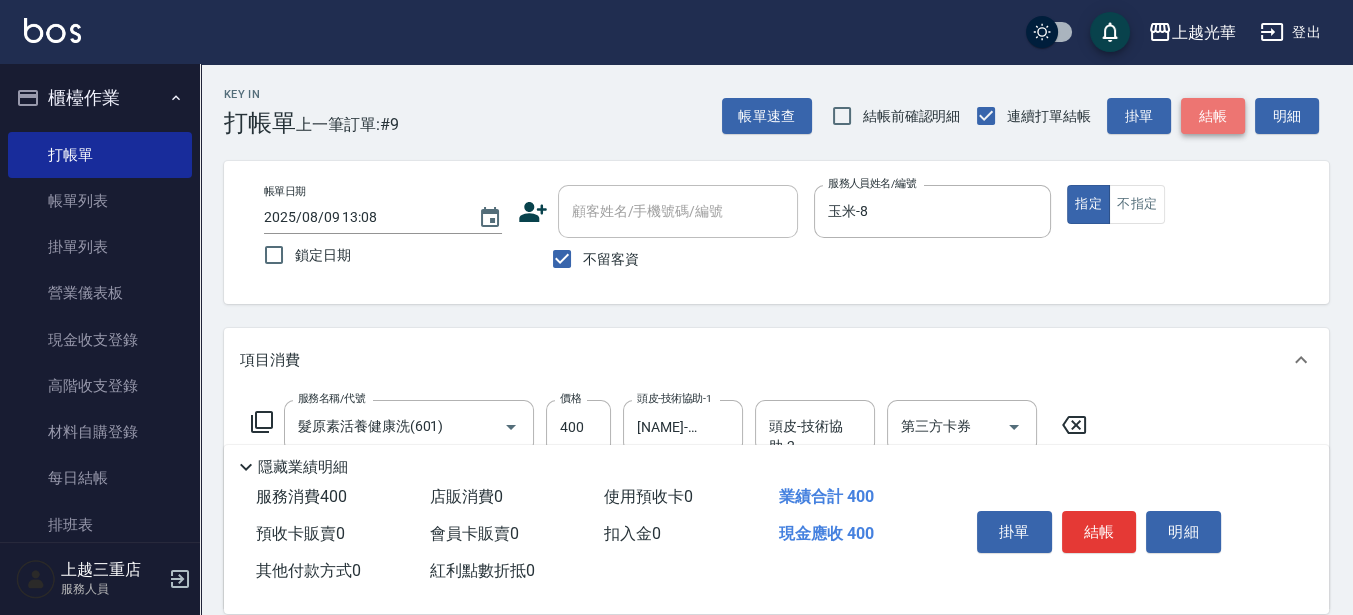 click on "結帳" at bounding box center [1213, 116] 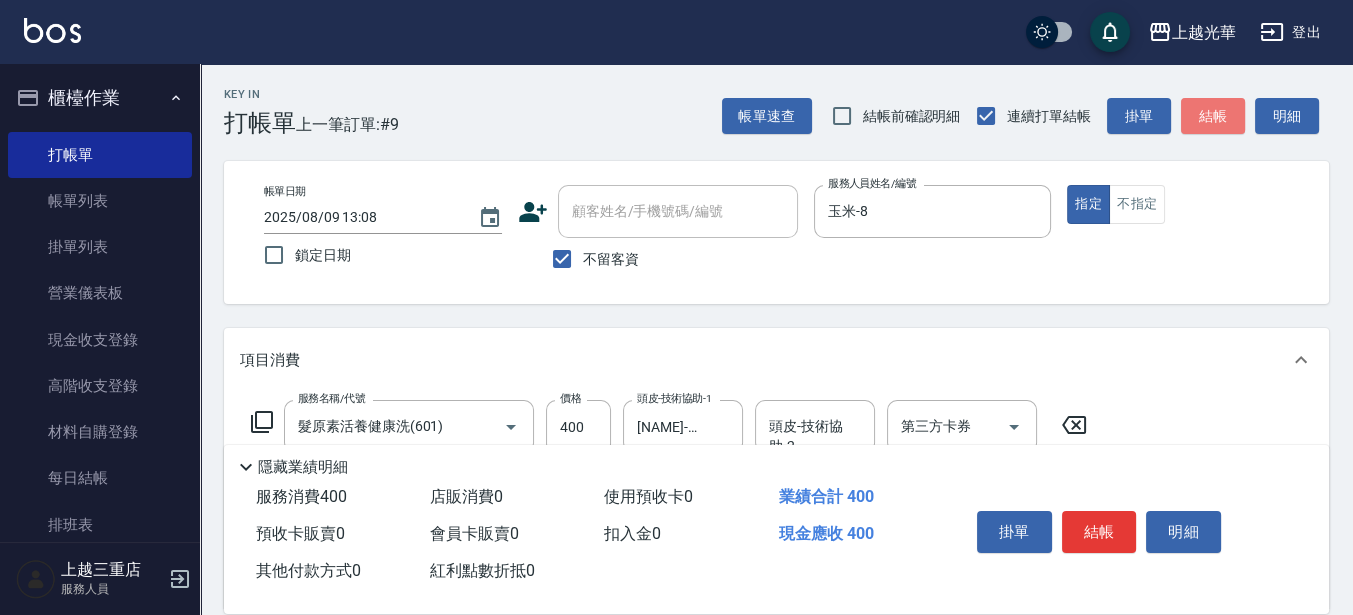 type on "2025/08/09 13:09" 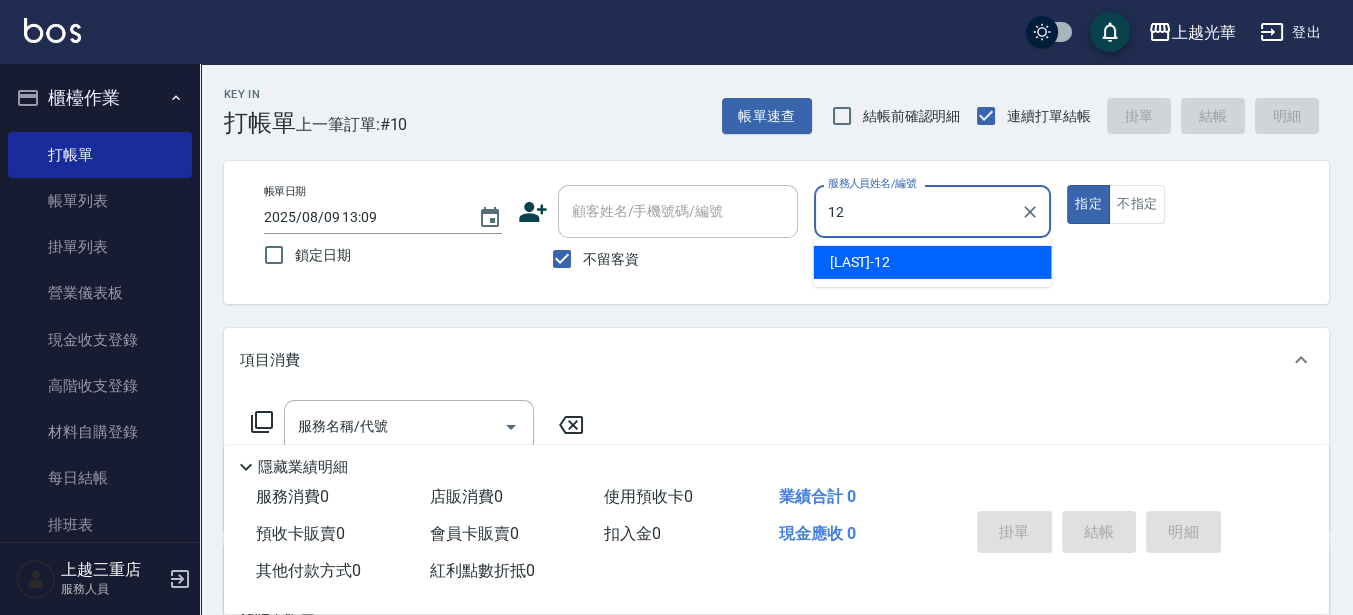 click on "[NAME] -12" at bounding box center [860, 262] 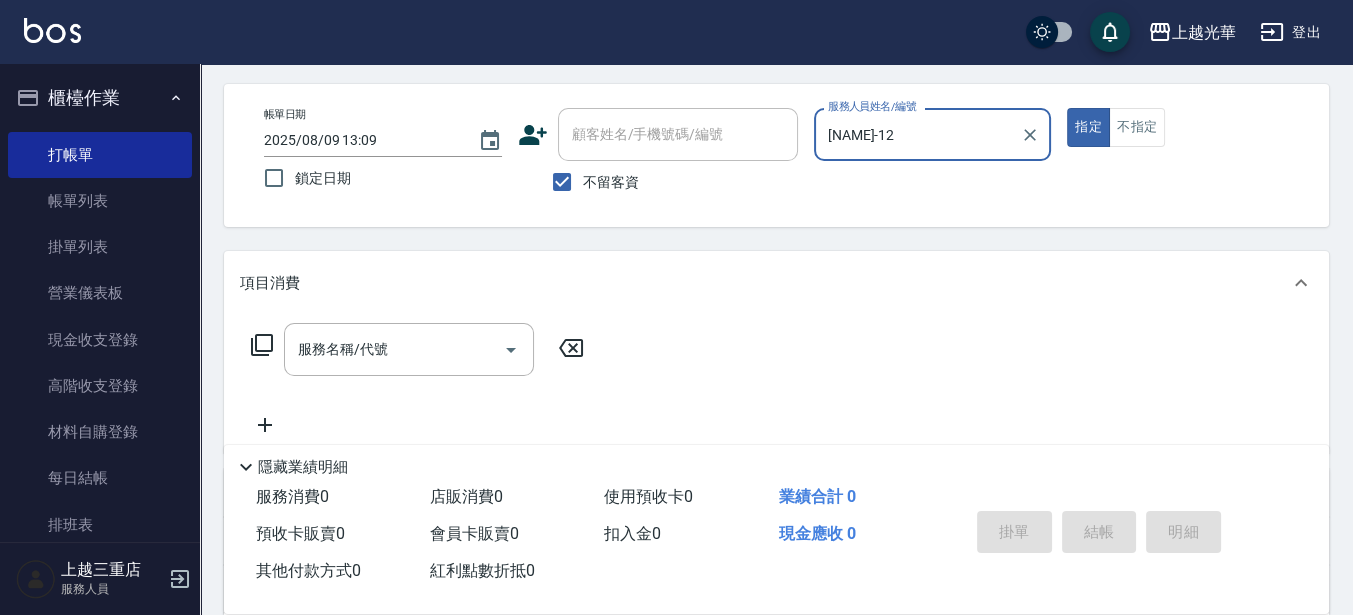 scroll, scrollTop: 125, scrollLeft: 0, axis: vertical 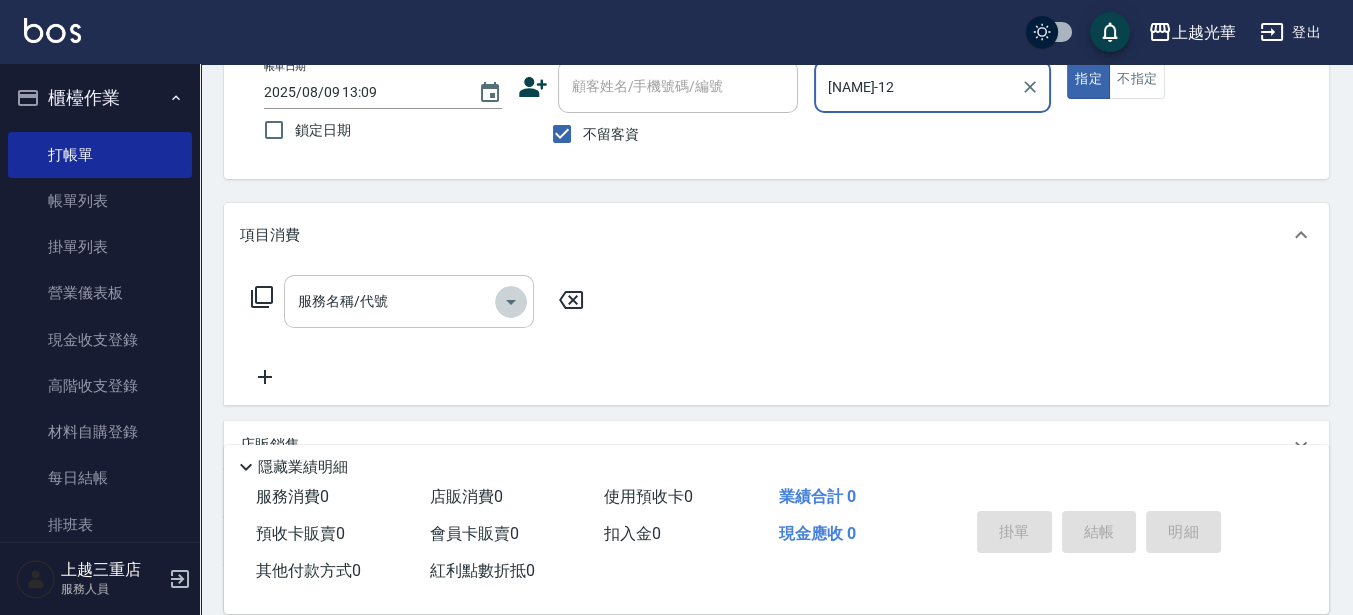 click 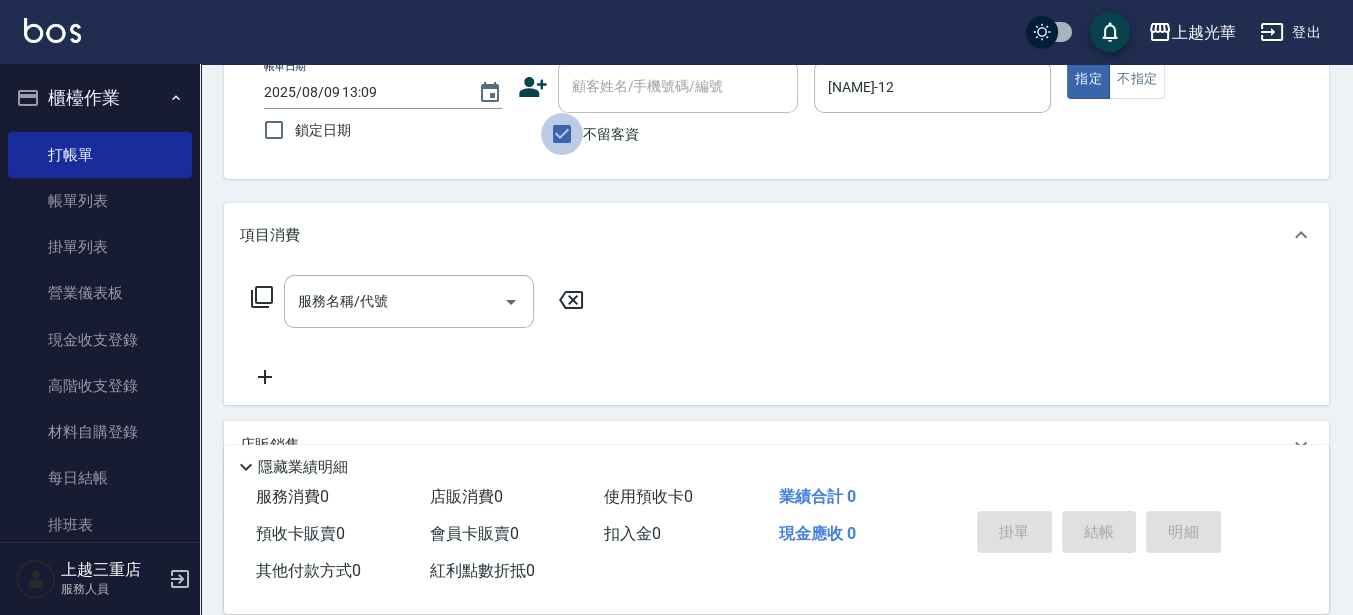click on "不留客資" at bounding box center (562, 134) 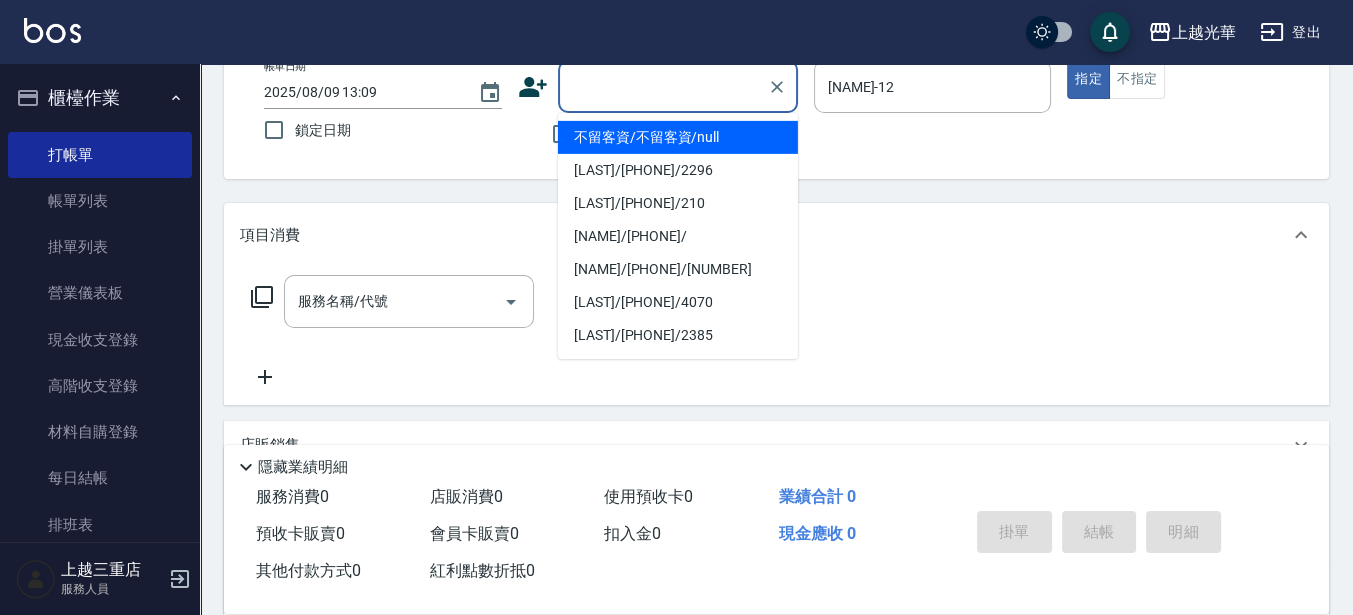 click on "顧客姓名/手機號碼/編號" at bounding box center (663, 86) 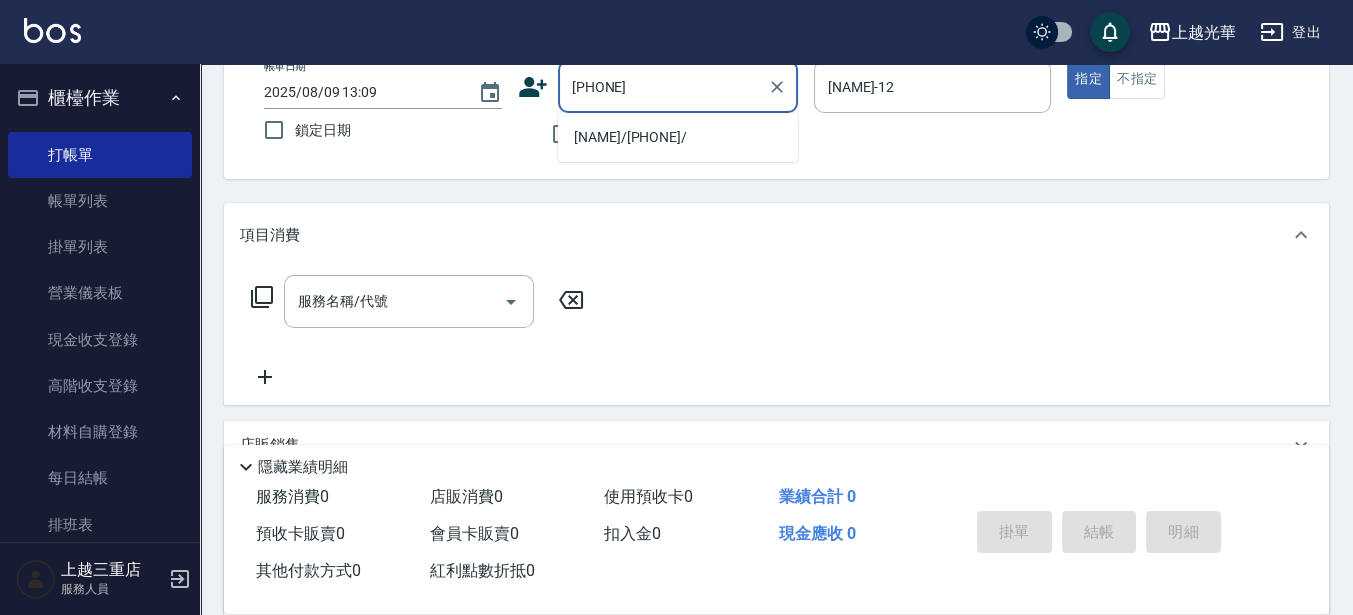 click on "[NAME]/[PHONE]/" at bounding box center [678, 137] 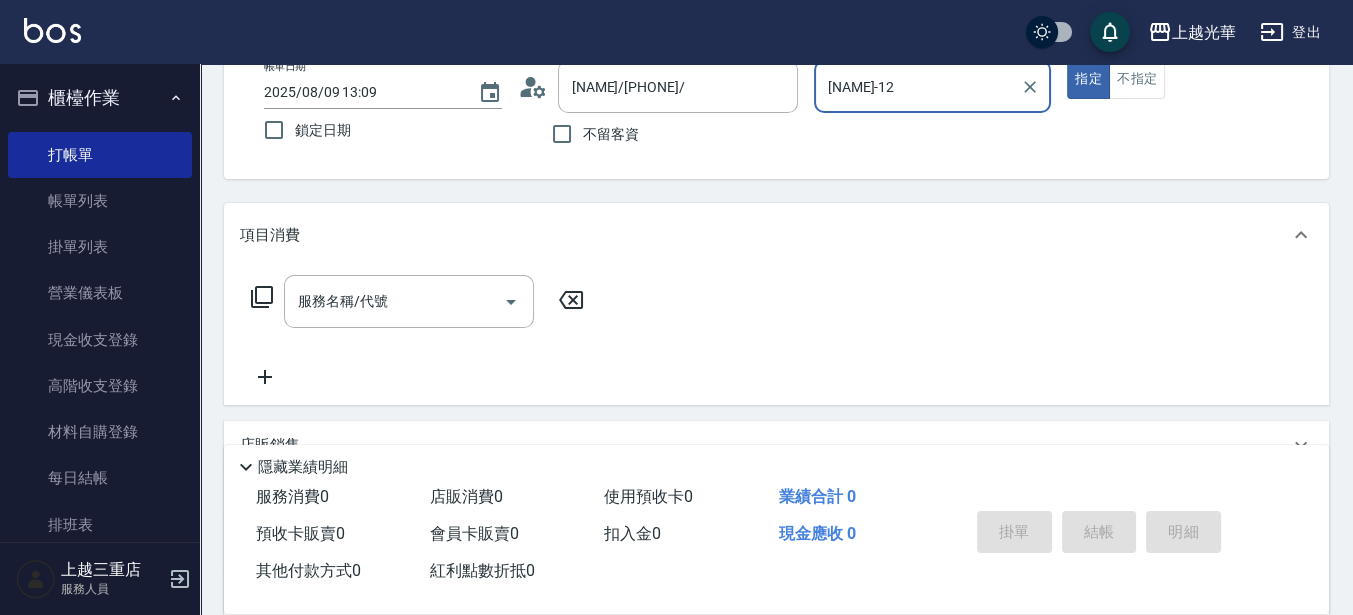 scroll, scrollTop: 250, scrollLeft: 0, axis: vertical 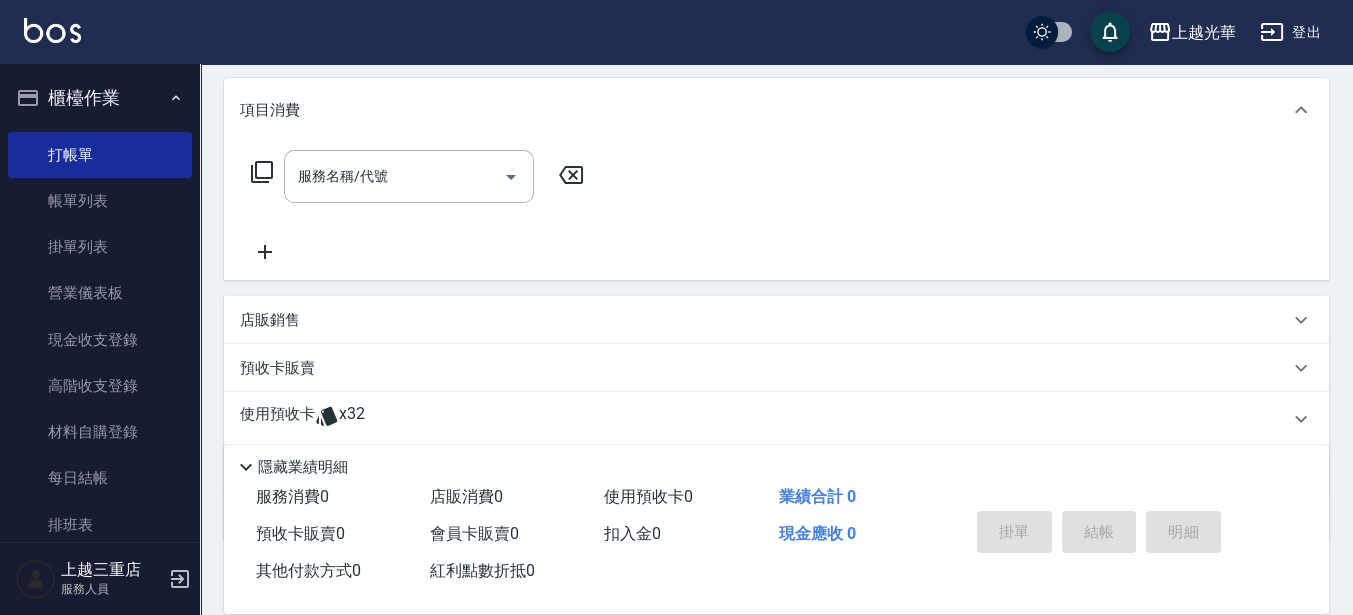 click 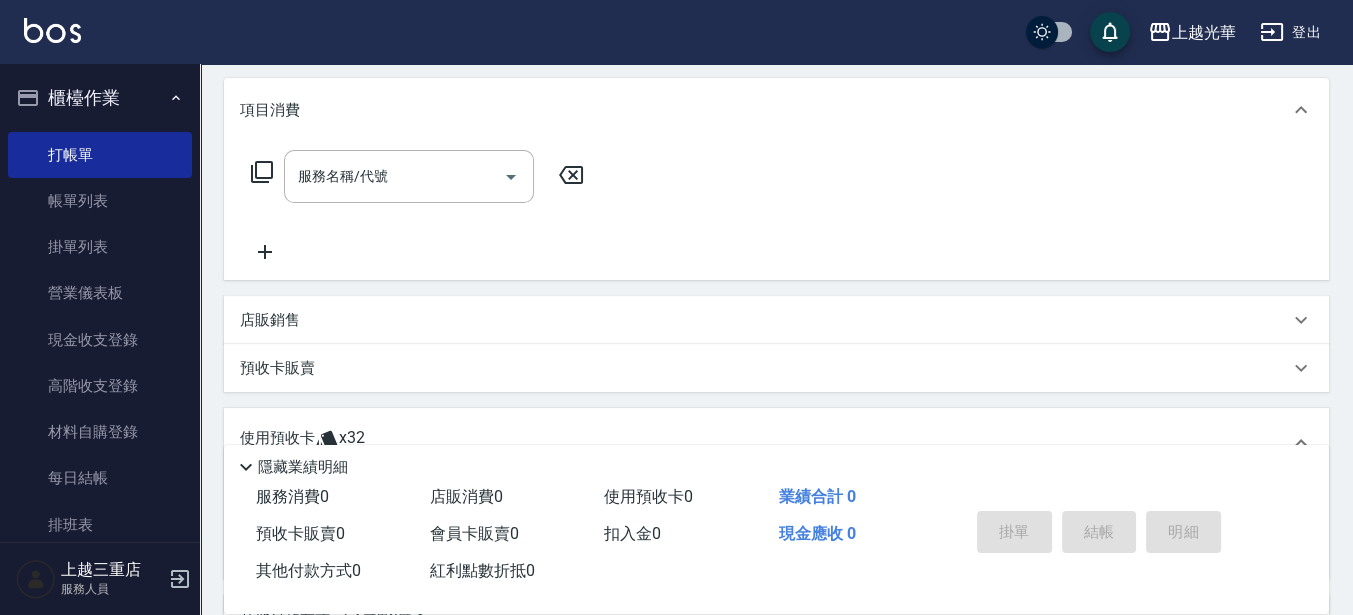 scroll, scrollTop: 0, scrollLeft: 0, axis: both 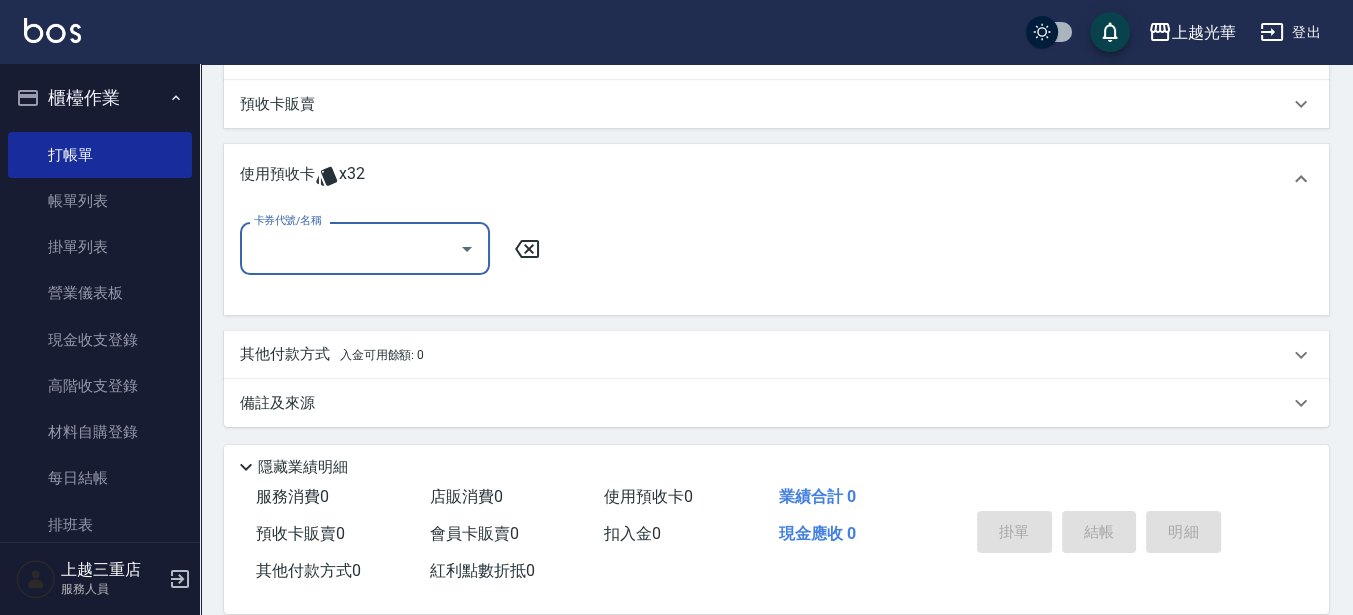 click 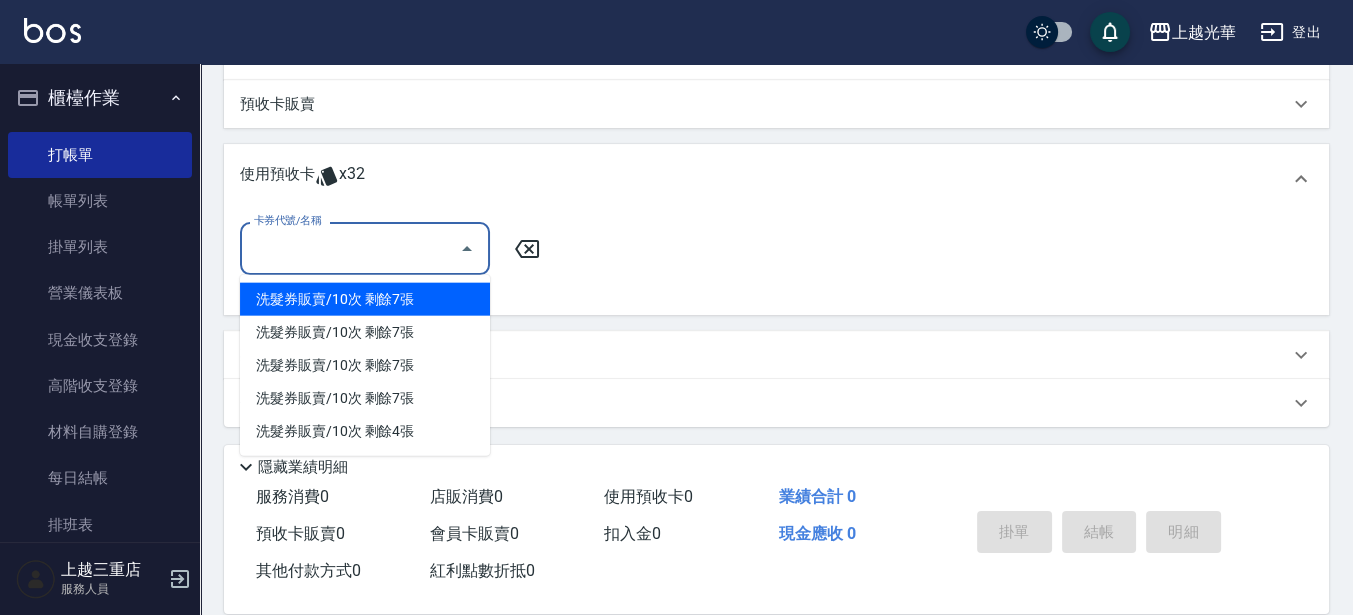 click on "洗髮券販賣/10次 剩餘7張" at bounding box center (365, 299) 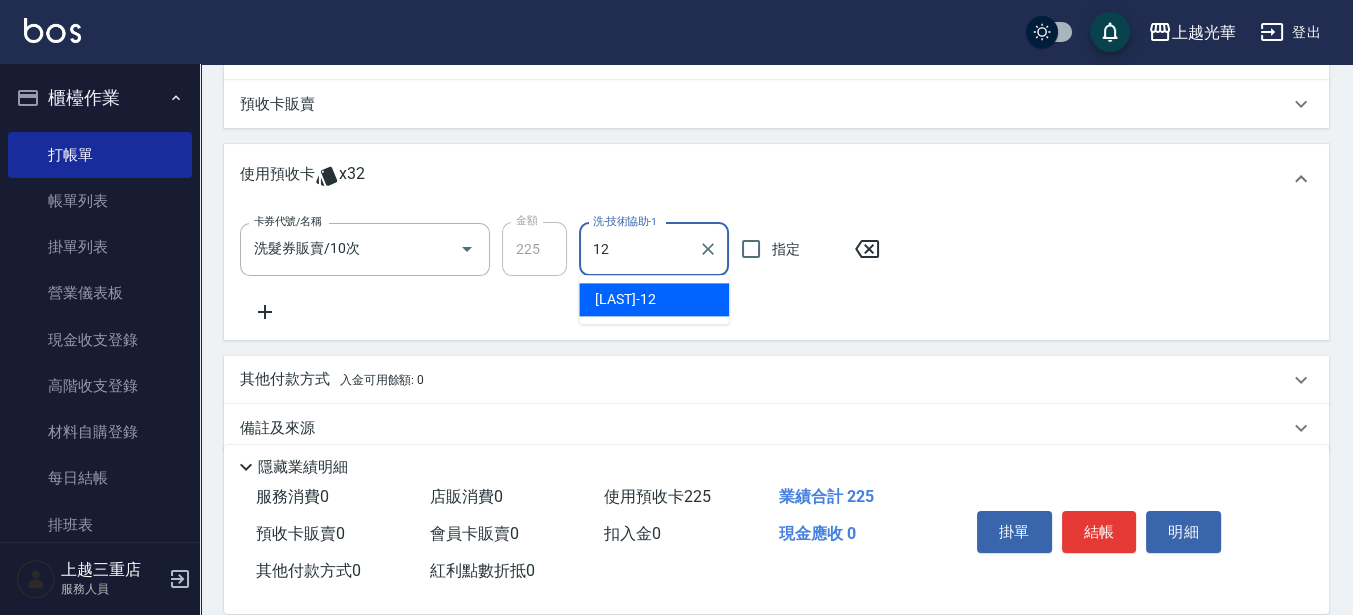 click on "[NAME] -12" at bounding box center [654, 299] 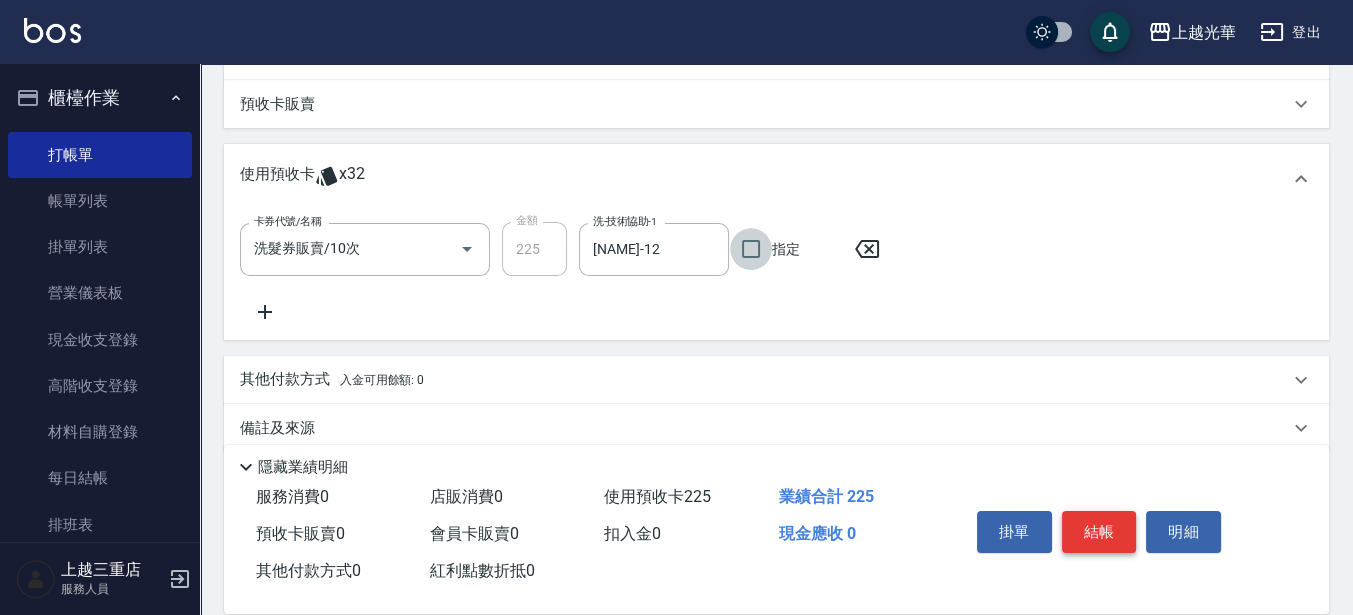 click on "結帳" at bounding box center (1099, 532) 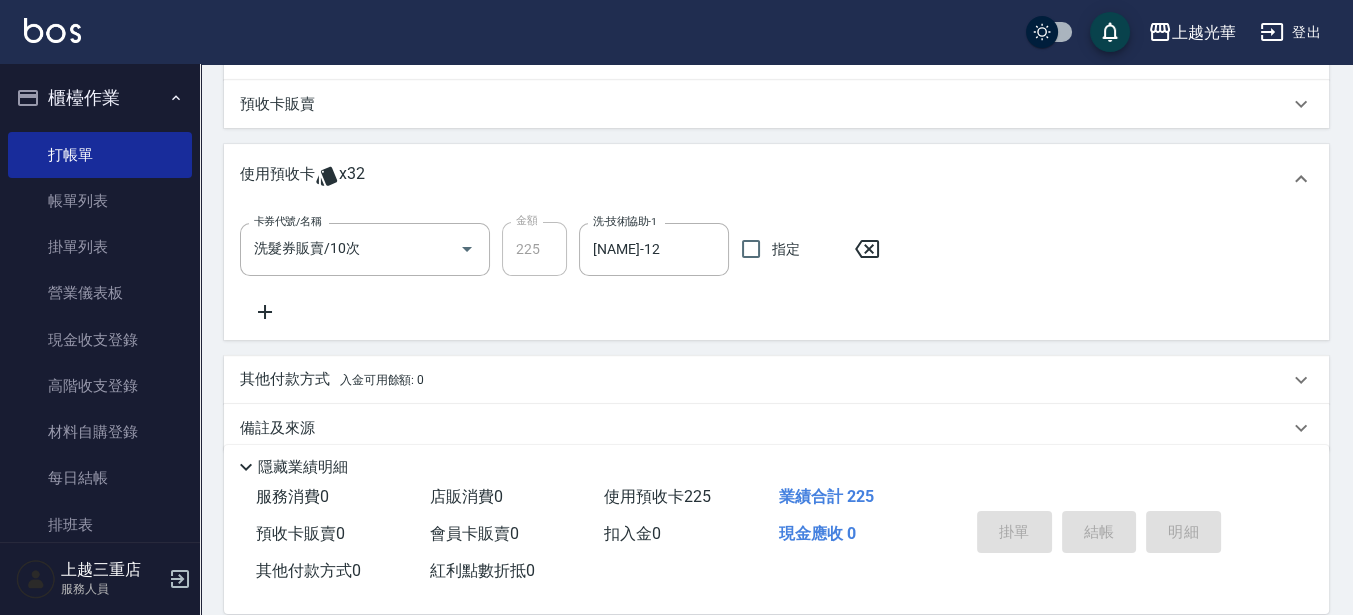 type on "[YEAR]/08/09 [HOUR]:[MINUTE]" 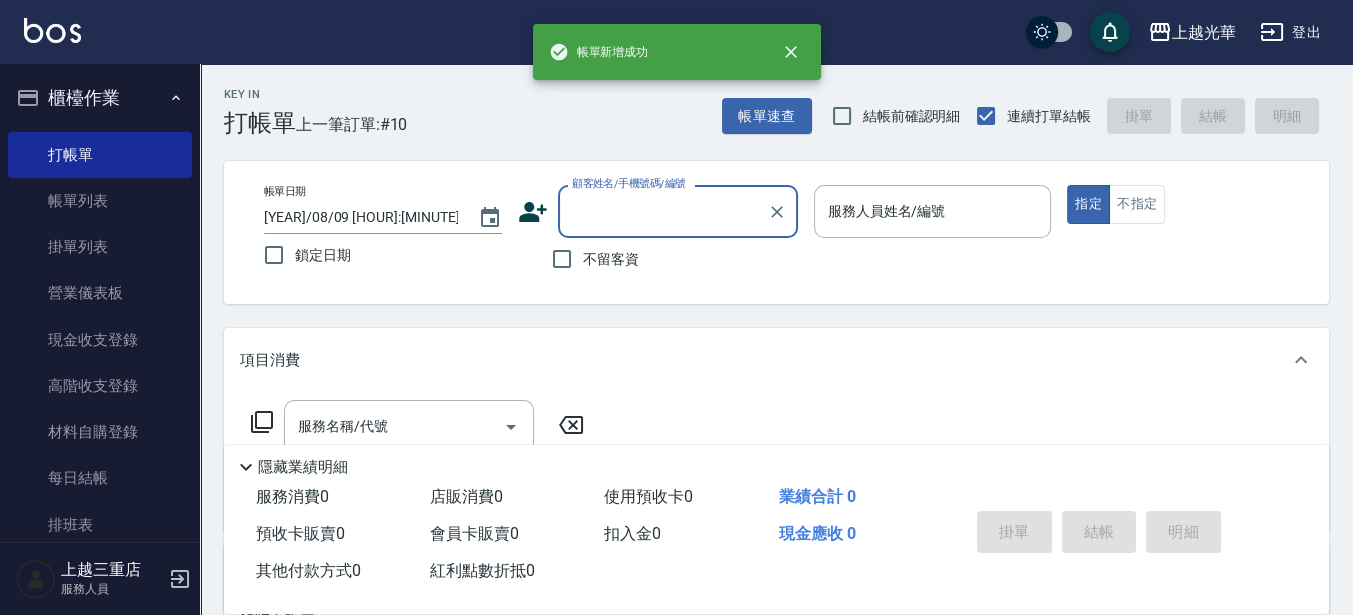 scroll, scrollTop: 0, scrollLeft: 0, axis: both 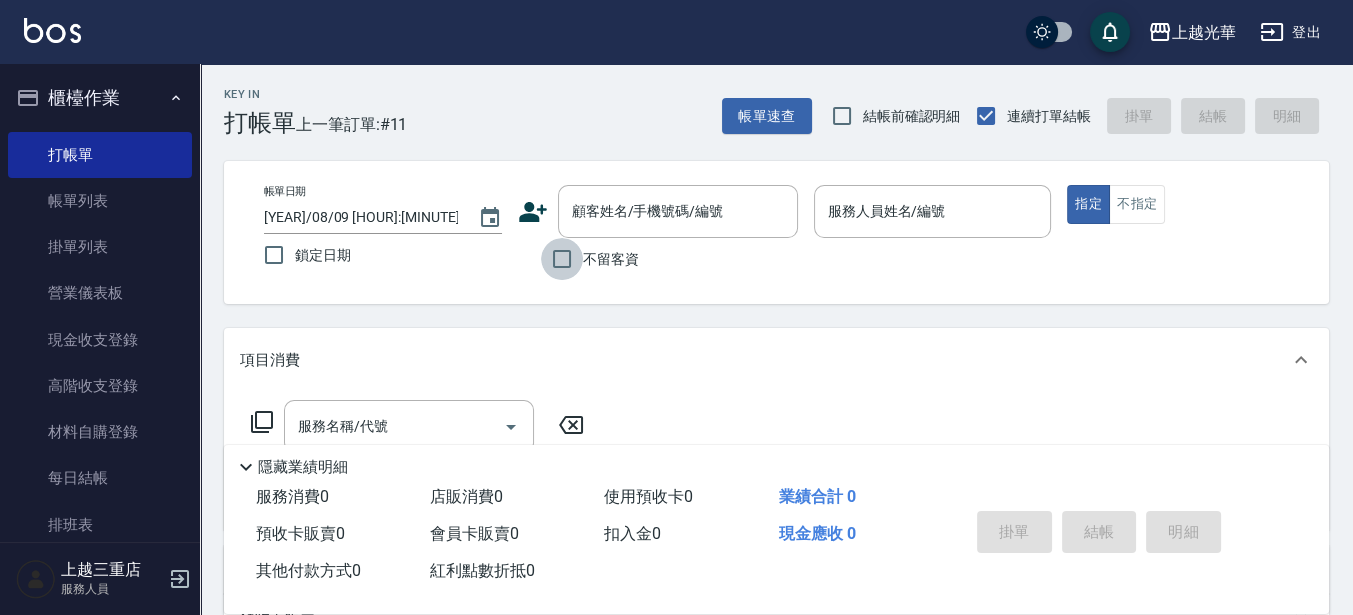 click on "不留客資" at bounding box center [562, 259] 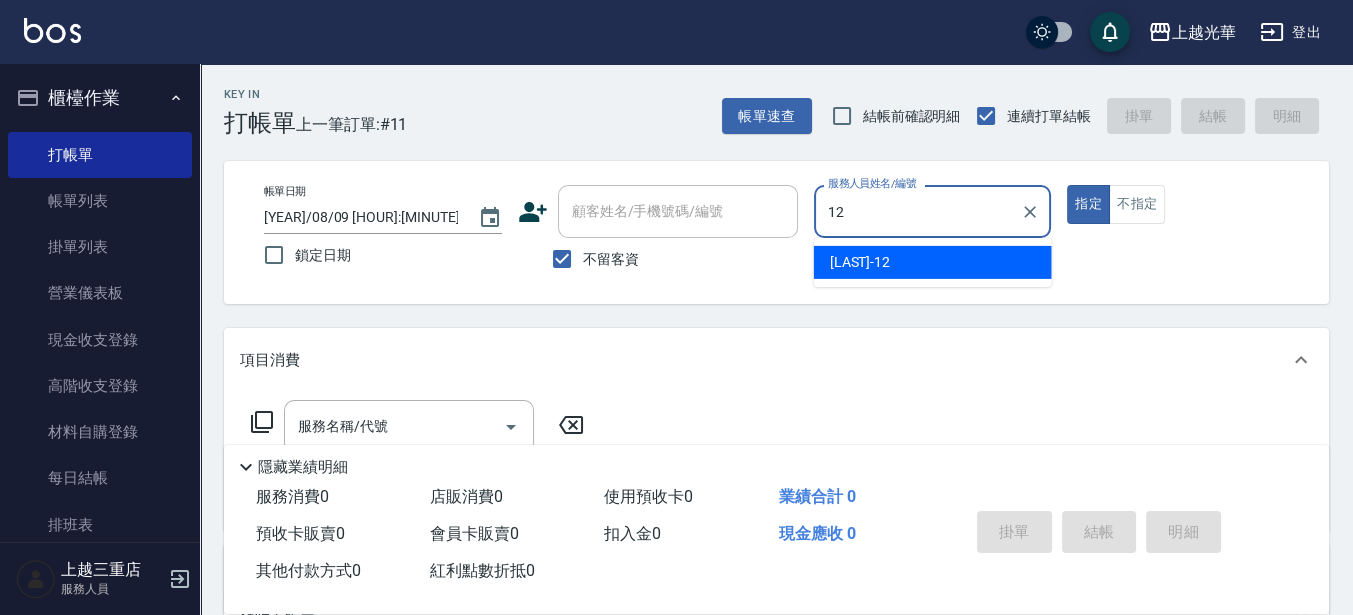 click on "[NAME] -12" at bounding box center (933, 262) 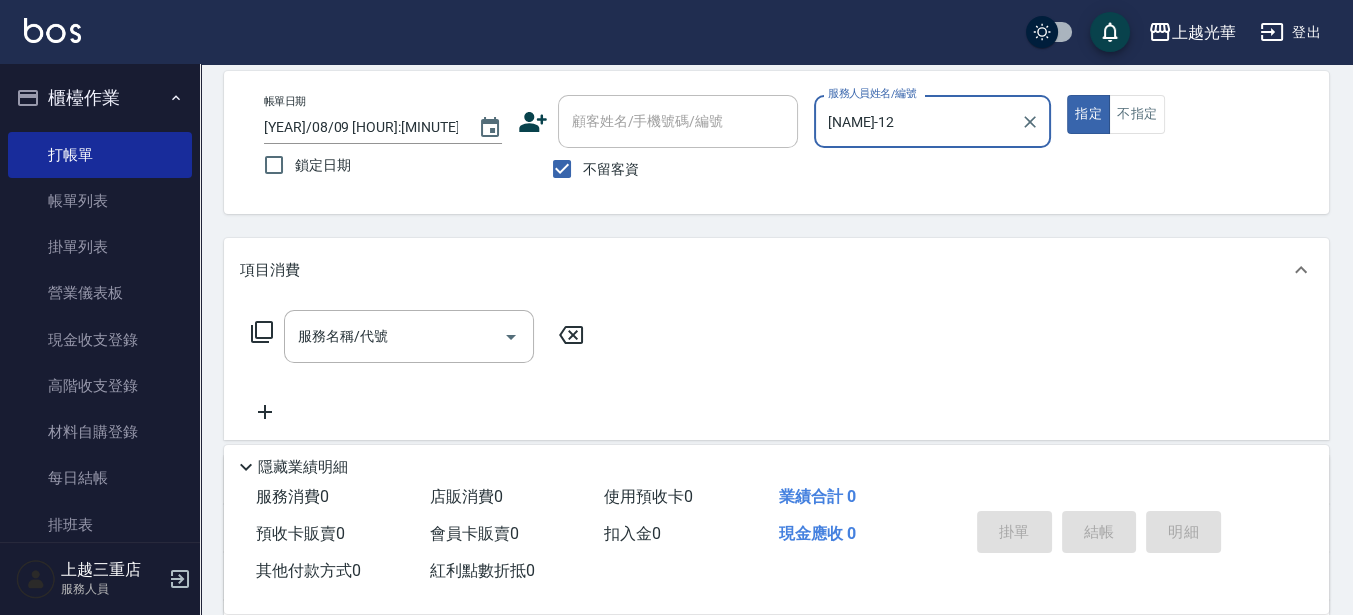 scroll, scrollTop: 125, scrollLeft: 0, axis: vertical 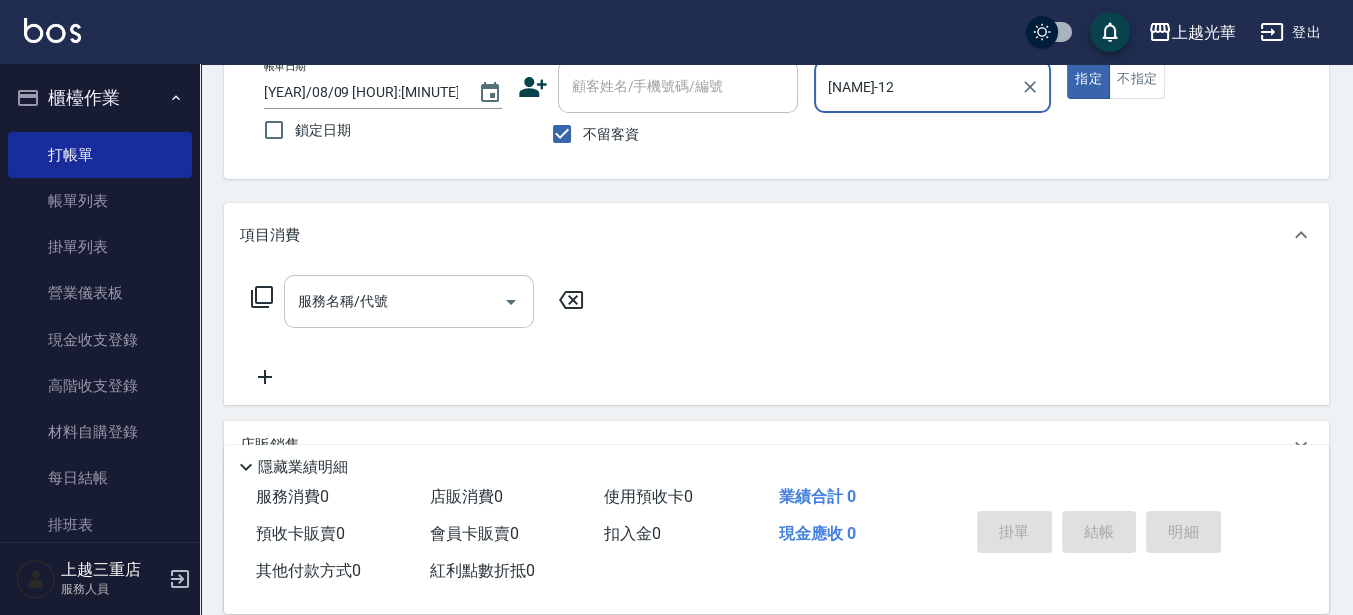 click 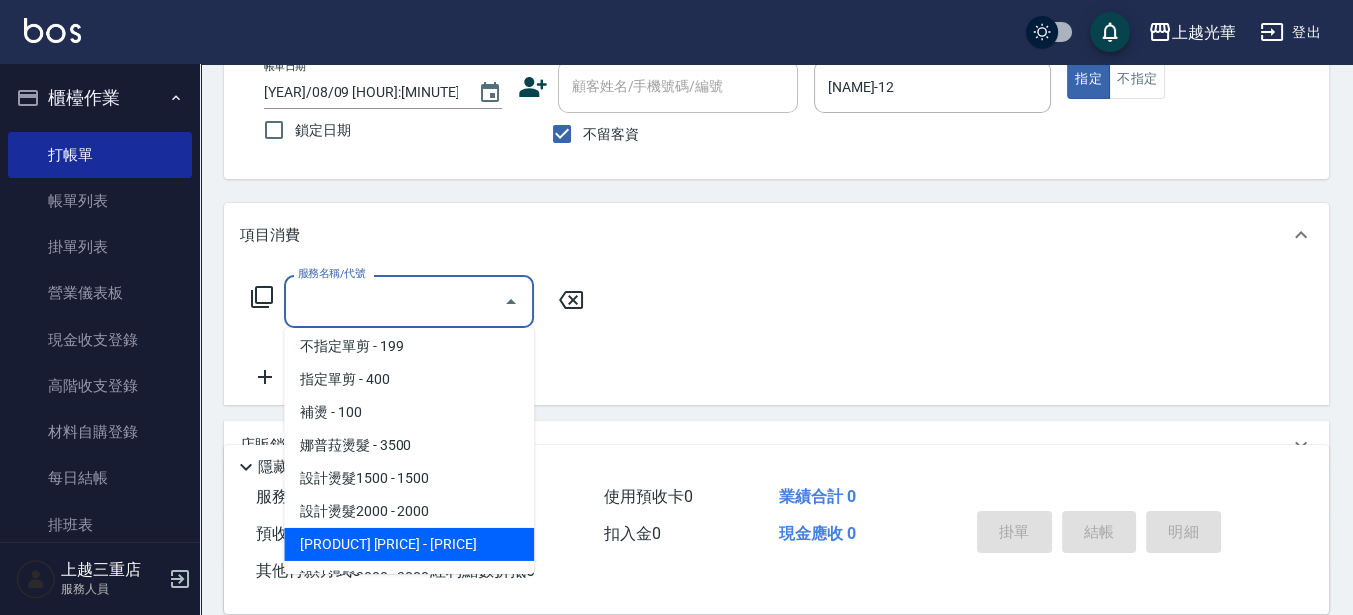 scroll, scrollTop: 125, scrollLeft: 0, axis: vertical 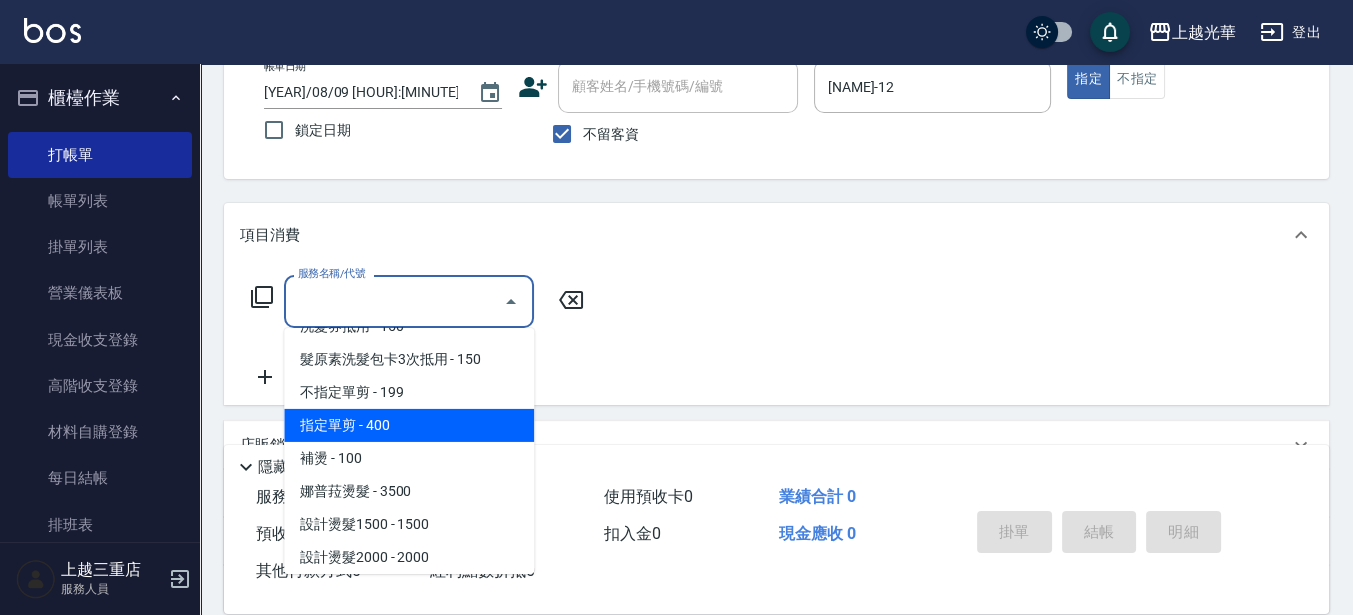 click on "指定單剪 - 400" at bounding box center [409, 425] 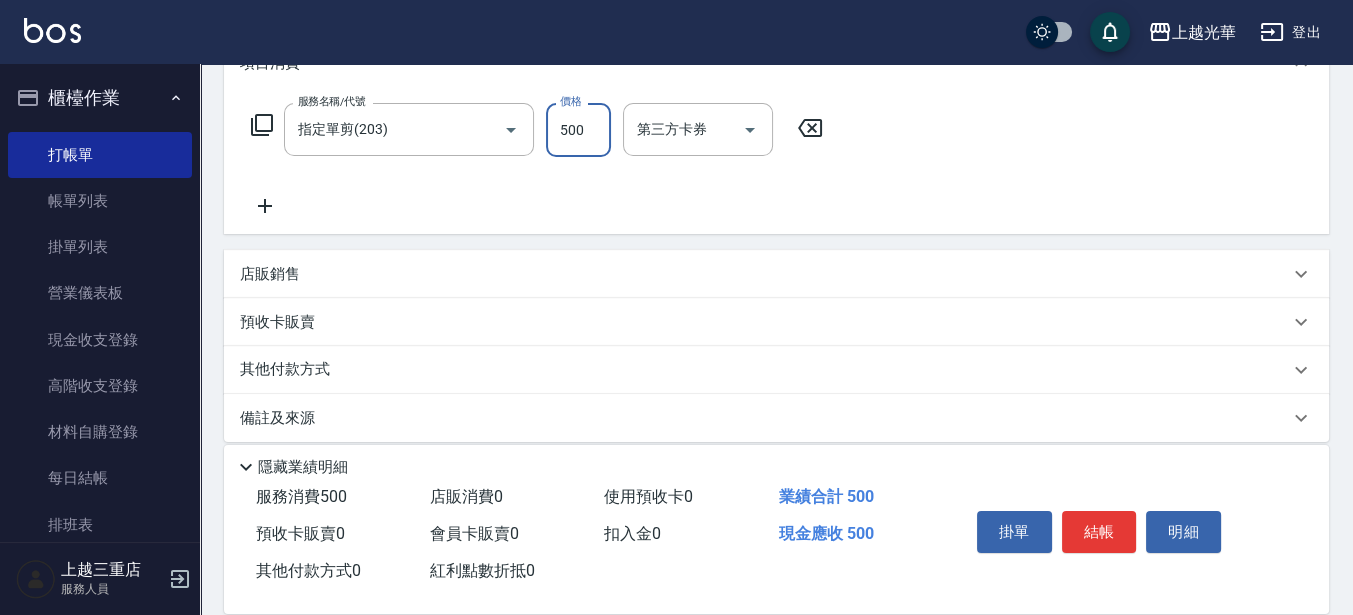 scroll, scrollTop: 312, scrollLeft: 0, axis: vertical 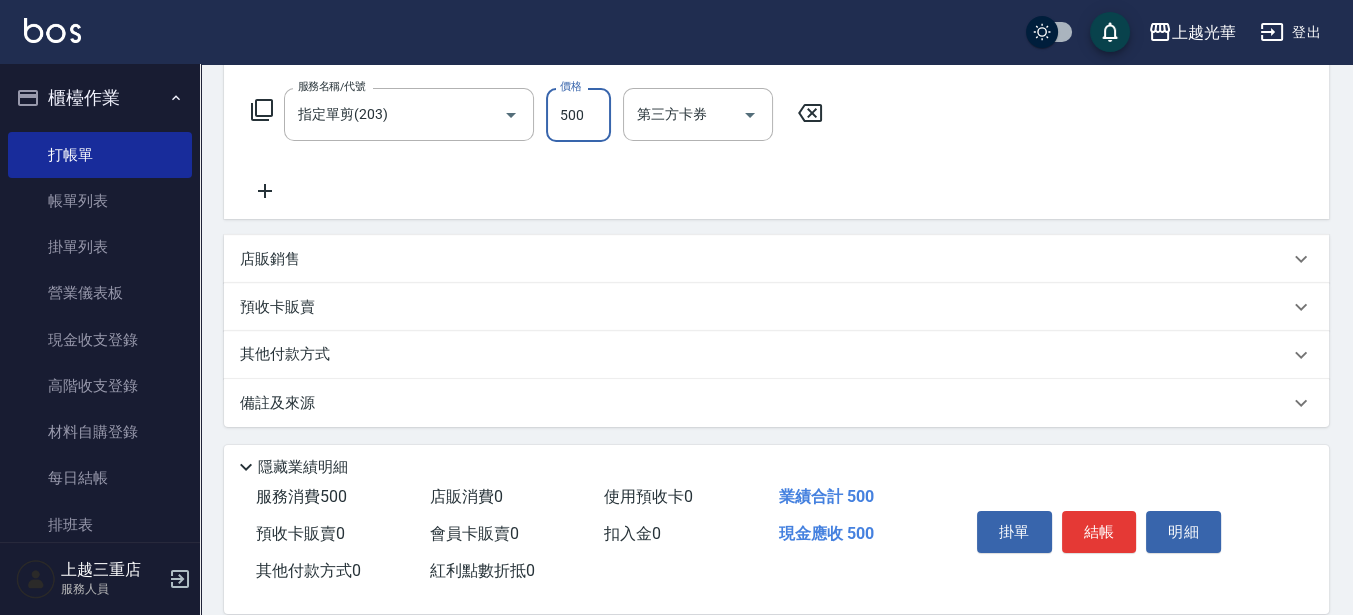 type on "500" 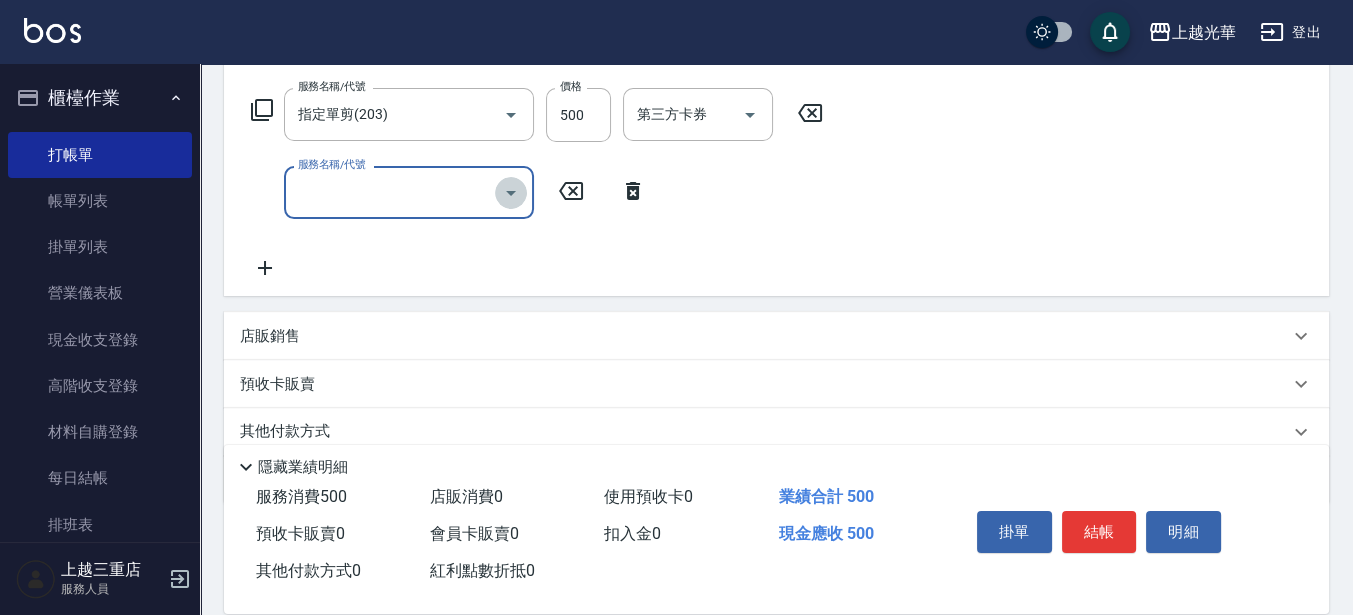 click 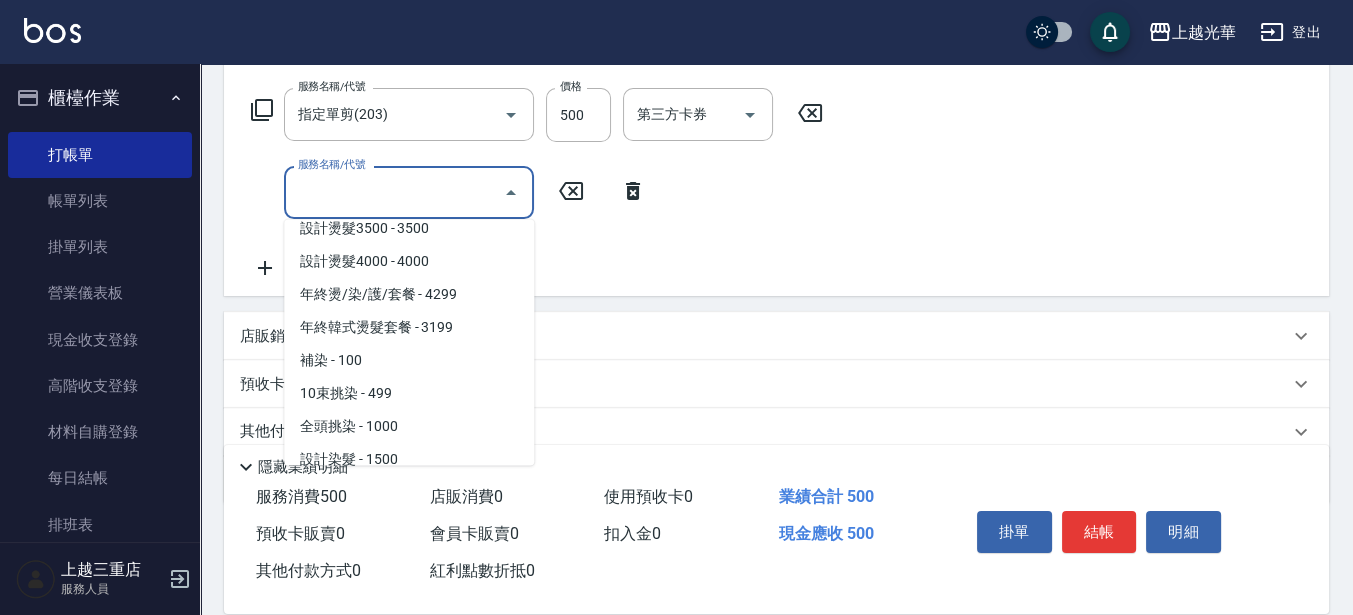 scroll, scrollTop: 500, scrollLeft: 0, axis: vertical 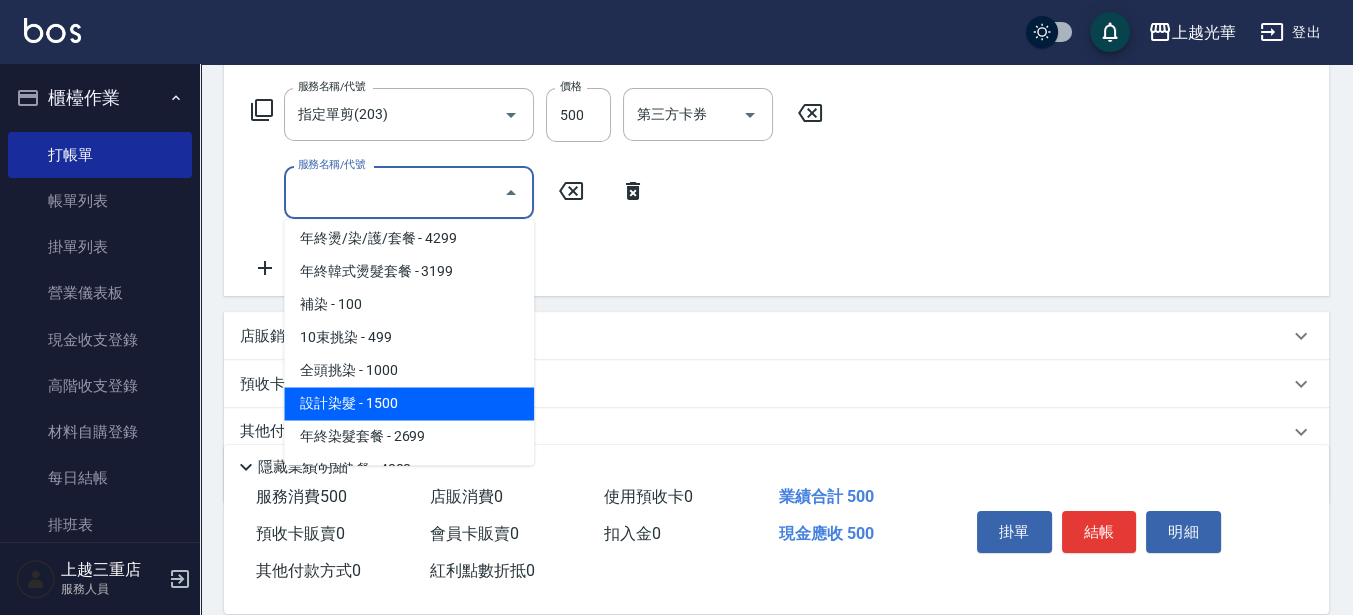 click on "設計染髮 - 1500" at bounding box center (409, 403) 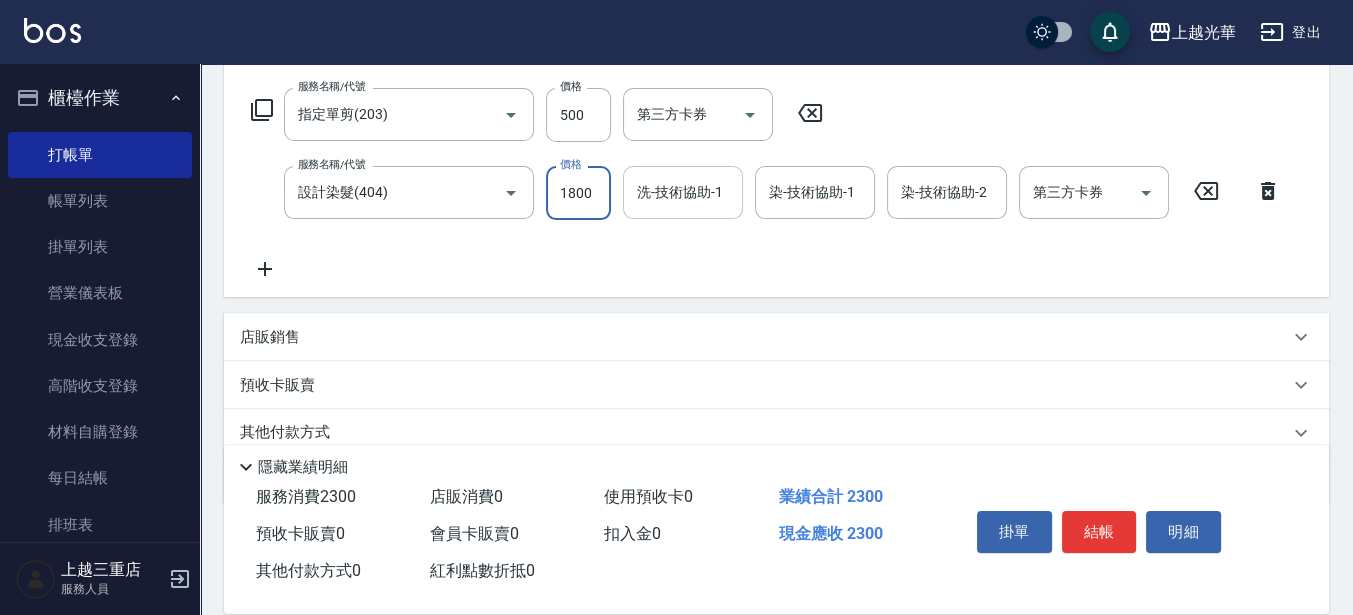 type on "1800" 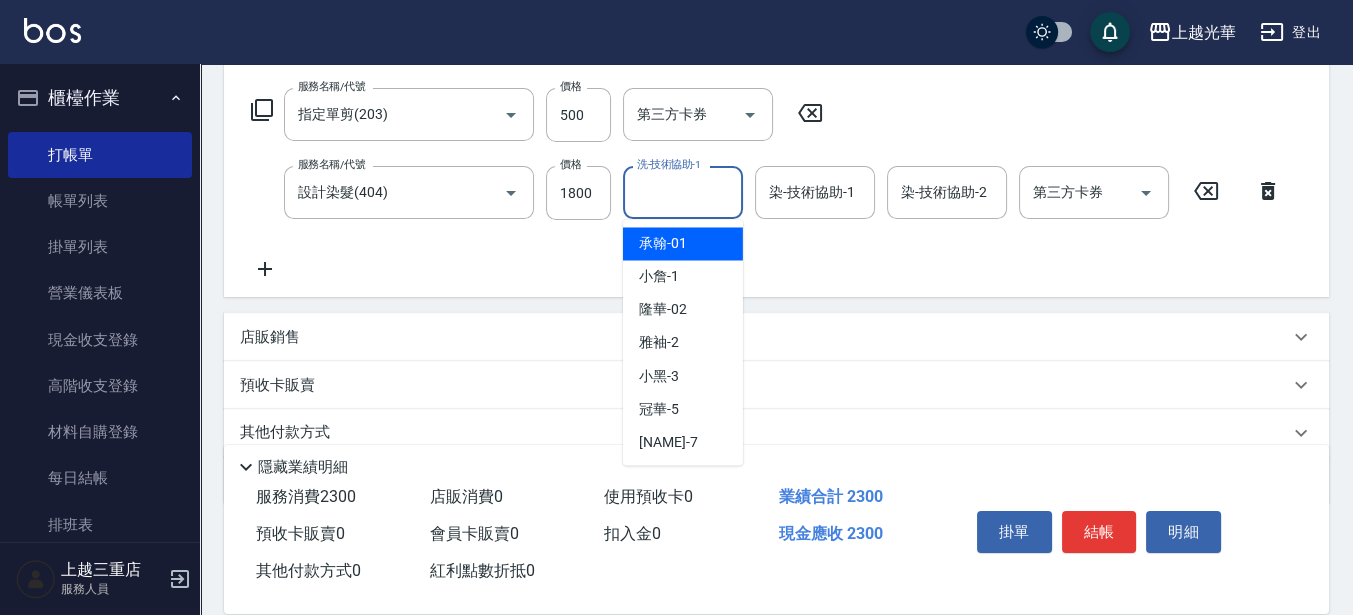 click on "洗-技術協助-1" at bounding box center (683, 192) 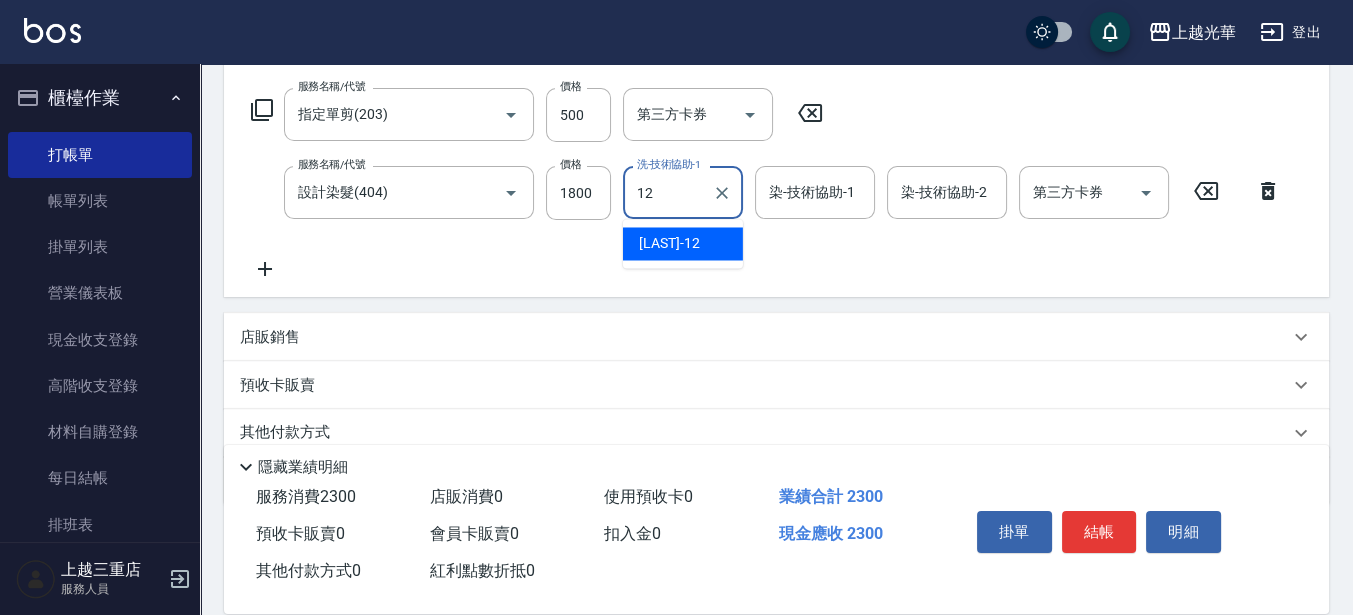 click on "[NAME] -12" at bounding box center [669, 243] 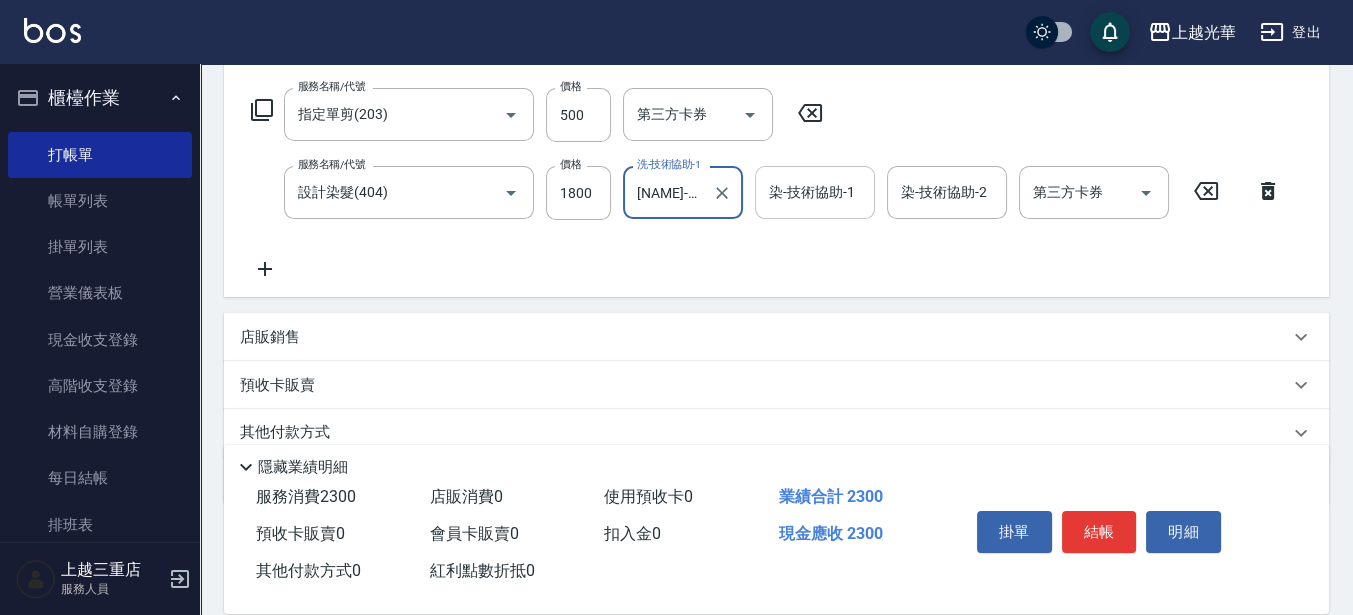 type on "[NAME]-12" 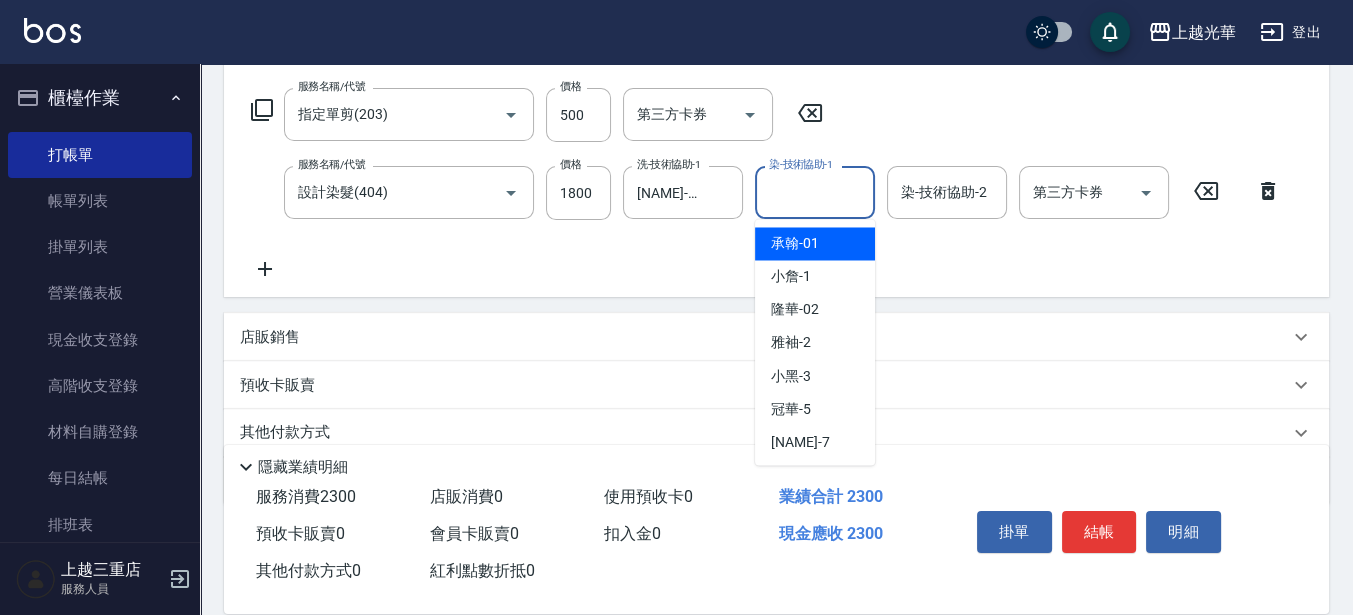 click on "染-技術協助-1" at bounding box center [815, 192] 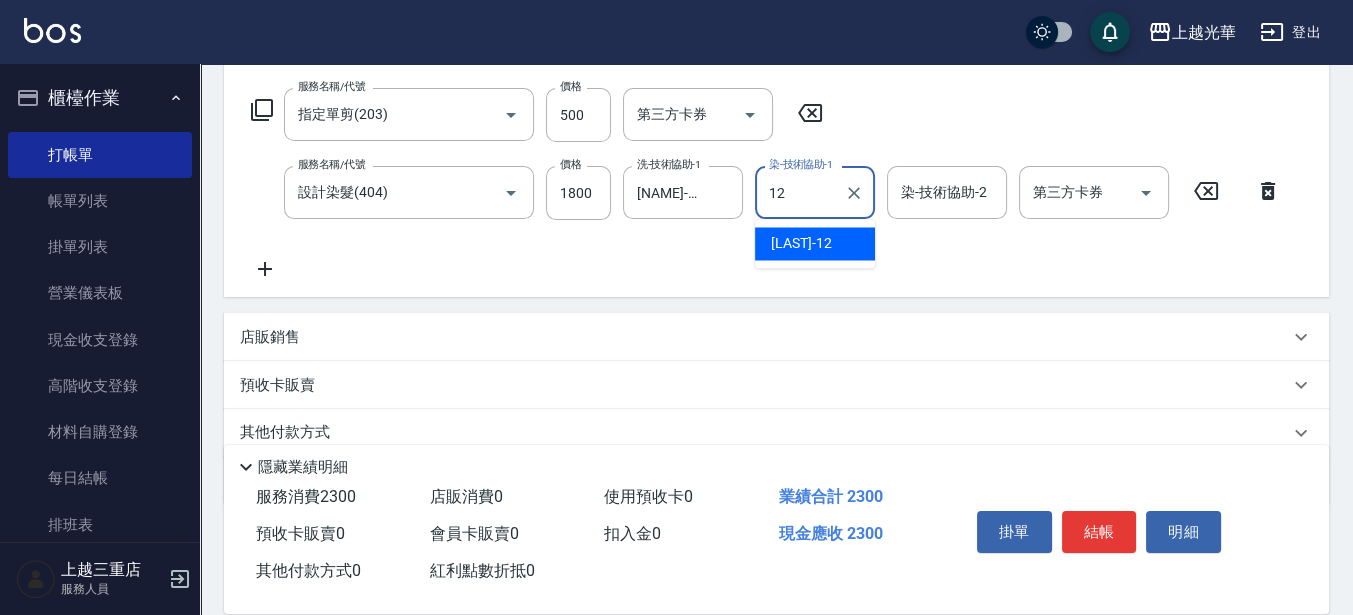 click on "[NAME] -12" at bounding box center [801, 243] 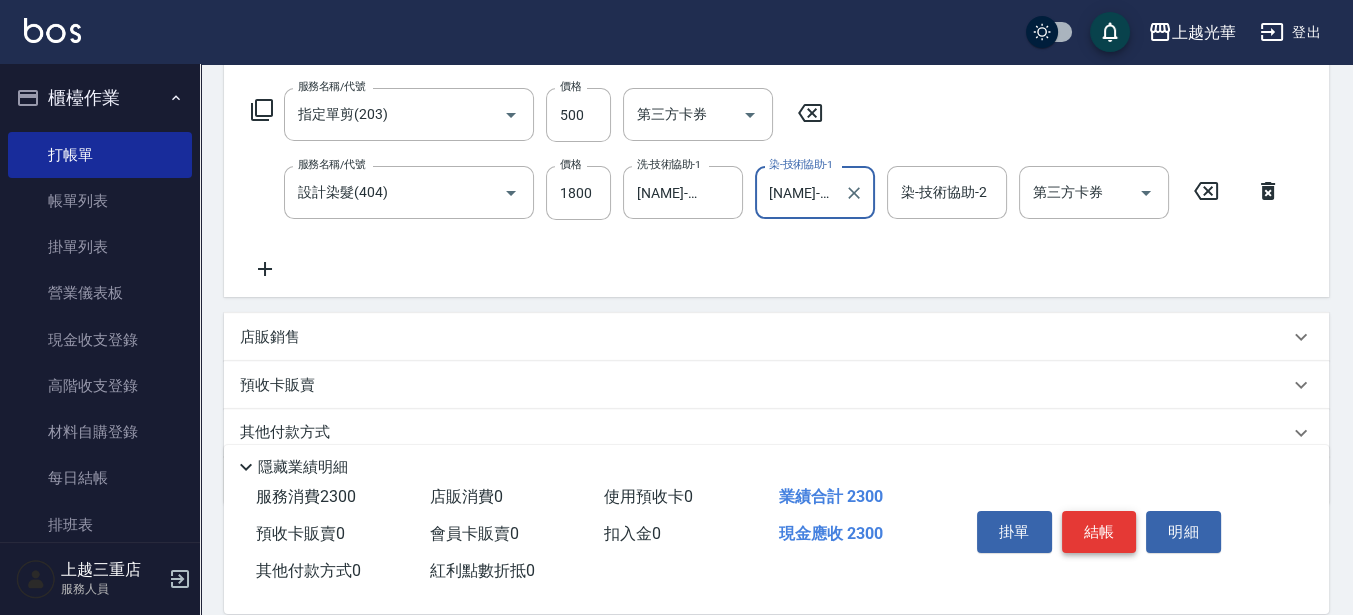 type on "[NAME]-12" 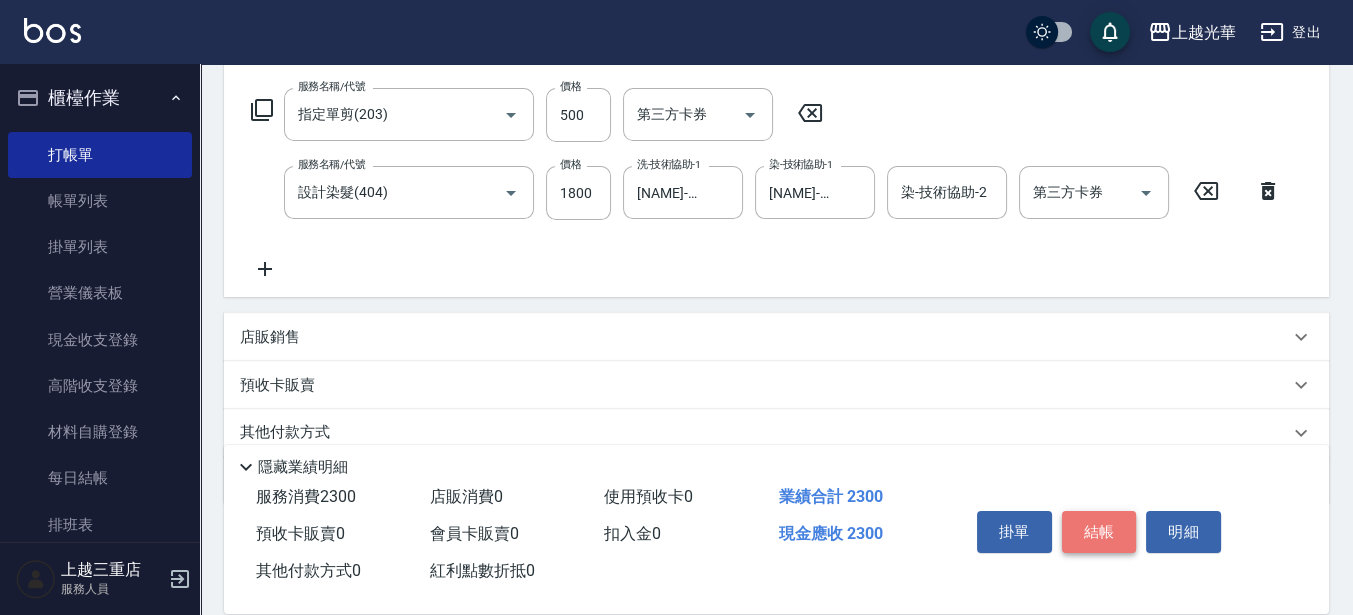 click on "結帳" at bounding box center (1099, 532) 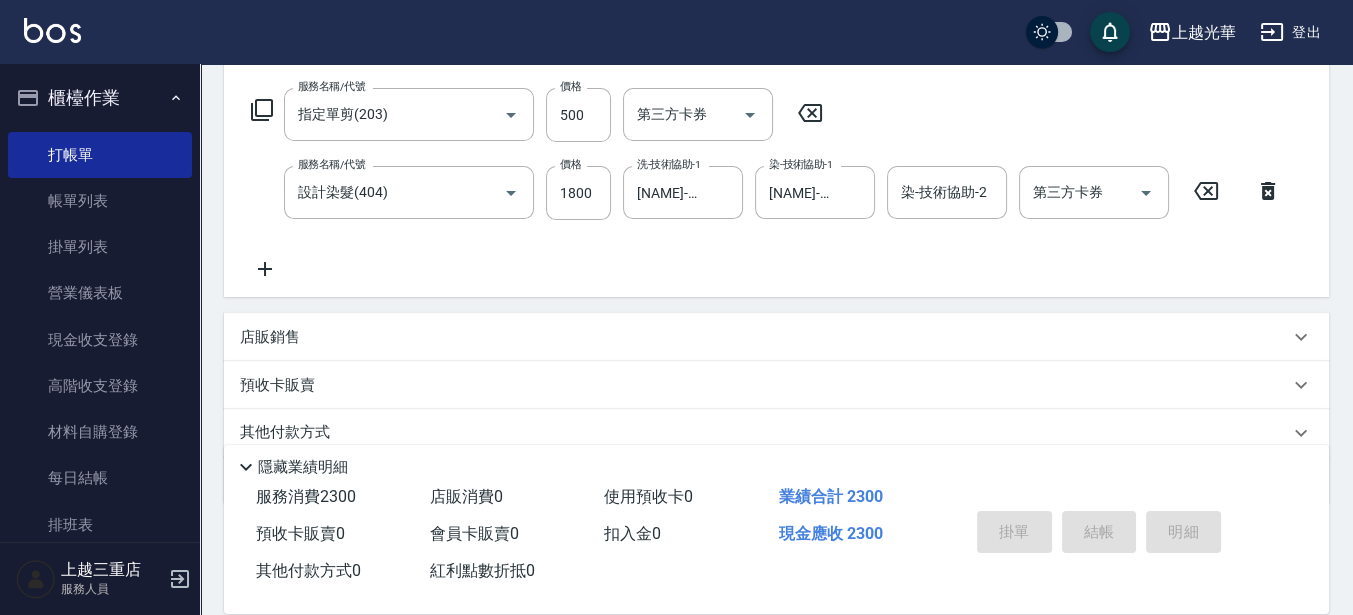 type on "2025/08/09 13:18" 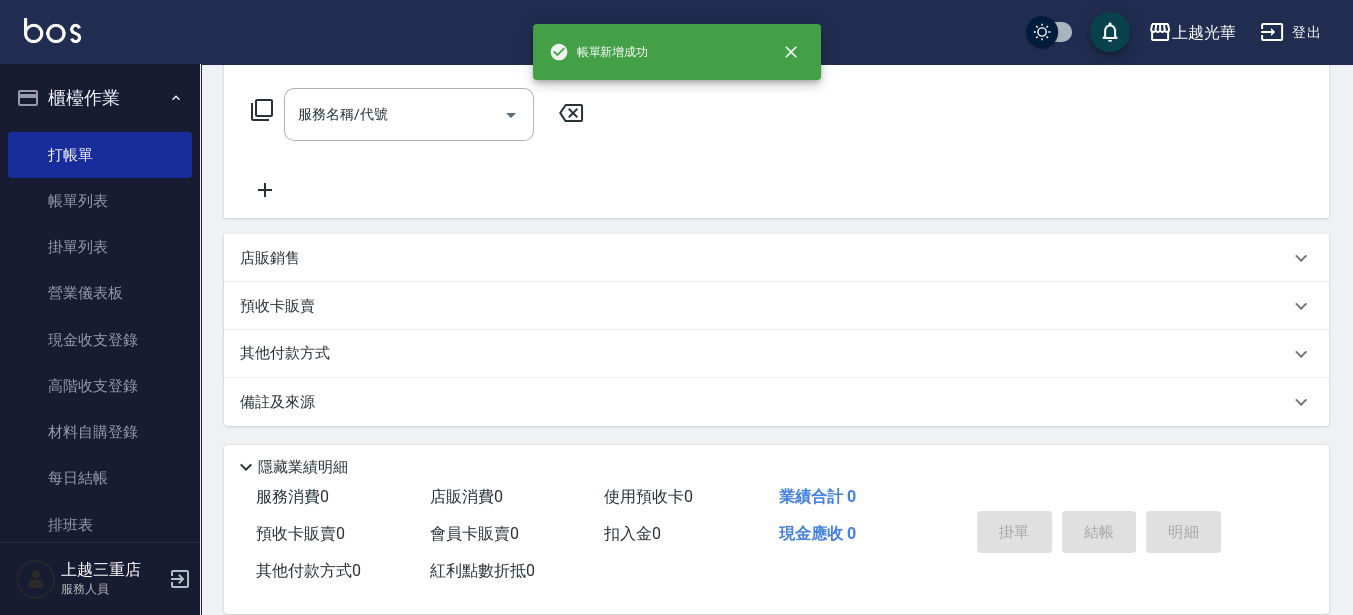 scroll, scrollTop: 0, scrollLeft: 0, axis: both 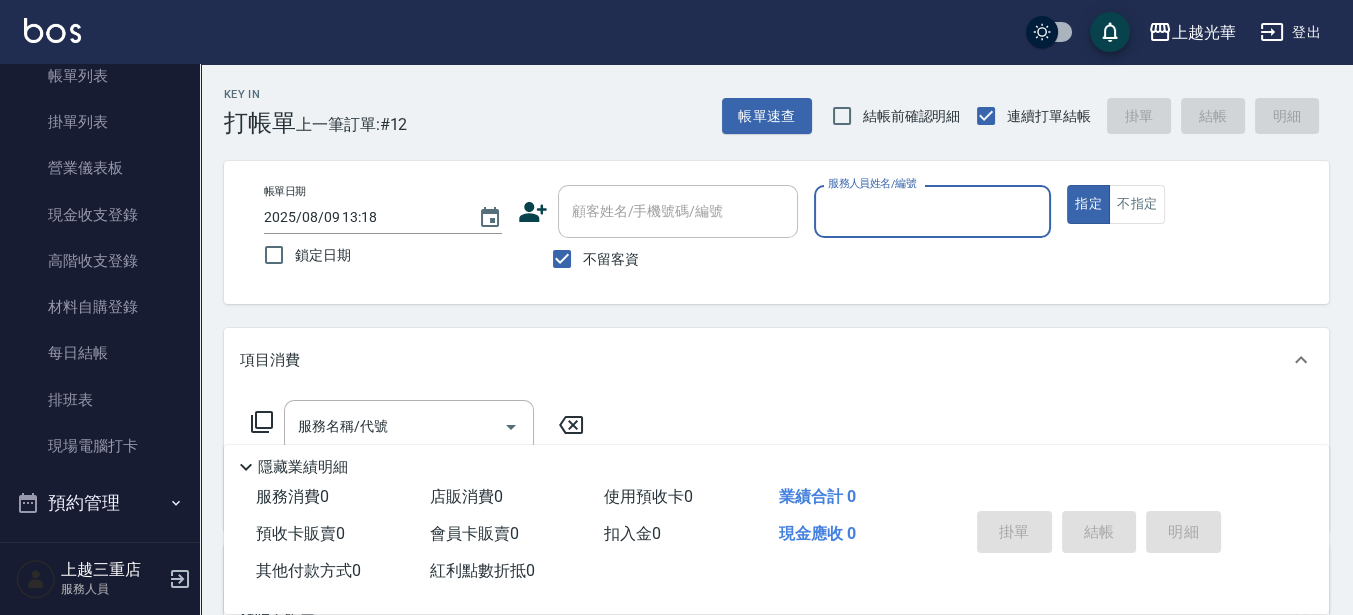 click on "不留客資" at bounding box center (611, 259) 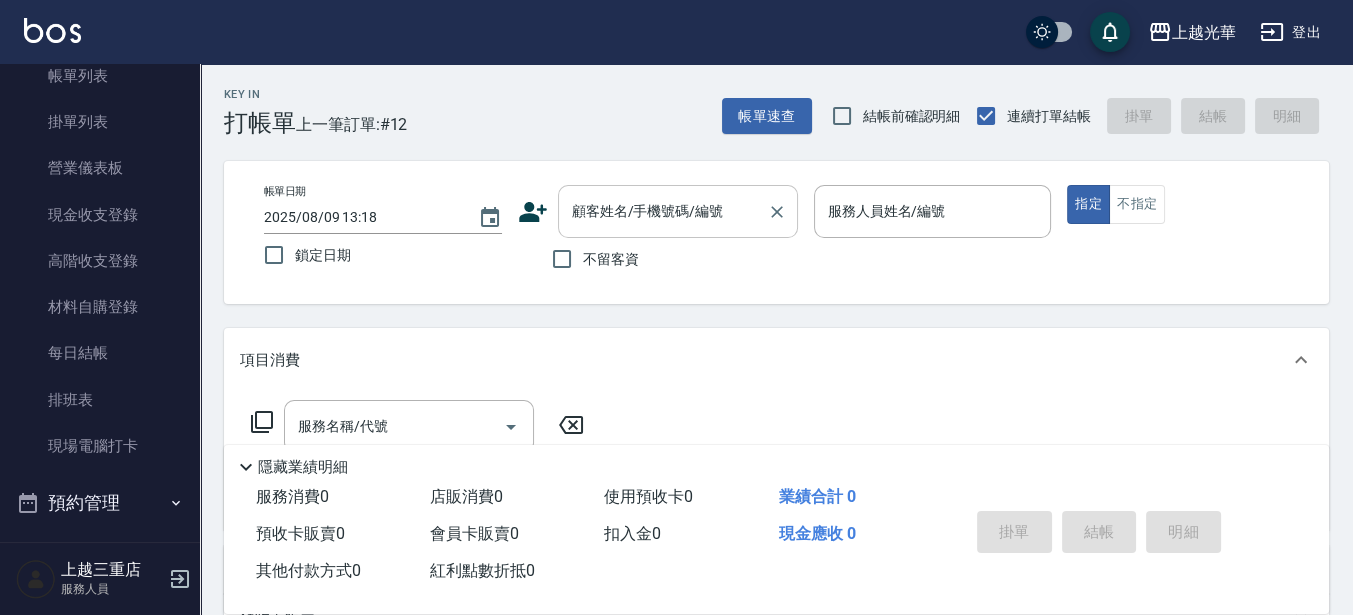 click on "顧客姓名/手機號碼/編號" at bounding box center [663, 211] 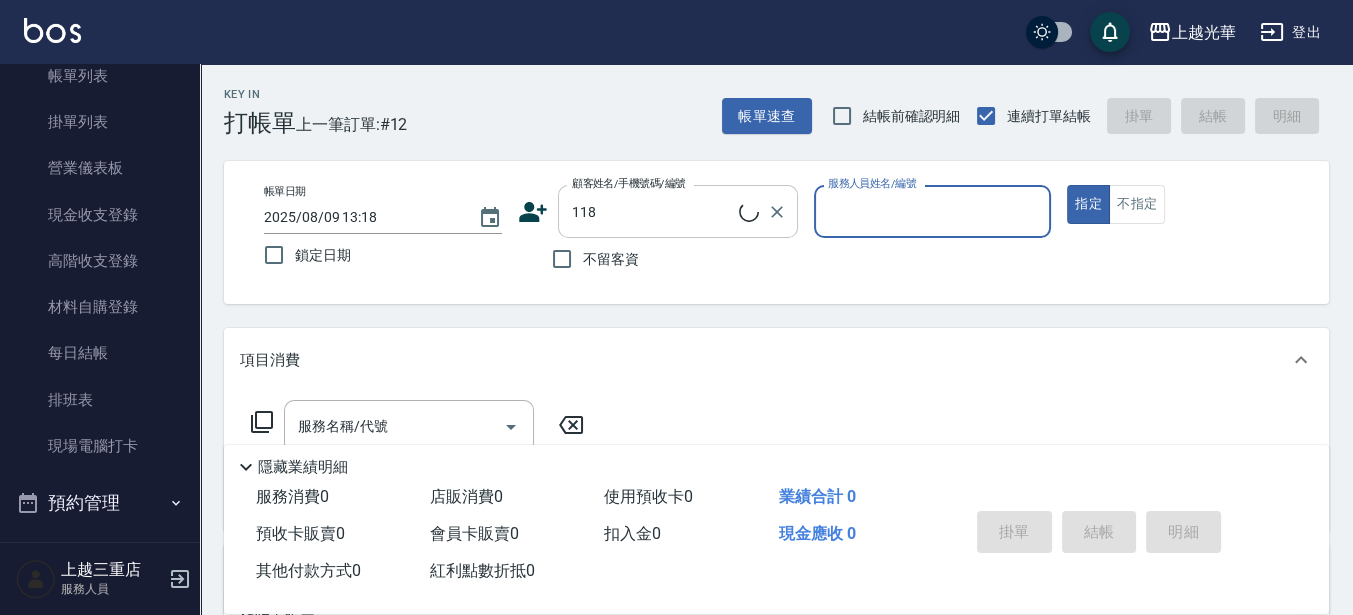 type on "[LAST]/[PHONE]/118" 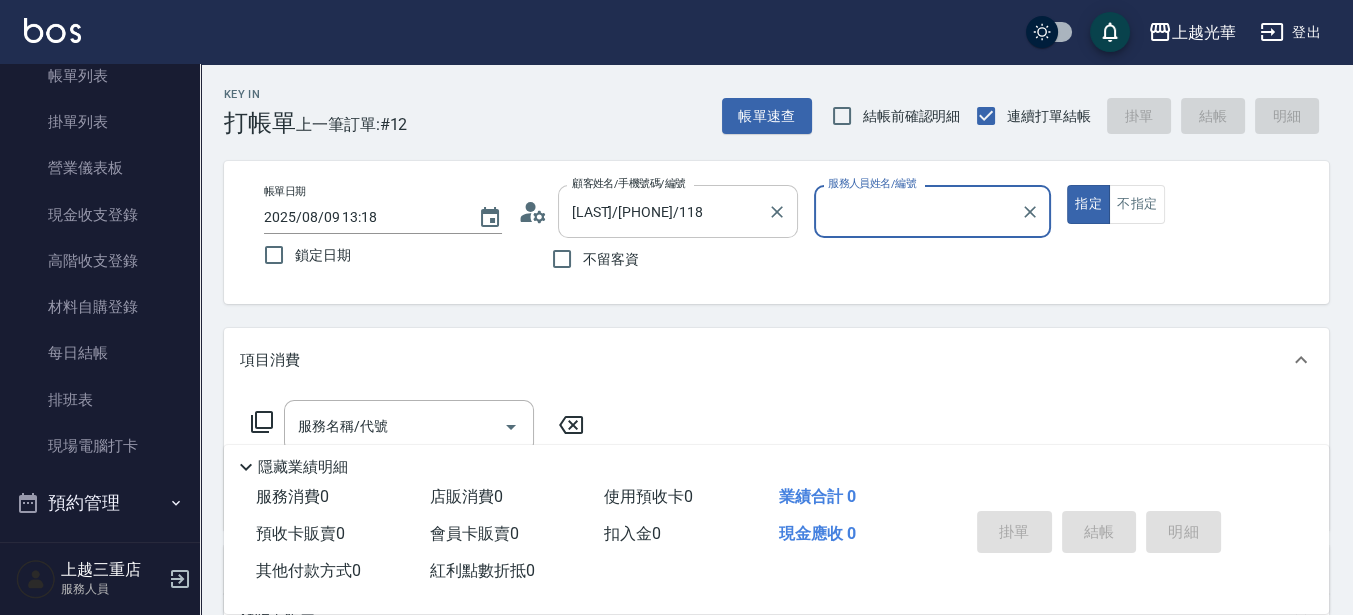 type on "喨喨-9" 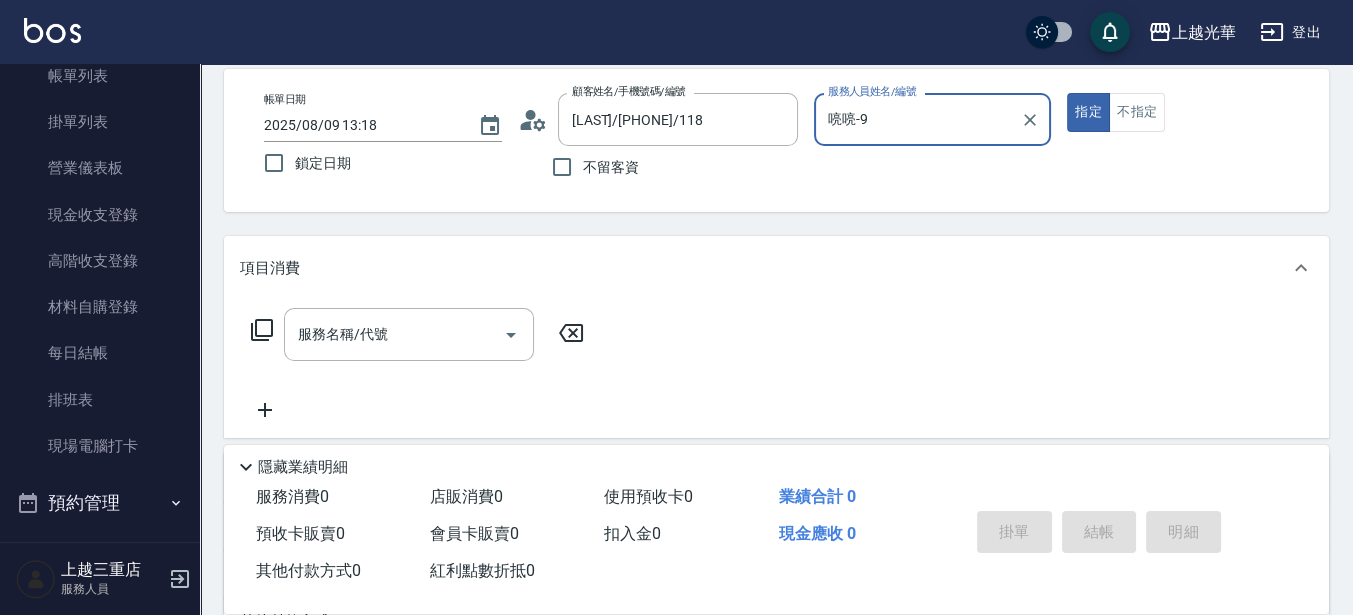 scroll, scrollTop: 125, scrollLeft: 0, axis: vertical 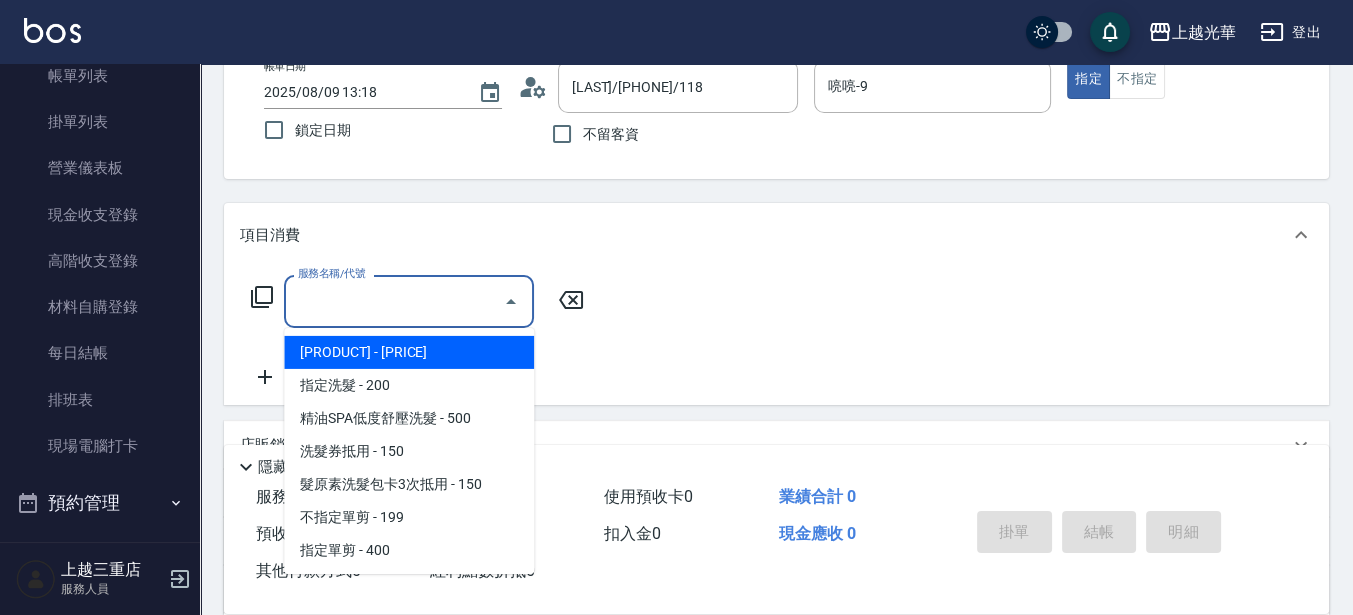 click on "服務名稱/代號 服務名稱/代號" at bounding box center [409, 301] 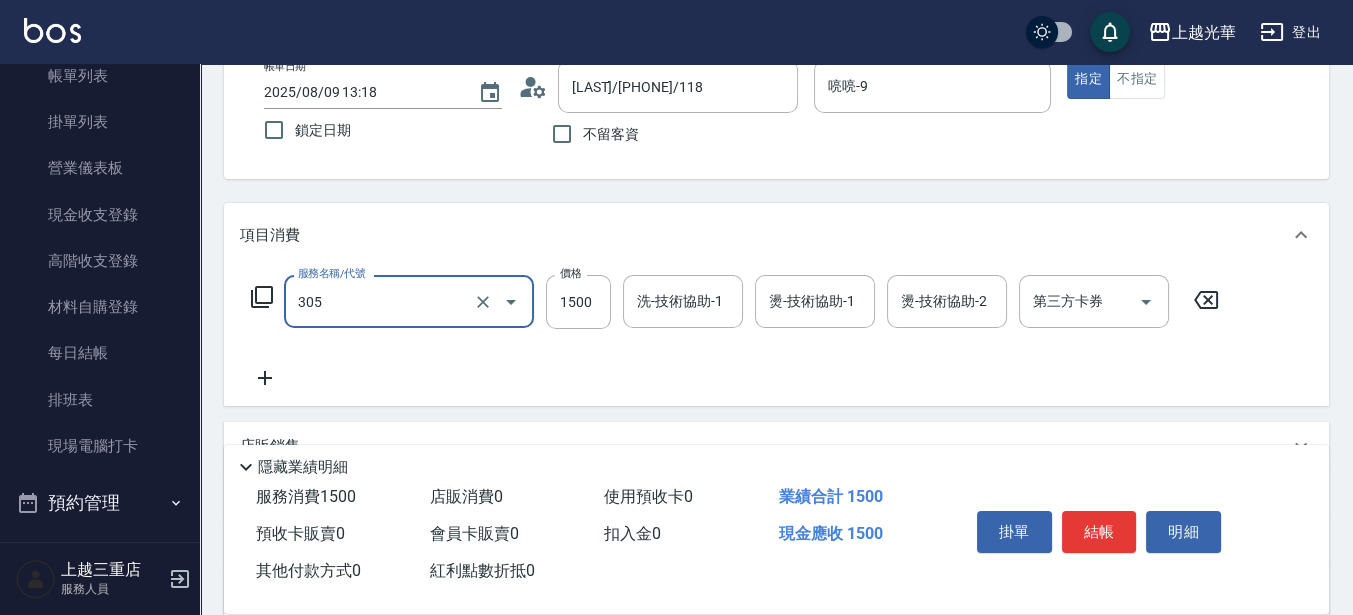type on "設計燙髮1500(305)" 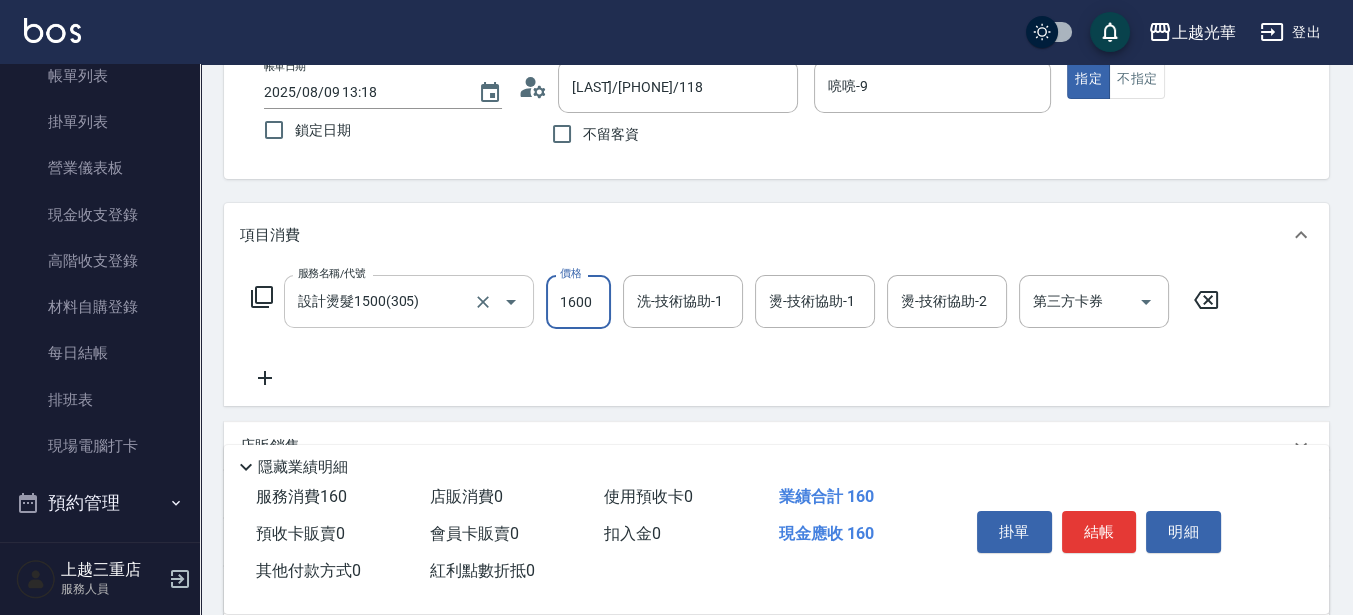 type on "1600" 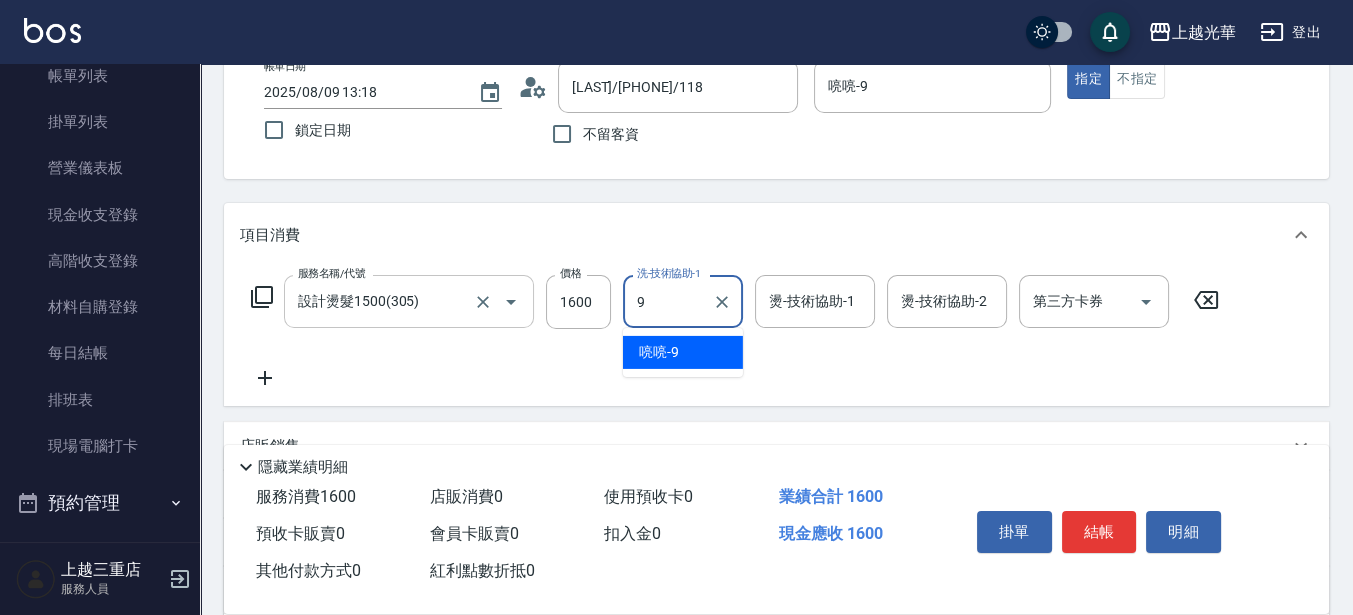 type on "喨喨-9" 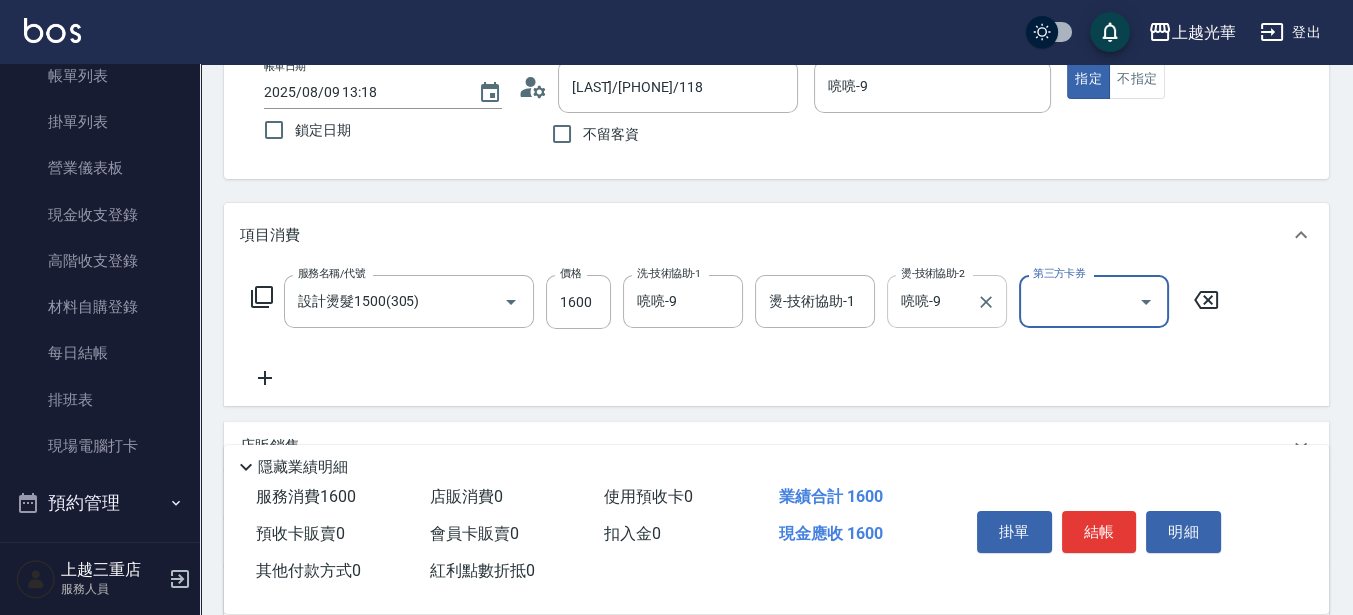 click on "喨喨-9" at bounding box center [932, 301] 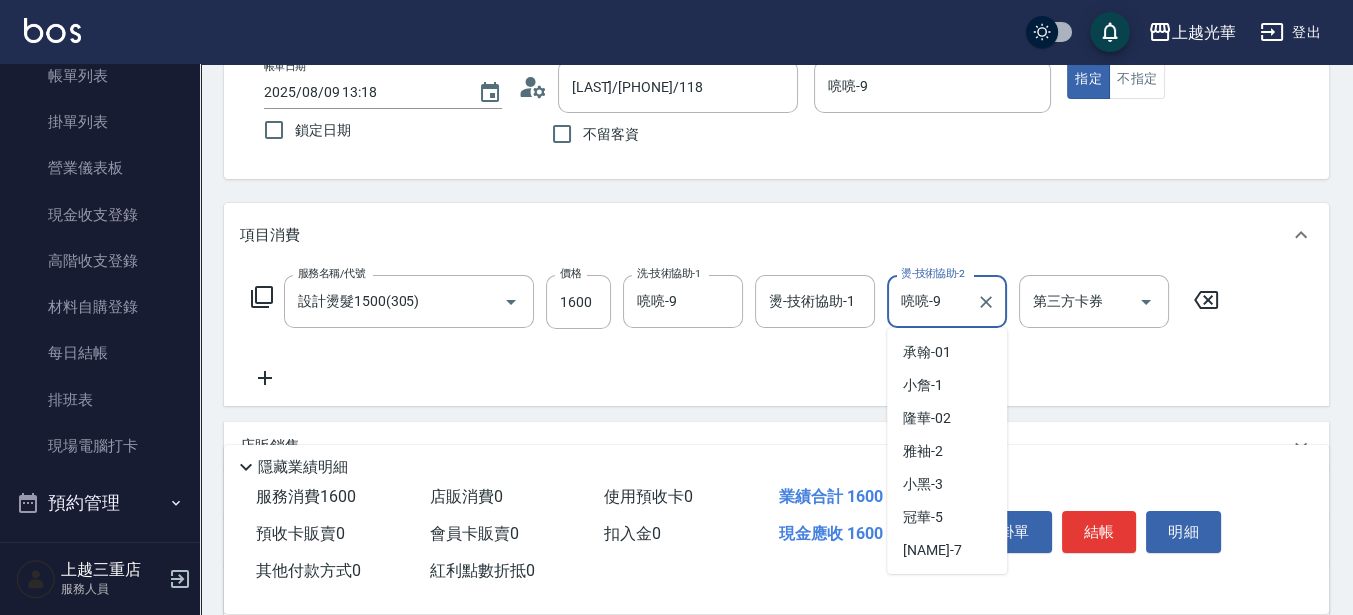 scroll, scrollTop: 59, scrollLeft: 0, axis: vertical 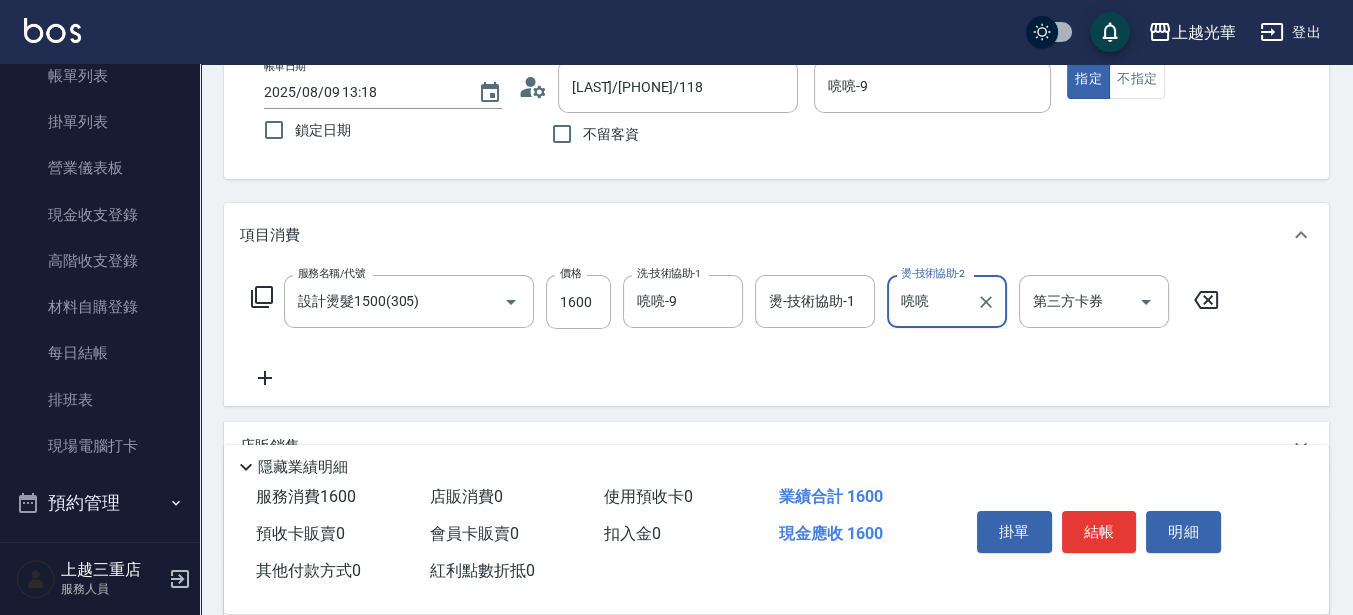 type on "[LAST]" 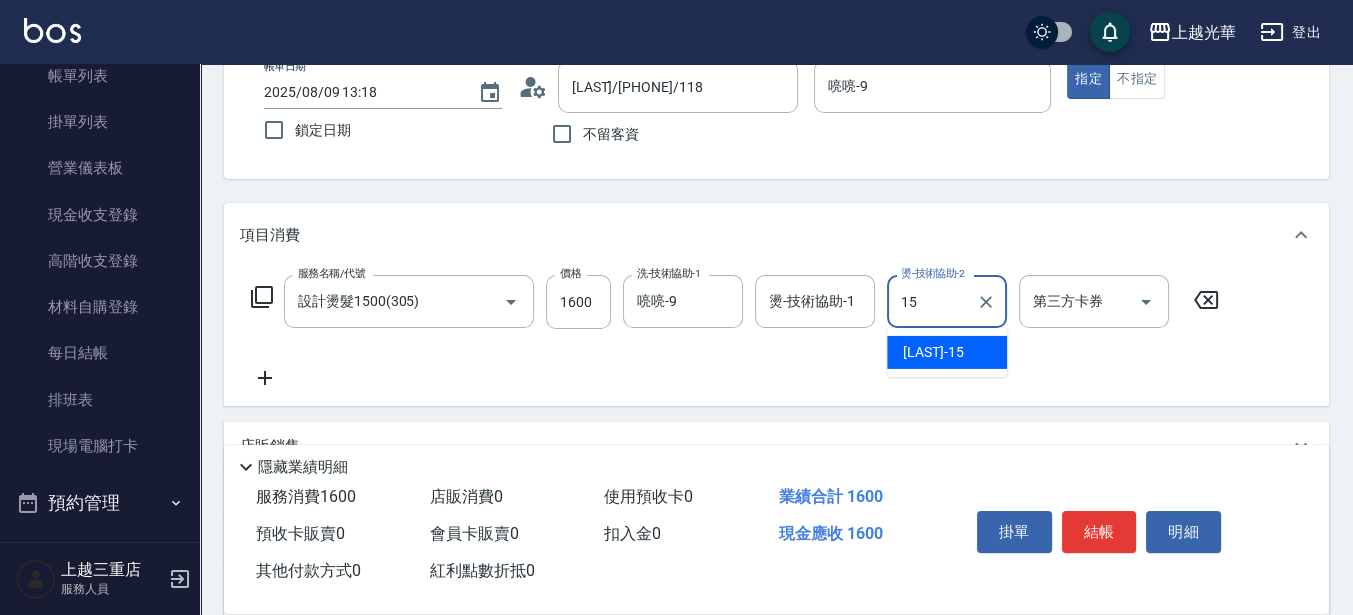 type on "[LAST]-15" 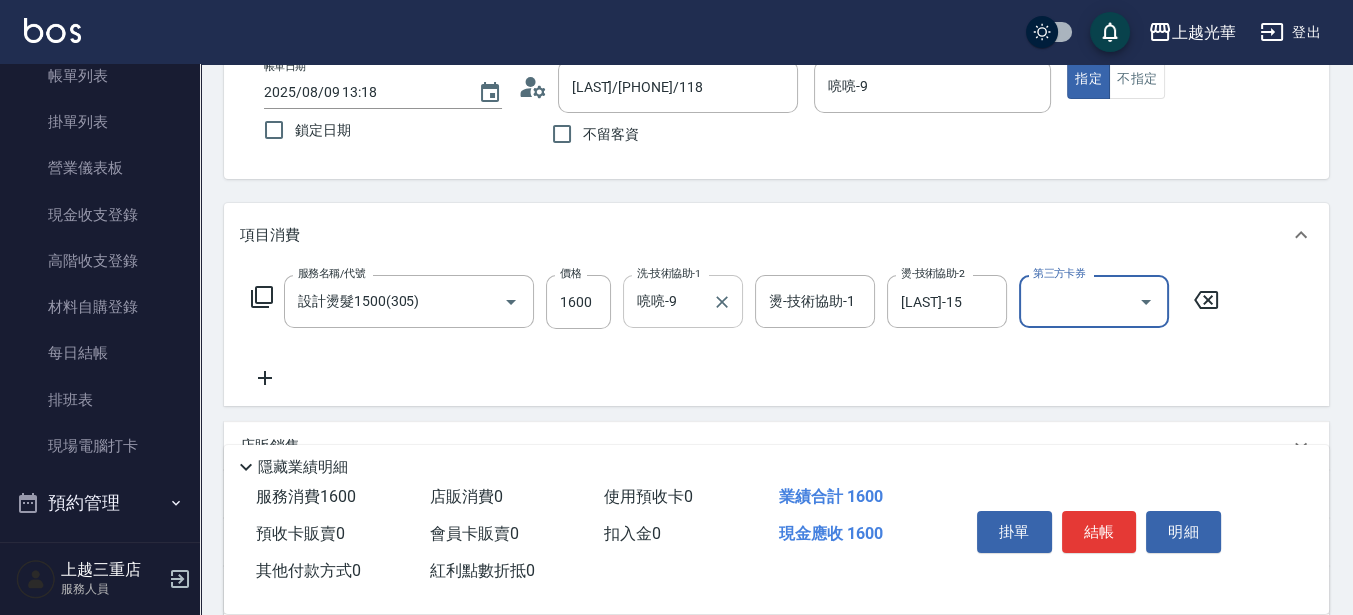 click on "喨喨-9" at bounding box center [668, 301] 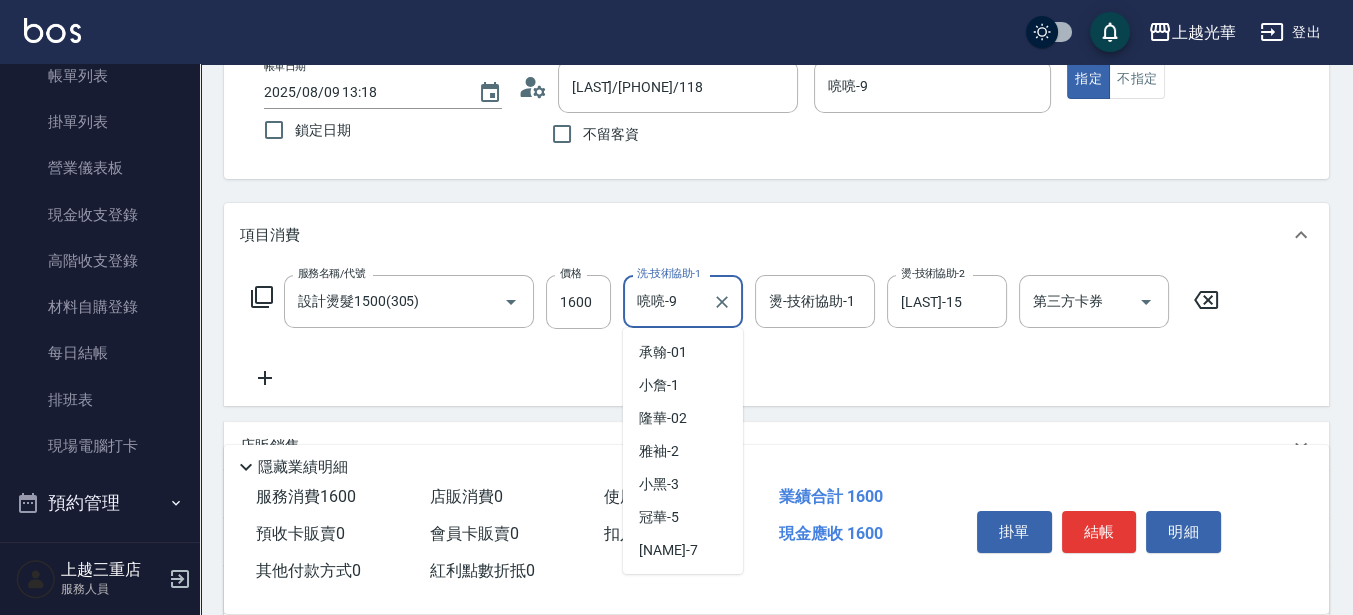 scroll, scrollTop: 59, scrollLeft: 0, axis: vertical 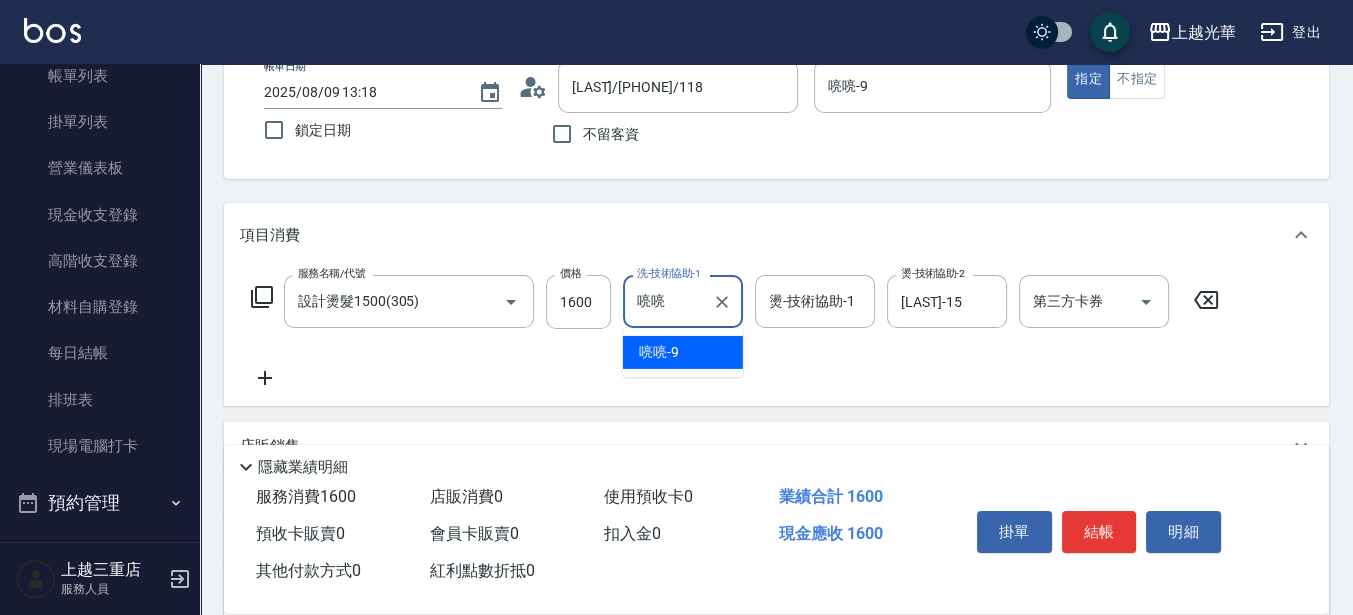 type on "[LAST]" 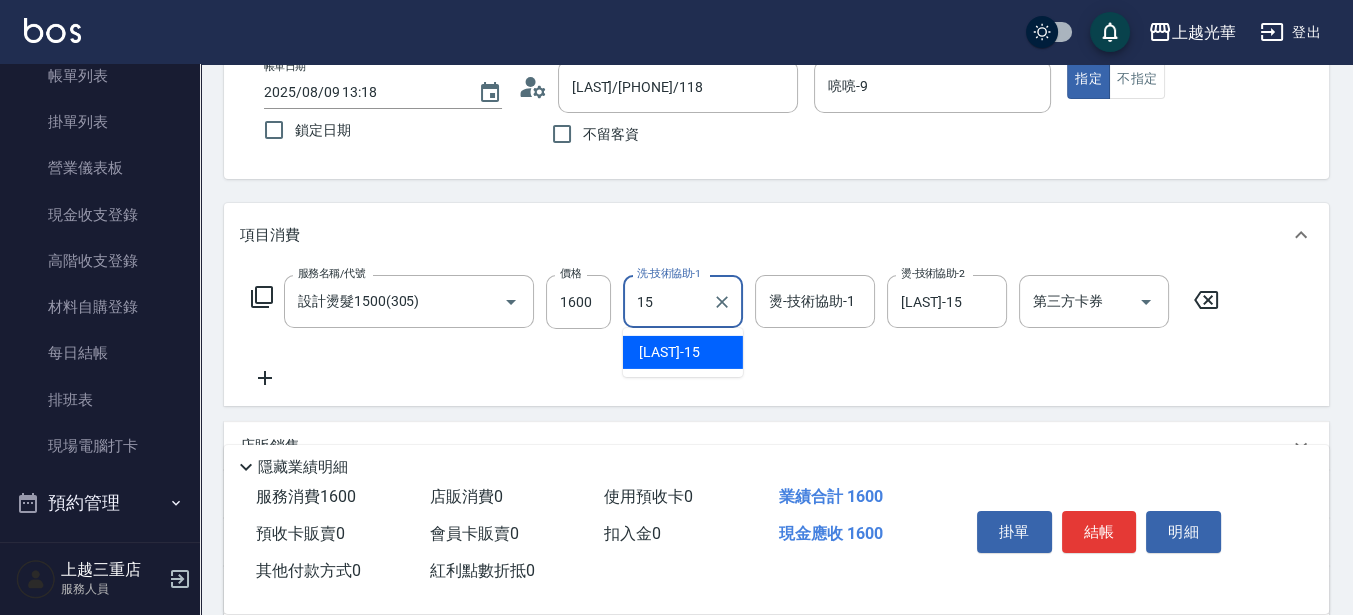 type on "[LAST]-15" 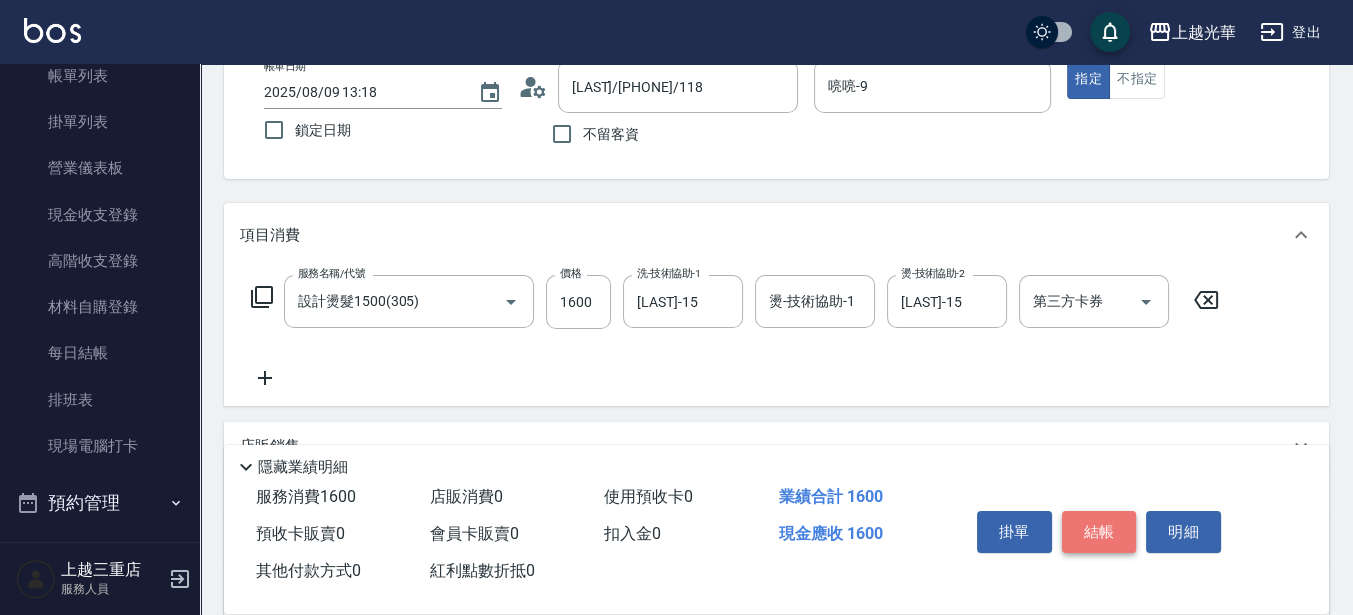 click on "結帳" at bounding box center (1099, 532) 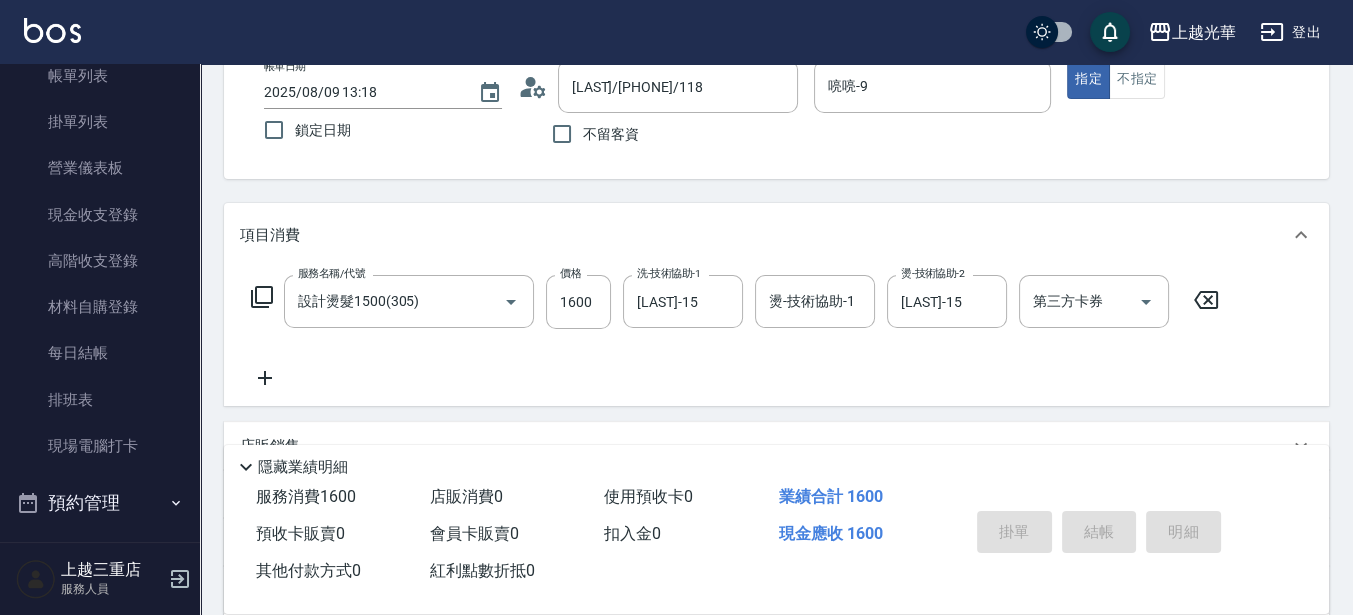 type on "2025/08/09 13:19" 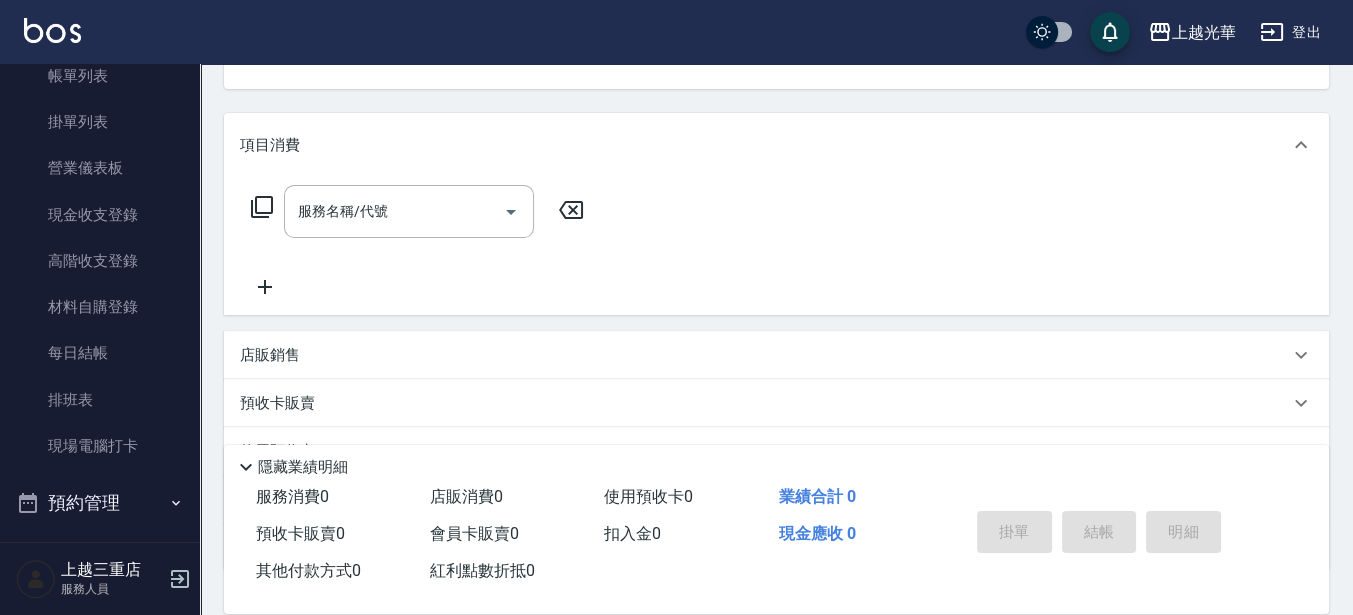 scroll, scrollTop: 250, scrollLeft: 0, axis: vertical 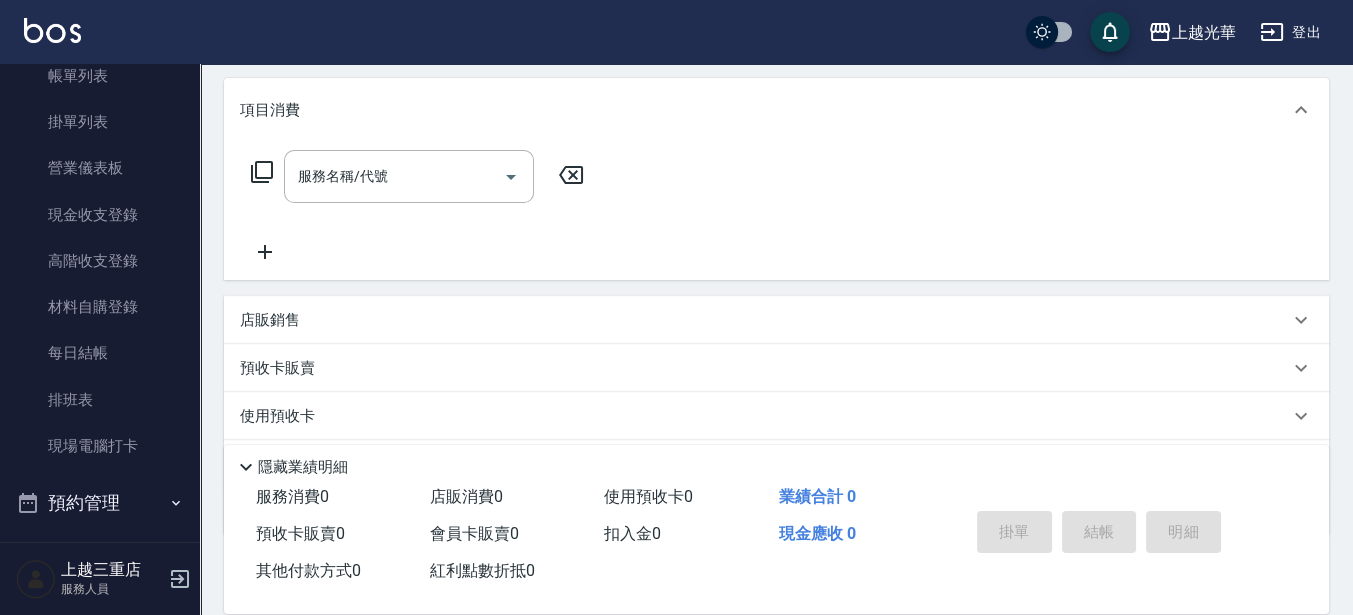 click on "店販銷售" at bounding box center [270, 320] 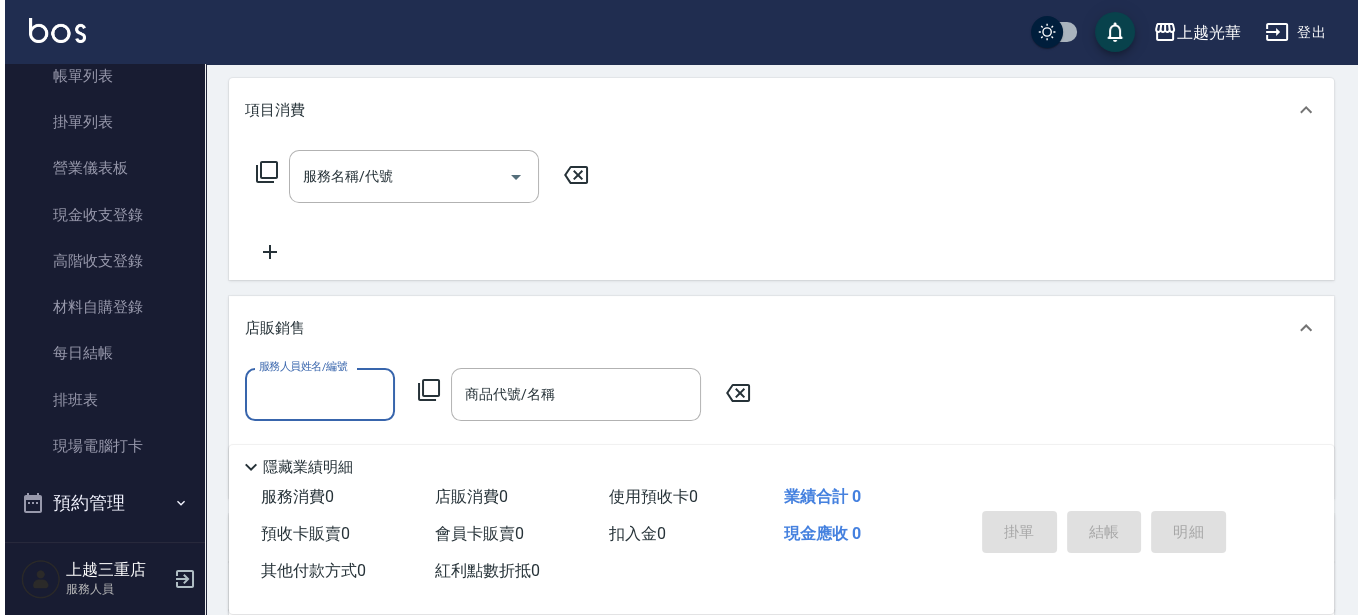 scroll, scrollTop: 0, scrollLeft: 0, axis: both 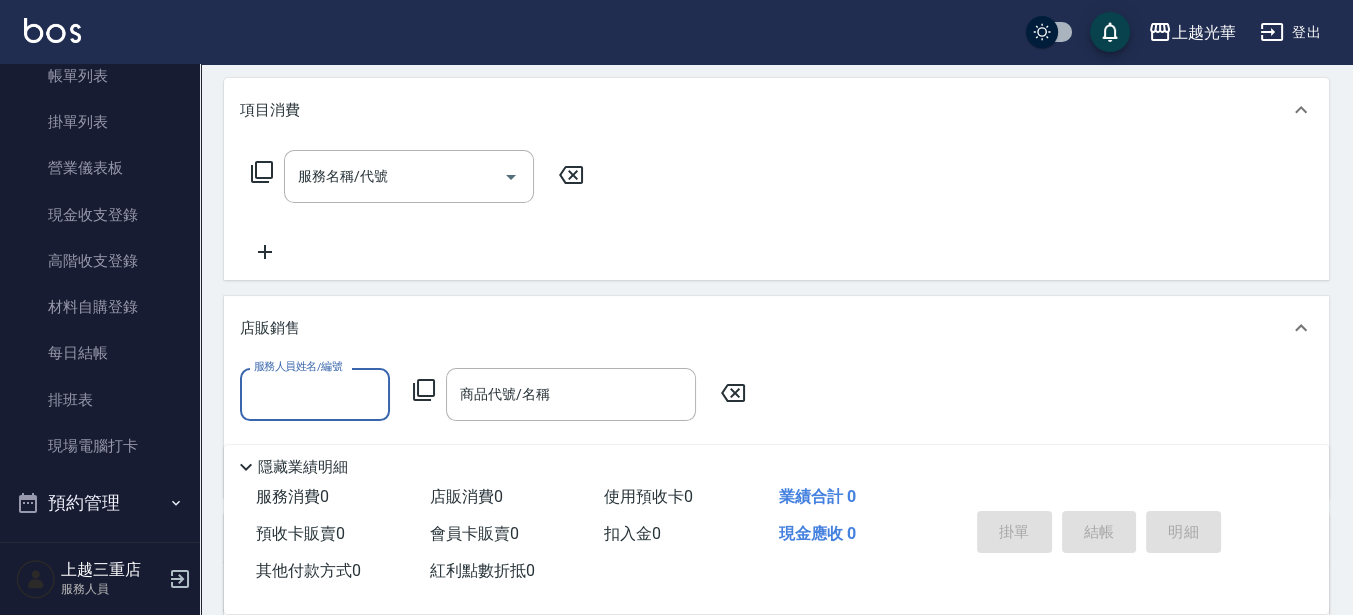 click on "服務人員姓名/編號 服務人員姓名/編號 商品代號/名稱 商品代號/名稱" at bounding box center [499, 394] 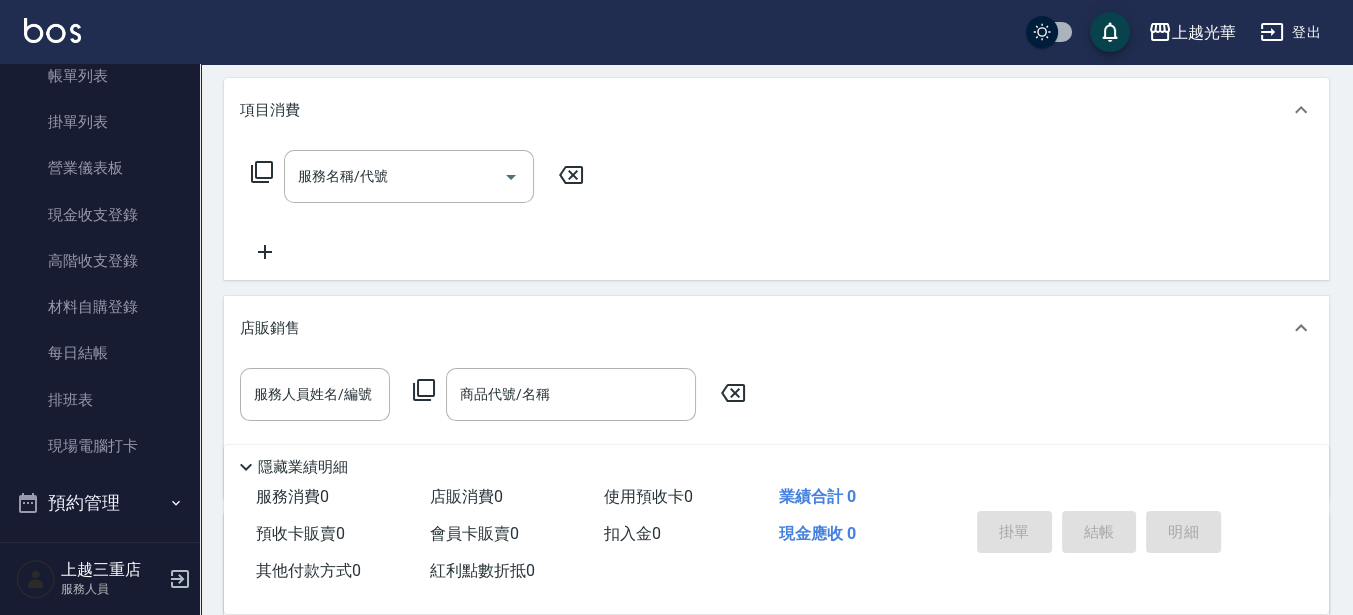 click 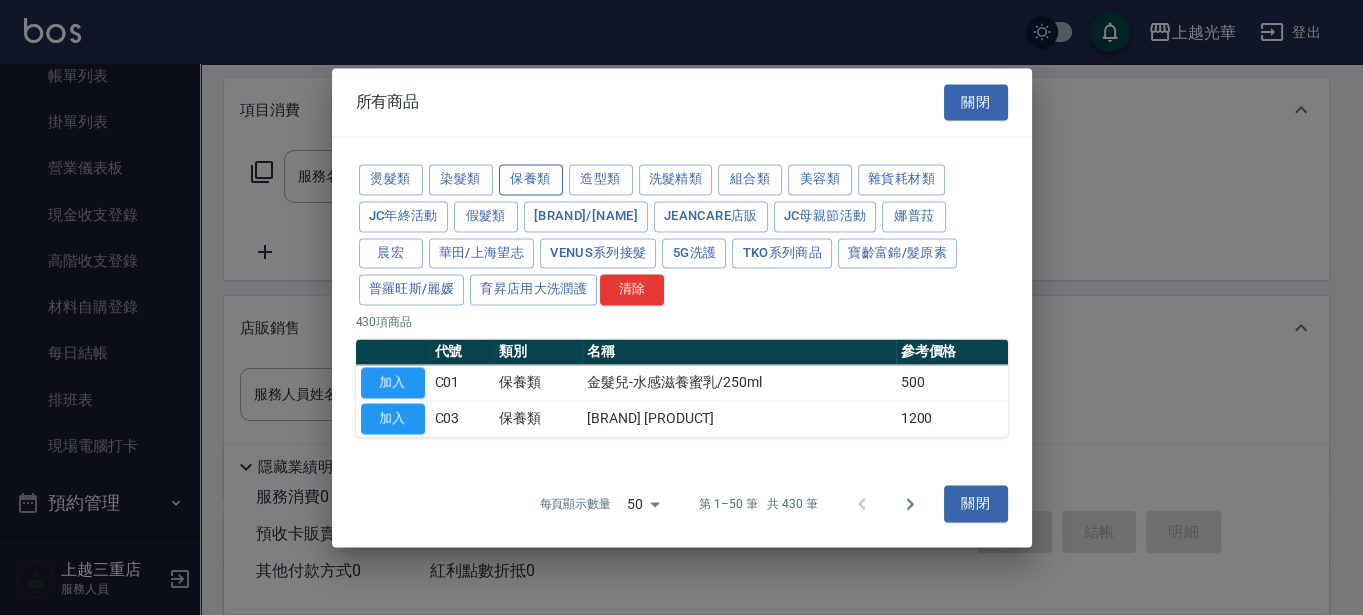 click on "保養類" at bounding box center (531, 179) 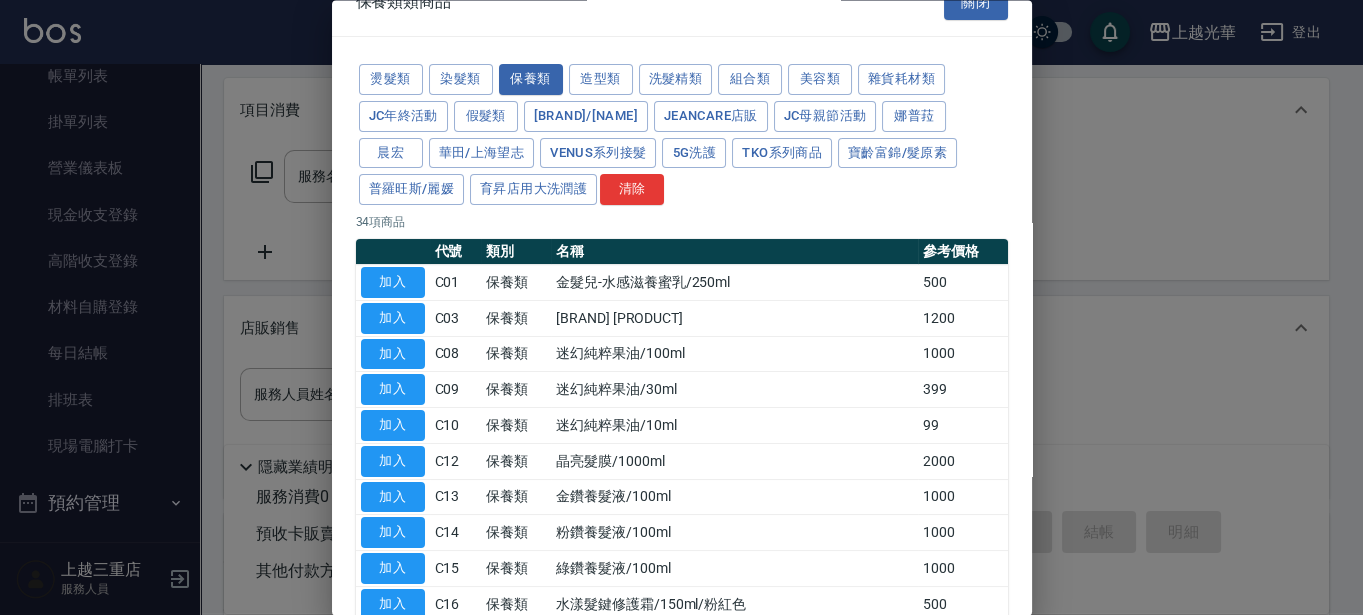 scroll, scrollTop: 0, scrollLeft: 0, axis: both 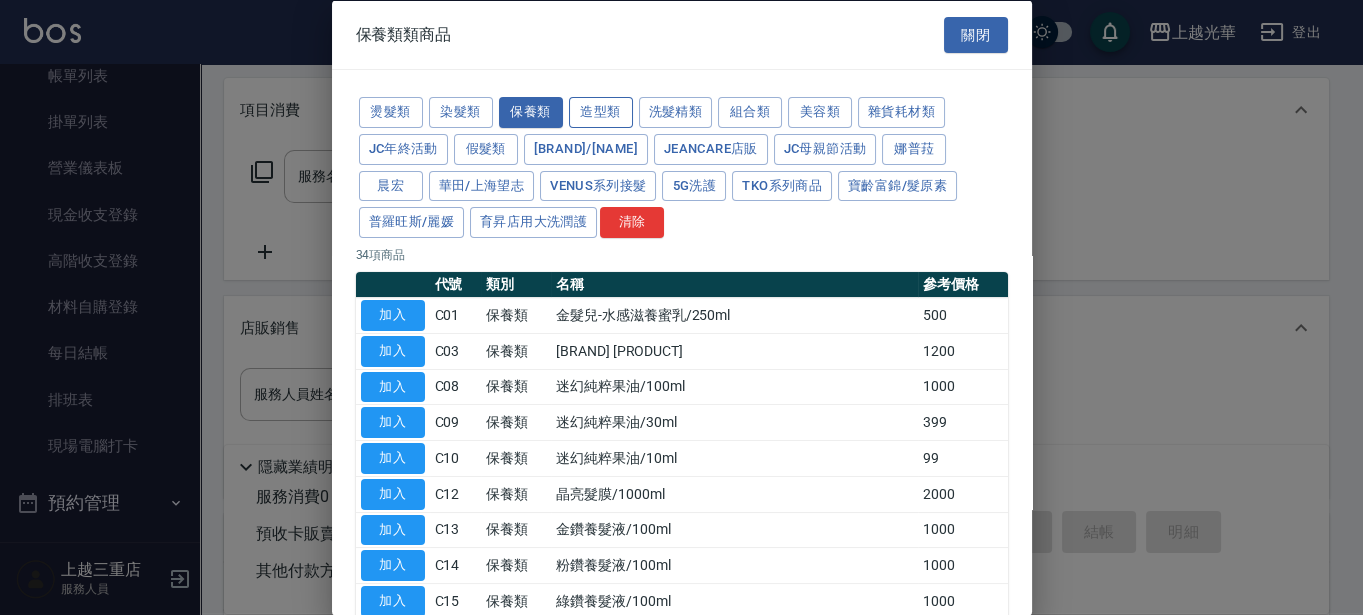 click on "造型類" at bounding box center (601, 112) 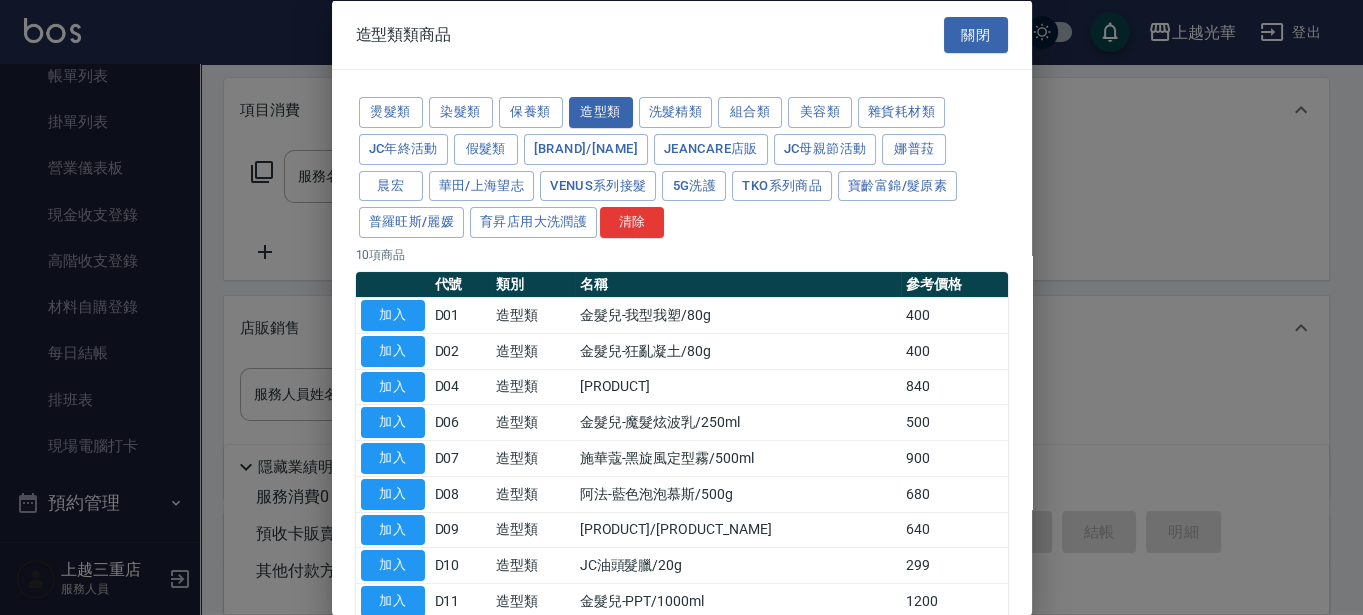 scroll, scrollTop: 0, scrollLeft: 0, axis: both 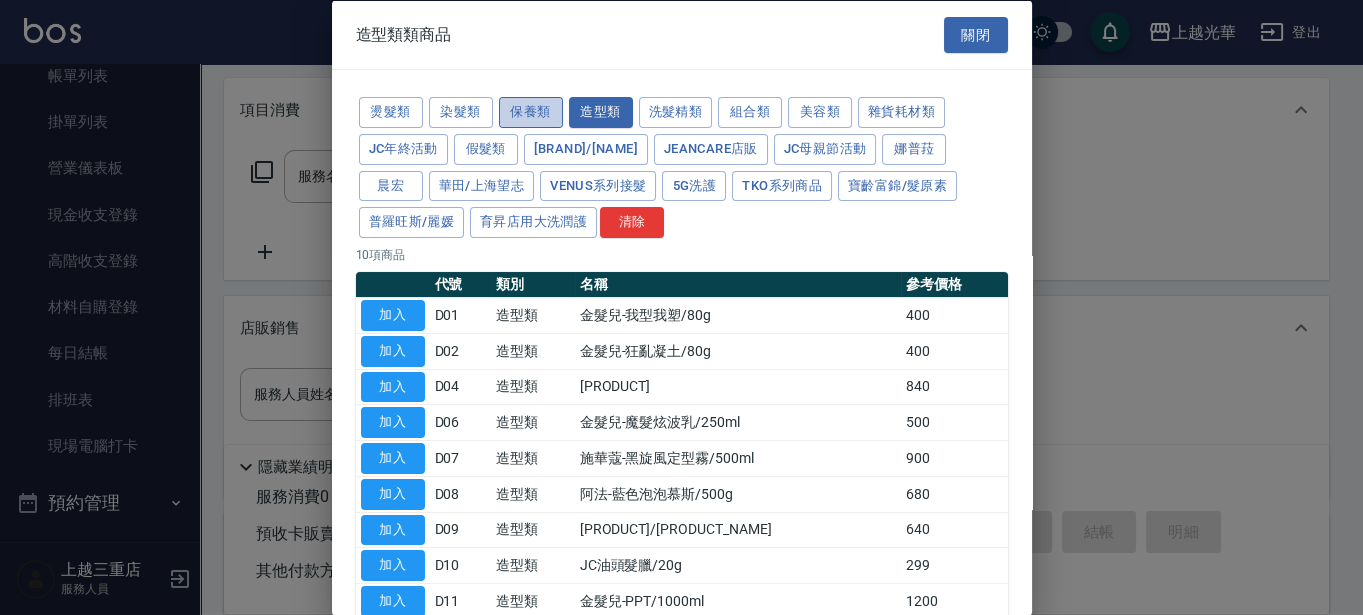 click on "保養類" at bounding box center (531, 112) 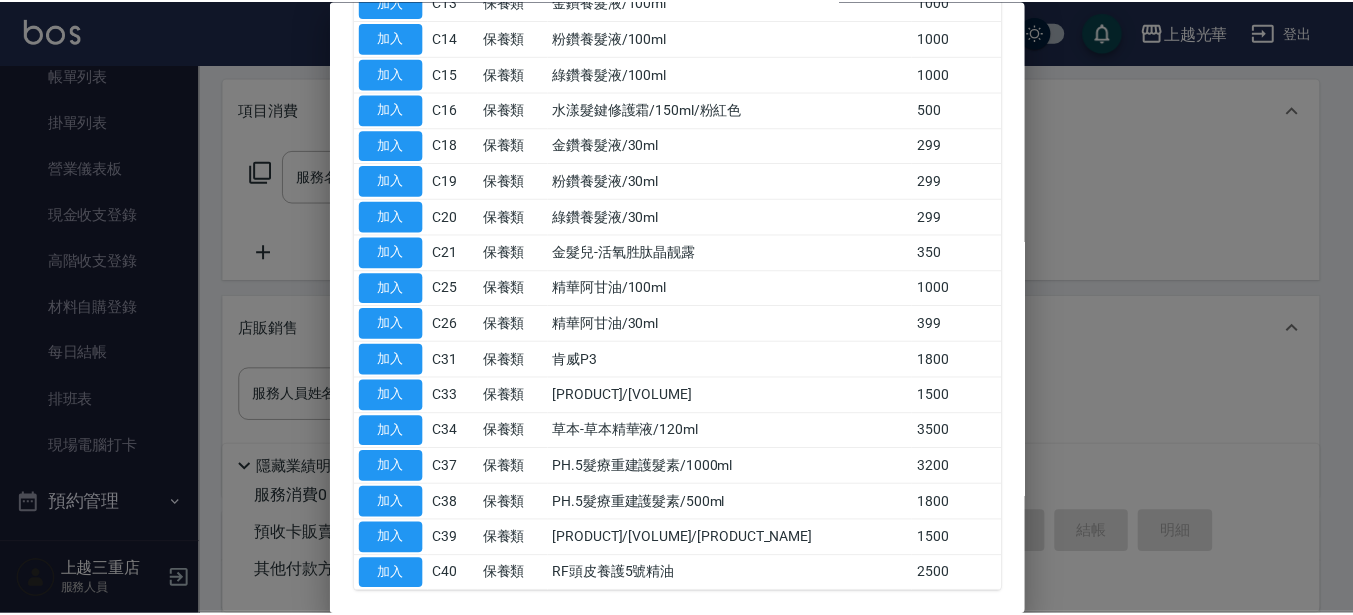 scroll, scrollTop: 605, scrollLeft: 0, axis: vertical 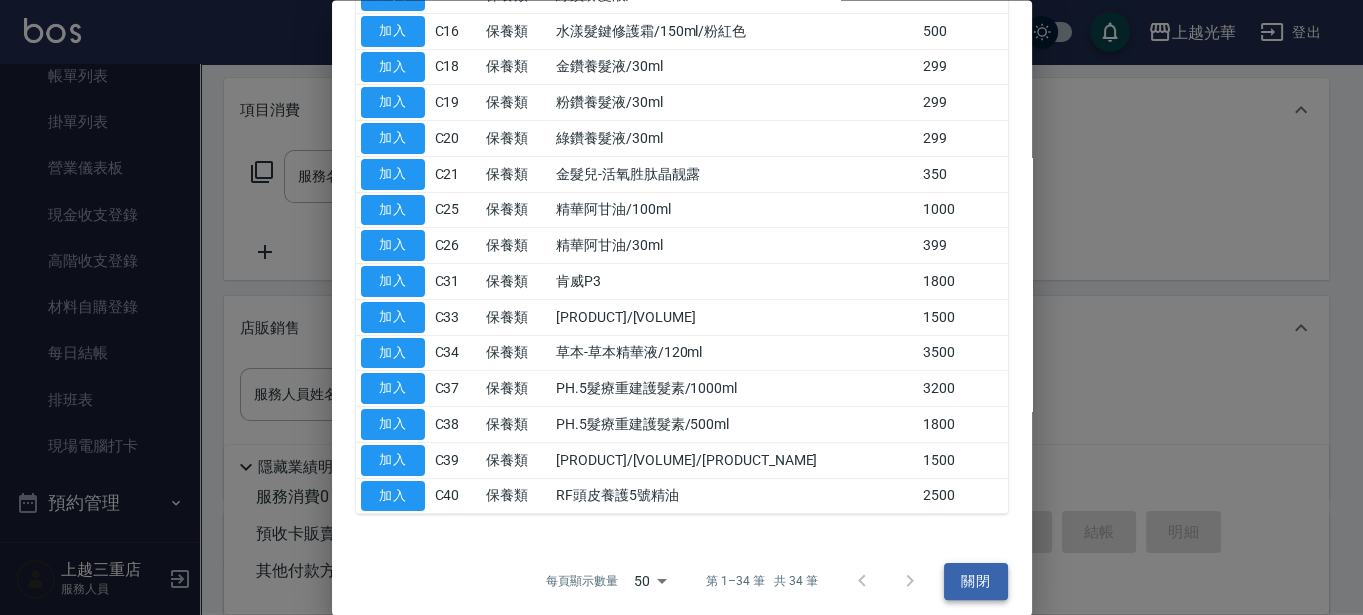 click on "關閉" at bounding box center (976, 582) 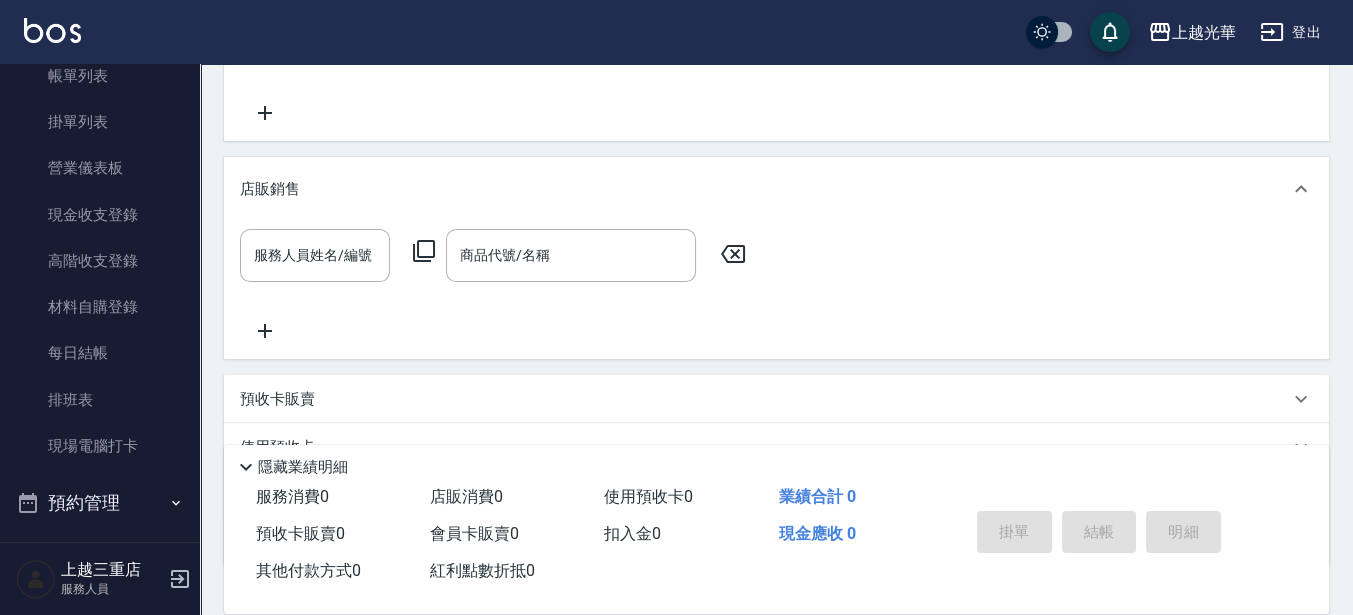 scroll, scrollTop: 375, scrollLeft: 0, axis: vertical 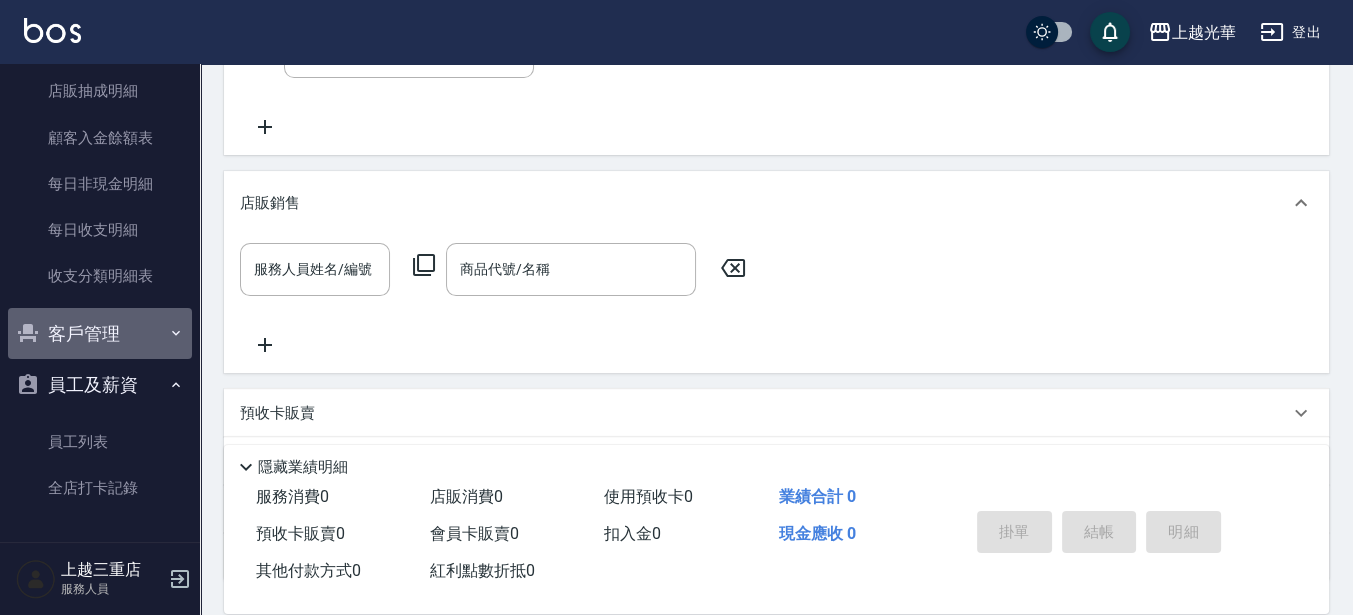 click on "客戶管理" at bounding box center [100, 334] 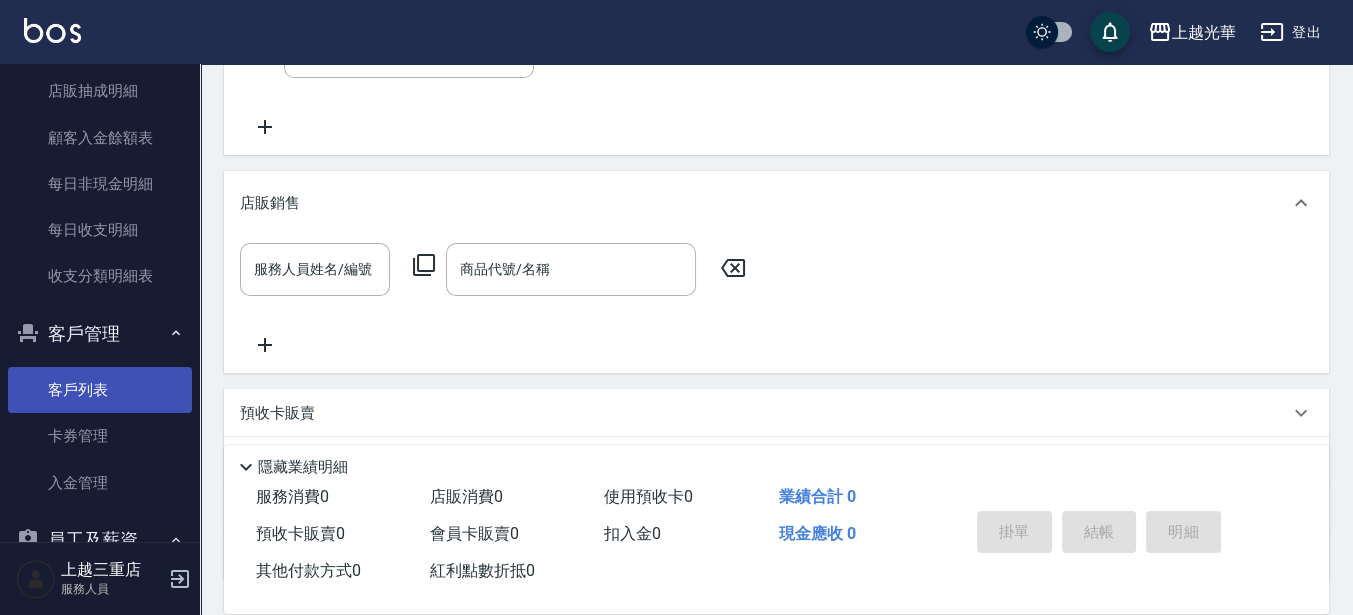 click on "客戶列表" at bounding box center (100, 390) 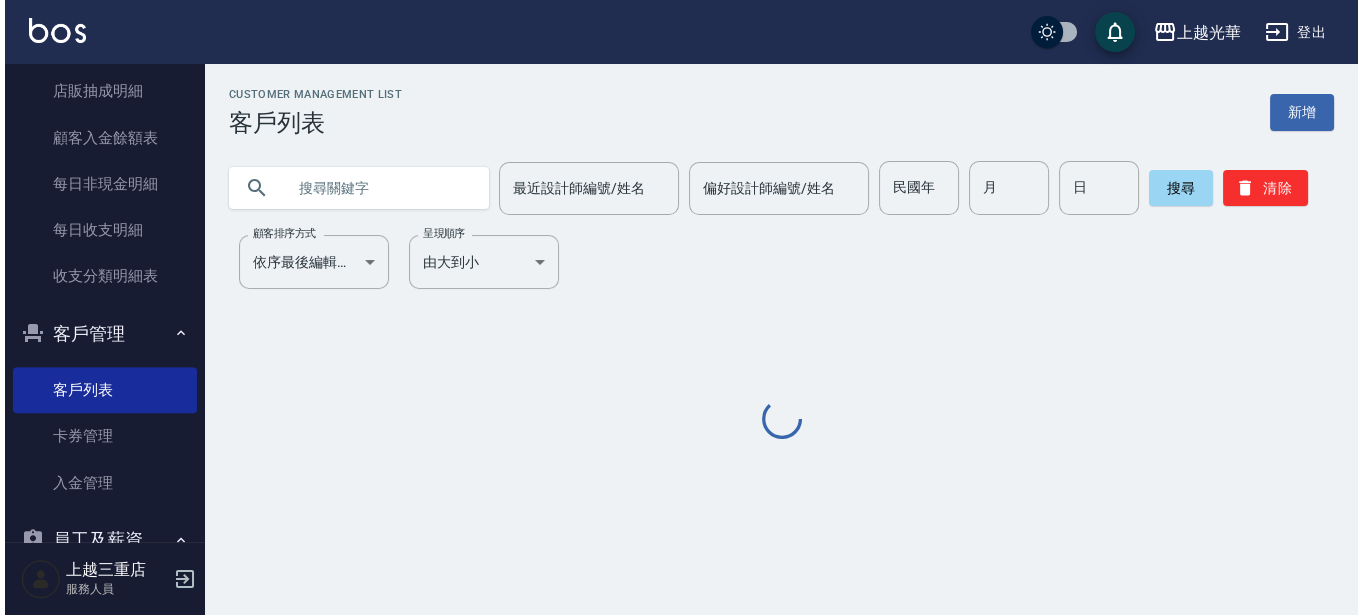 scroll, scrollTop: 0, scrollLeft: 0, axis: both 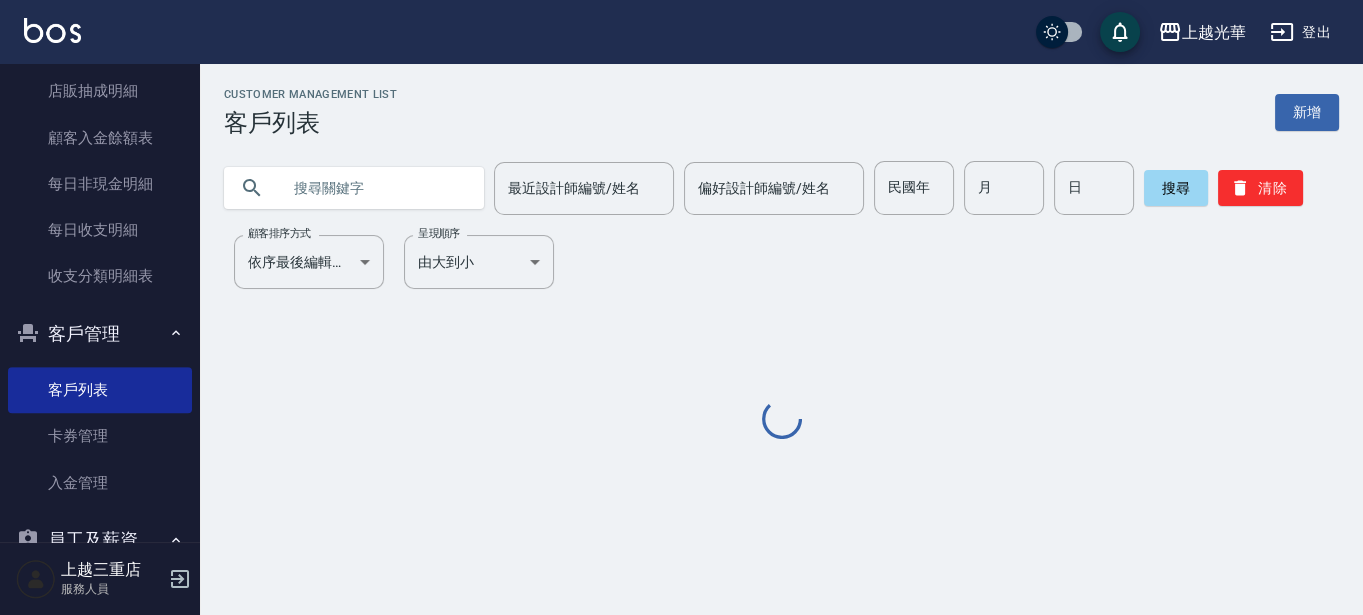 click at bounding box center [374, 188] 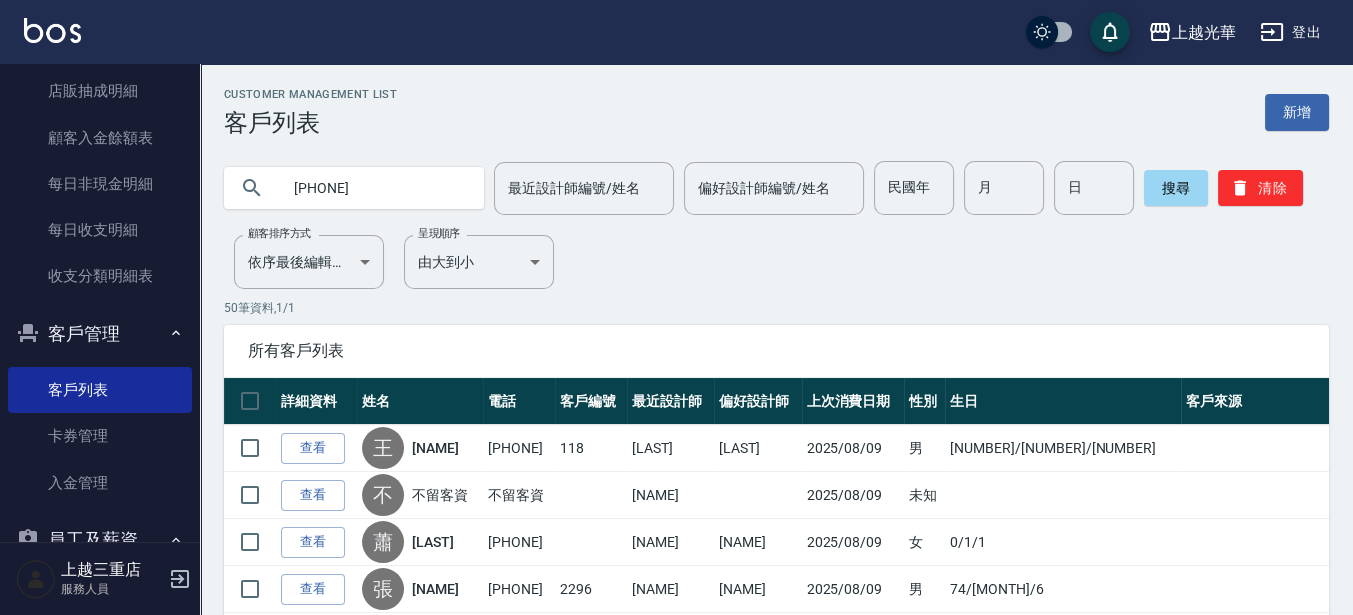 type on "[PHONE]" 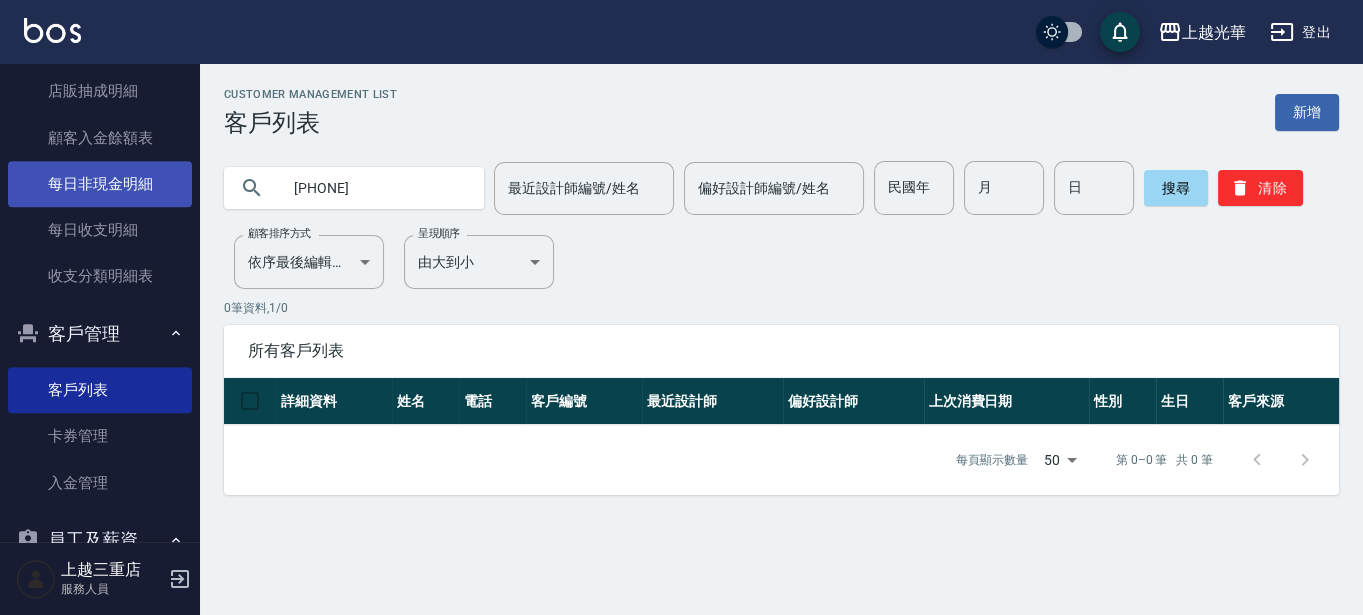 drag, startPoint x: 381, startPoint y: 199, endPoint x: 180, endPoint y: 163, distance: 204.19843 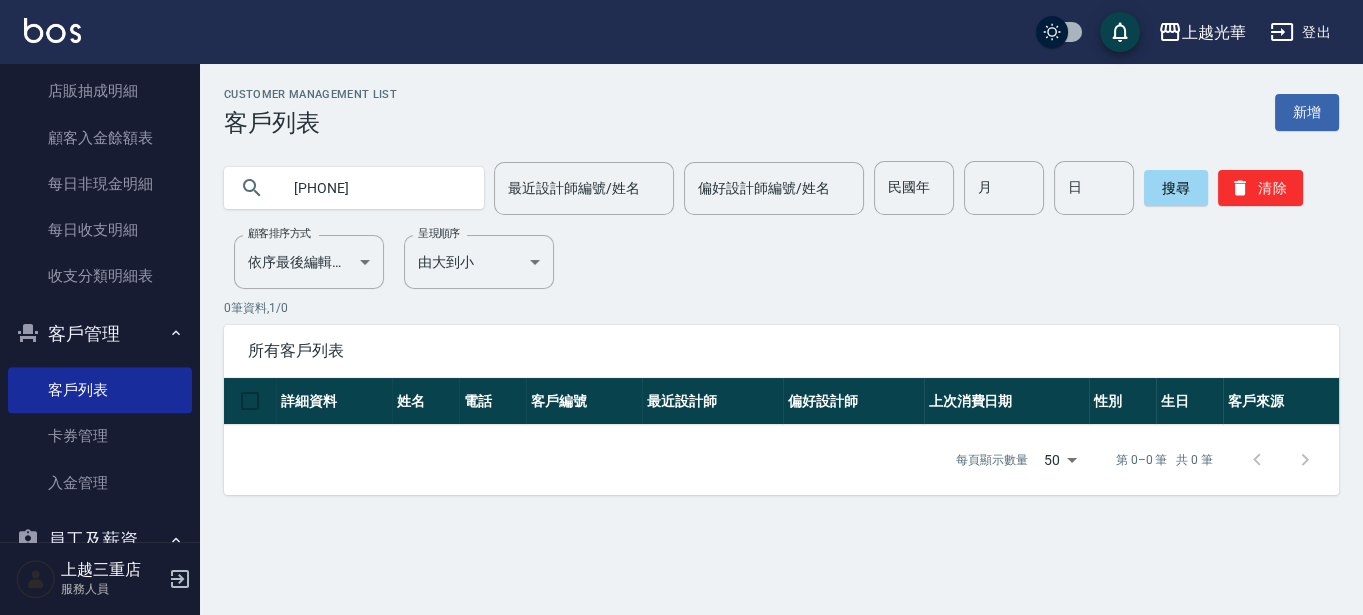 click on "所有客戶列表" at bounding box center [781, 351] 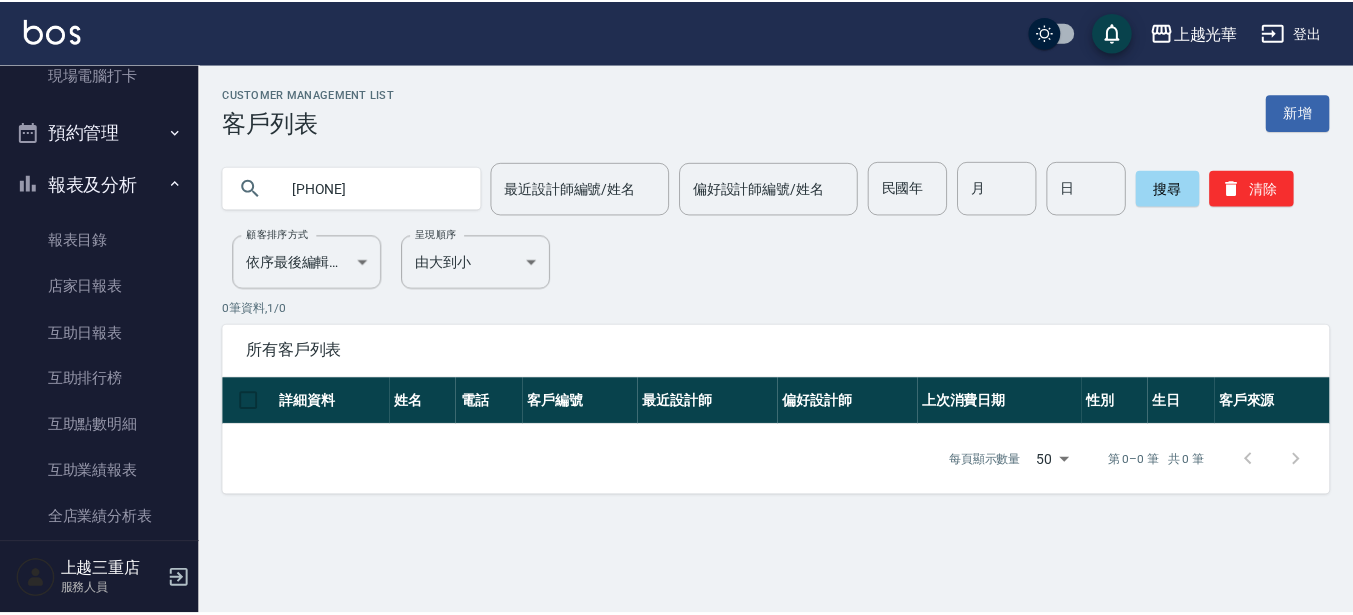 scroll, scrollTop: 0, scrollLeft: 0, axis: both 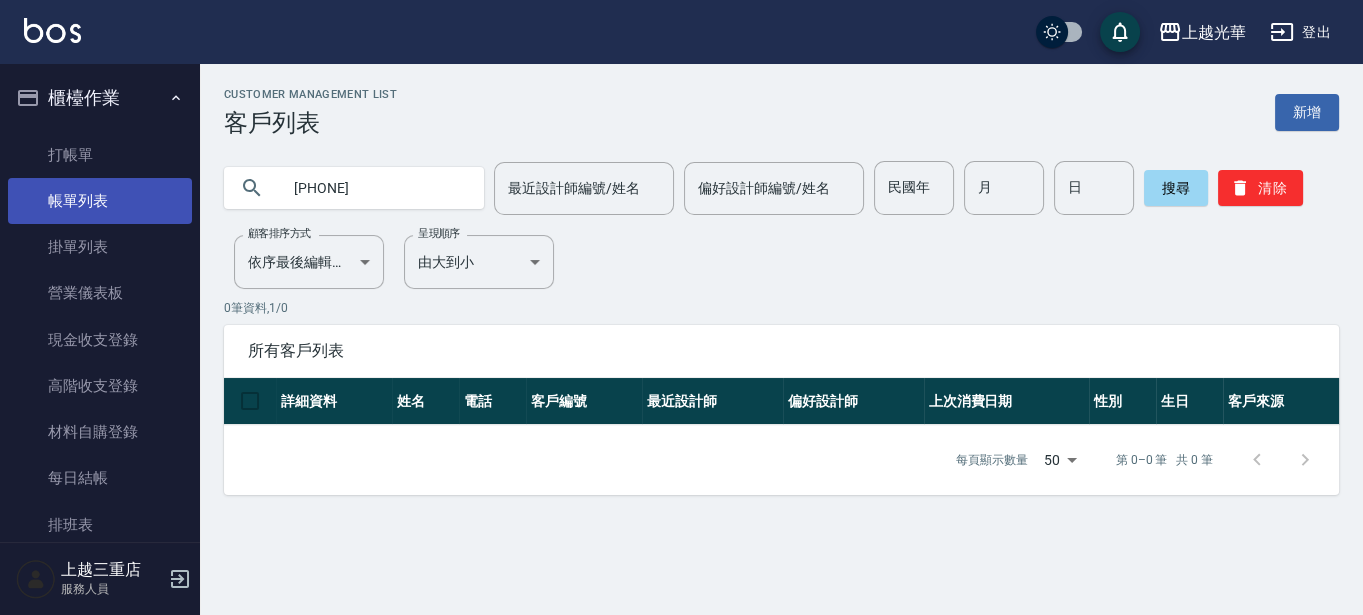 click on "帳單列表" at bounding box center [100, 201] 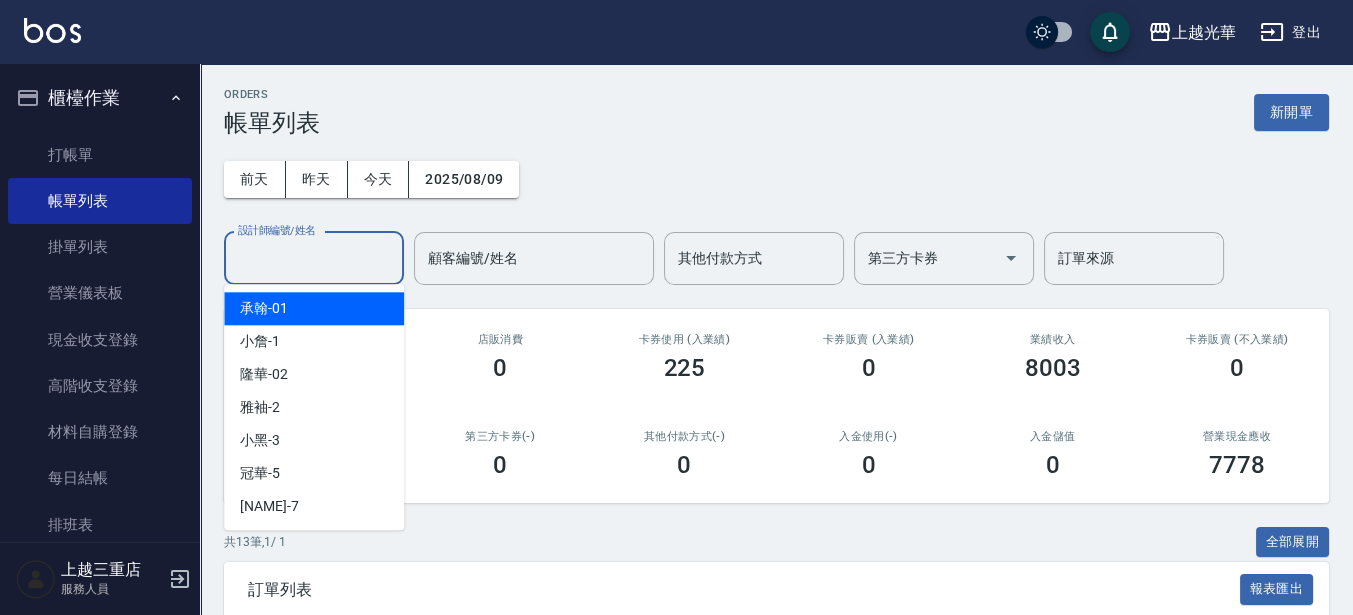 click on "設計師編號/姓名" at bounding box center (314, 258) 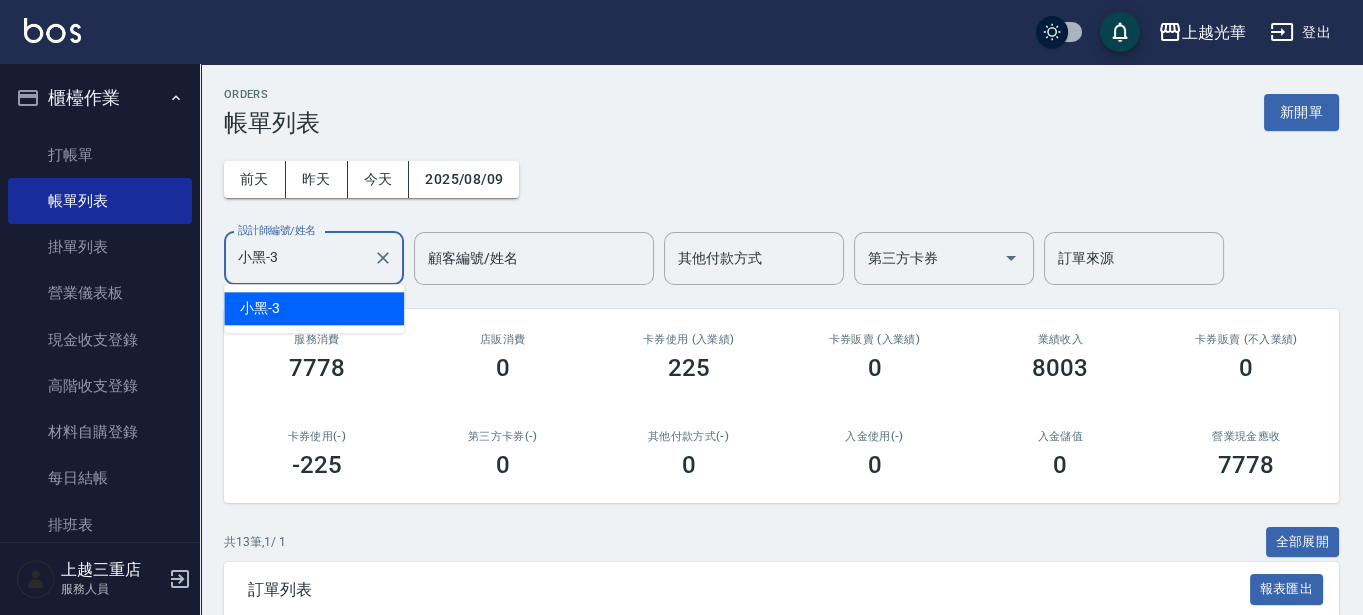 type on "小黑-3" 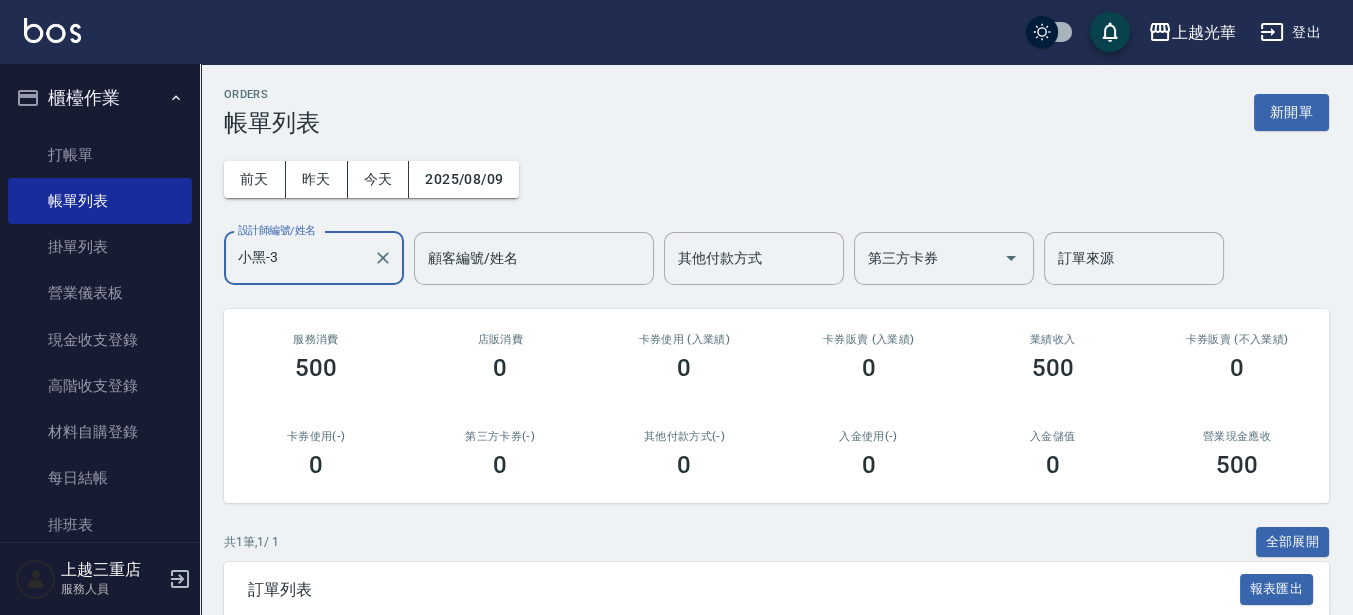 scroll, scrollTop: 193, scrollLeft: 0, axis: vertical 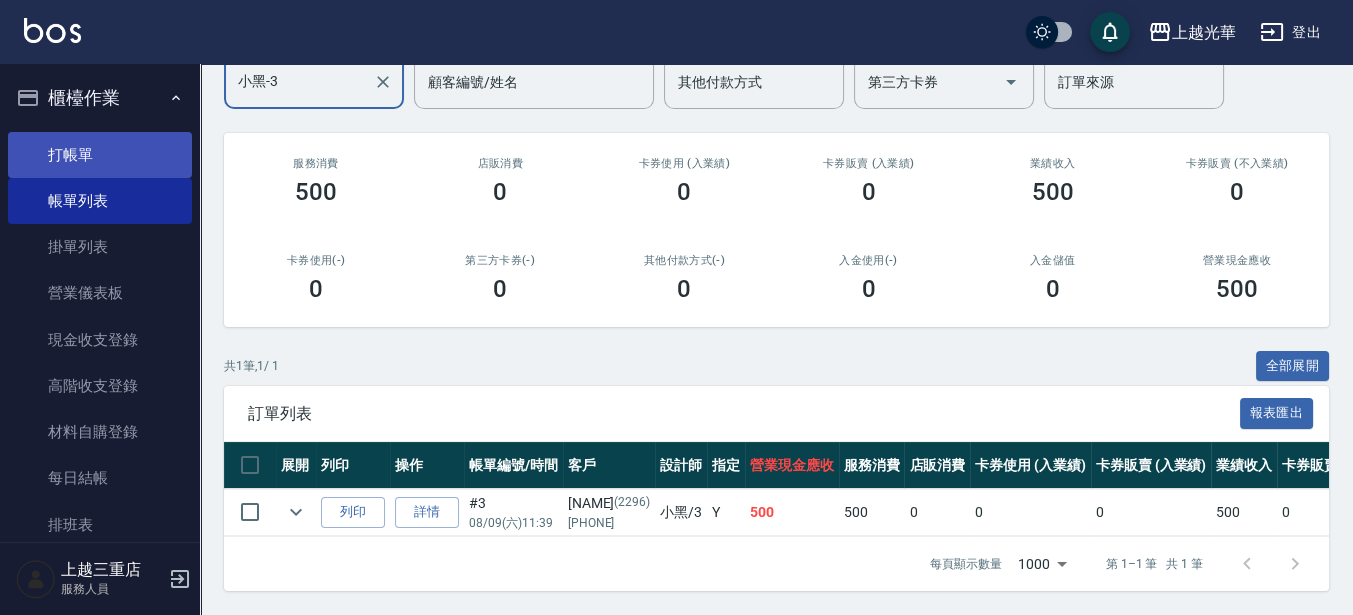 click on "打帳單" at bounding box center [100, 155] 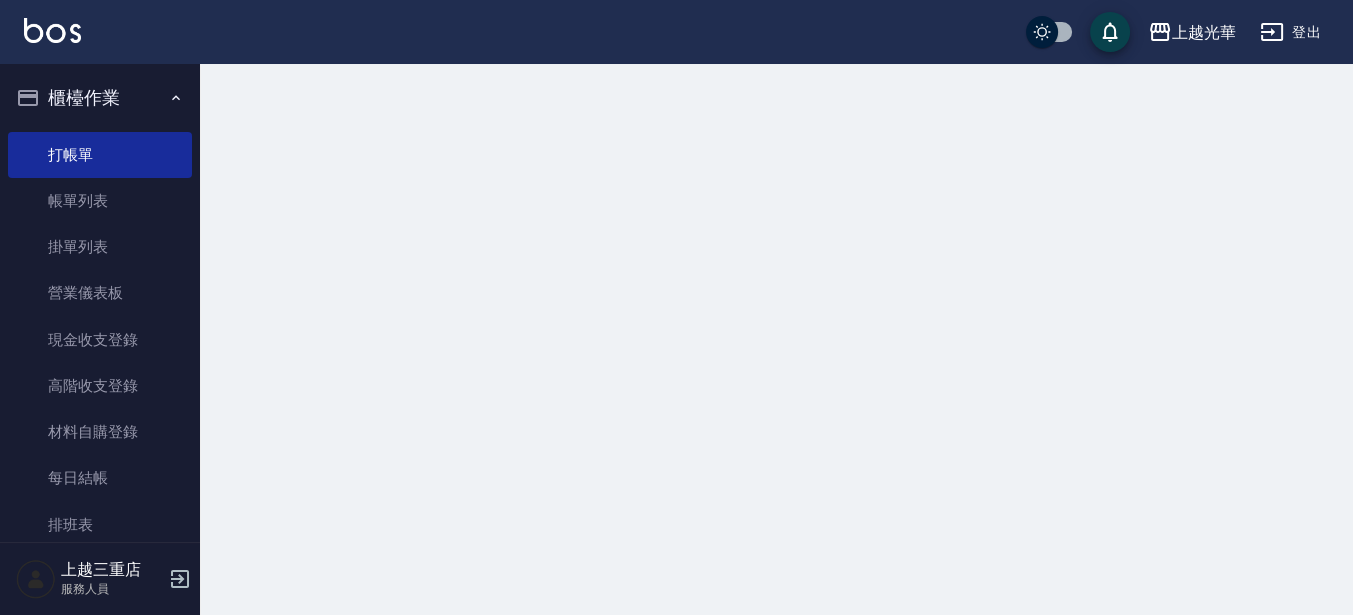 scroll, scrollTop: 0, scrollLeft: 0, axis: both 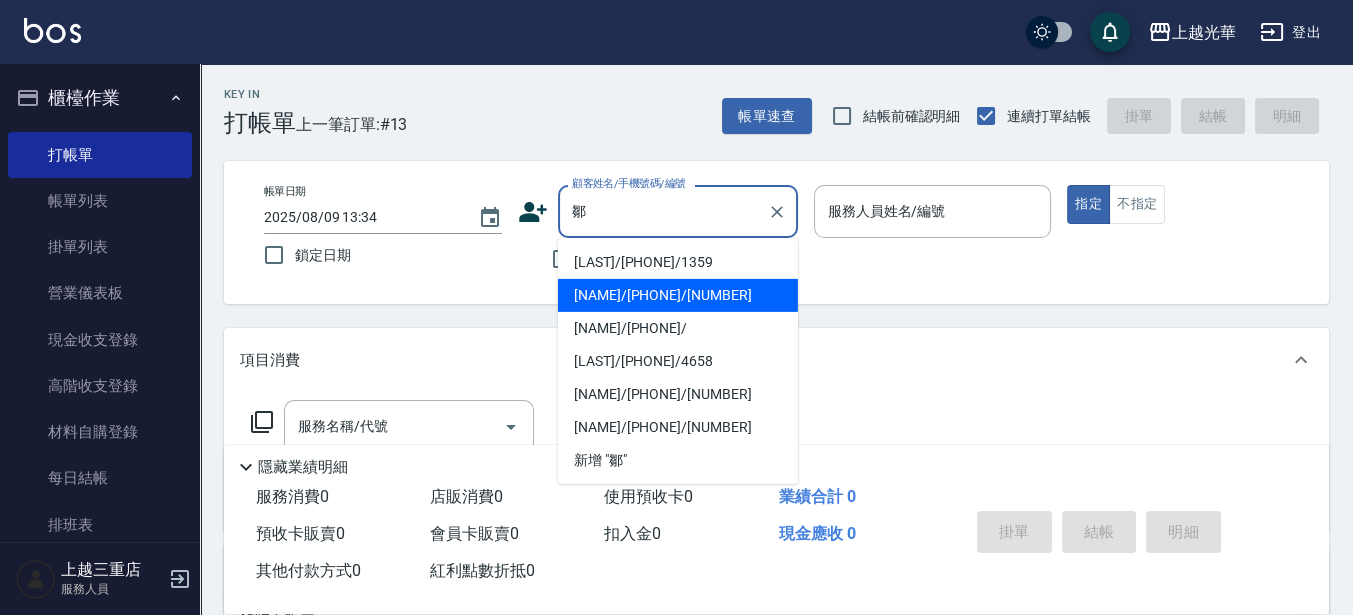 click on "[NAME]/[PHONE]/[NUMBER]" at bounding box center (678, 295) 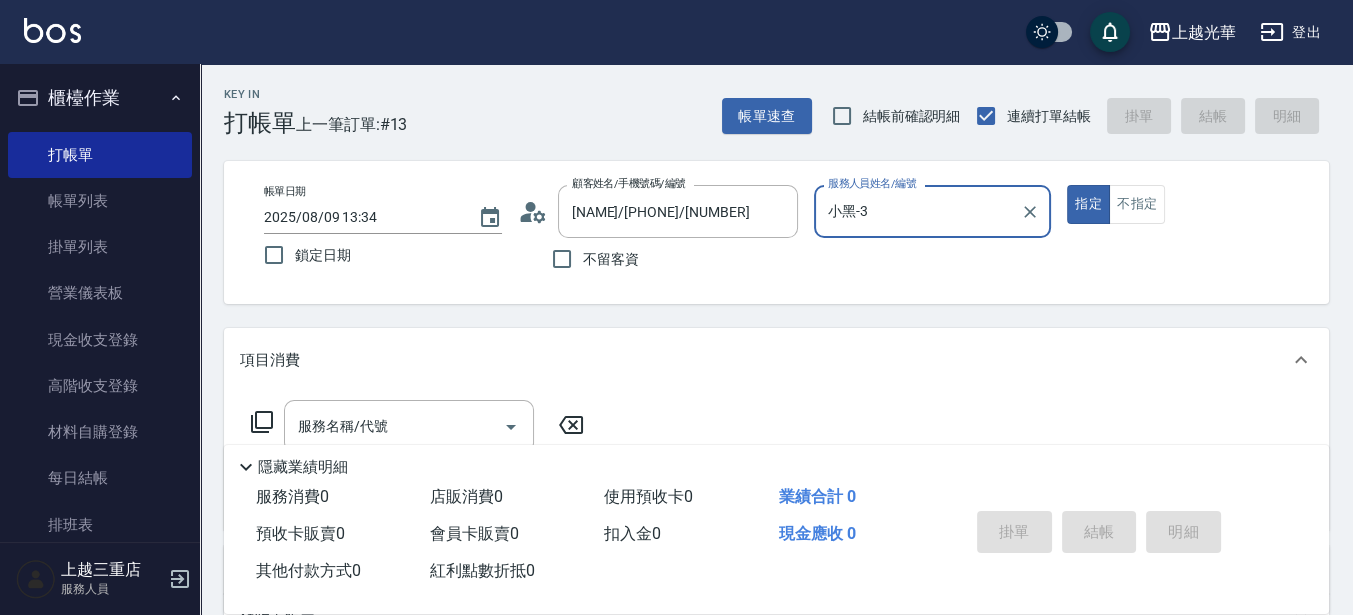 type on "小黑-3" 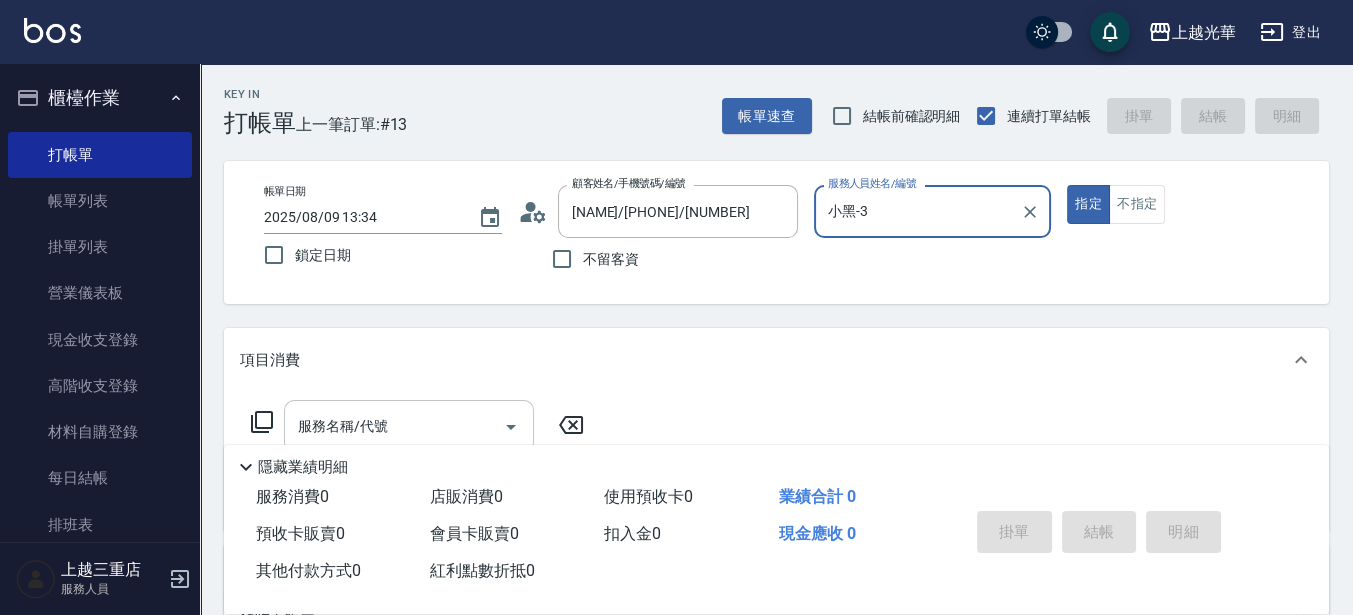 click on "服務名稱/代號" at bounding box center (394, 426) 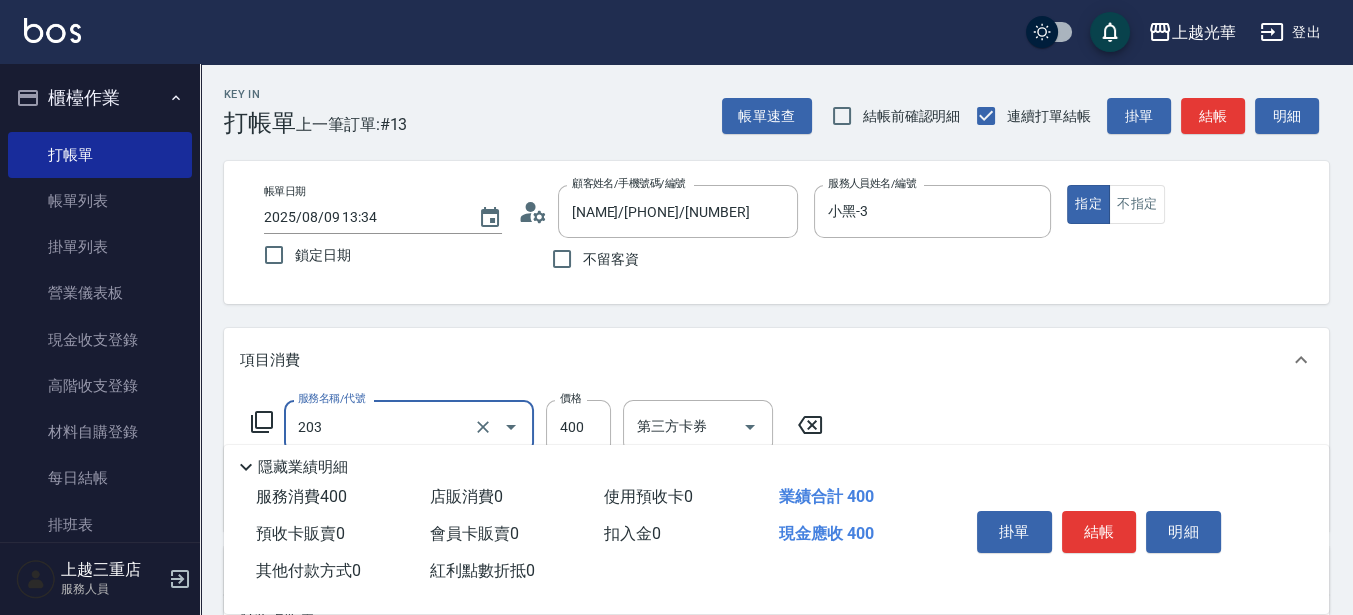 type on "指定單剪(203)" 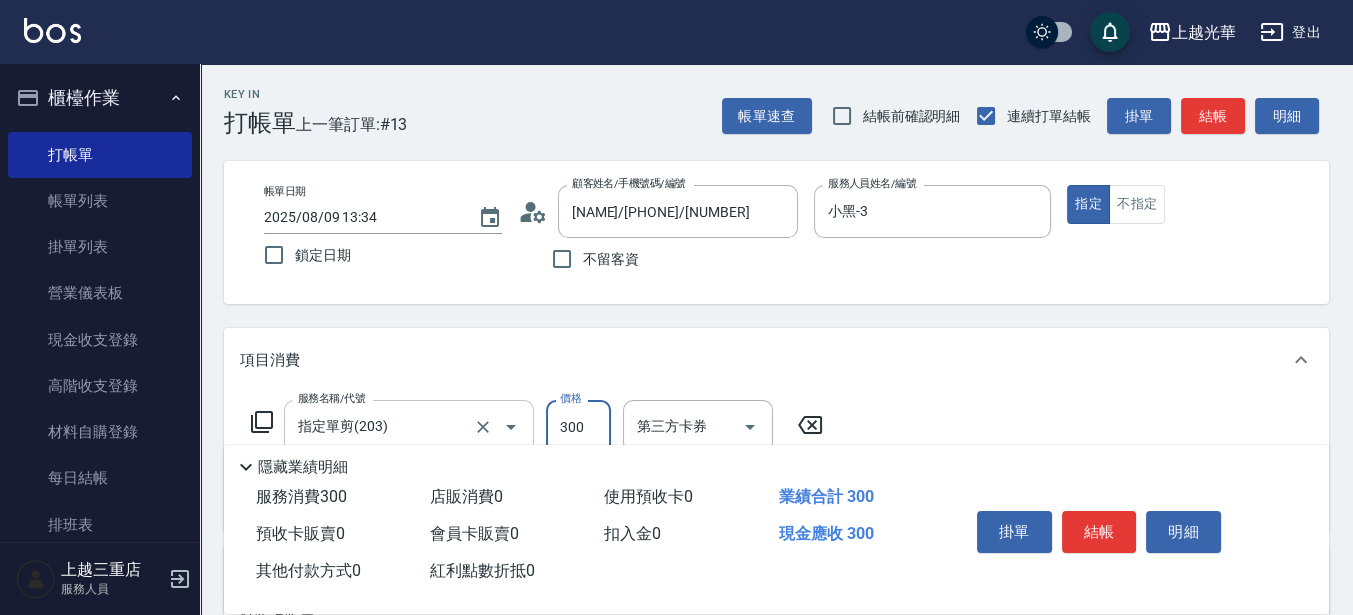 type on "300" 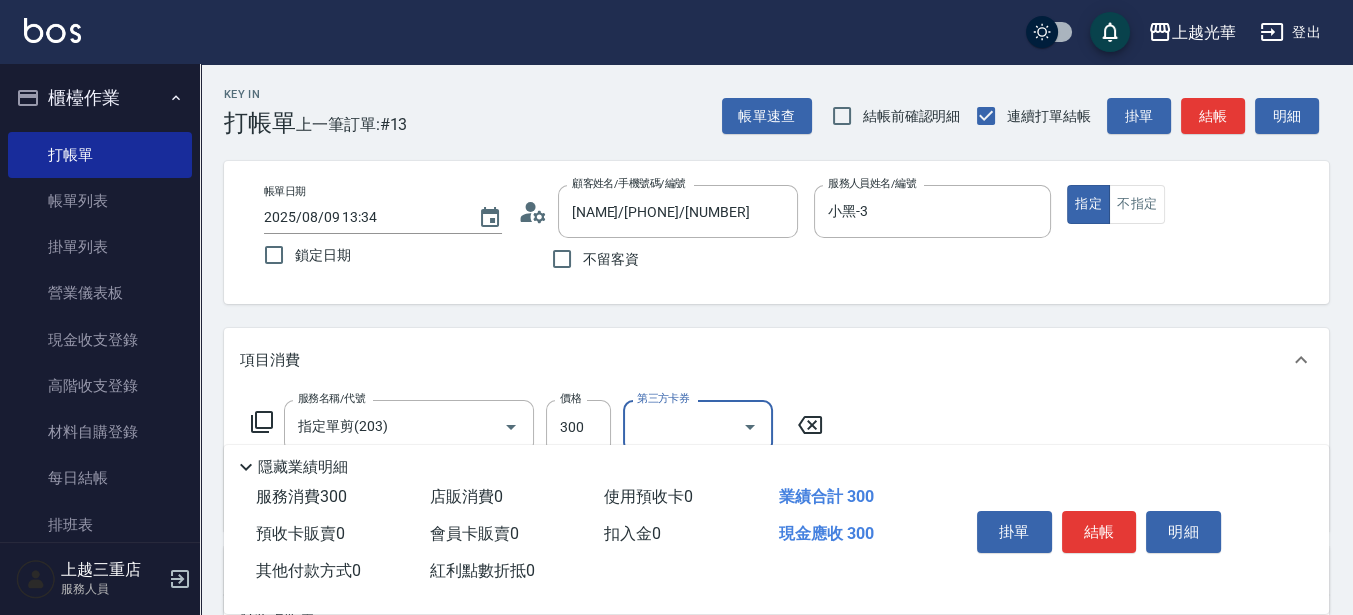 click on "結帳" at bounding box center [1099, 532] 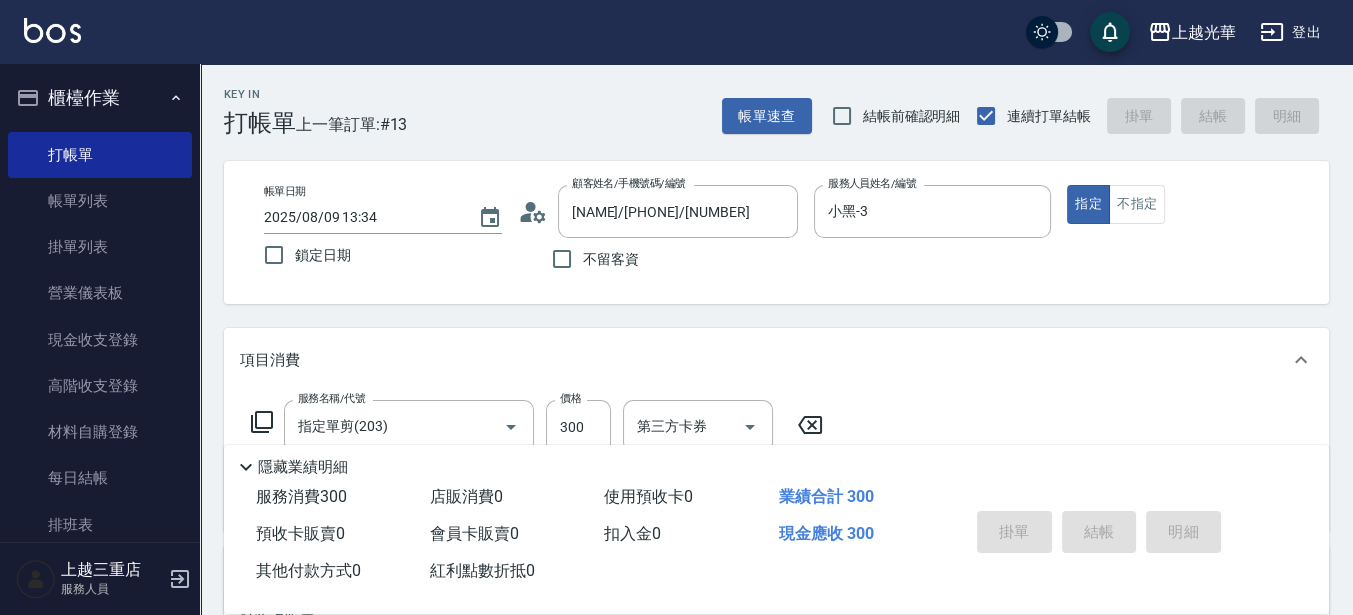 type on "[YEAR]/08/09 [HOUR]:[MINUTE]" 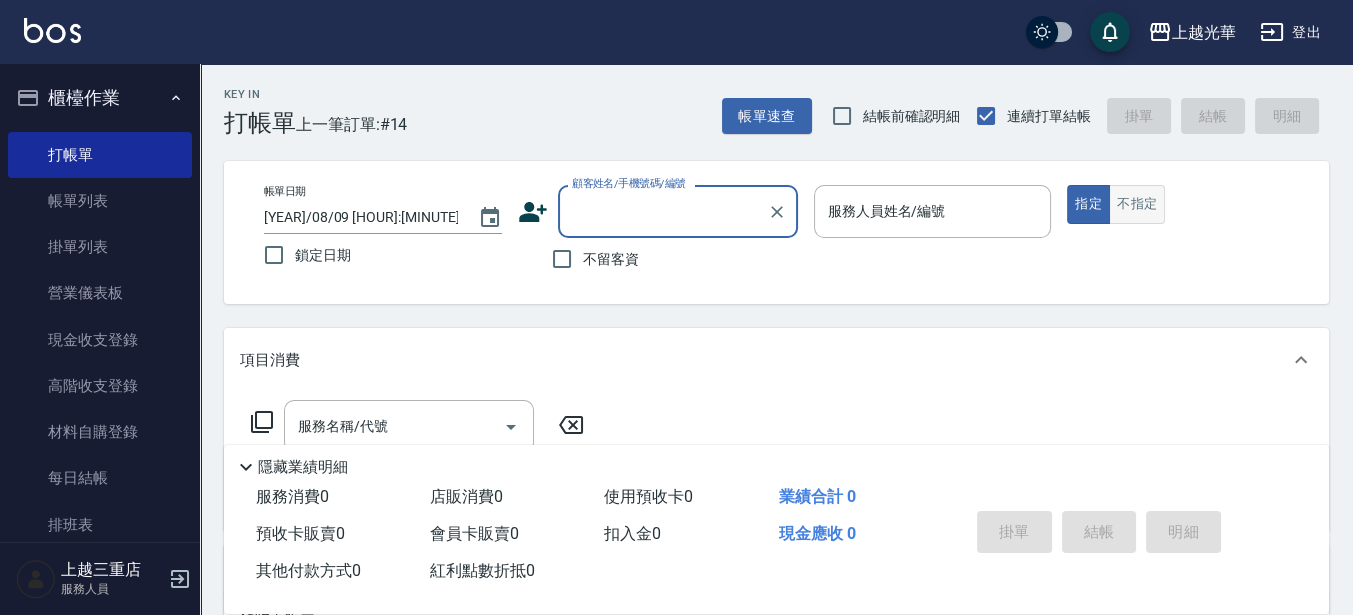 click on "不指定" at bounding box center (1137, 204) 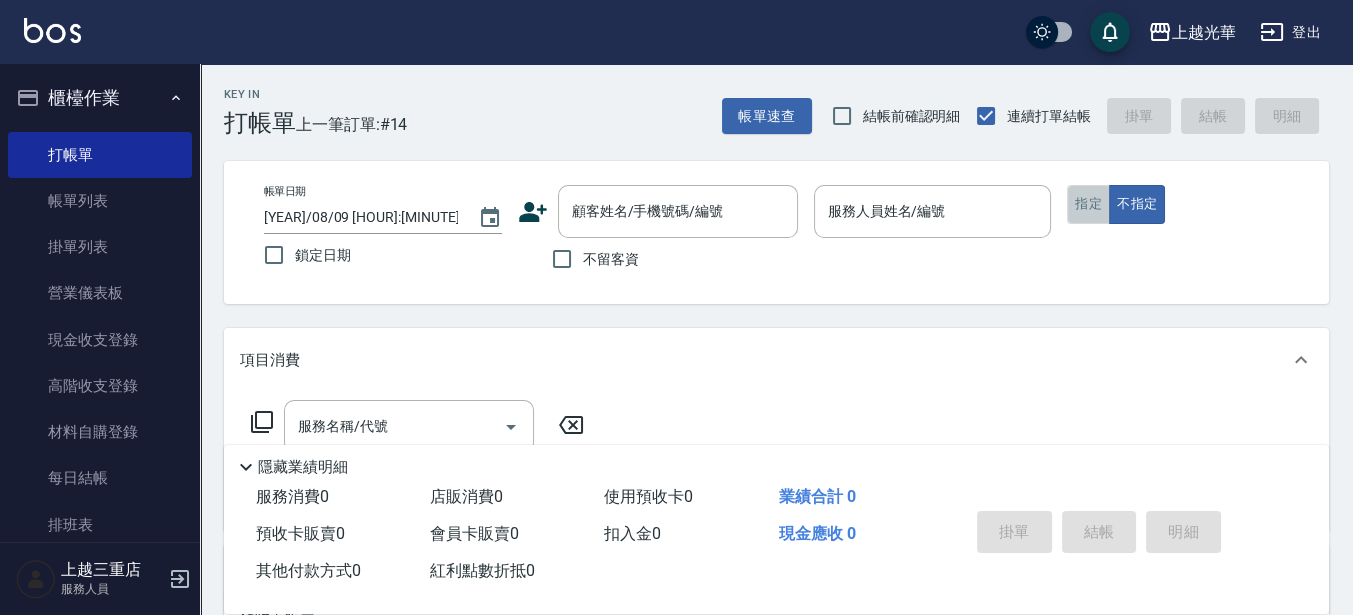click on "指定" at bounding box center (1088, 204) 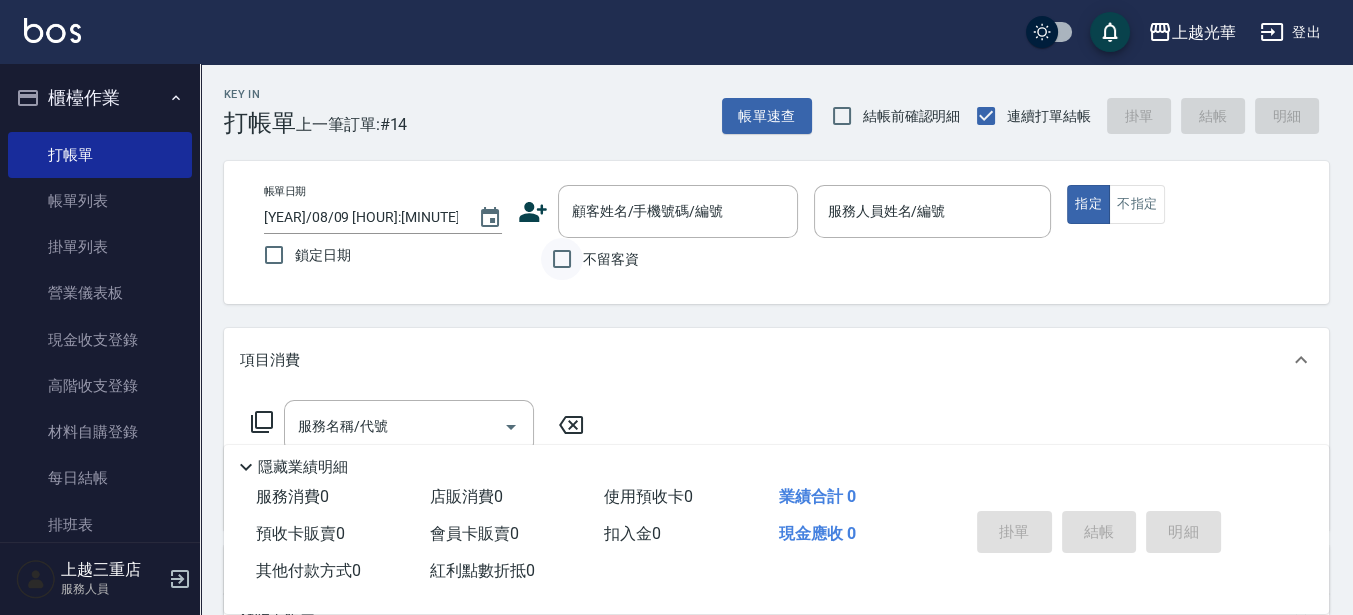 click on "不留客資" at bounding box center (562, 259) 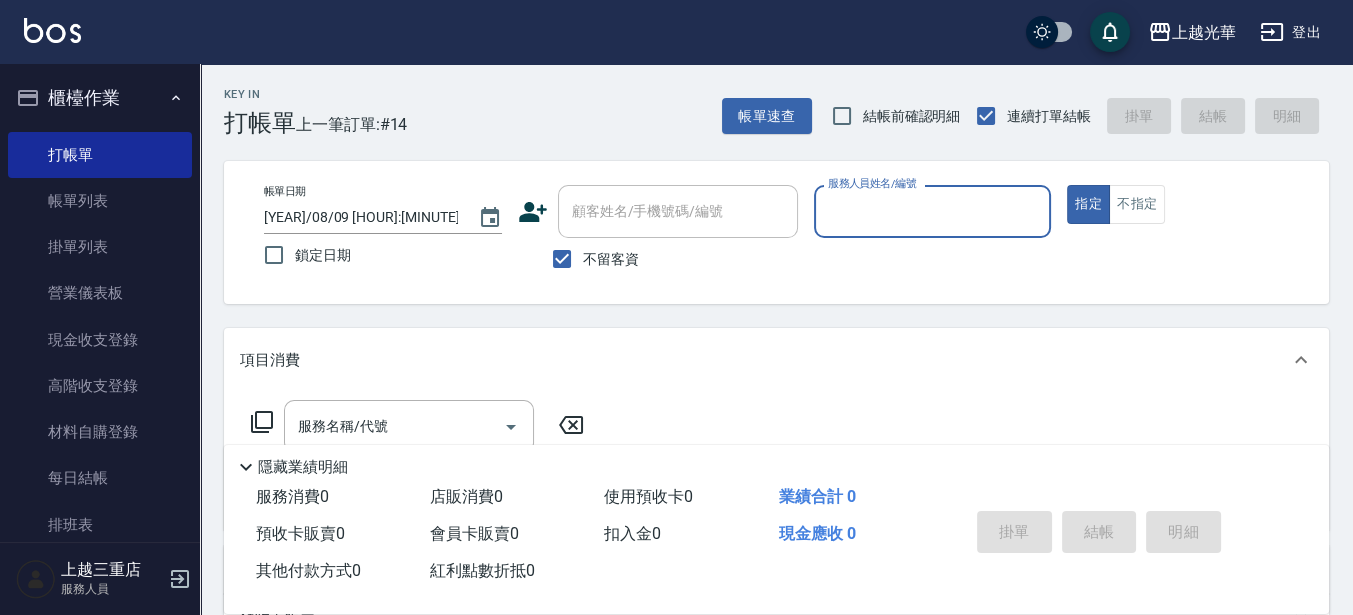 click on "服務人員姓名/編號" at bounding box center (933, 211) 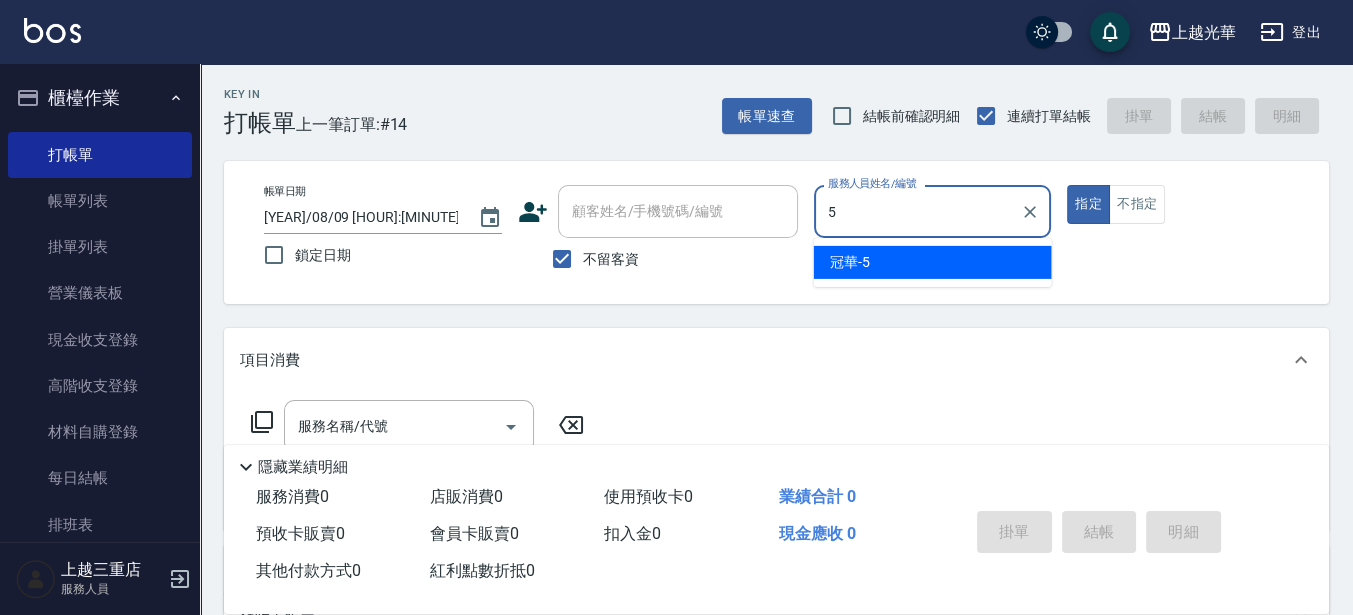 type on "冠華-5" 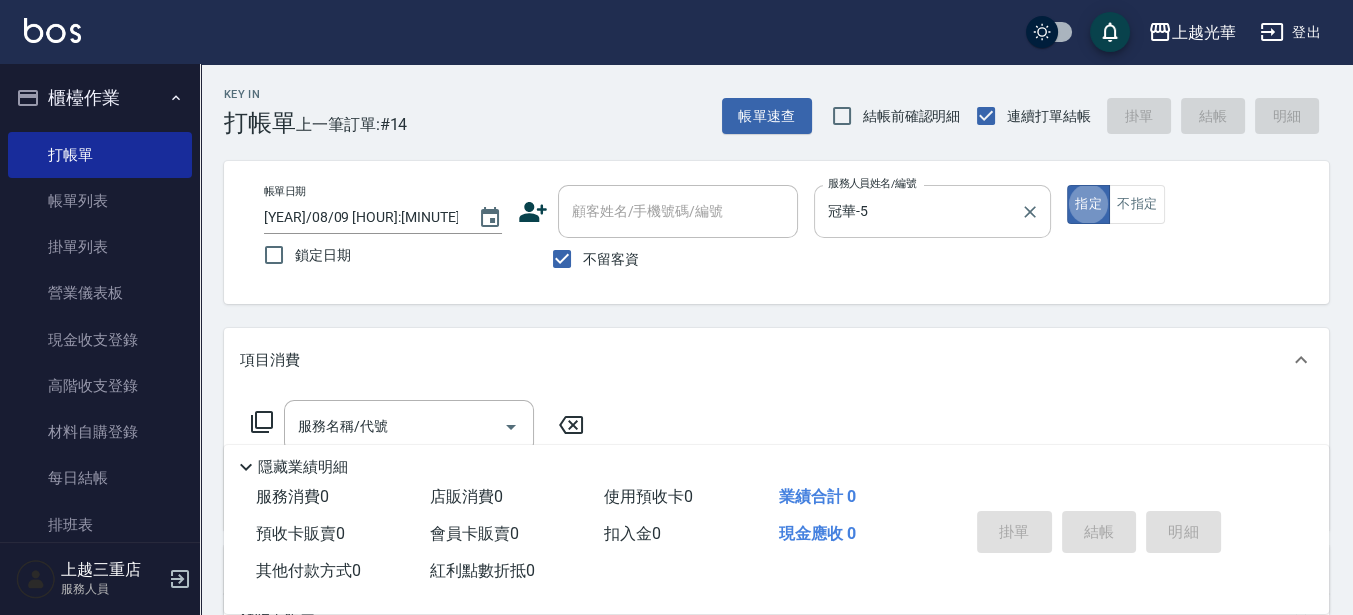 type on "true" 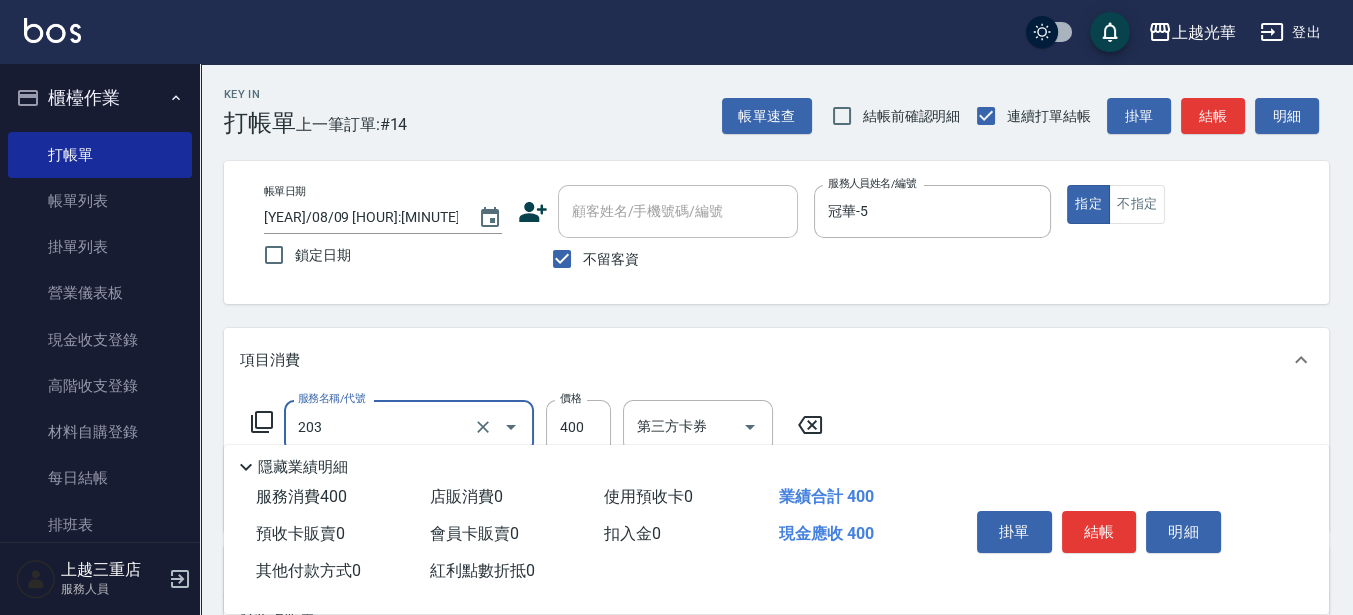 type on "指定單剪(203)" 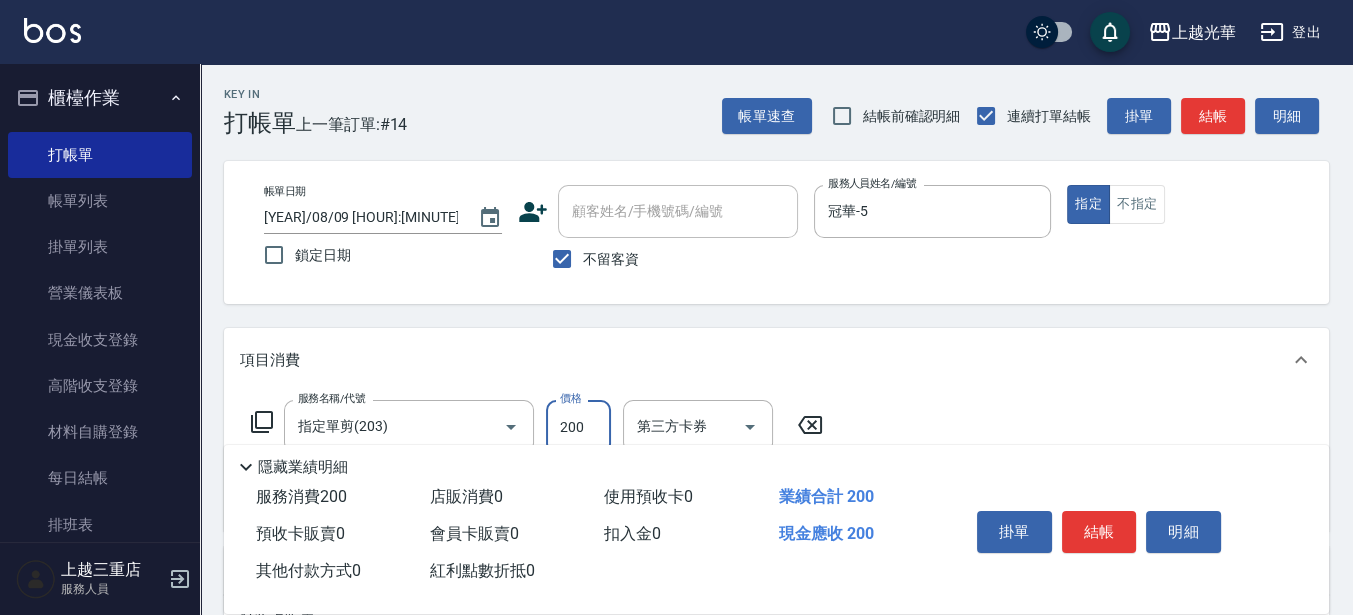 type on "200" 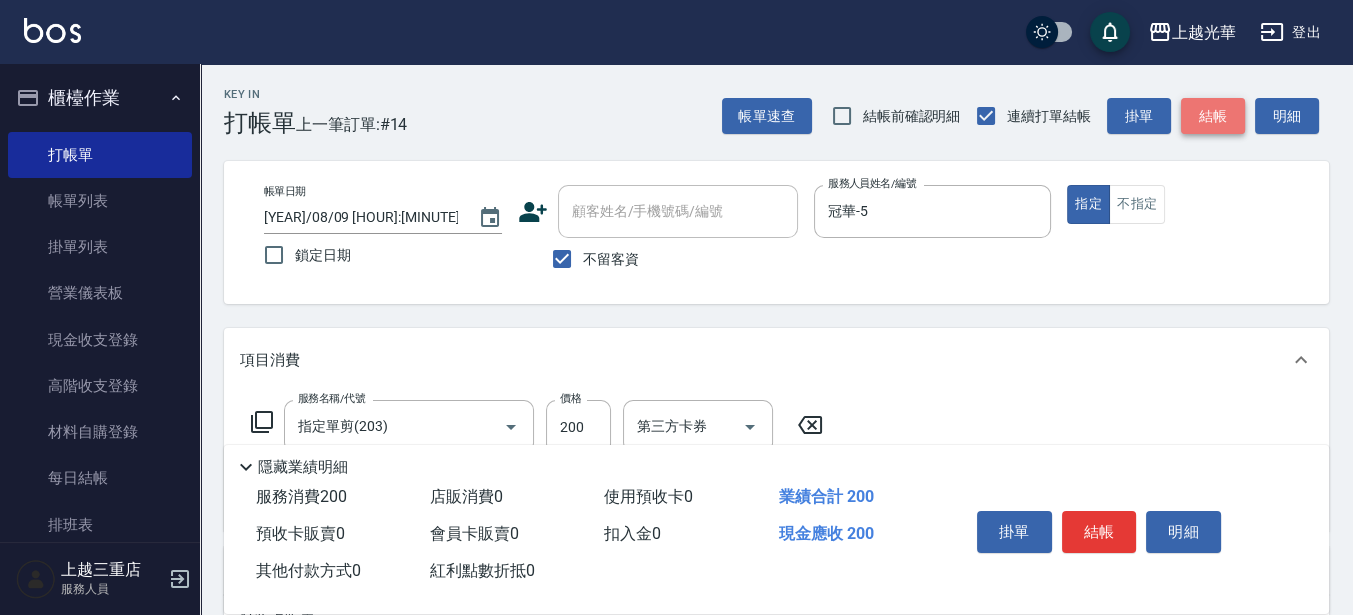 click on "結帳" at bounding box center [1213, 116] 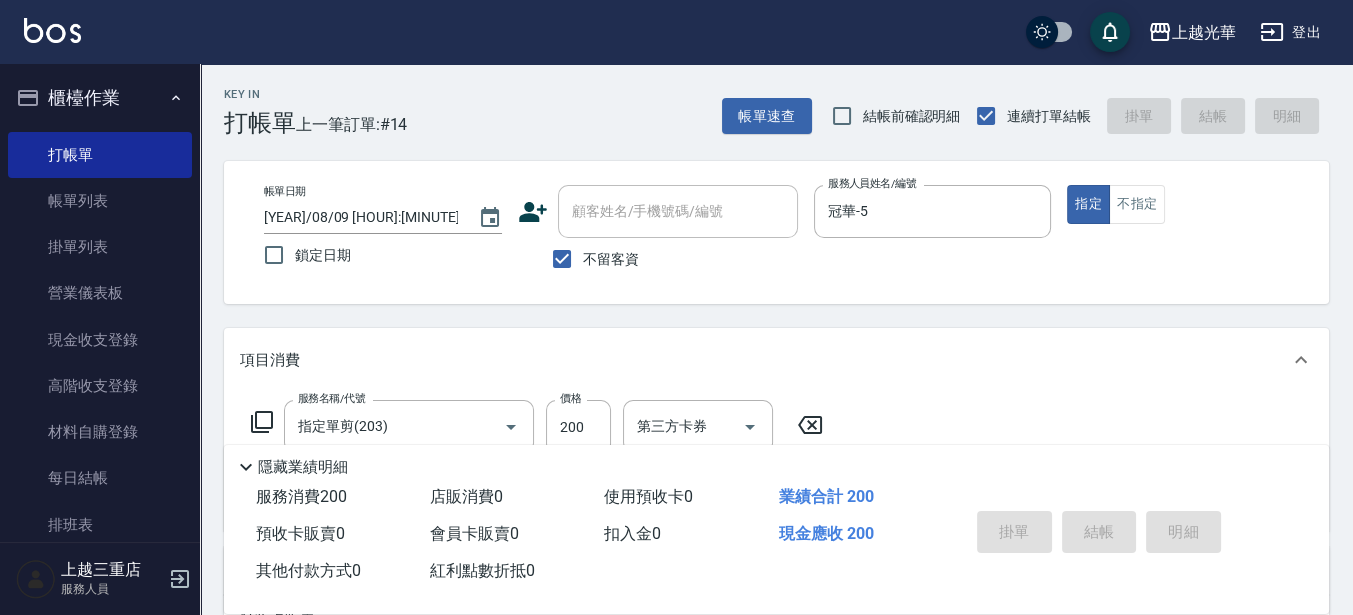 type on "2025/08/09 13:37" 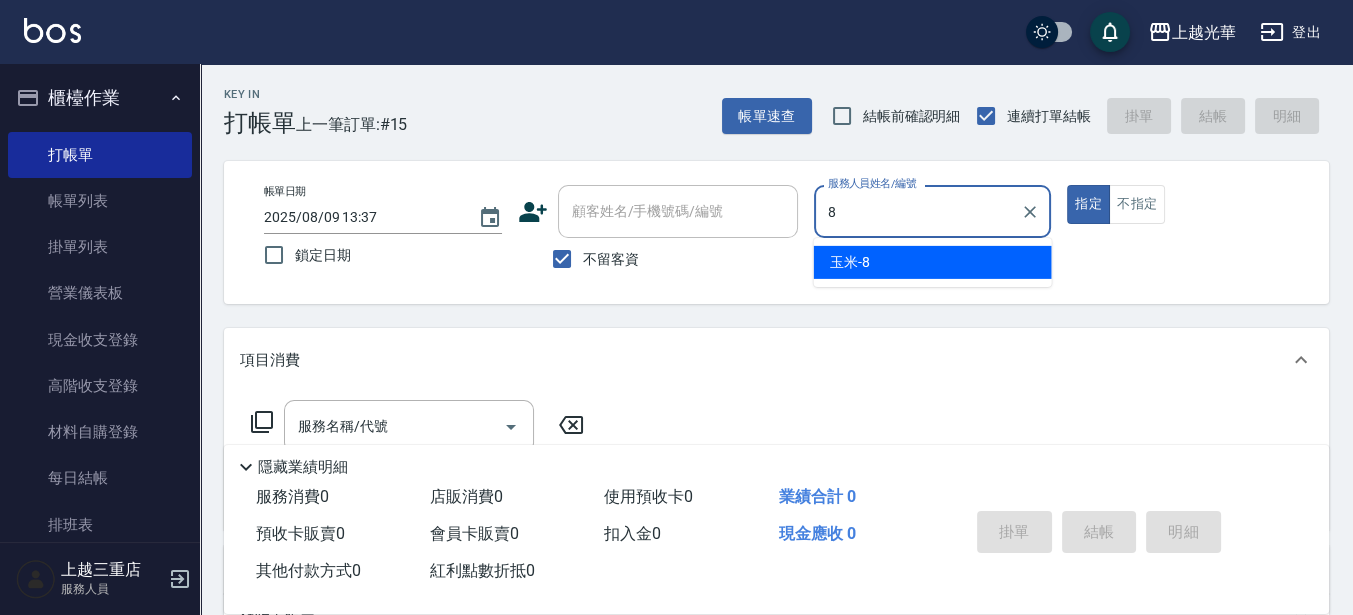 type on "玉米-8" 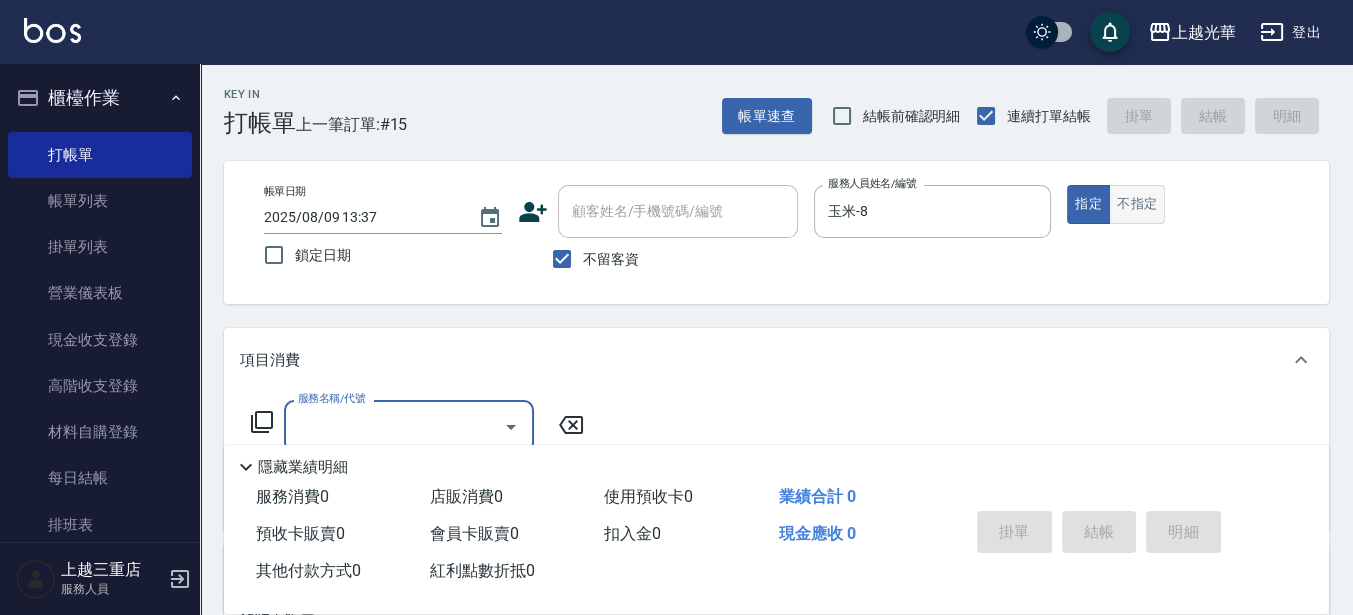 click on "不指定" at bounding box center (1137, 204) 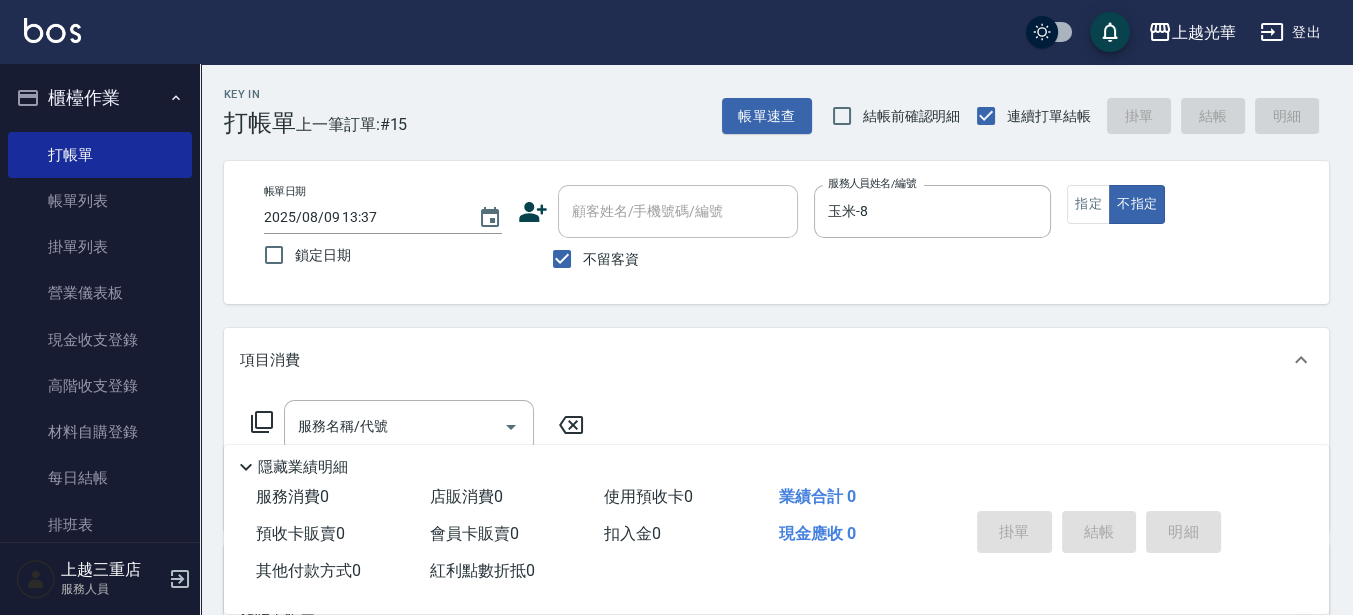 click on "隱藏業績明細" at bounding box center [776, 462] 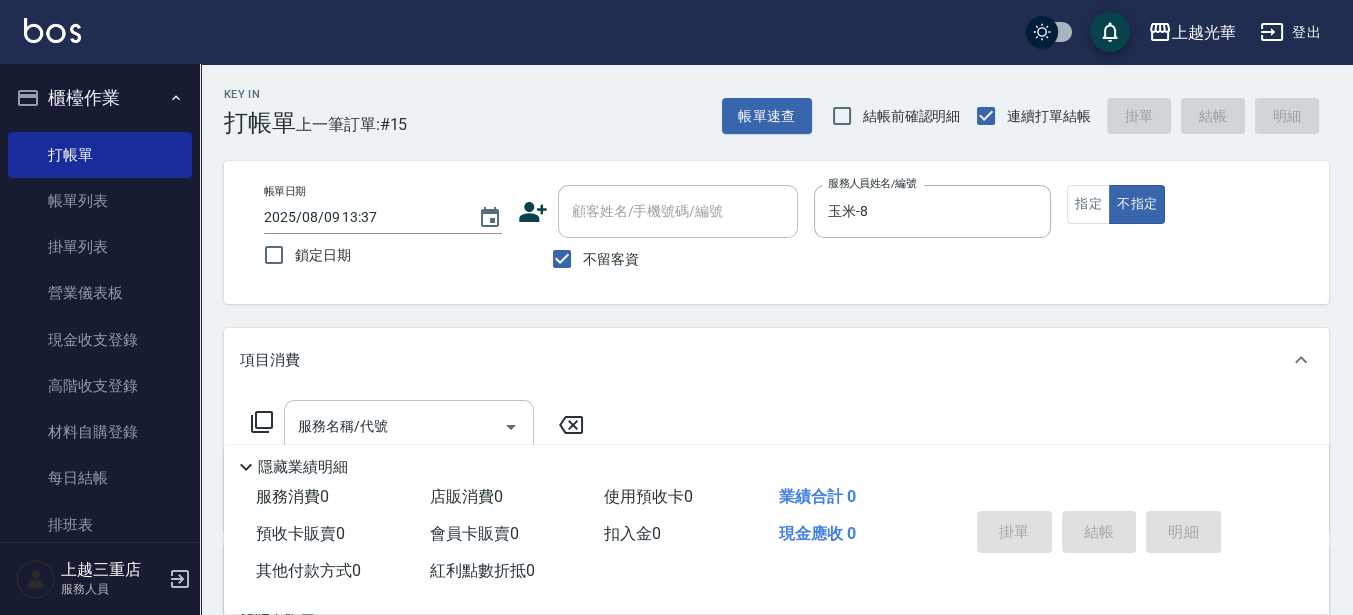 click on "服務名稱/代號" at bounding box center [409, 426] 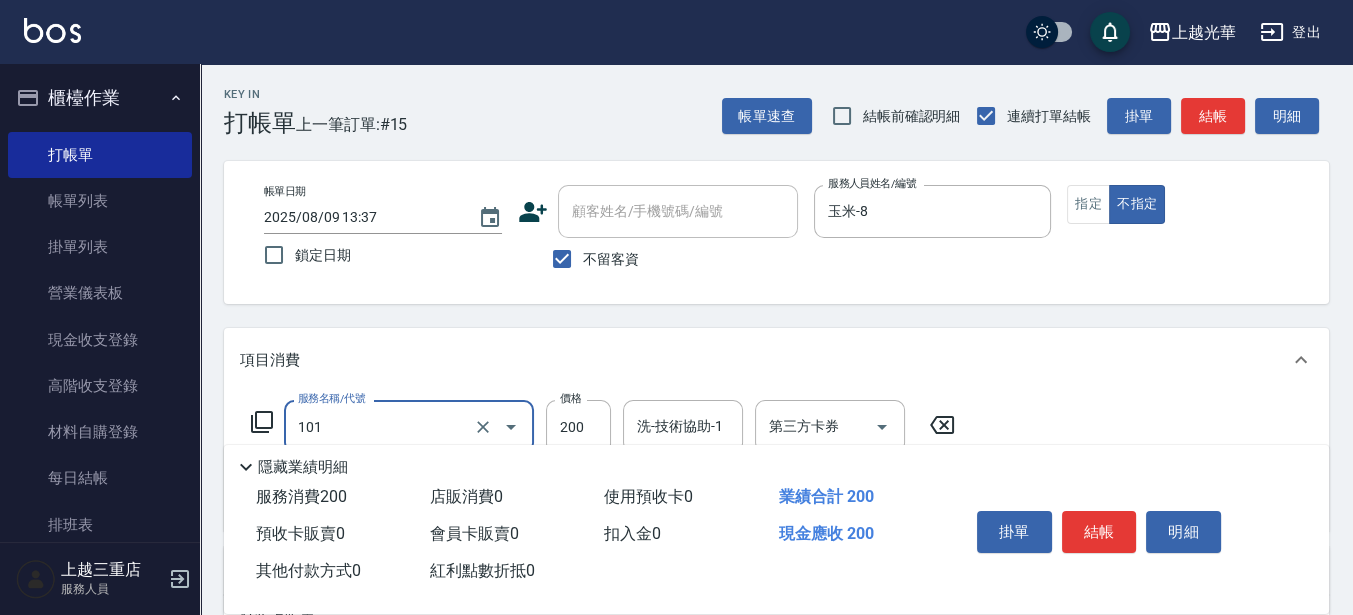 type on "不指定洗髮(101)" 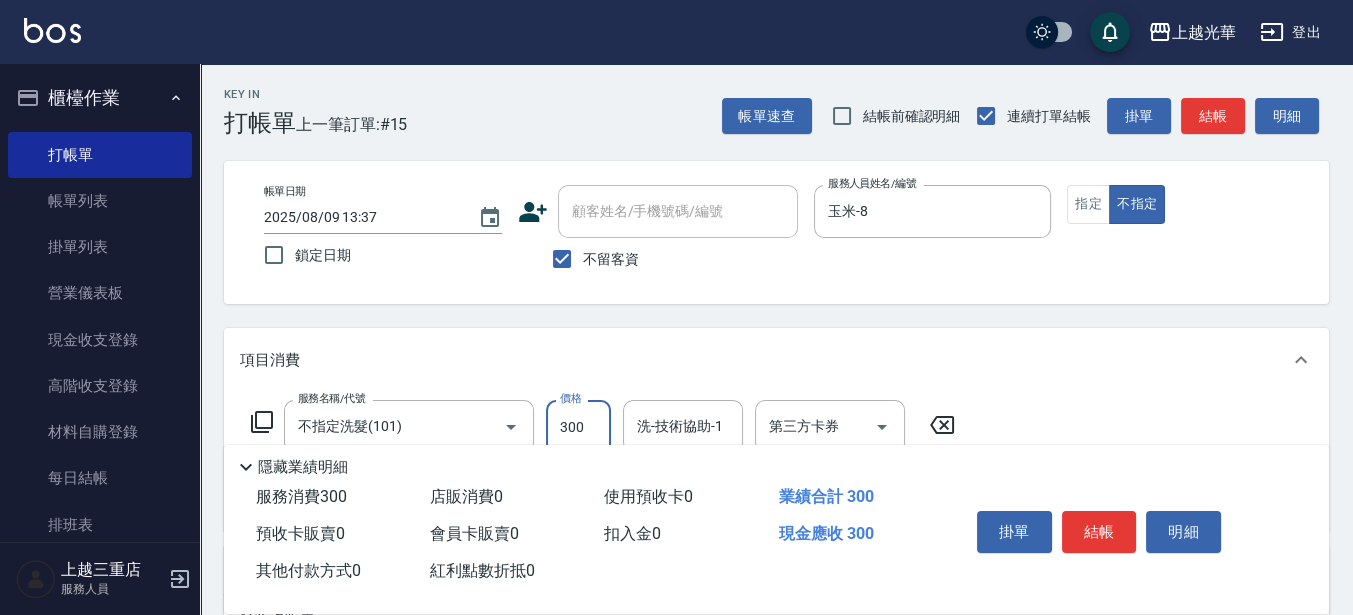 type on "300" 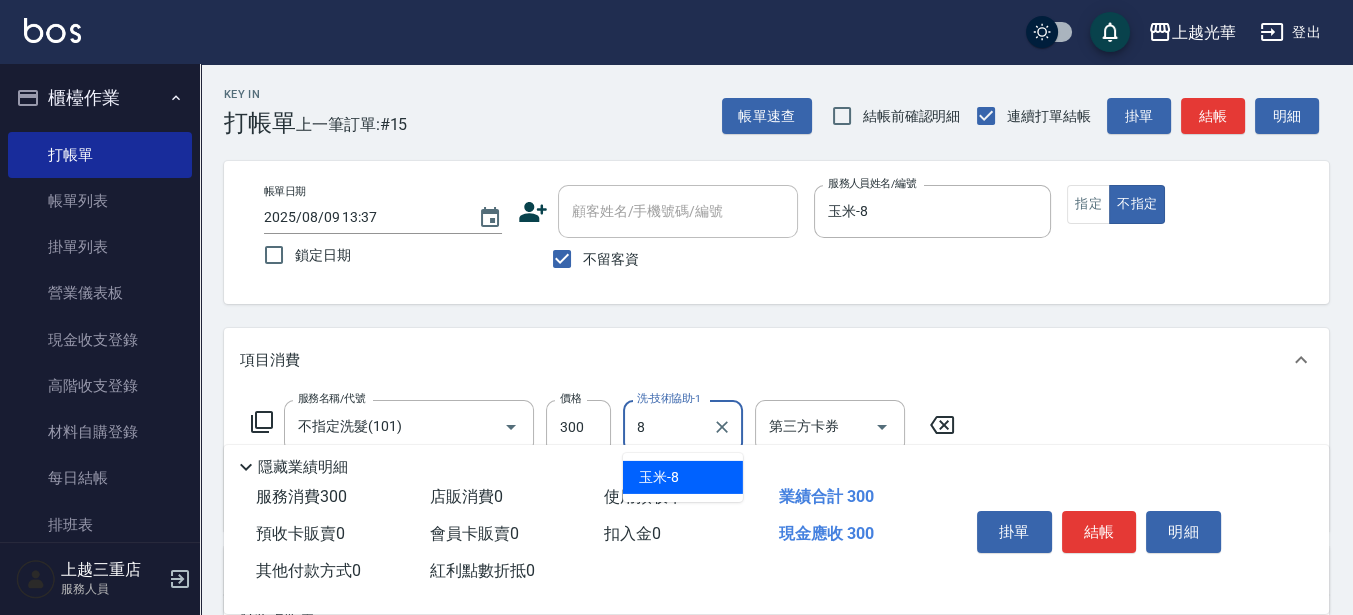 type on "玉米-8" 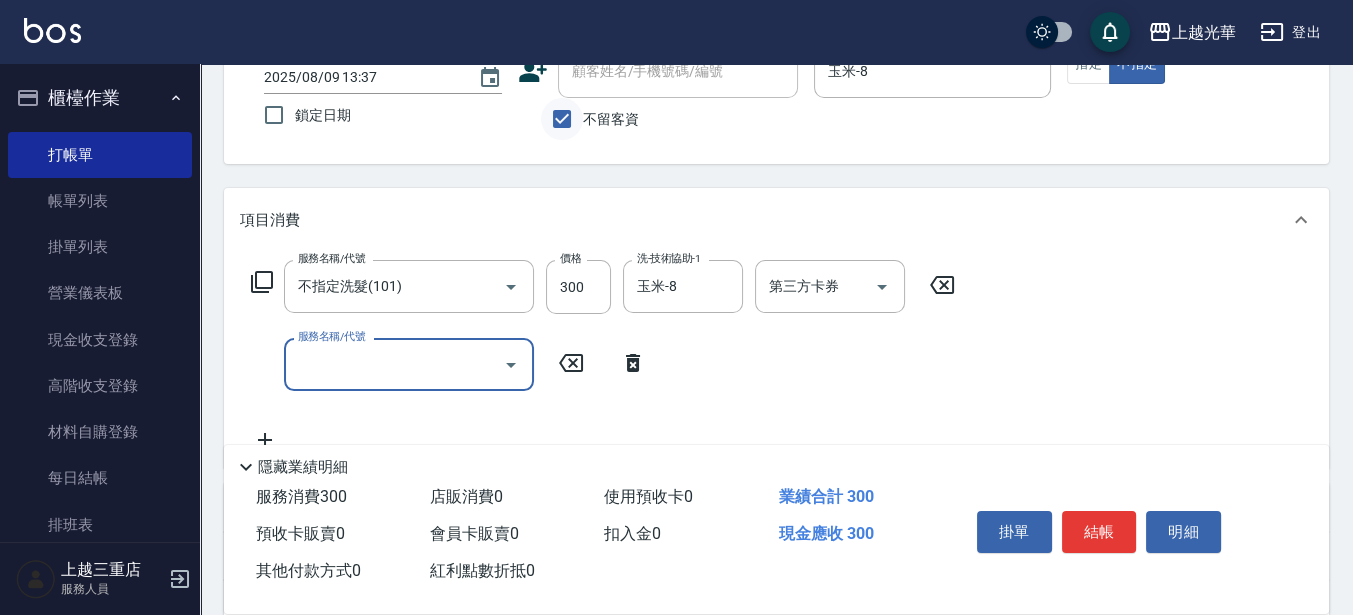 scroll, scrollTop: 250, scrollLeft: 0, axis: vertical 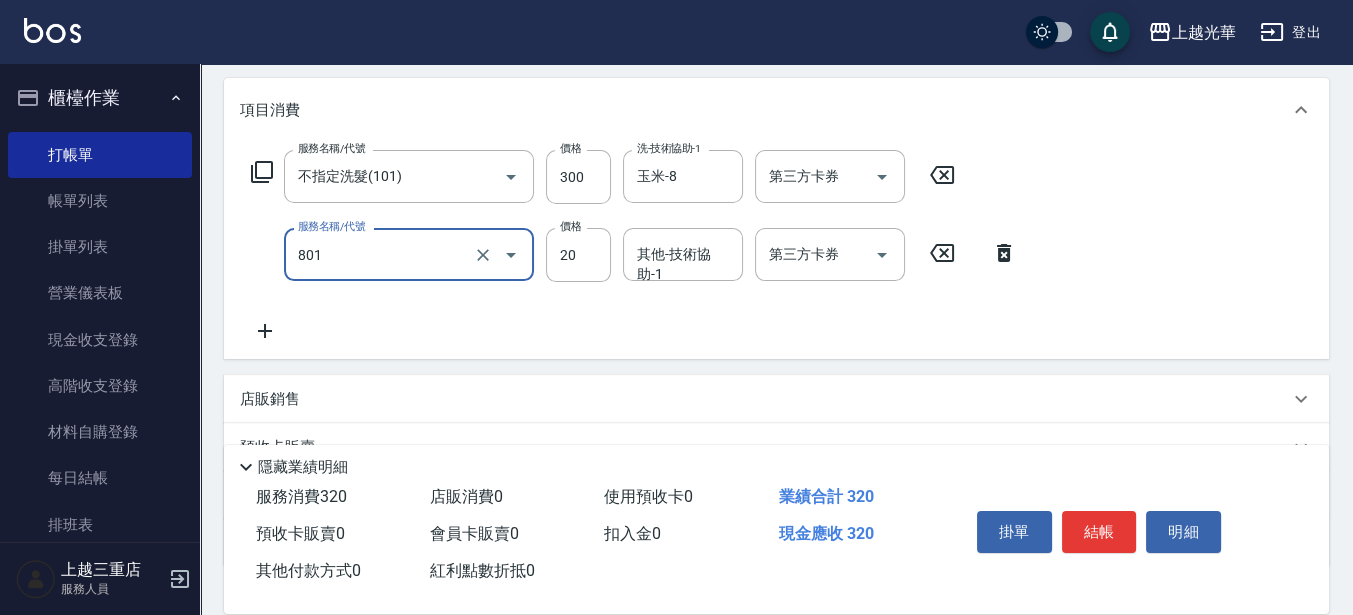 type on "潤絲(801)" 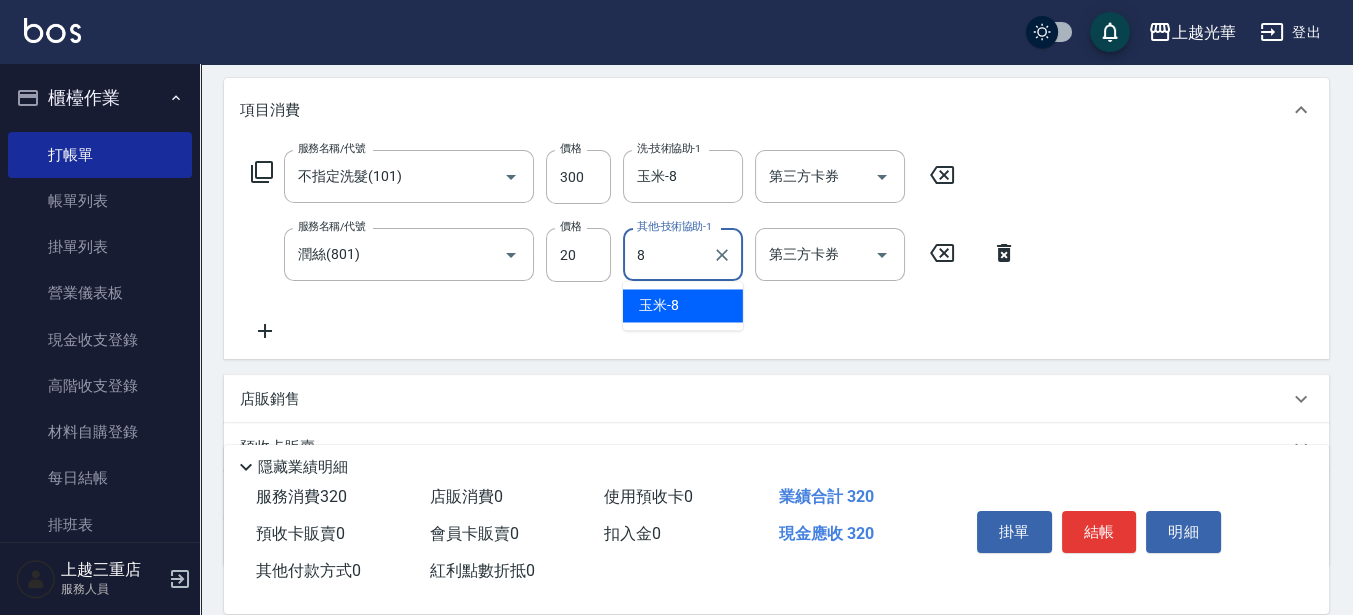 type on "玉米-8" 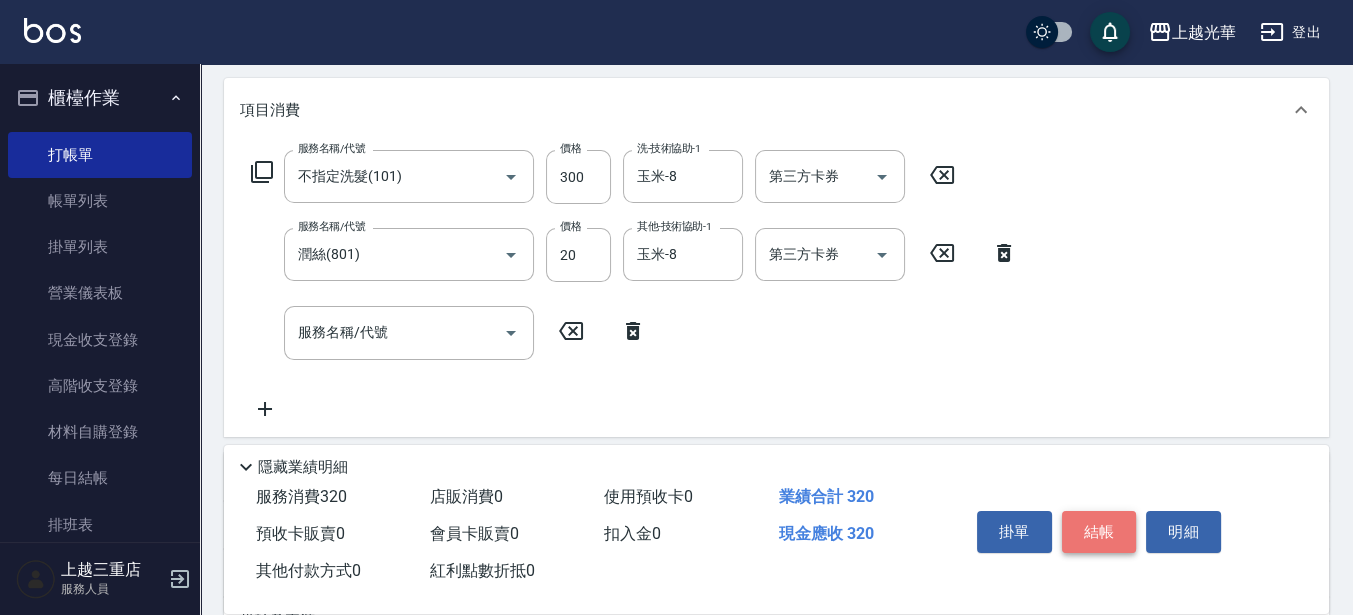 click on "結帳" at bounding box center [1099, 532] 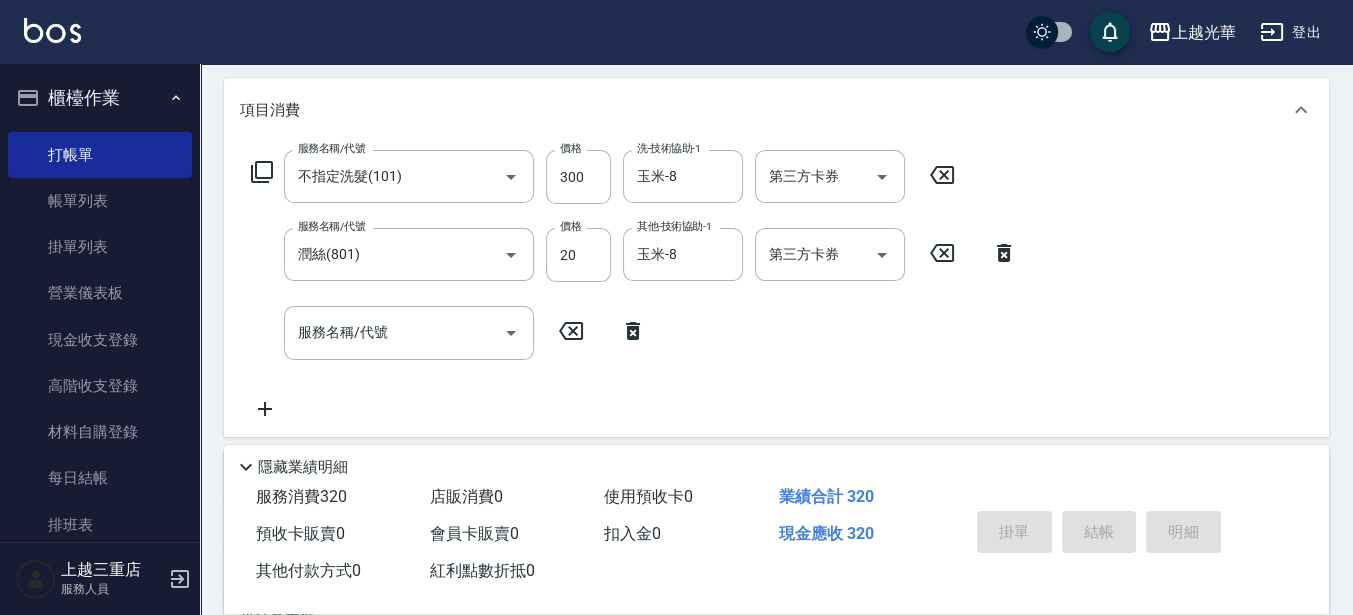 type on "[YEAR]/08/09 [HOUR]:[MINUTE]" 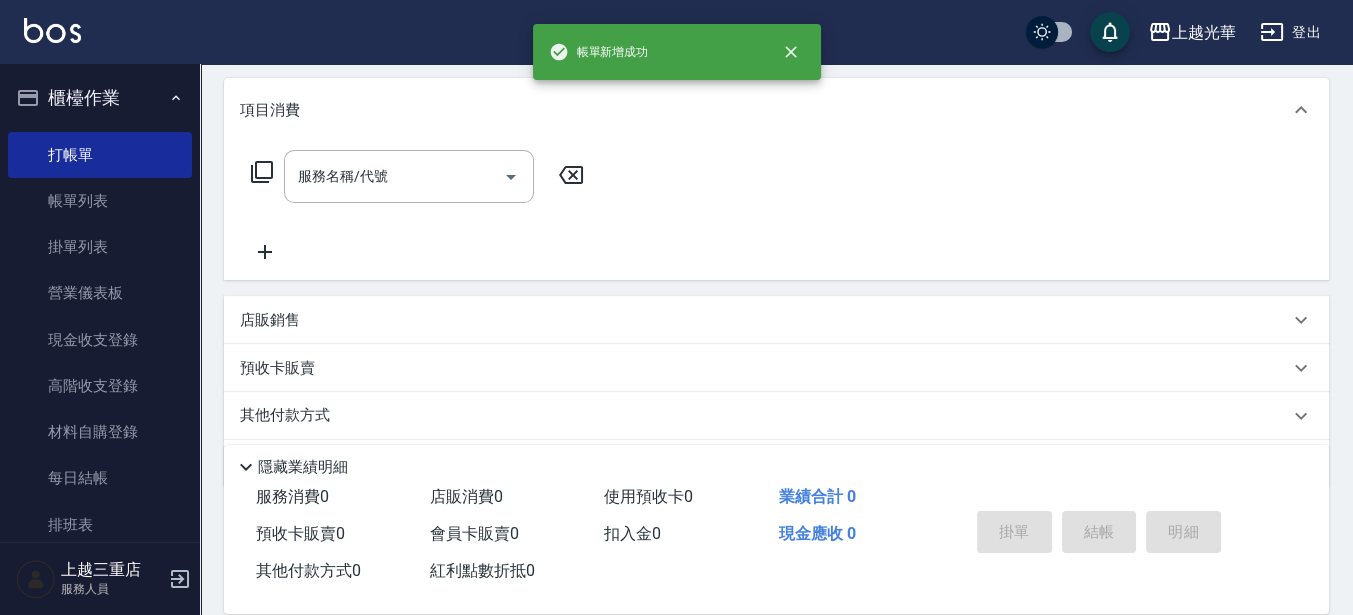 scroll, scrollTop: 0, scrollLeft: 0, axis: both 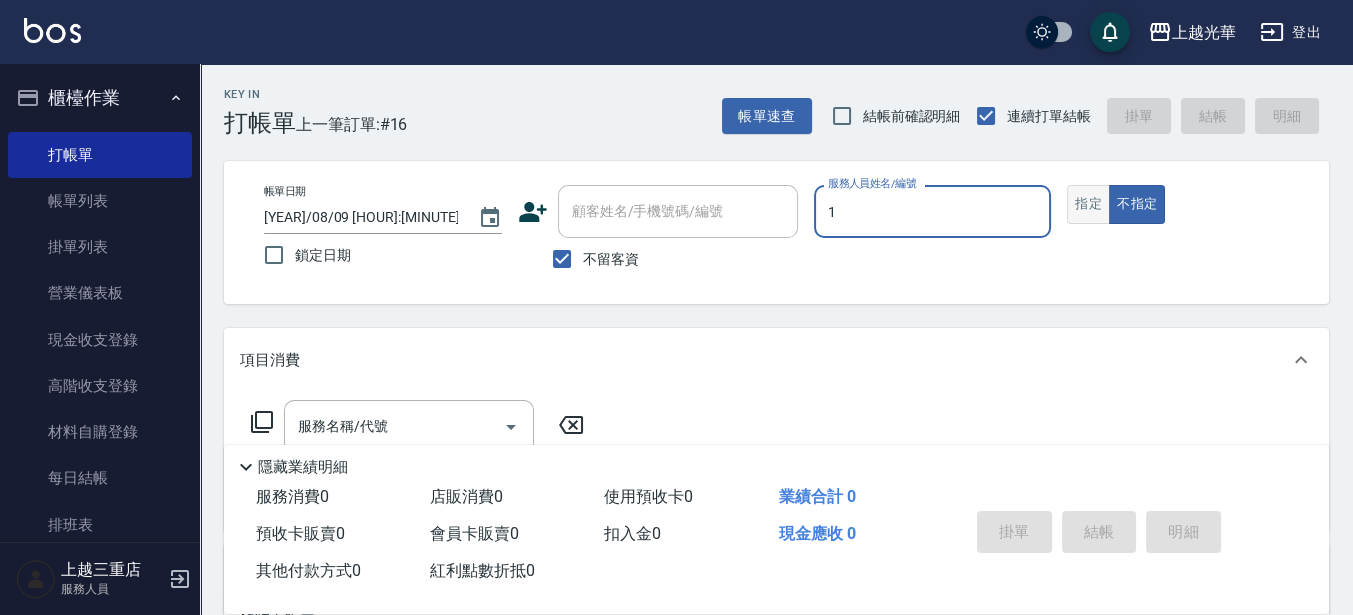 type on "1" 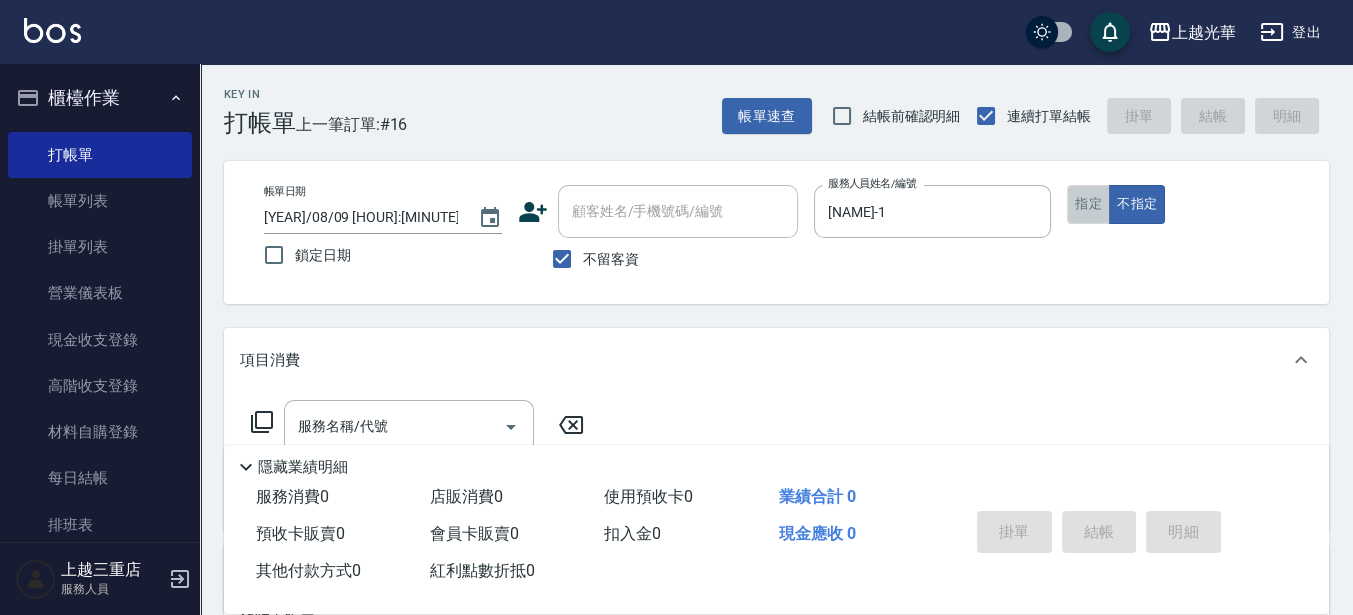 click on "指定" at bounding box center [1088, 204] 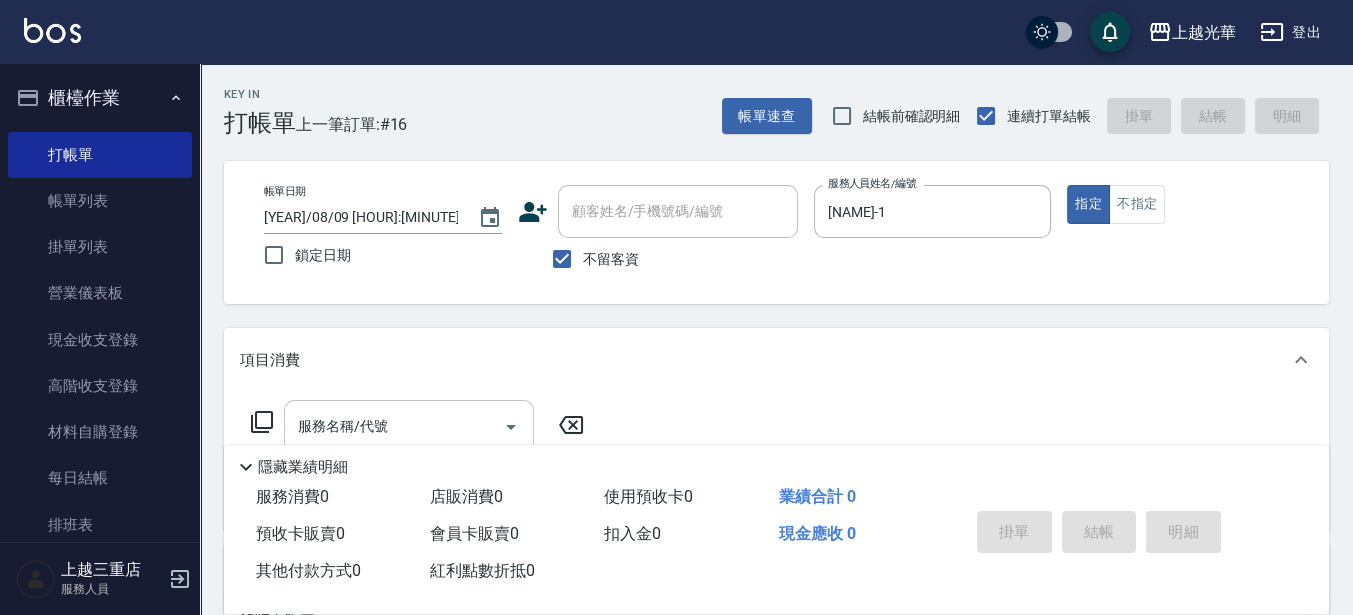 click on "服務名稱/代號" at bounding box center (394, 426) 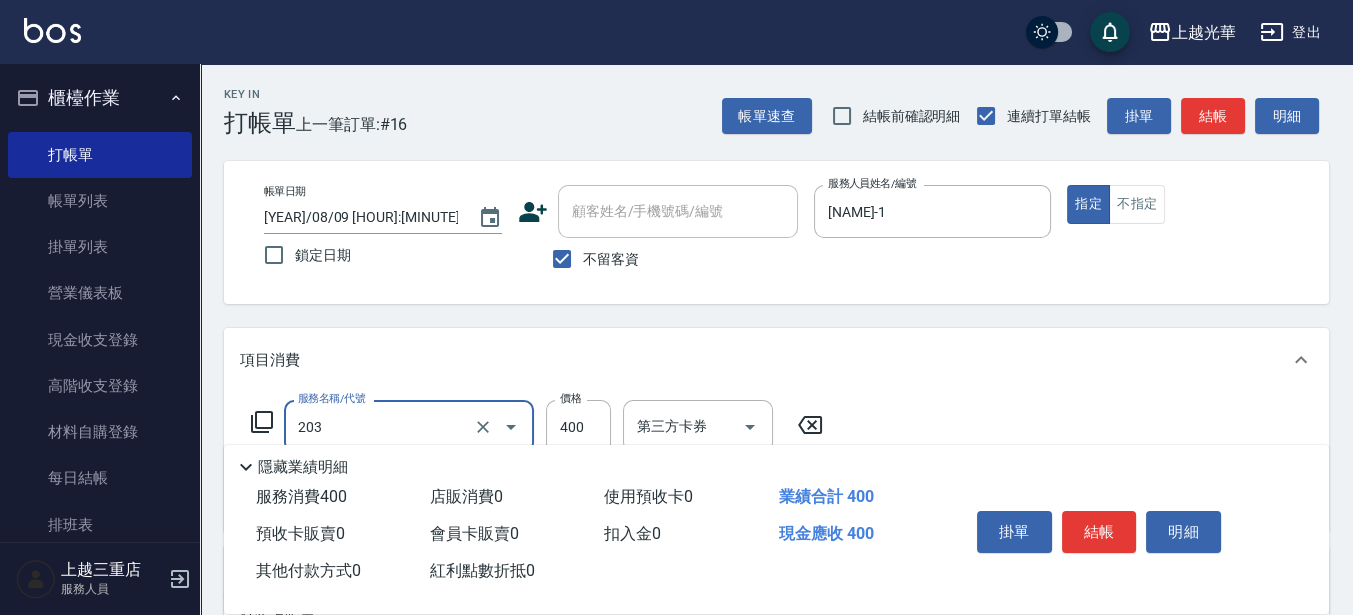 type on "指定單剪(203)" 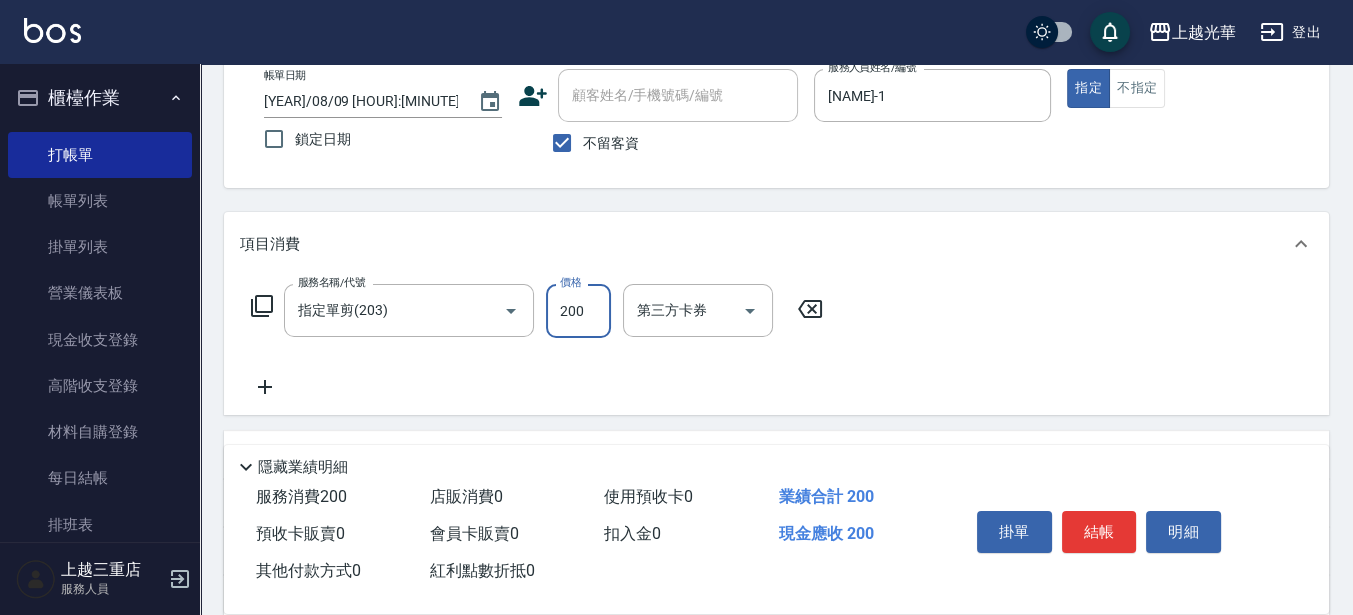 scroll, scrollTop: 250, scrollLeft: 0, axis: vertical 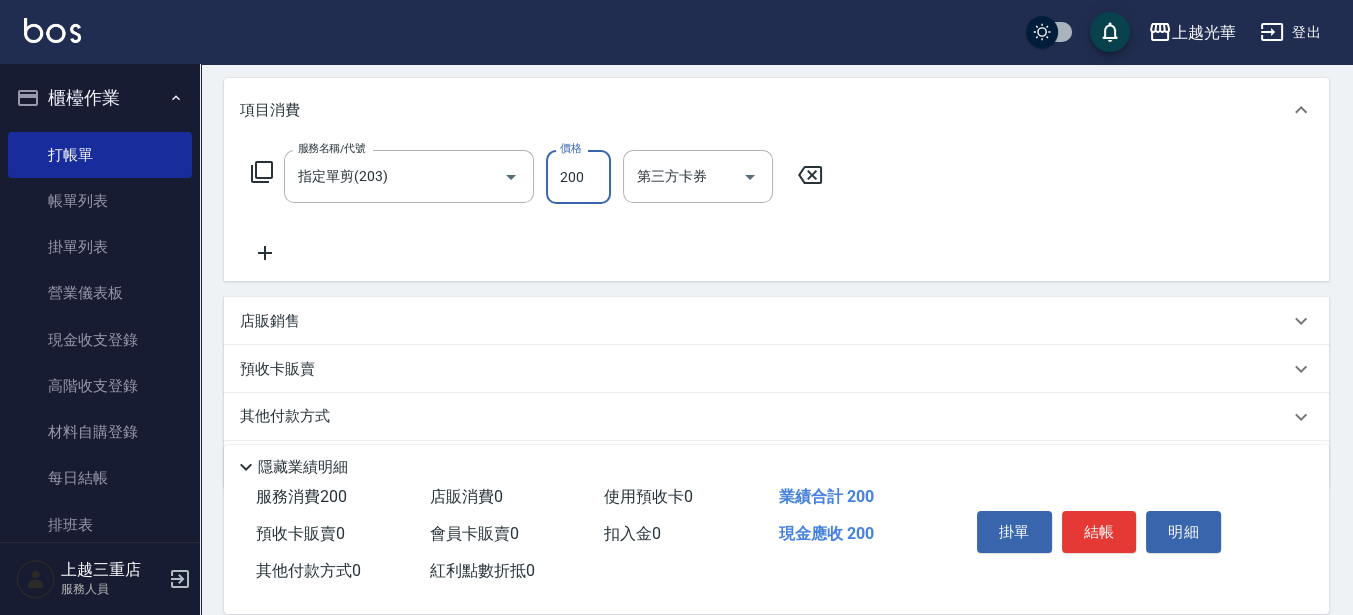 type on "200" 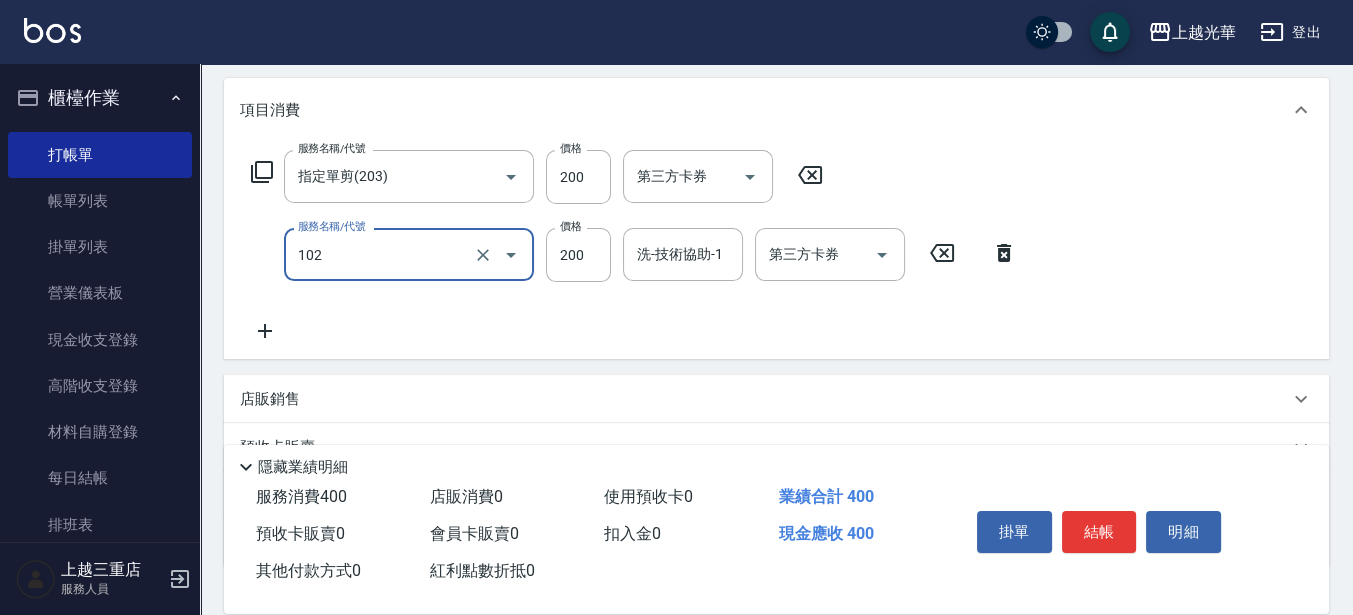 type on "指定洗髮(102)" 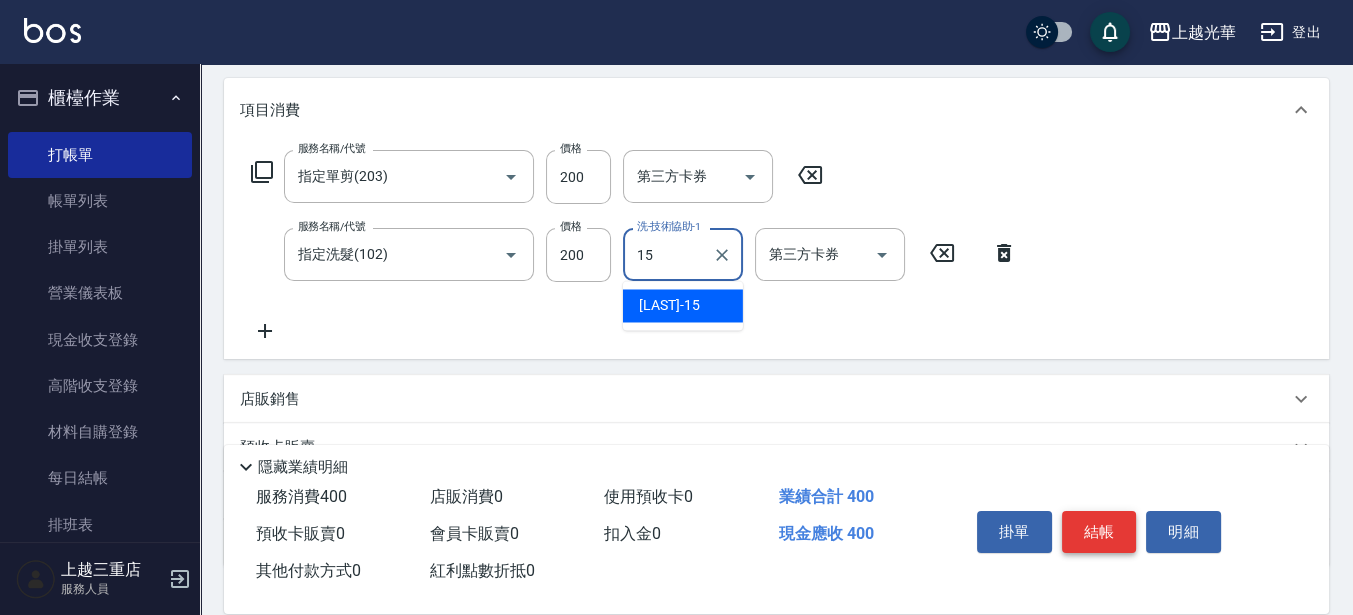 type on "[LAST]-15" 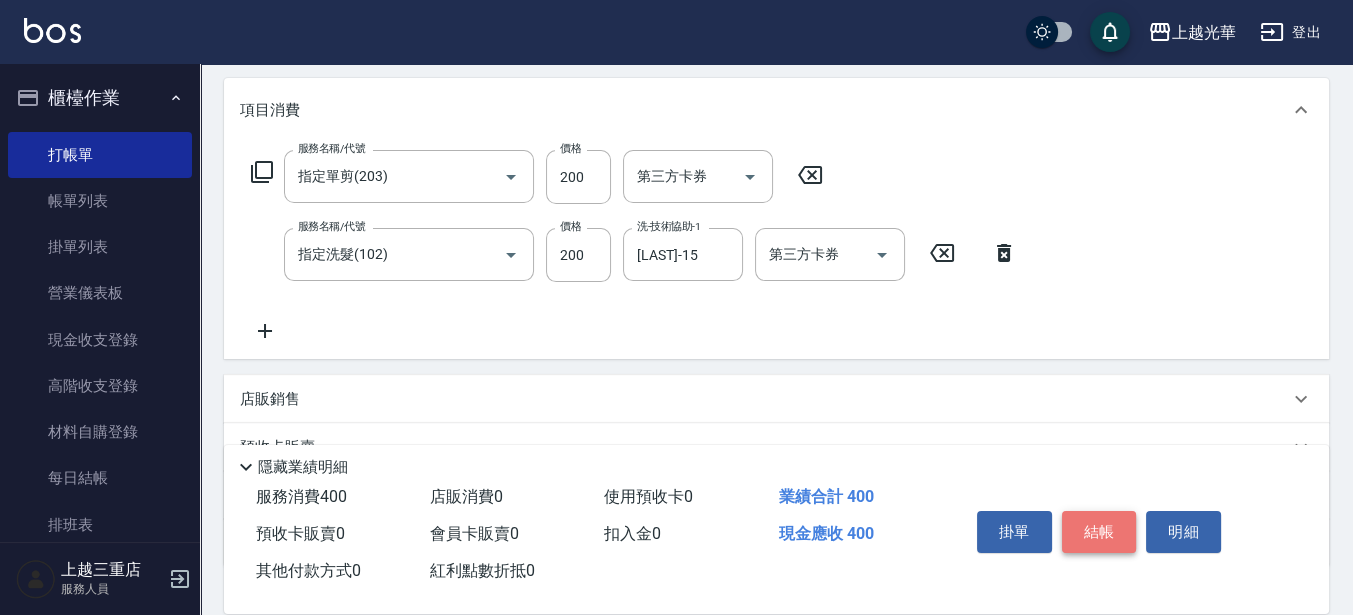 click on "結帳" at bounding box center (1099, 532) 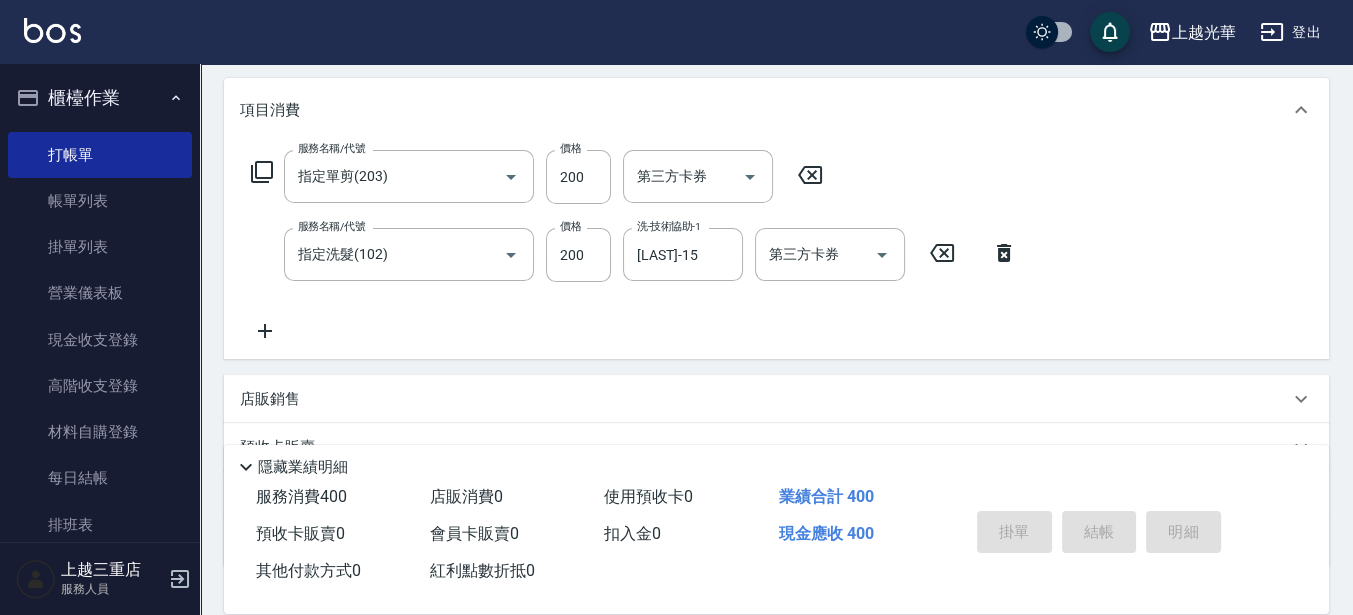 type on "2025/08/09 14:04" 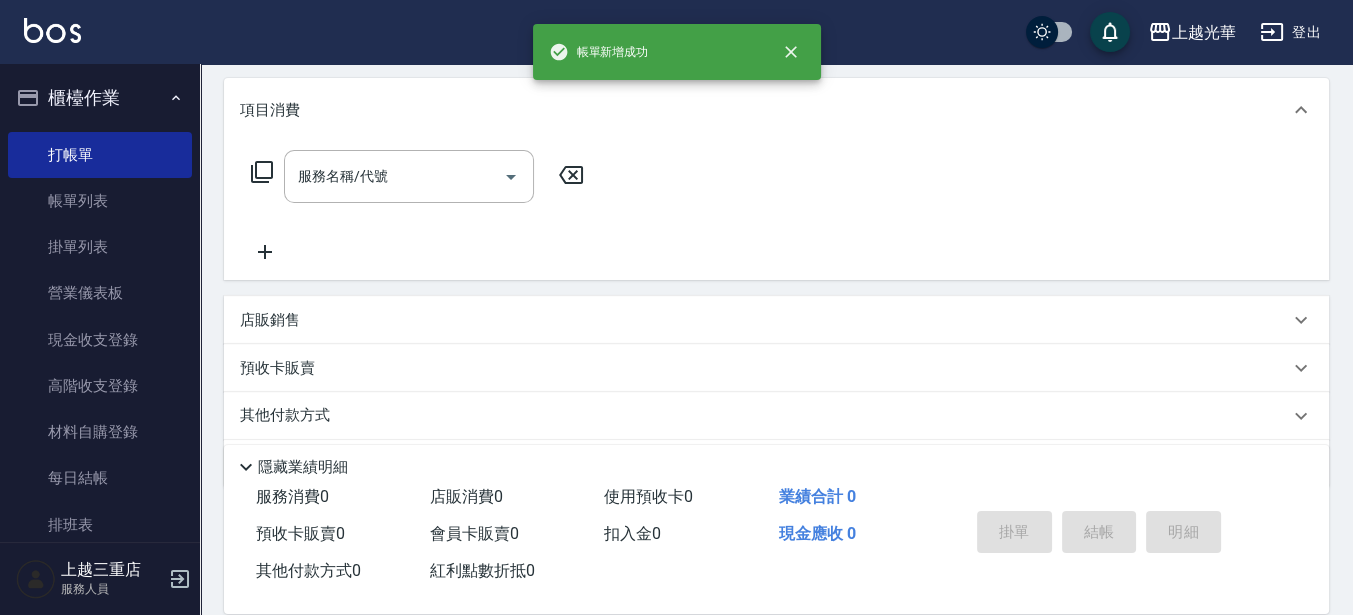 scroll, scrollTop: 0, scrollLeft: 0, axis: both 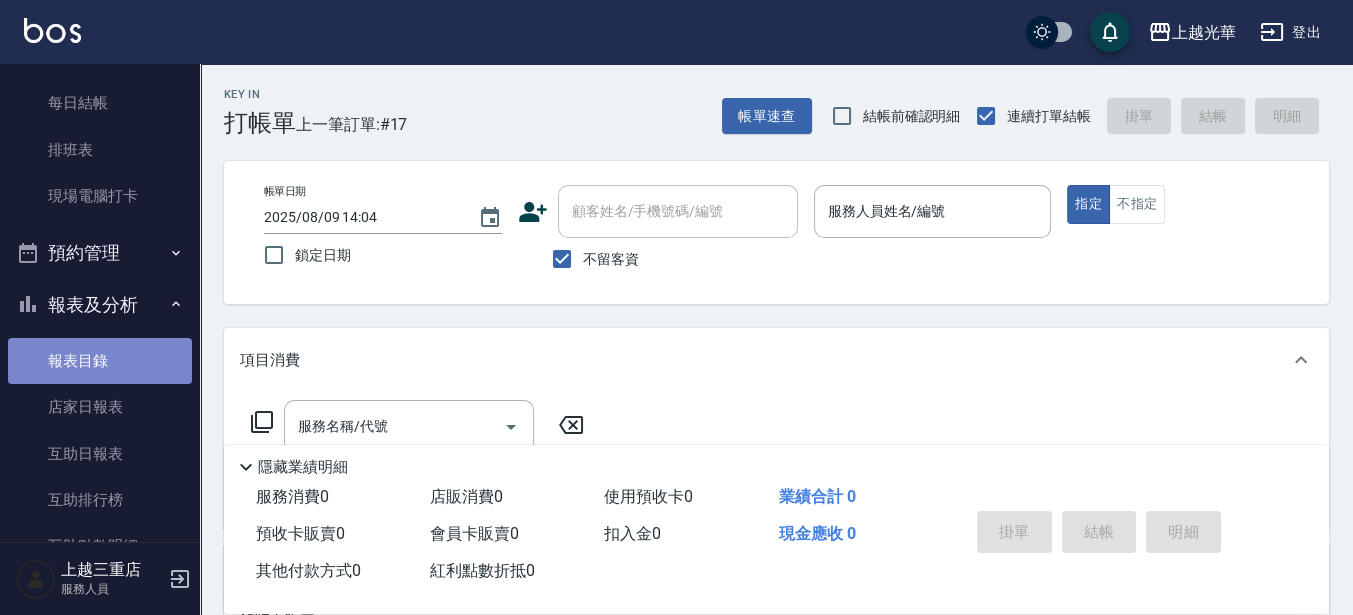 click on "報表目錄" at bounding box center [100, 361] 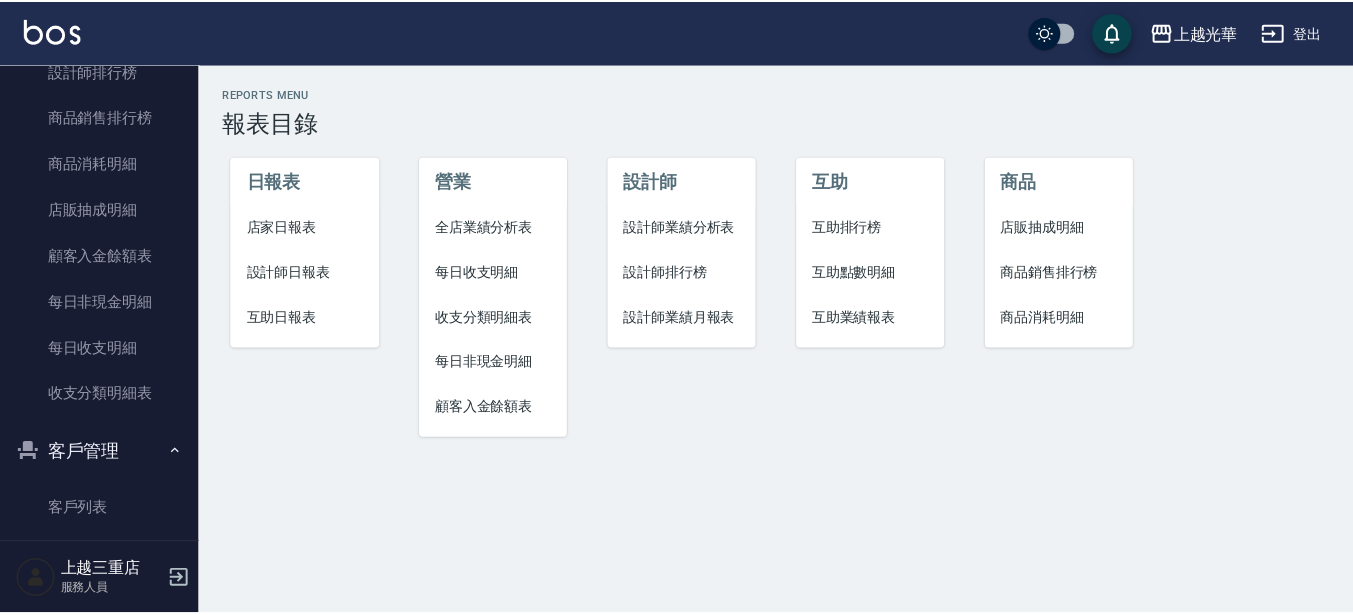 scroll, scrollTop: 1125, scrollLeft: 0, axis: vertical 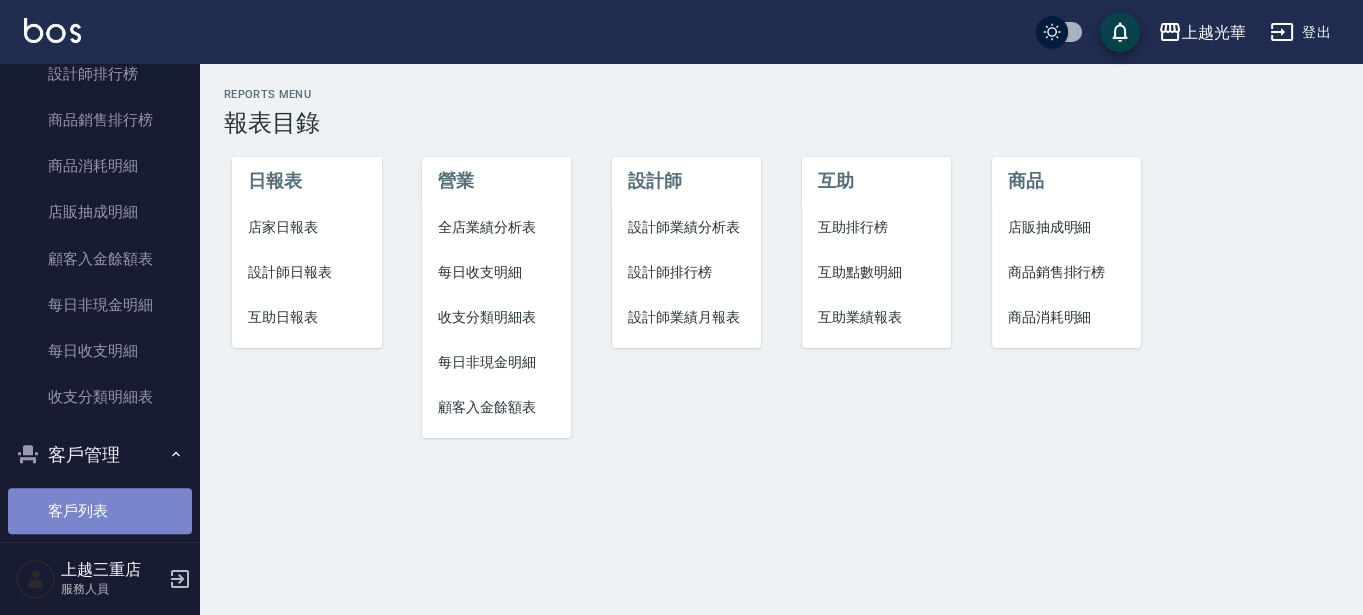 click on "客戶列表" at bounding box center (100, 511) 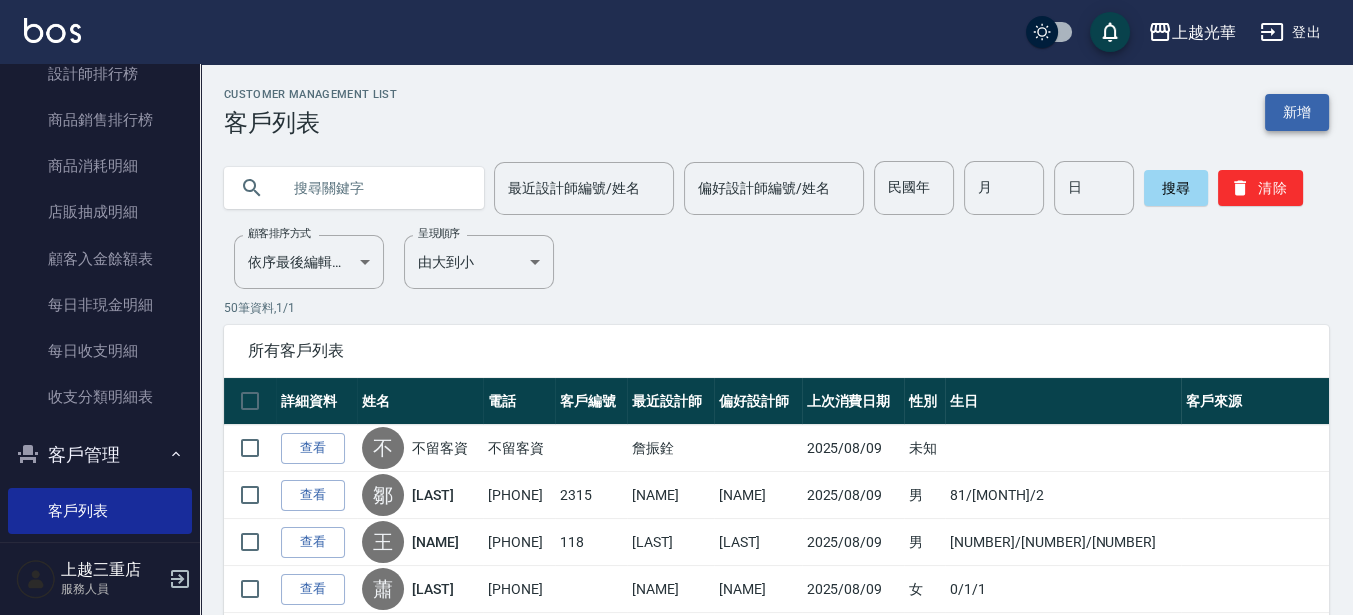 click on "新增" at bounding box center (1297, 112) 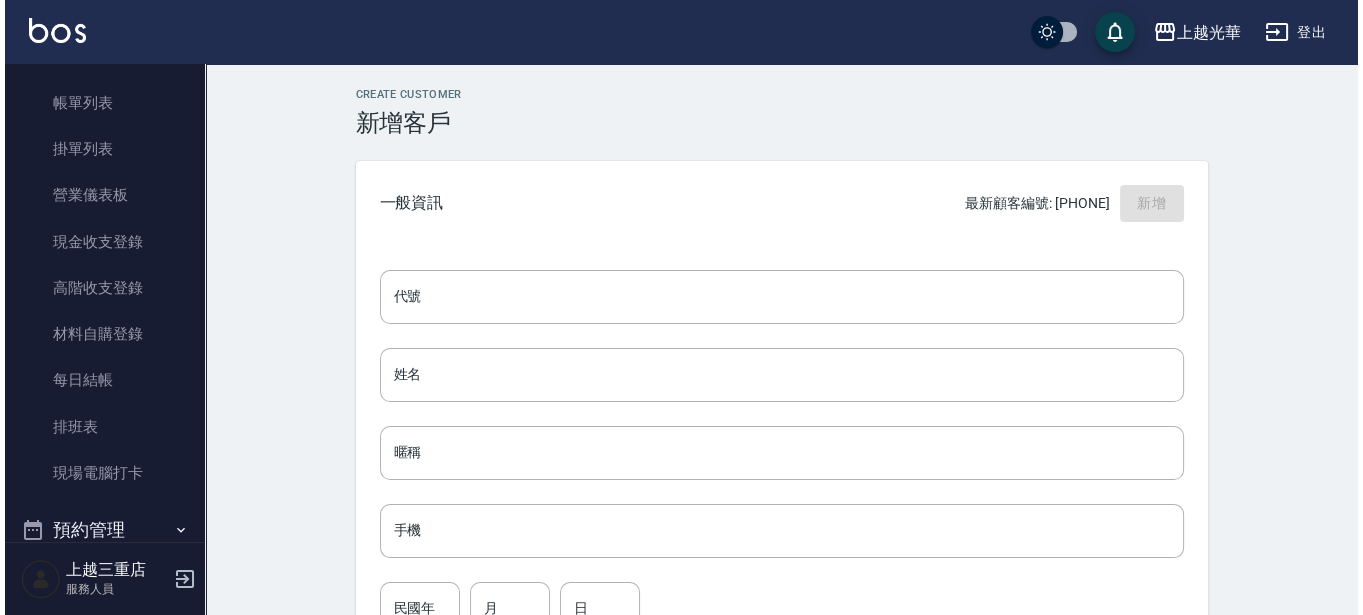 scroll, scrollTop: 0, scrollLeft: 0, axis: both 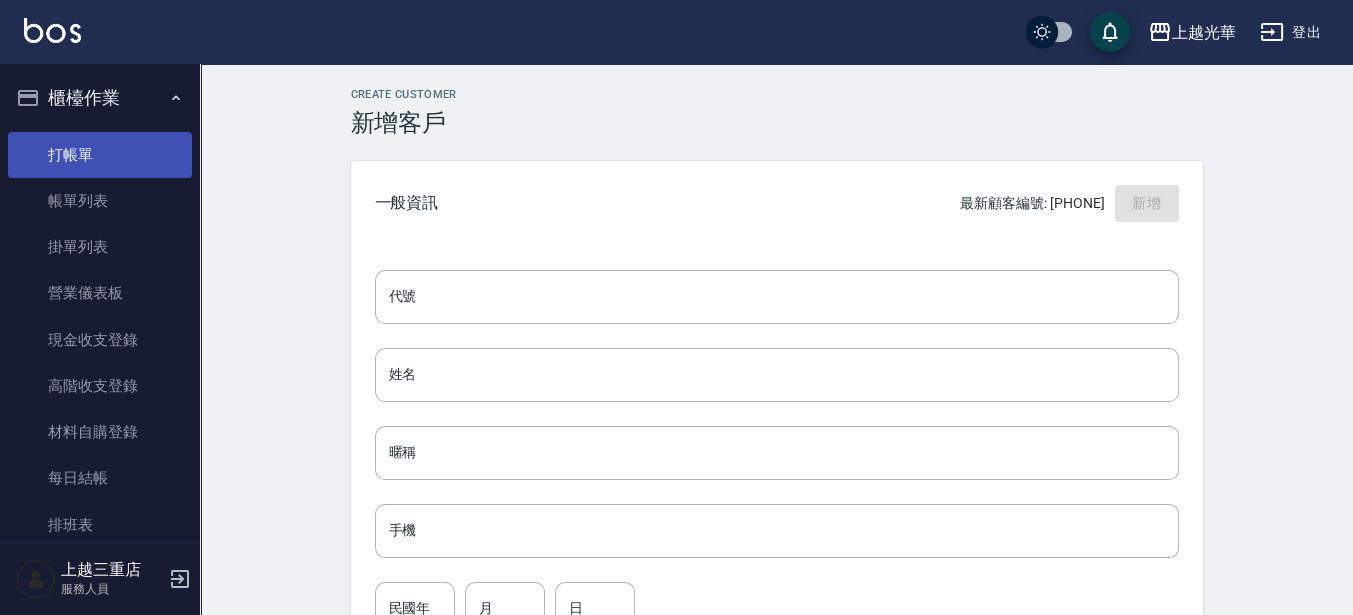 click on "打帳單" at bounding box center (100, 155) 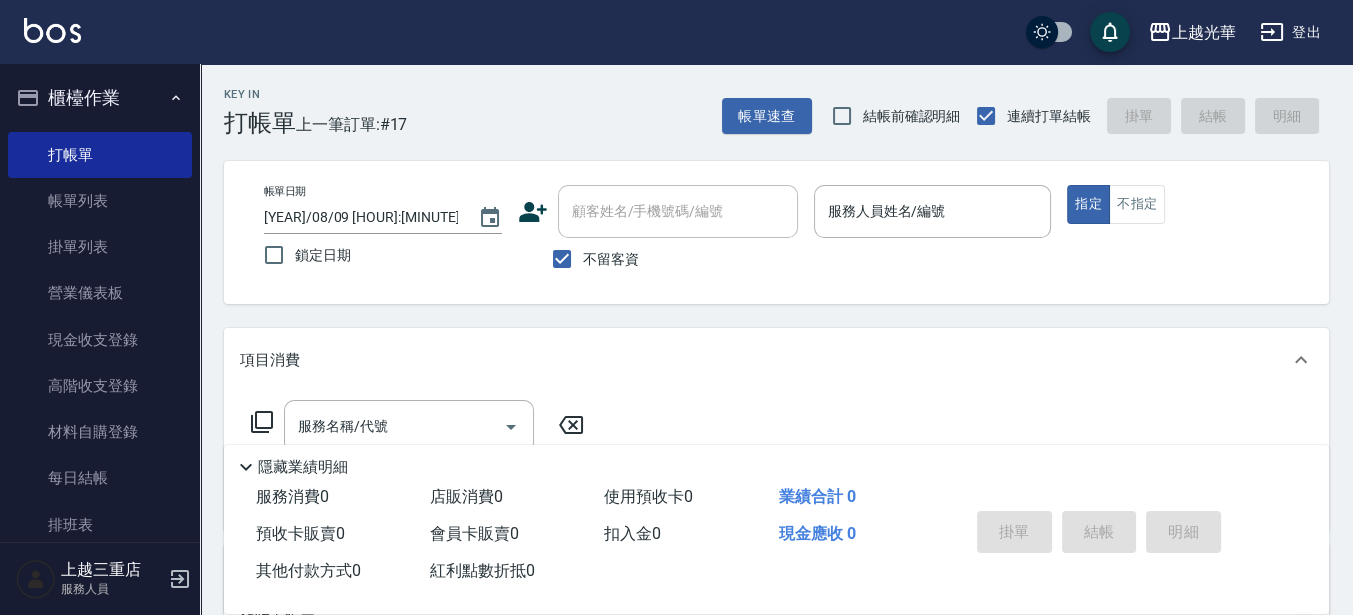click 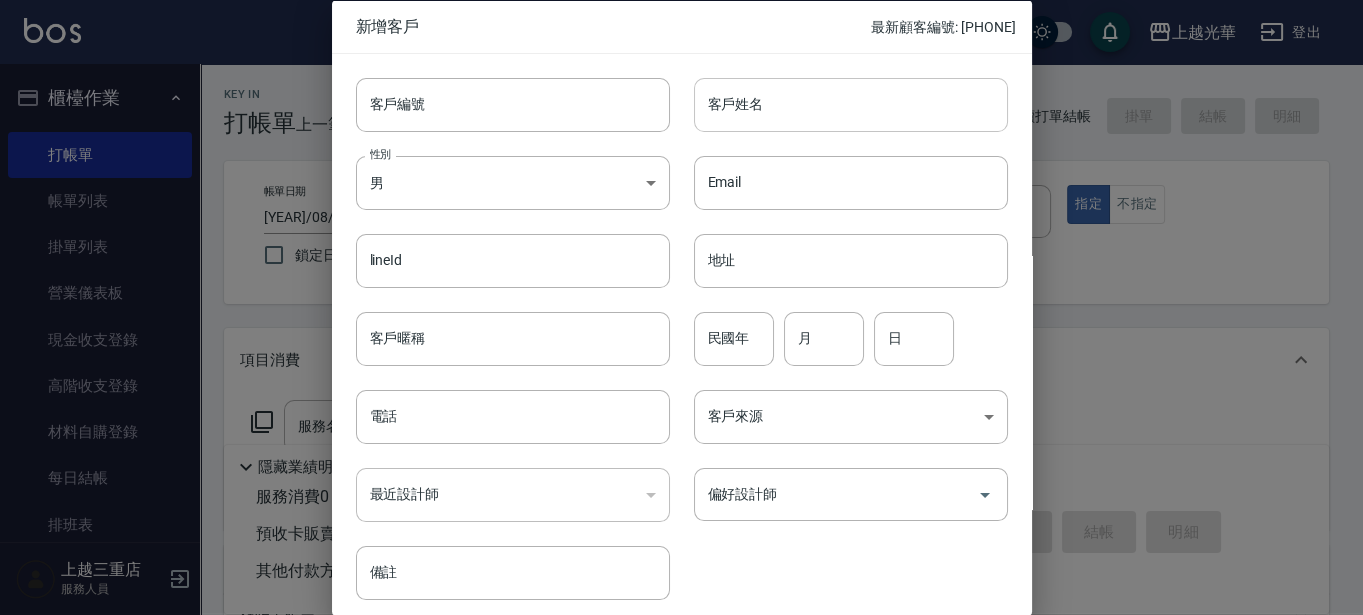 click on "客戶姓名" at bounding box center (851, 104) 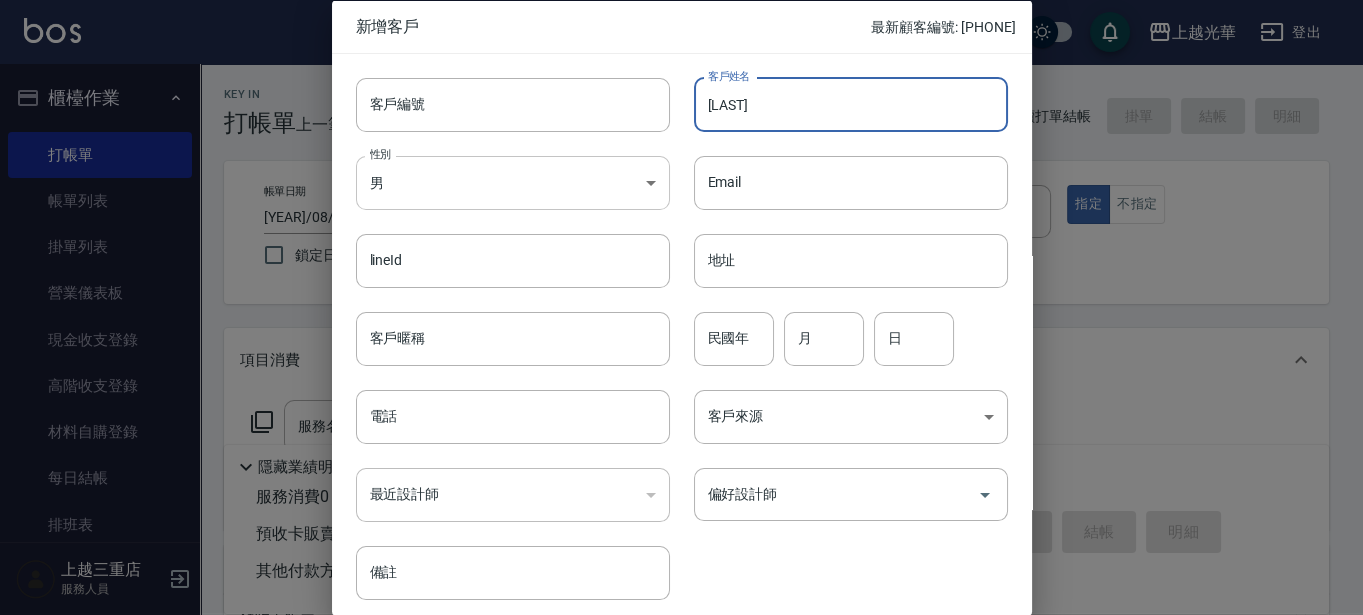 type on "[LAST]" 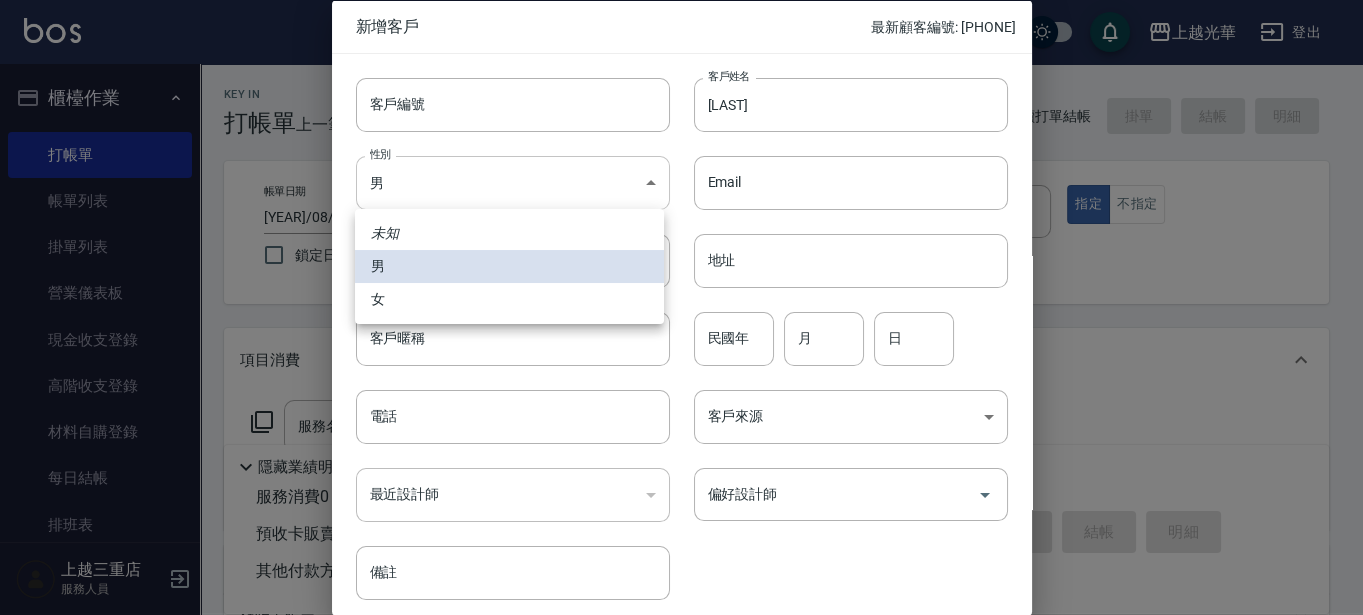 click on "上越光華 登出 櫃檯作業 打帳單 帳單列表 掛單列表 營業儀表板 現金收支登錄 高階收支登錄 材料自購登錄 每日結帳 排班表 現場電腦打卡 預約管理 預約管理 單日預約紀錄 單週預約紀錄 報表及分析 報表目錄 店家日報表 互助日報表 互助排行榜 互助點數明細 互助業績報表 全店業績分析表 設計師日報表 設計師業績分析表 設計師業績月報表 設計師排行榜 商品銷售排行榜 商品消耗明細 店販抽成明細 顧客入金餘額表 每日非現金明細 每日收支明細 收支分類明細表 客戶管理 客戶列表 卡券管理 入金管理 員工及薪資 員工列表 全店打卡記錄 上越三重店 服務人員 Key In 打帳單 上一筆訂單:#17 帳單速查 結帳前確認明細 連續打單結帳 掛單 結帳 明細 帳單日期 [YEAR]/08/09 [HOUR]:[MINUTE] 鎖定日期 顧客姓名/手機號碼/編號 顧客姓名/手機號碼/編號 不留客資 服務人員姓名/編號 指定 不指定" at bounding box center (681, 463) 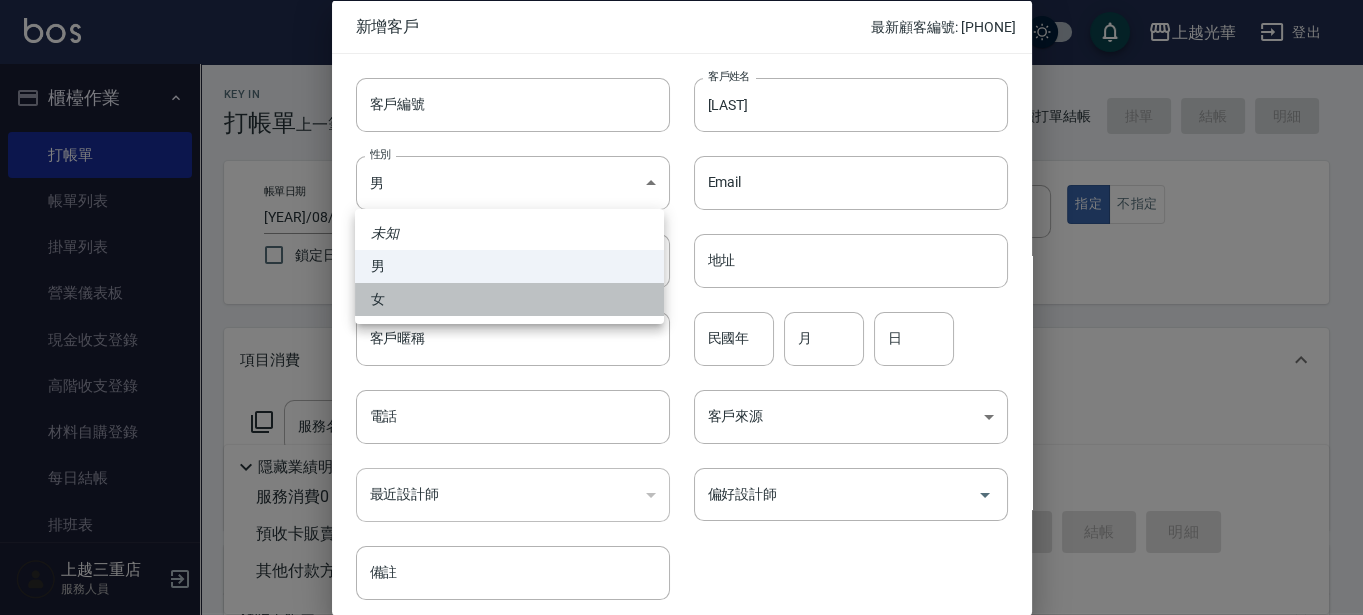 click on "女" at bounding box center (509, 299) 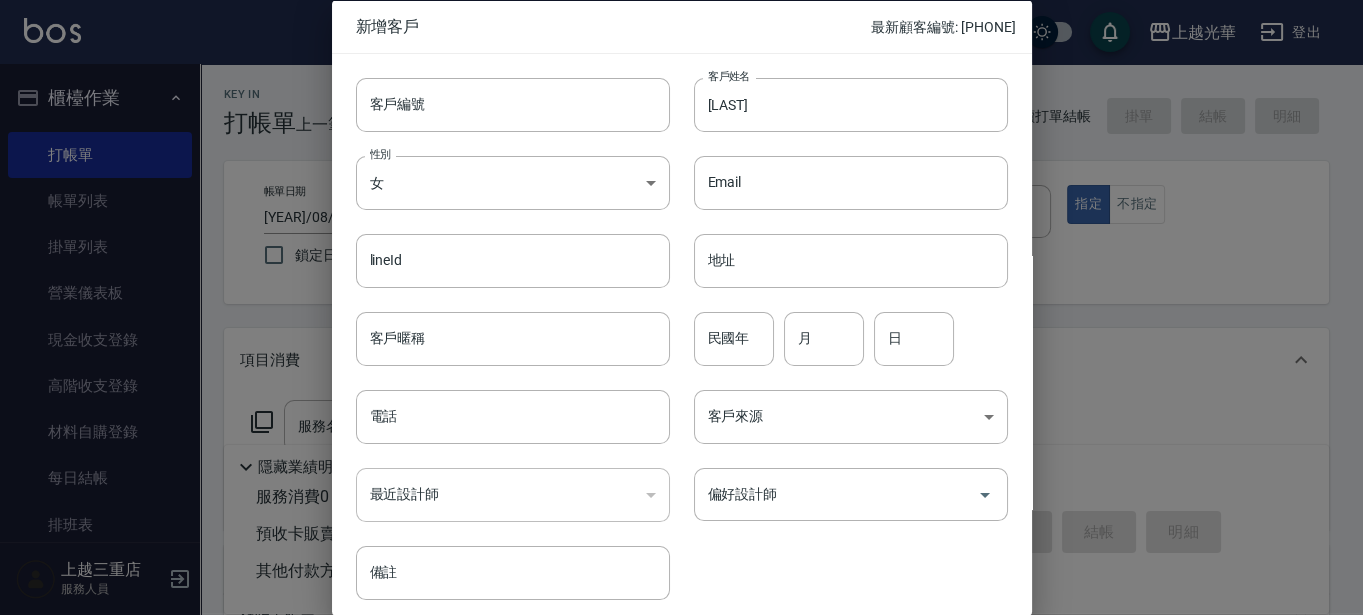 drag, startPoint x: 706, startPoint y: 343, endPoint x: 671, endPoint y: 351, distance: 35.902645 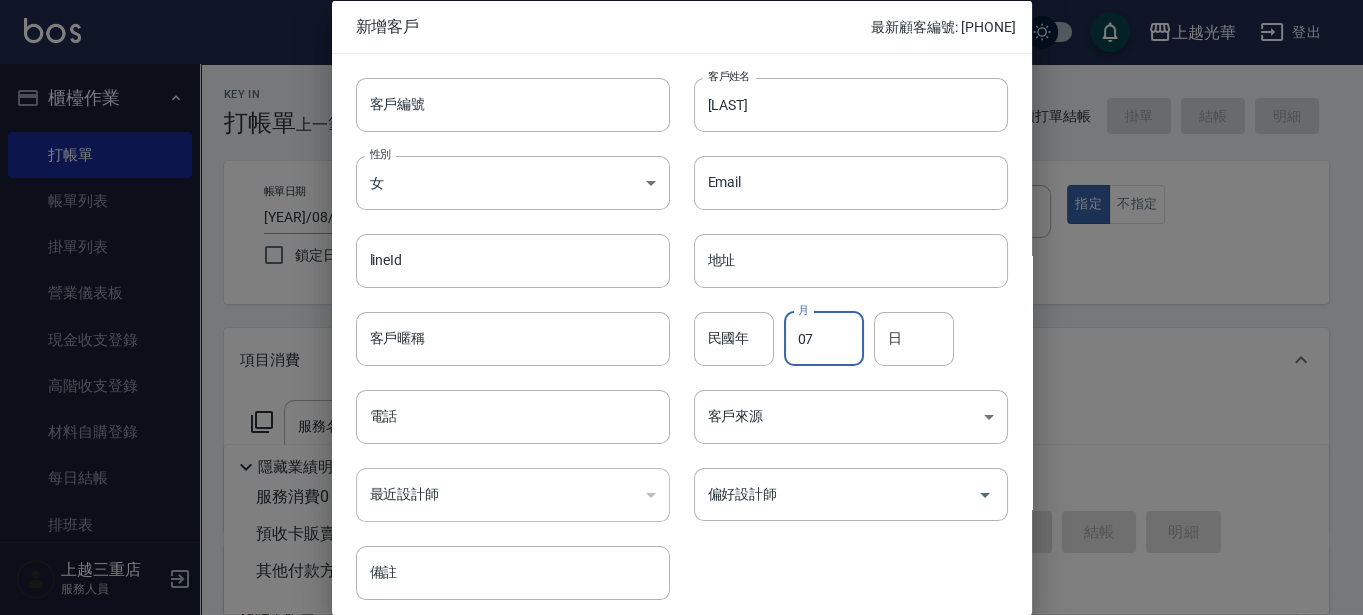 type on "07" 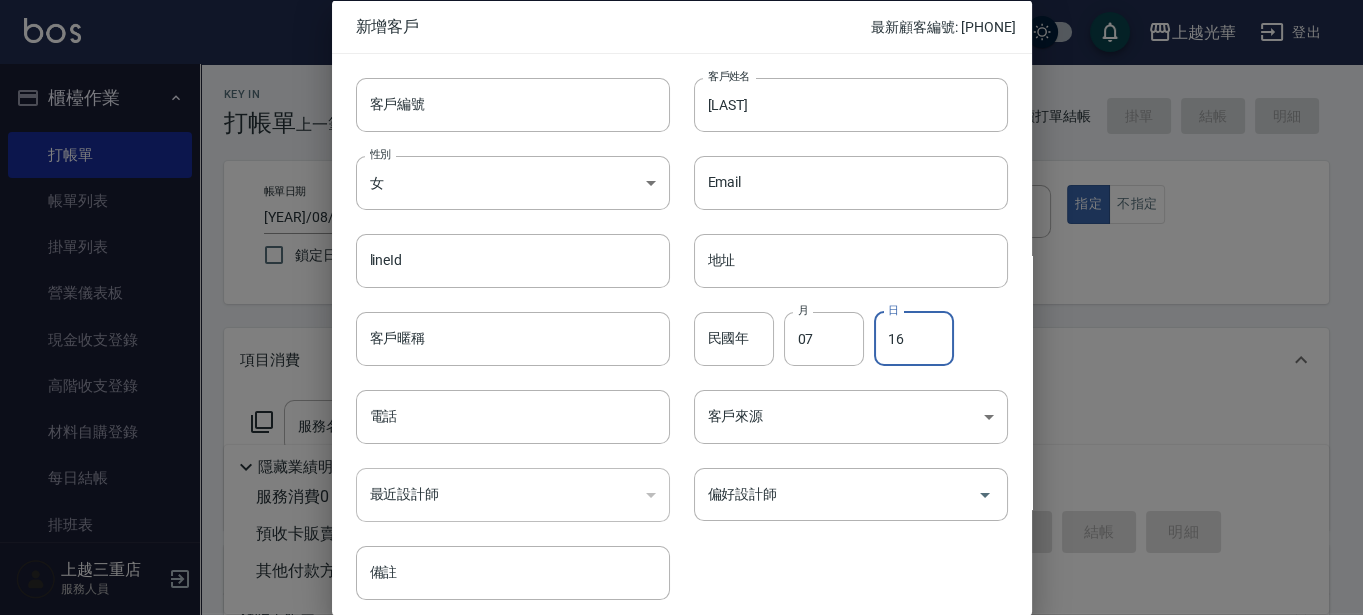 type on "16" 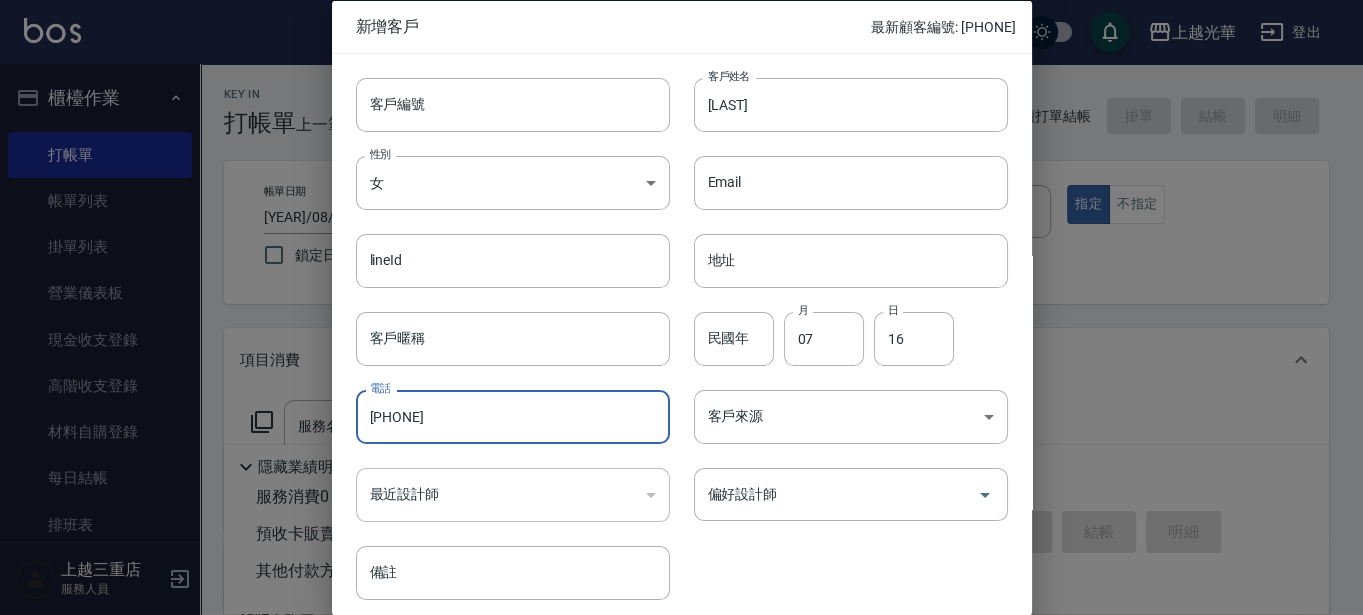 type on "[PHONE]" 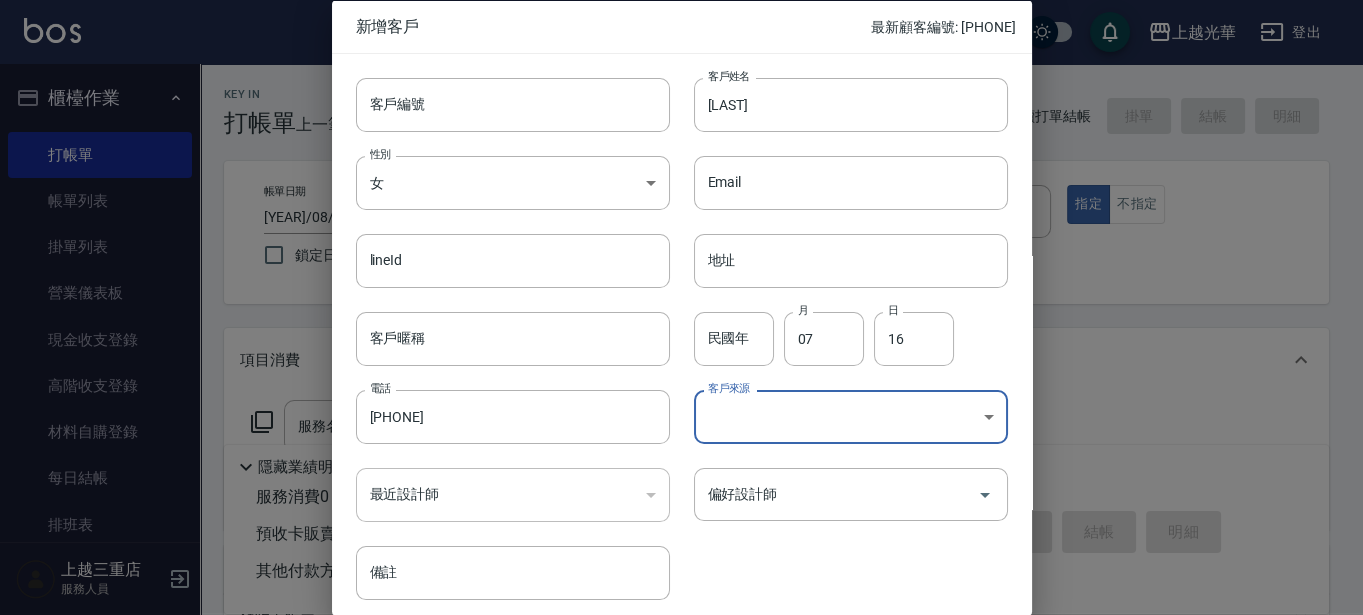 click on "上越光華 登出 櫃檯作業 打帳單 帳單列表 掛單列表 營業儀表板 現金收支登錄 高階收支登錄 材料自購登錄 每日結帳 排班表 現場電腦打卡 預約管理 預約管理 單日預約紀錄 單週預約紀錄 報表及分析 報表目錄 店家日報表 互助日報表 互助排行榜 互助點數明細 互助業績報表 全店業績分析表 設計師日報表 設計師業績分析表 設計師業績月報表 設計師排行榜 商品銷售排行榜 商品消耗明細 店販抽成明細 顧客入金餘額表 每日非現金明細 每日收支明細 收支分類明細表 客戶管理 客戶列表 卡券管理 入金管理 員工及薪資 員工列表 全店打卡記錄 上越三重店 服務人員 Key In 打帳單 上一筆訂單:#17 帳單速查 結帳前確認明細 連續打單結帳 掛單 結帳 明細 帳單日期 [YEAR]/08/09 [HOUR]:[MINUTE] 鎖定日期 顧客姓名/手機號碼/編號 顧客姓名/手機號碼/編號 不留客資 服務人員姓名/編號 指定 不指定" at bounding box center [681, 463] 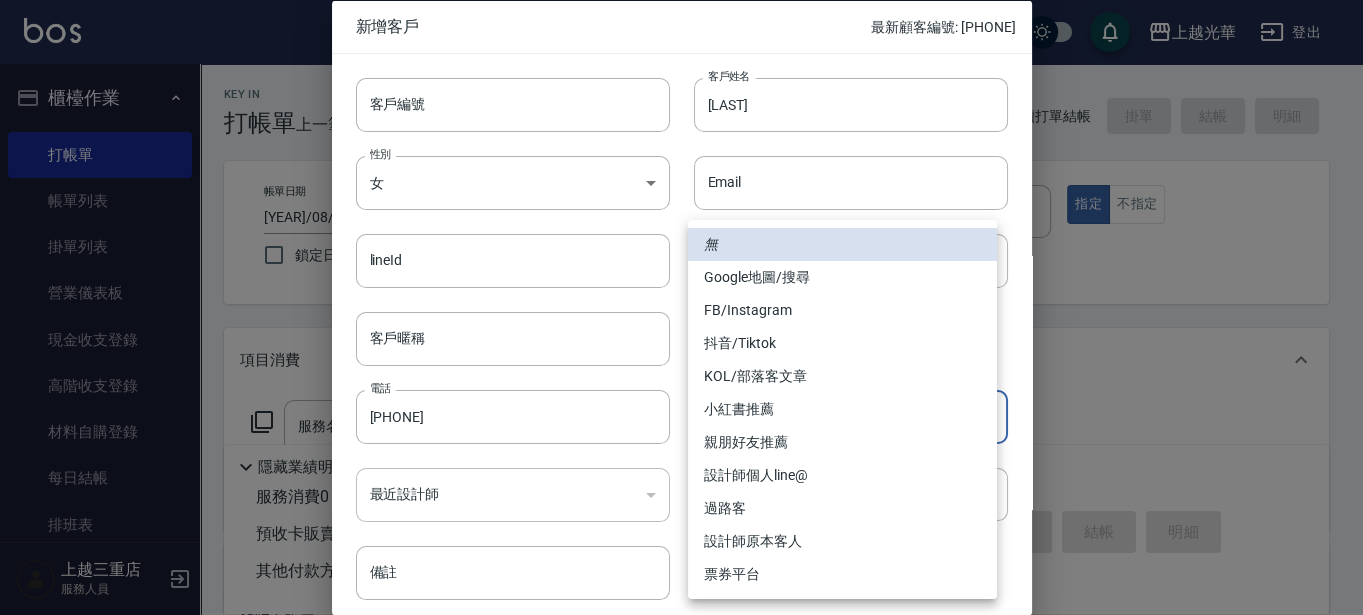 click on "FB/Instagram" at bounding box center (842, 310) 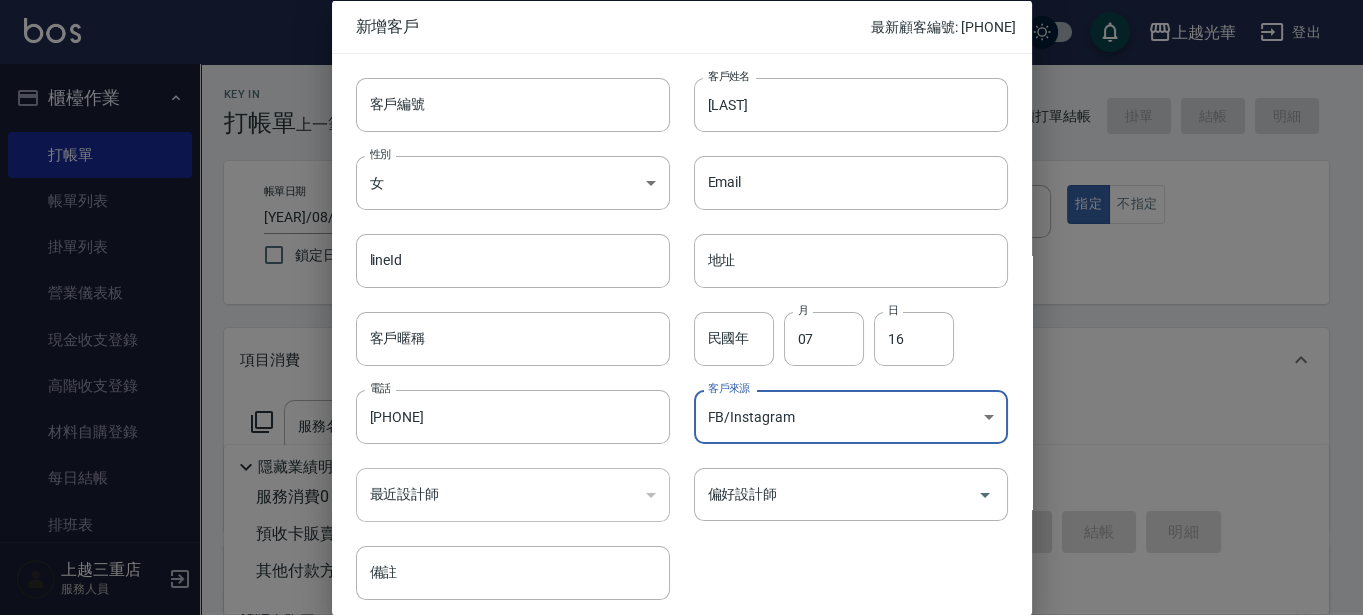 click on "上越光華 登出 櫃檯作業 打帳單 帳單列表 掛單列表 營業儀表板 現金收支登錄 高階收支登錄 材料自購登錄 每日結帳 排班表 現場電腦打卡 預約管理 預約管理 單日預約紀錄 單週預約紀錄 報表及分析 報表目錄 店家日報表 互助日報表 互助排行榜 互助點數明細 互助業績報表 全店業績分析表 設計師日報表 設計師業績分析表 設計師業績月報表 設計師排行榜 商品銷售排行榜 商品消耗明細 店販抽成明細 顧客入金餘額表 每日非現金明細 每日收支明細 收支分類明細表 客戶管理 客戶列表 卡券管理 入金管理 員工及薪資 員工列表 全店打卡記錄 上越三重店 服務人員 Key In 打帳單 上一筆訂單:#17 帳單速查 結帳前確認明細 連續打單結帳 掛單 結帳 明細 帳單日期 [YEAR]/08/09 [HOUR]:[MINUTE] 鎖定日期 顧客姓名/手機號碼/編號 顧客姓名/手機號碼/編號 不留客資 服務人員姓名/編號 指定 不指定" at bounding box center (681, 463) 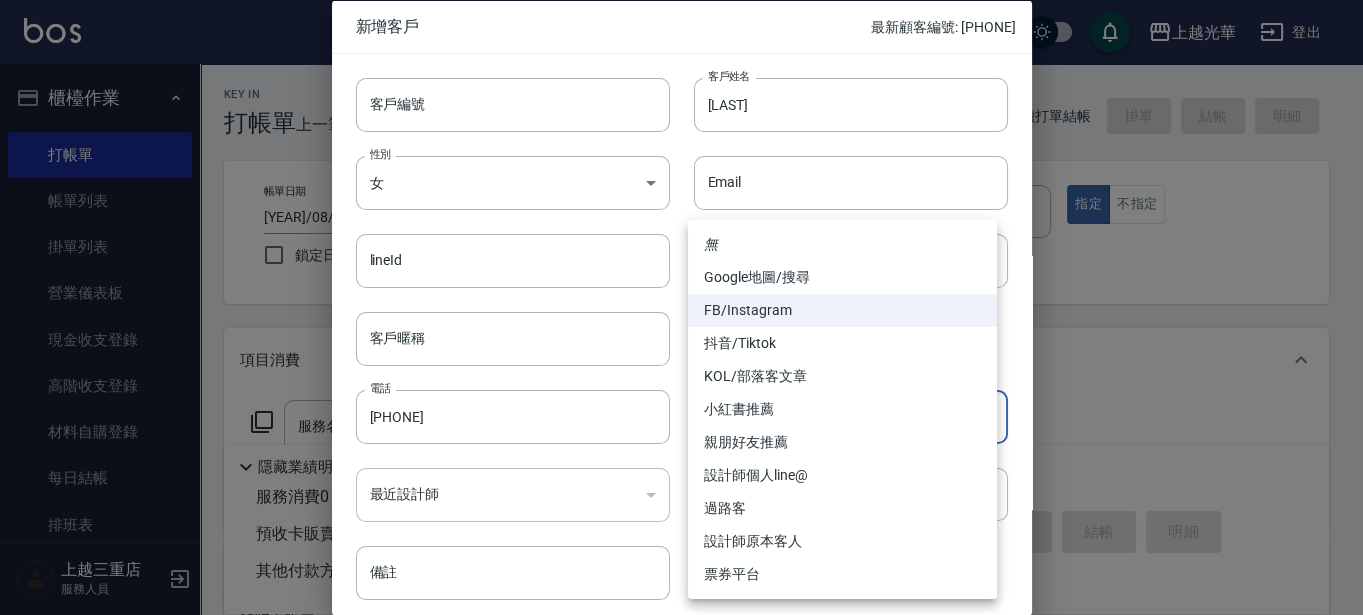 click on "設計師原本客人" at bounding box center (842, 541) 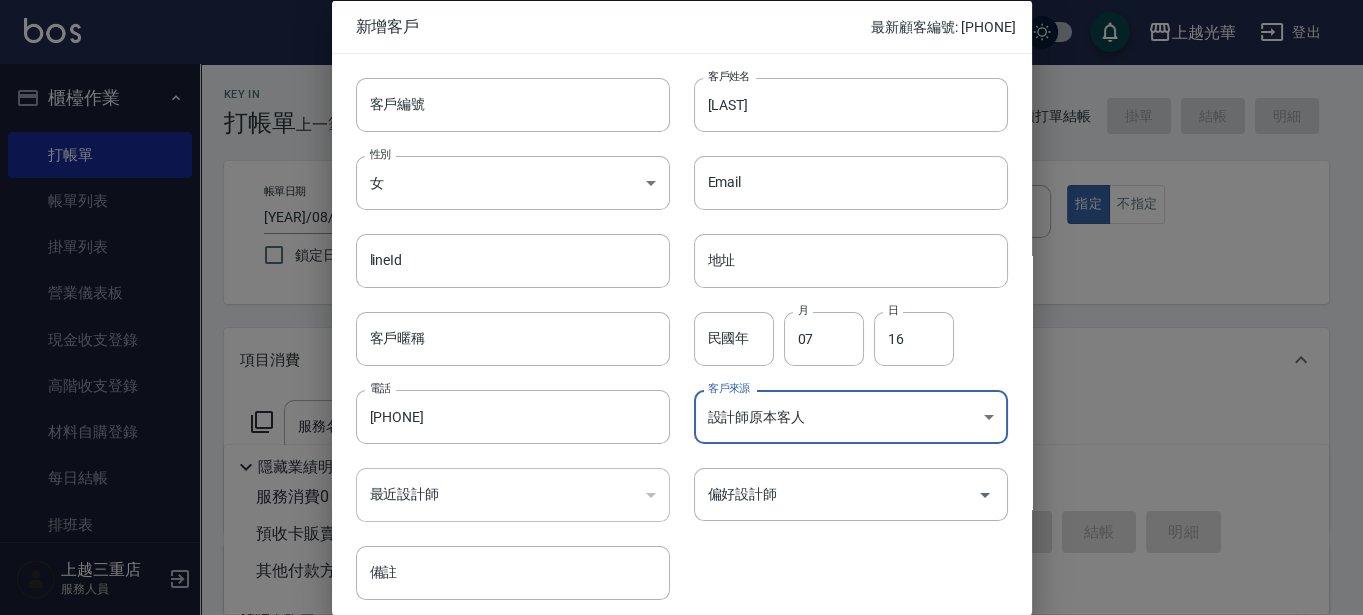 click on "上越光華 登出 櫃檯作業 打帳單 帳單列表 掛單列表 營業儀表板 現金收支登錄 高階收支登錄 材料自購登錄 每日結帳 排班表 現場電腦打卡 預約管理 預約管理 單日預約紀錄 單週預約紀錄 報表及分析 報表目錄 店家日報表 互助日報表 互助排行榜 互助點數明細 互助業績報表 全店業績分析表 設計師日報表 設計師業績分析表 設計師業績月報表 設計師排行榜 商品銷售排行榜 商品消耗明細 店販抽成明細 顧客入金餘額表 每日非現金明細 每日收支明細 收支分類明細表 客戶管理 客戶列表 卡券管理 入金管理 員工及薪資 員工列表 全店打卡記錄 上越三重店 服務人員 Key In 打帳單 上一筆訂單:#17 帳單速查 結帳前確認明細 連續打單結帳 掛單 結帳 明細 帳單日期 [YEAR]/08/09 [HOUR]:[MINUTE] 鎖定日期 顧客姓名/手機號碼/編號 顧客姓名/手機號碼/編號 不留客資 服務人員姓名/編號 指定 不指定" at bounding box center [681, 463] 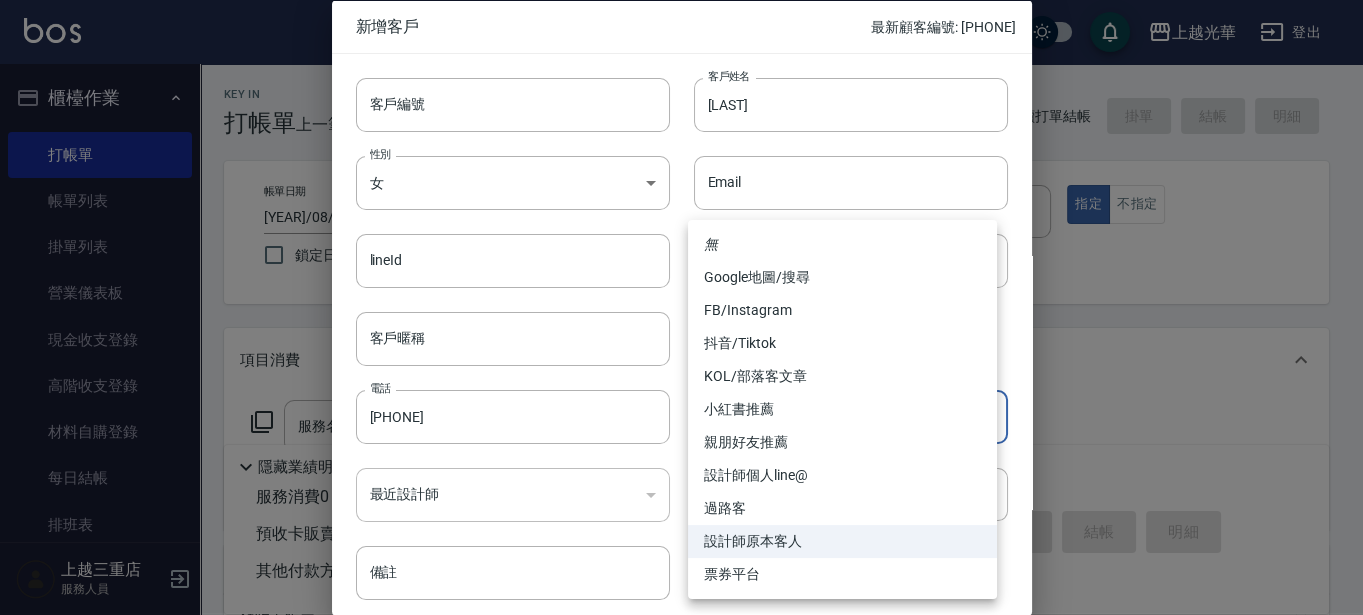 click on "親朋好友推薦" at bounding box center [842, 442] 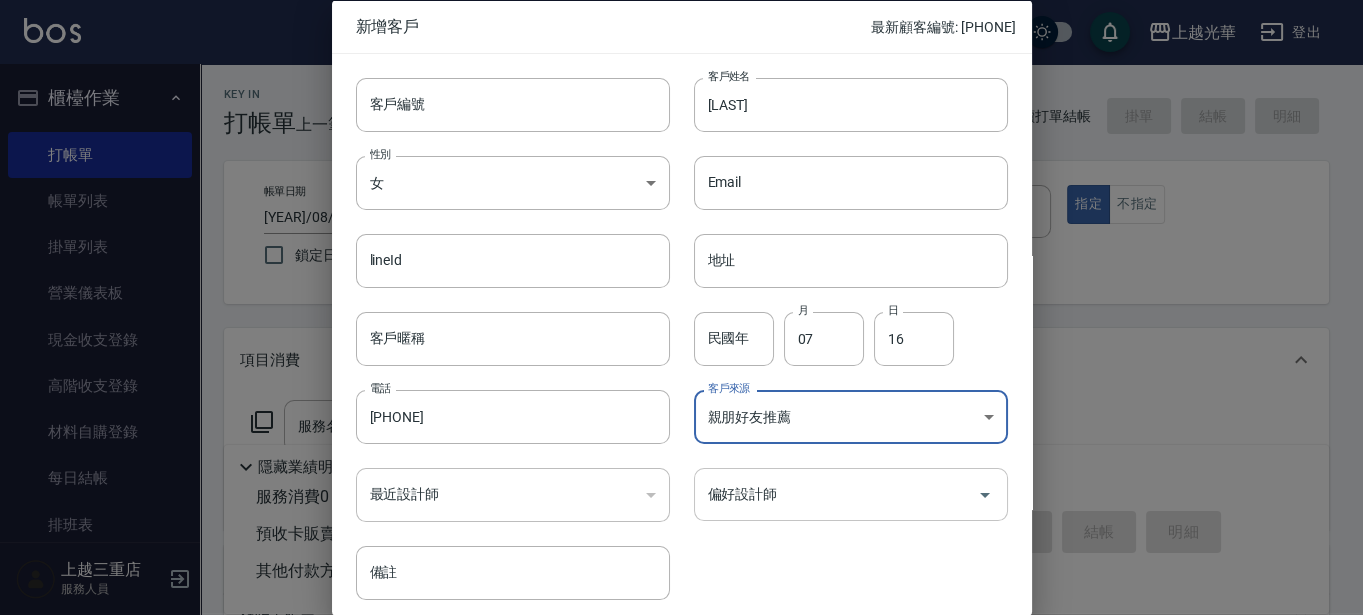 click on "偏好設計師" at bounding box center [836, 494] 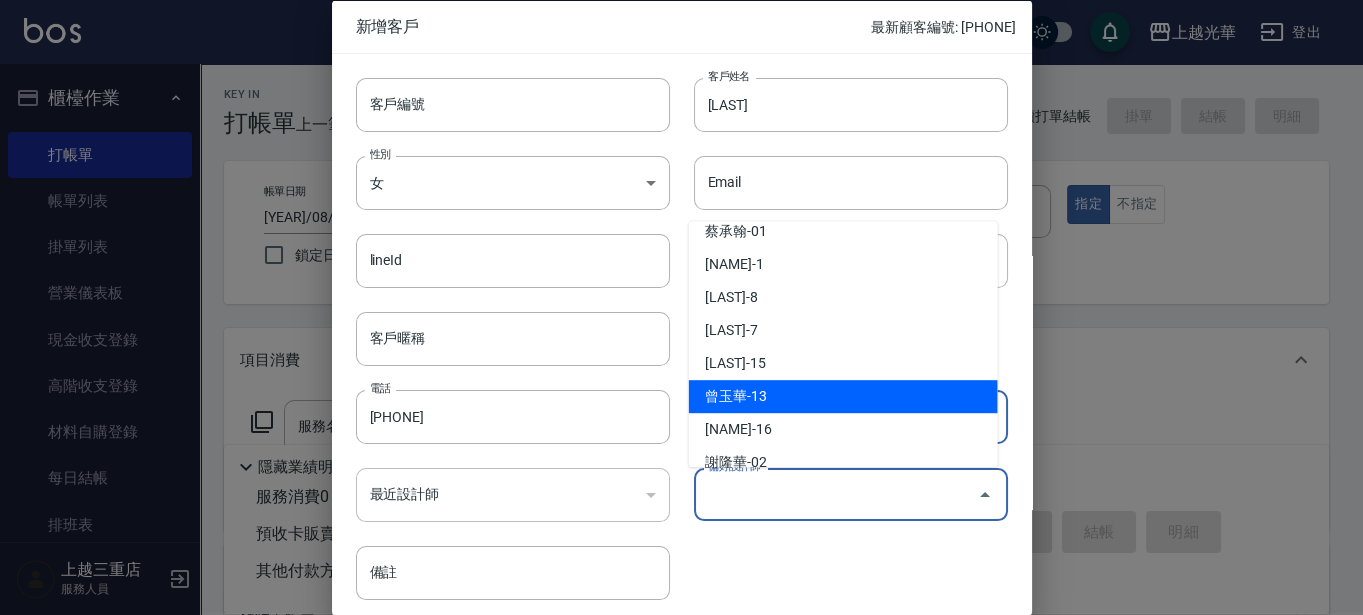 scroll, scrollTop: 0, scrollLeft: 0, axis: both 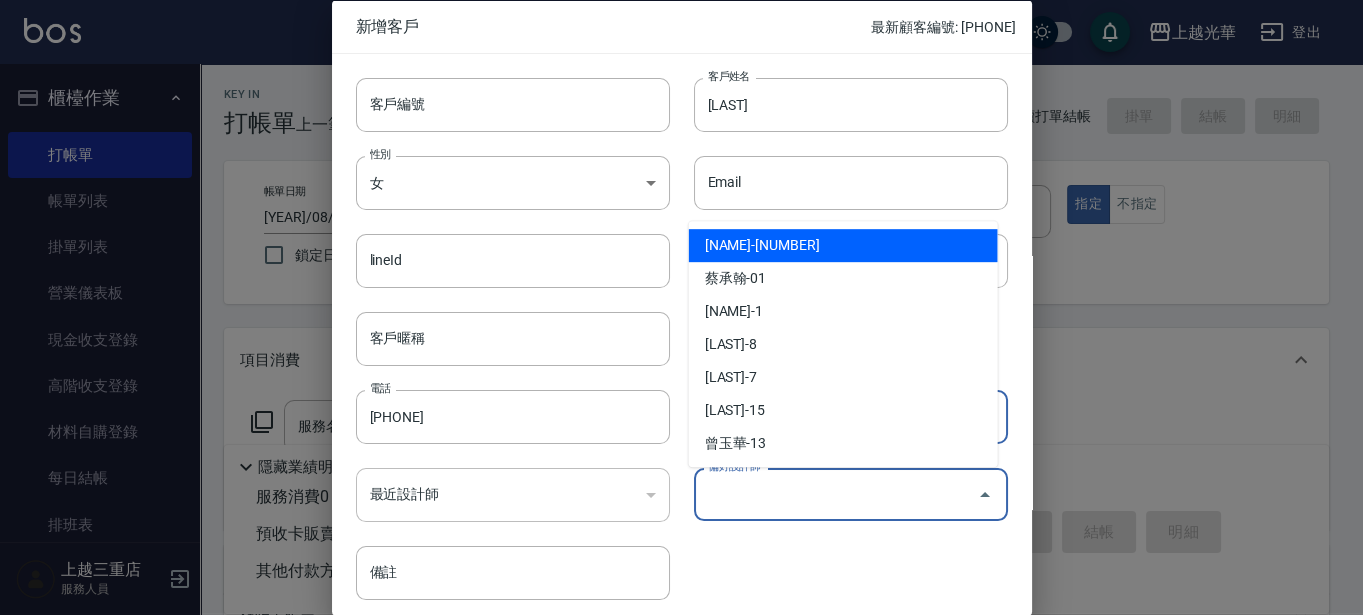 click on "[NAME]-[NUMBER]" at bounding box center (843, 245) 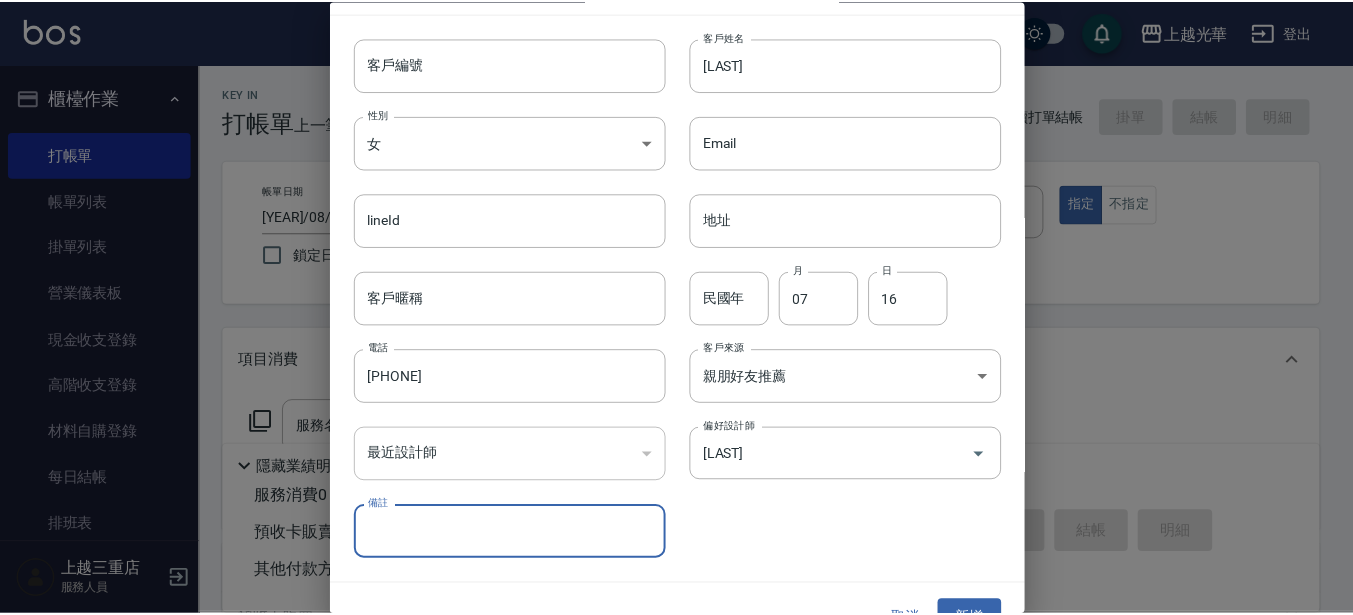 scroll, scrollTop: 77, scrollLeft: 0, axis: vertical 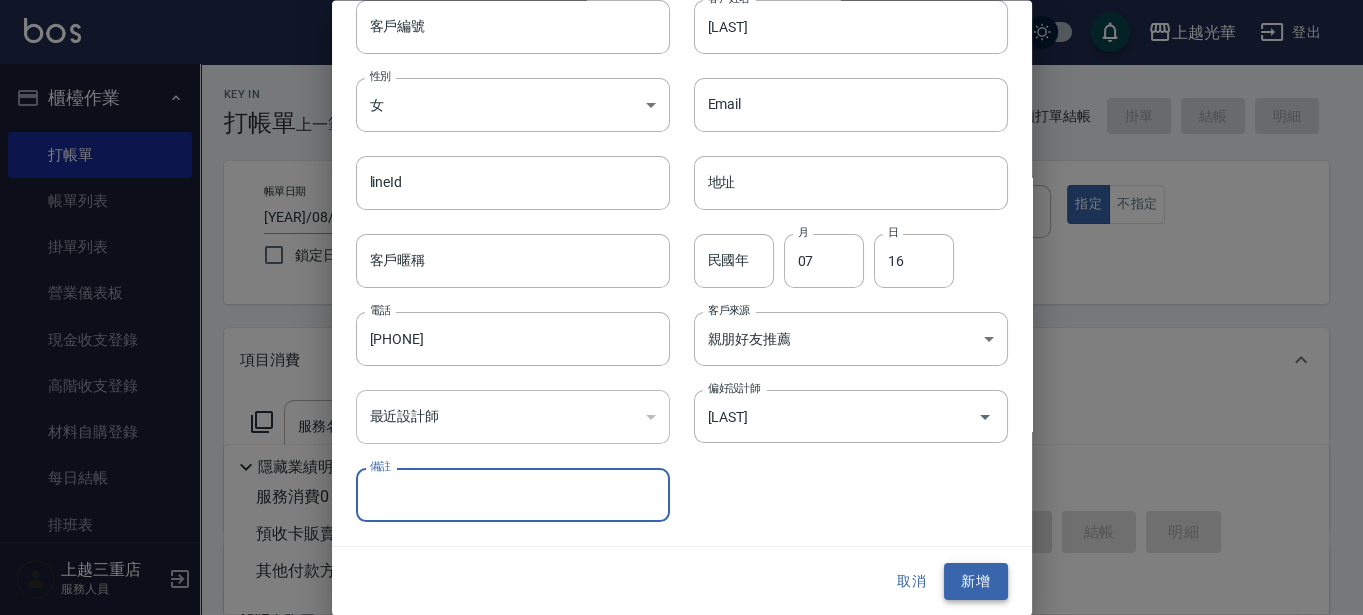 click on "新增" at bounding box center (976, 582) 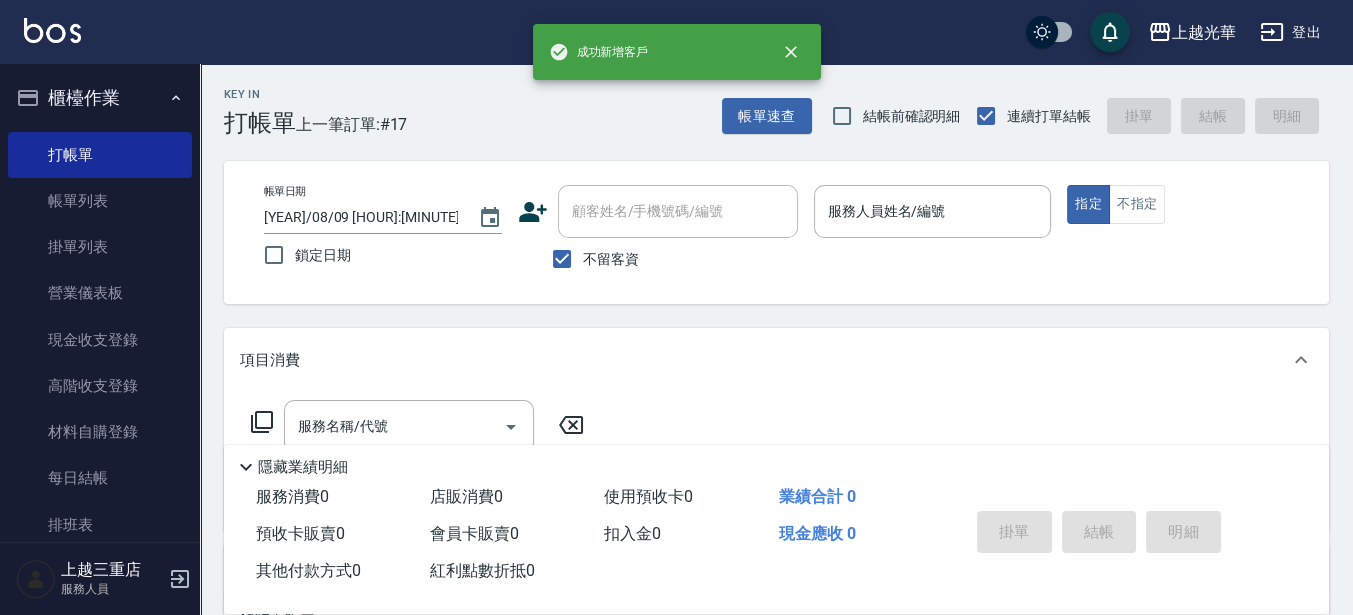 click on "顧客姓名/手機號碼/編號" at bounding box center [678, 211] 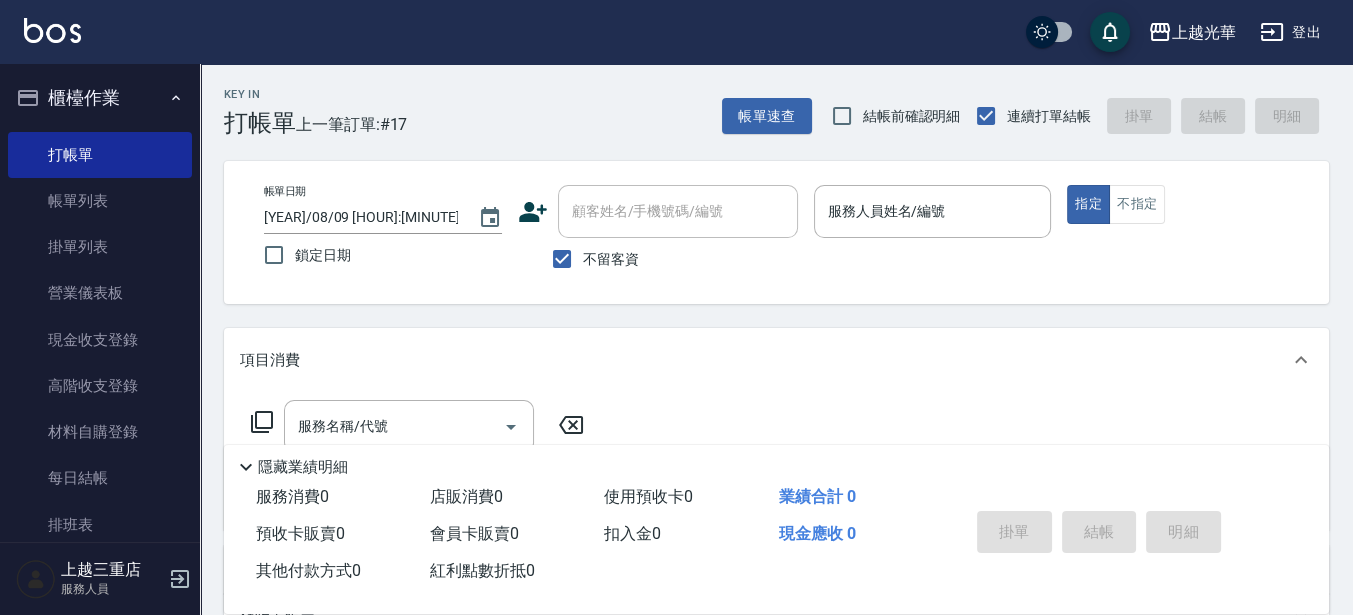 click on "不留客資" at bounding box center [611, 259] 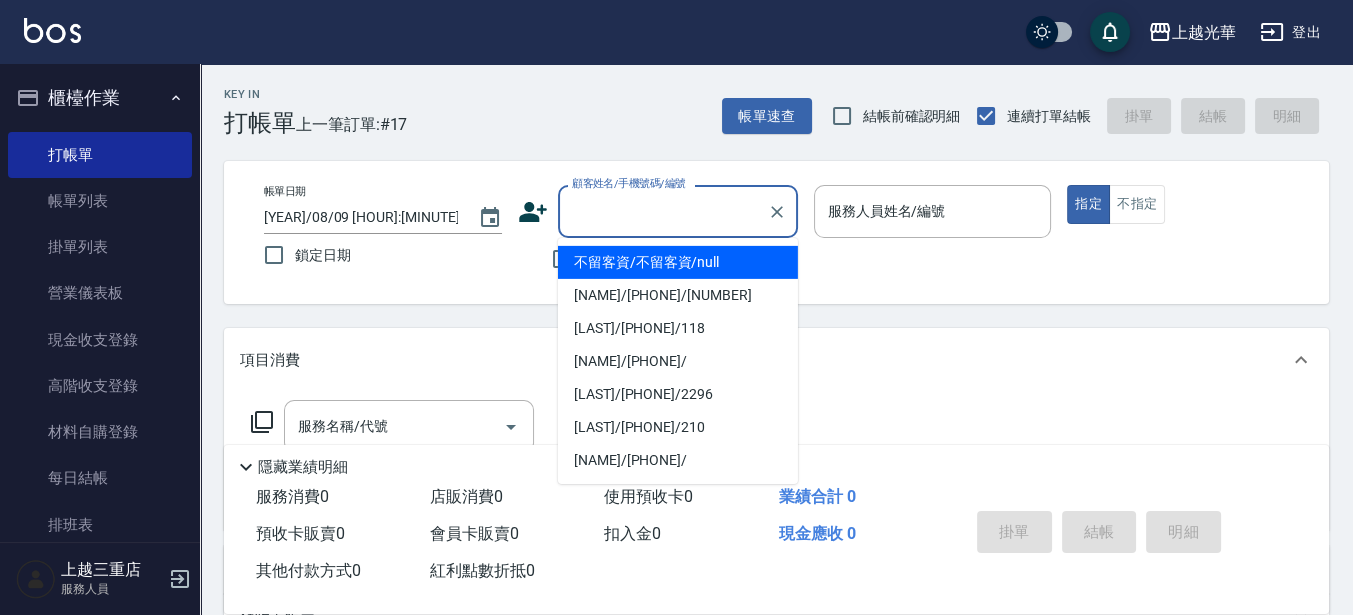 click on "顧客姓名/手機號碼/編號" at bounding box center [663, 211] 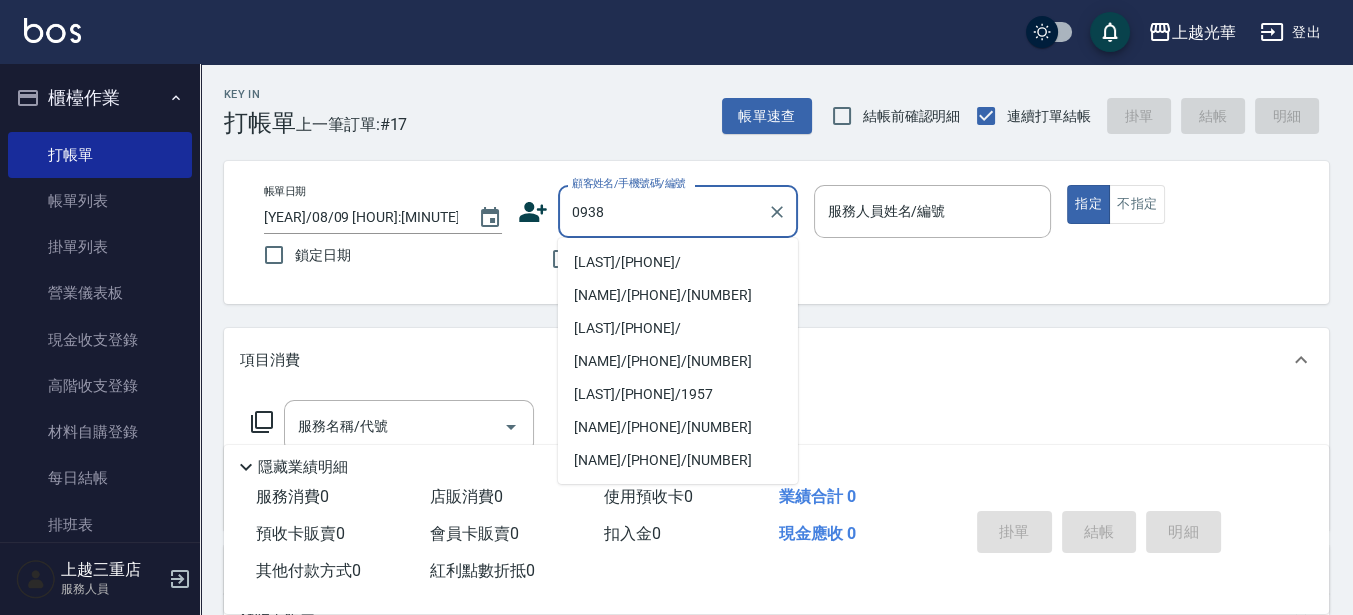 click on "[LAST]/[PHONE]/" at bounding box center [678, 262] 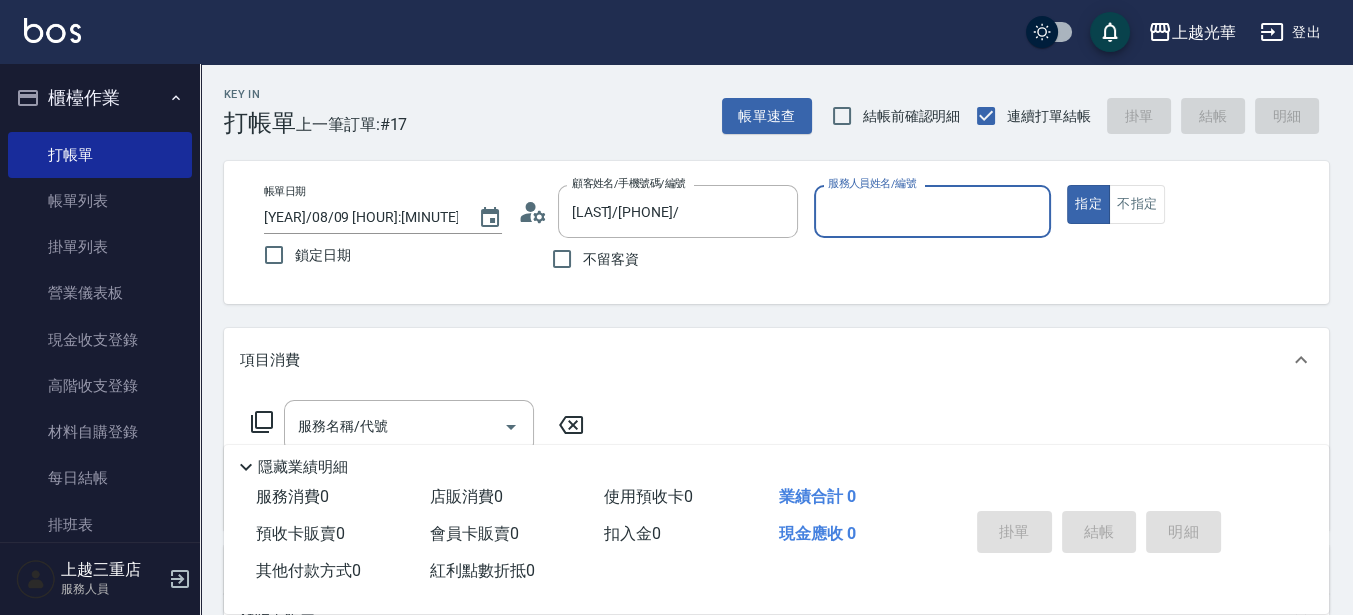 type on "喨喨-9" 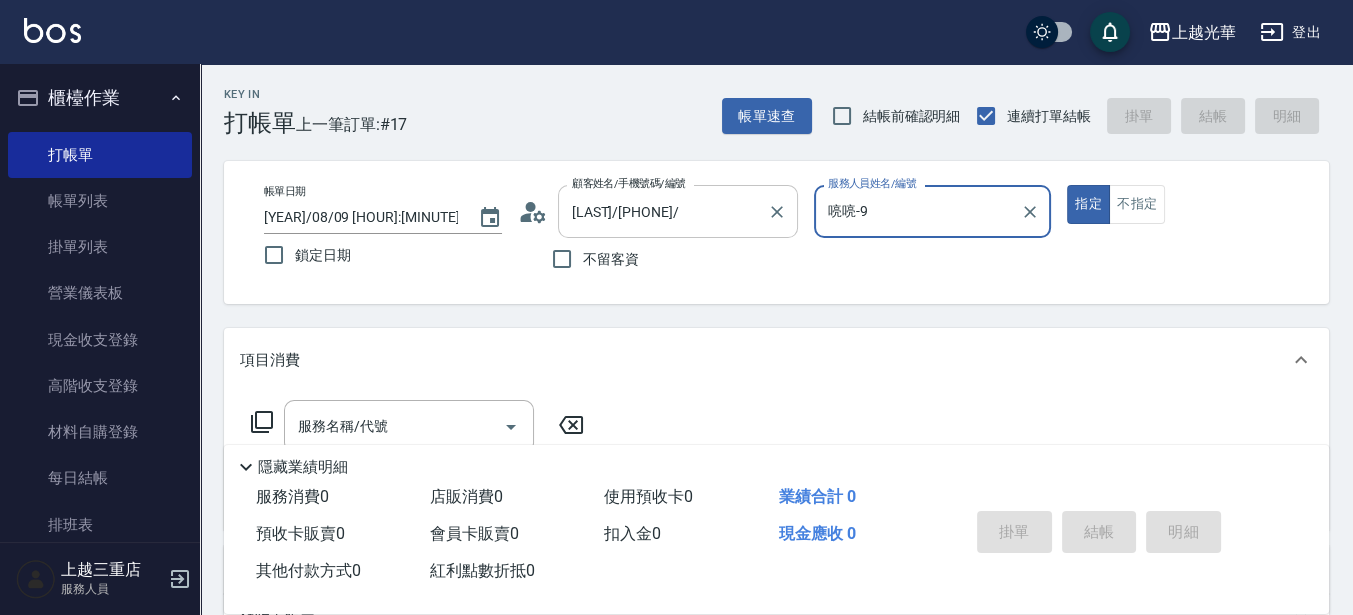 scroll, scrollTop: 125, scrollLeft: 0, axis: vertical 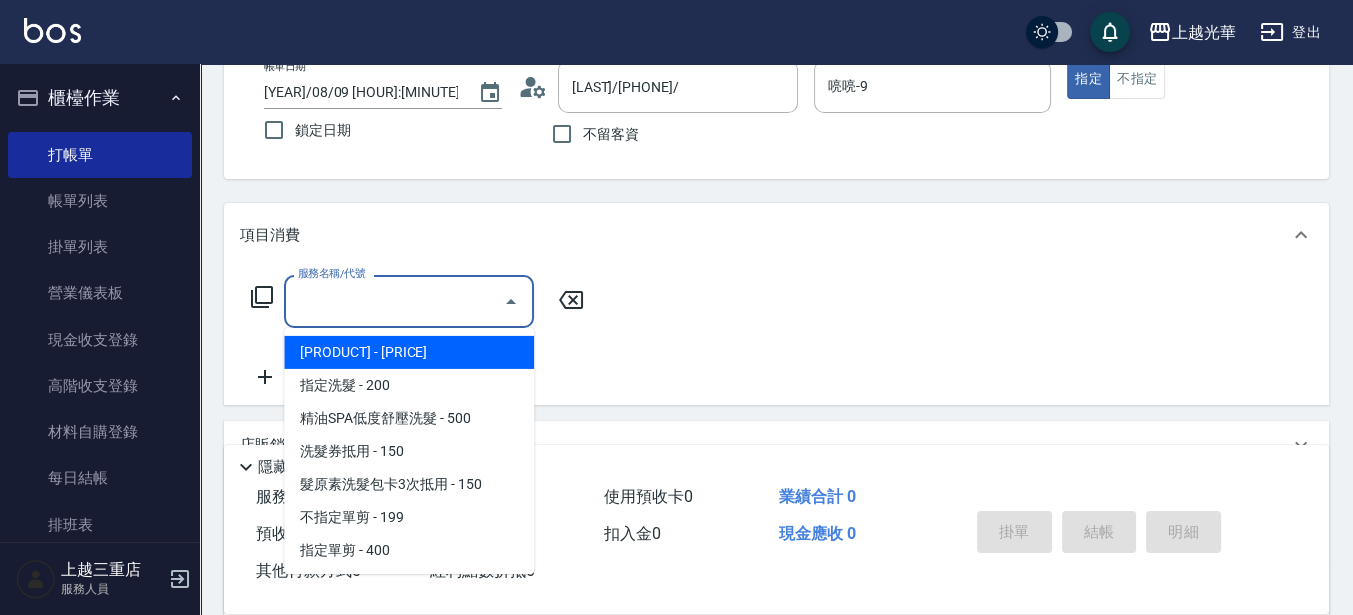 click on "服務名稱/代號" at bounding box center (394, 301) 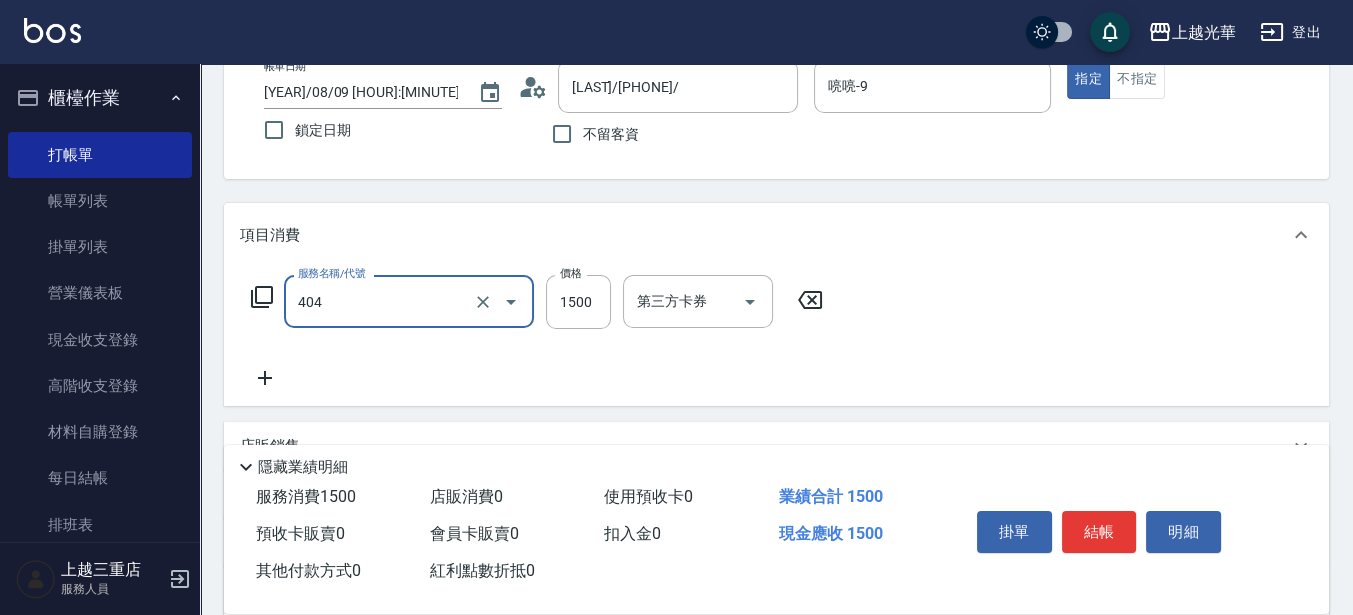 type on "設計染髮(404)" 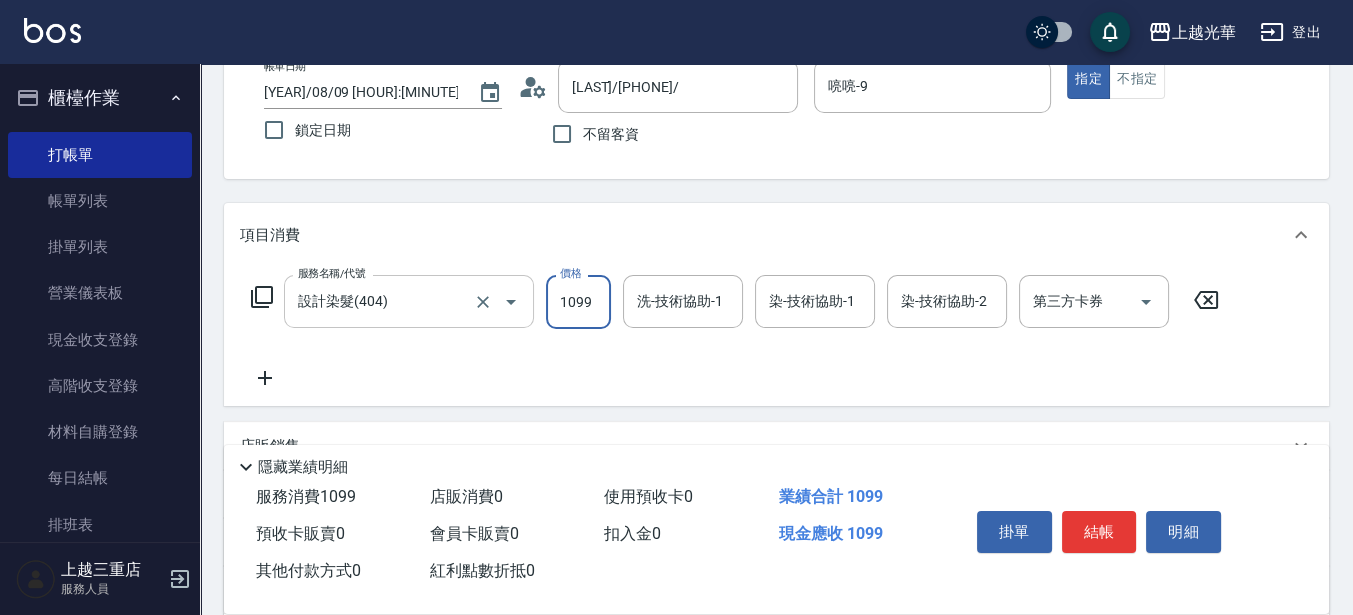 type on "1099" 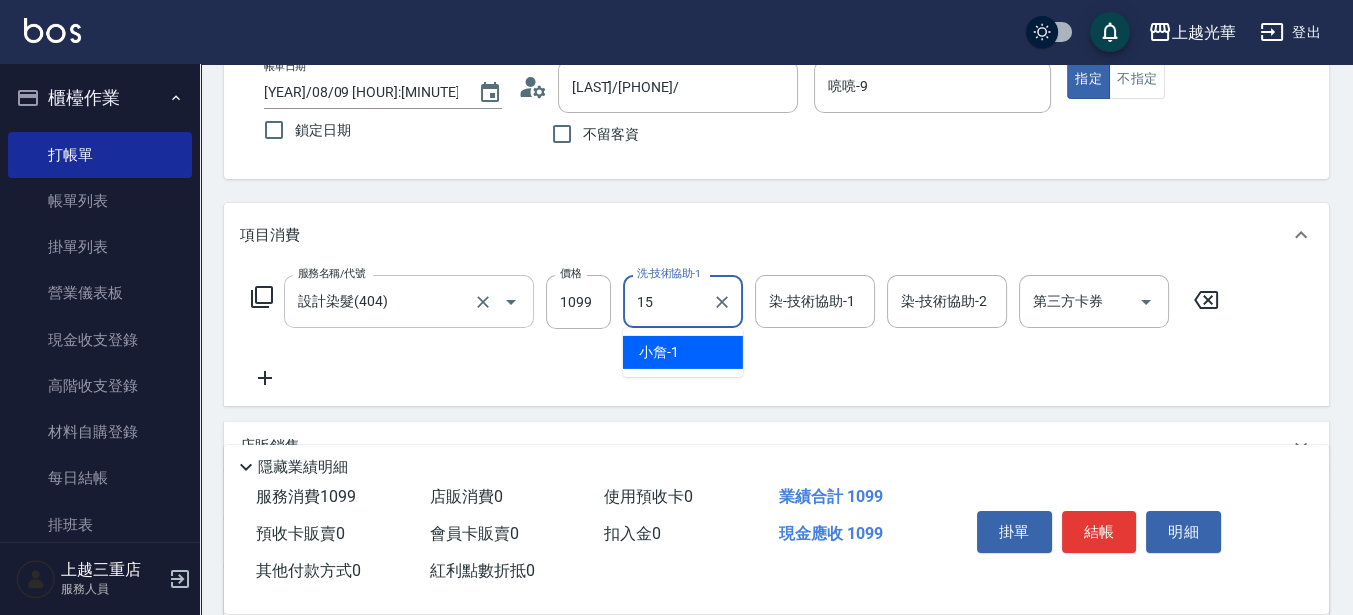 type on "[LAST]-15" 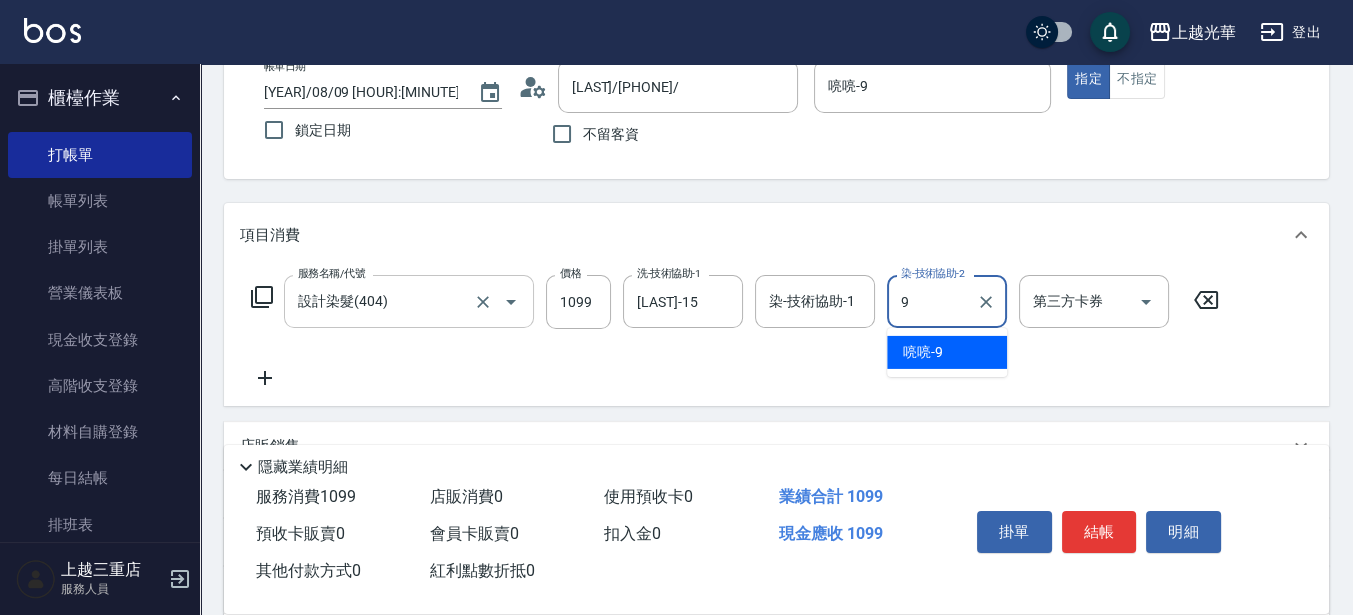 type on "喨喨-9" 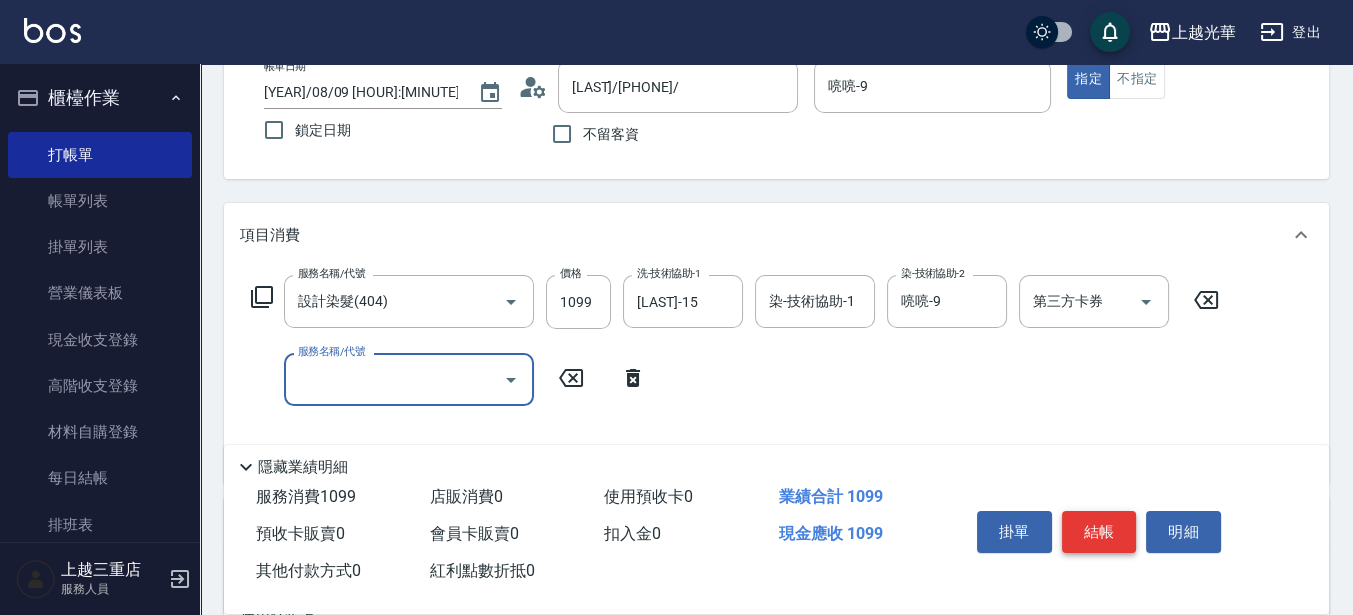 click on "結帳" at bounding box center (1099, 532) 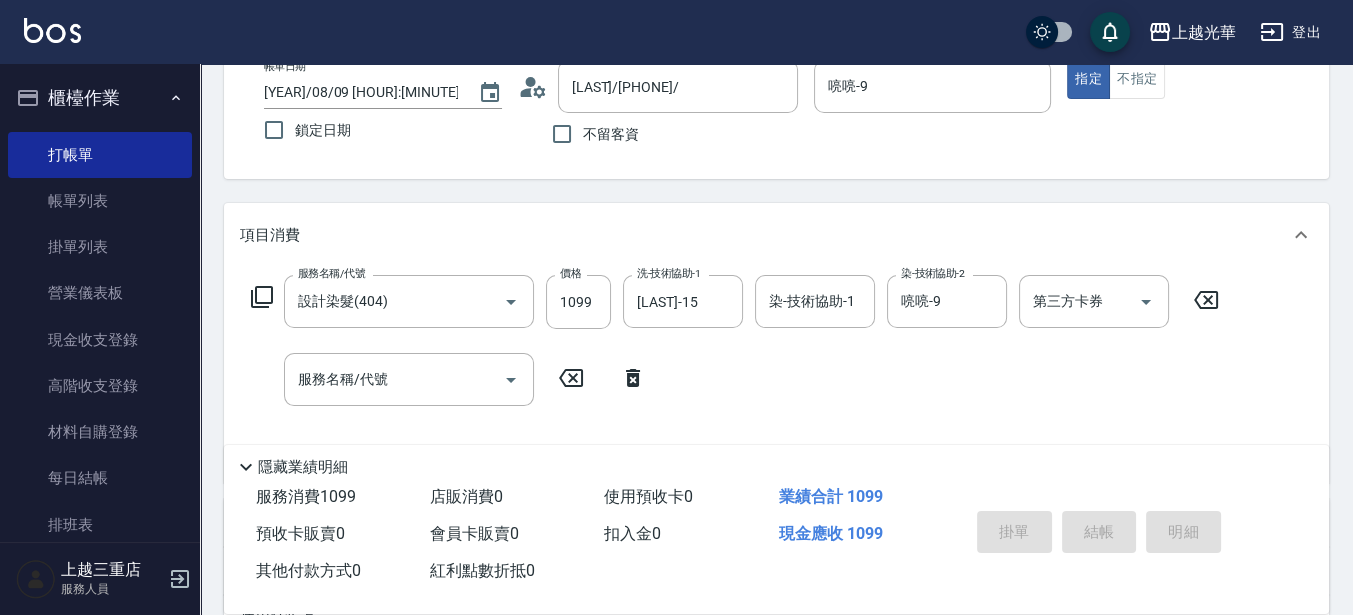 type on "[YEAR]/[MONTH]/09 [HOUR]:[MINUTE]" 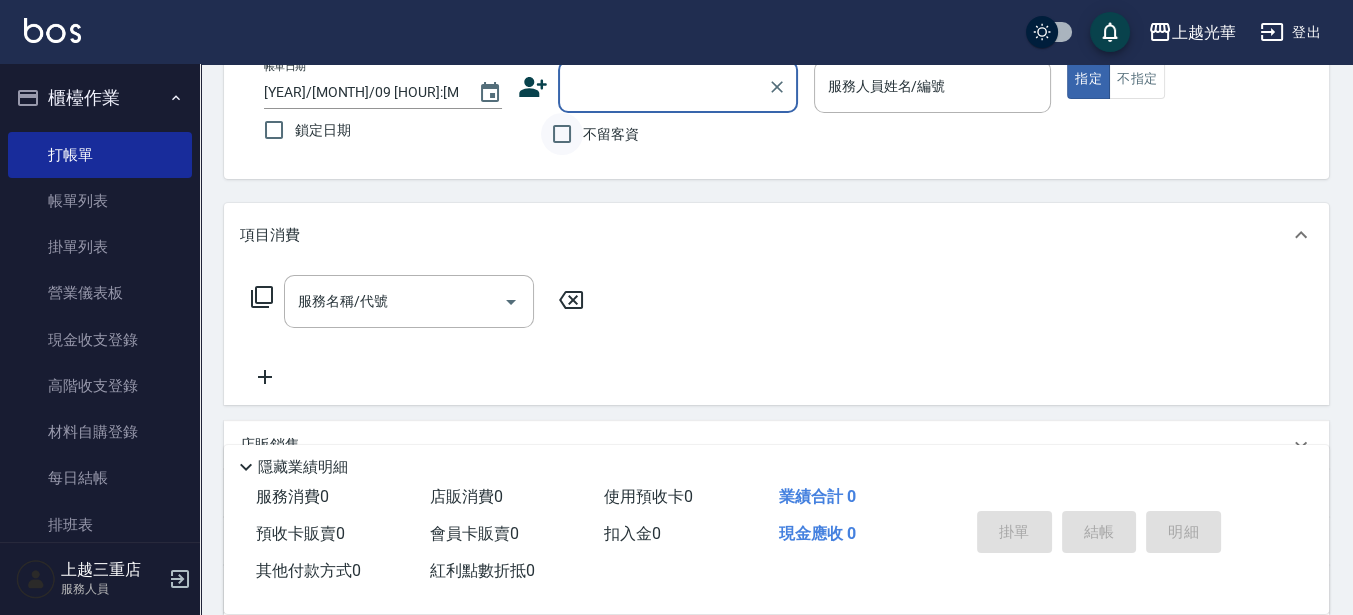 click on "不留客資" at bounding box center (562, 134) 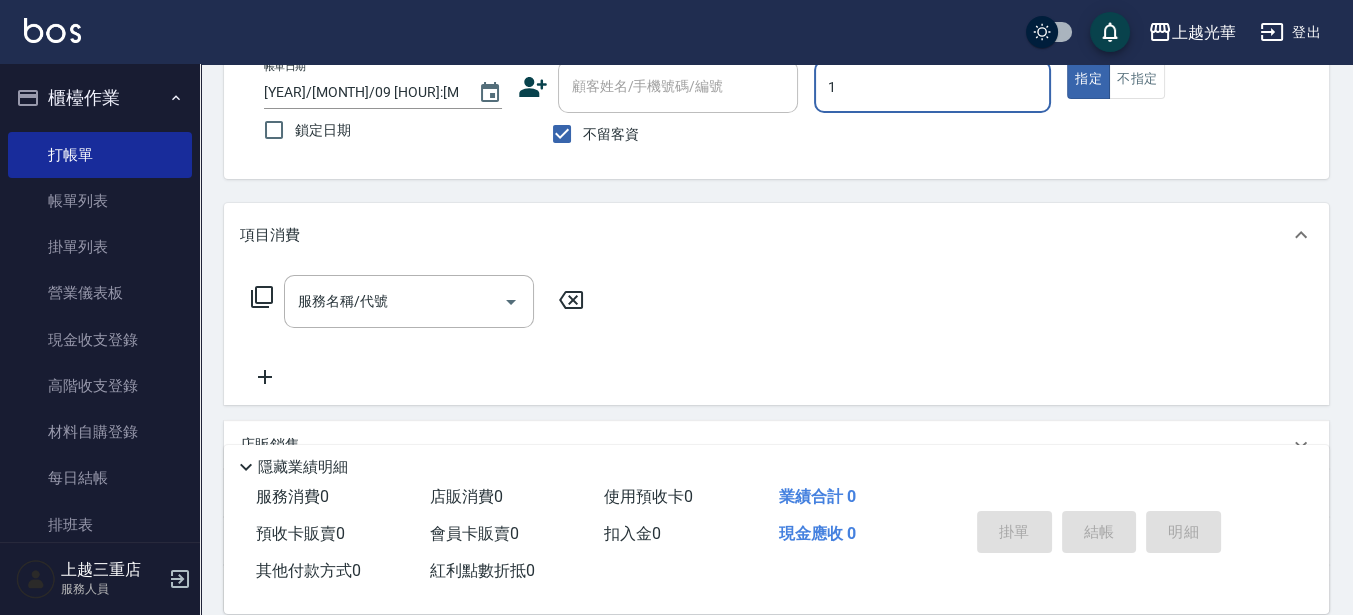 type on "[NAME]-1" 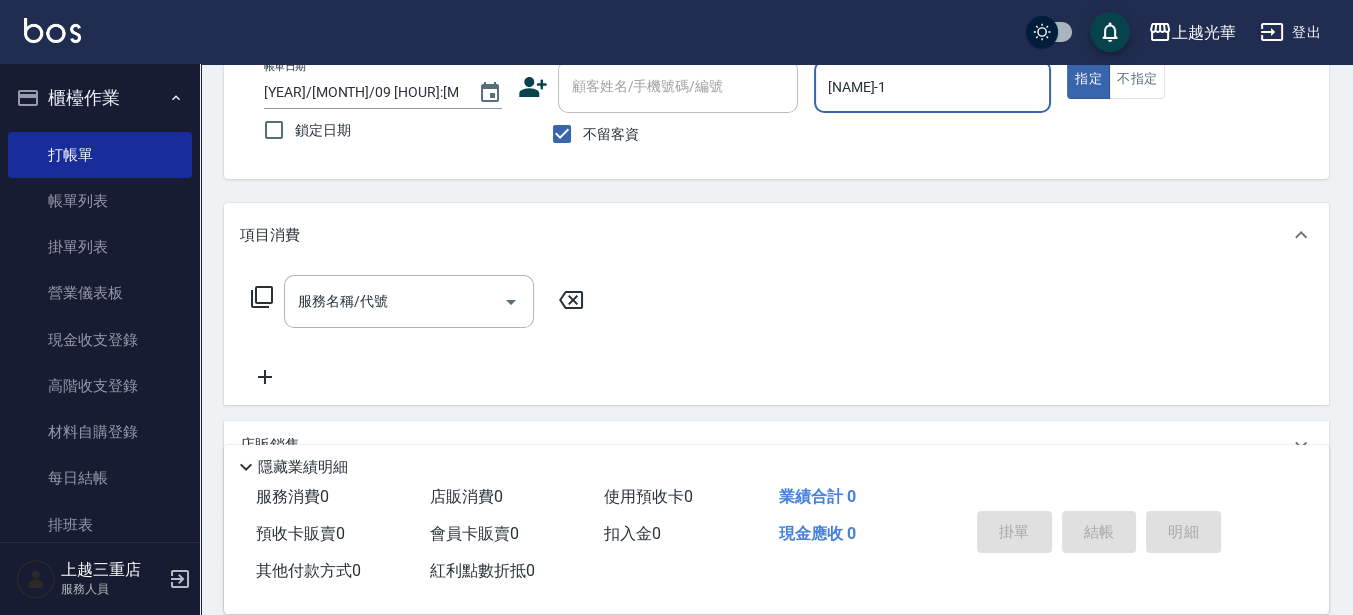 type on "true" 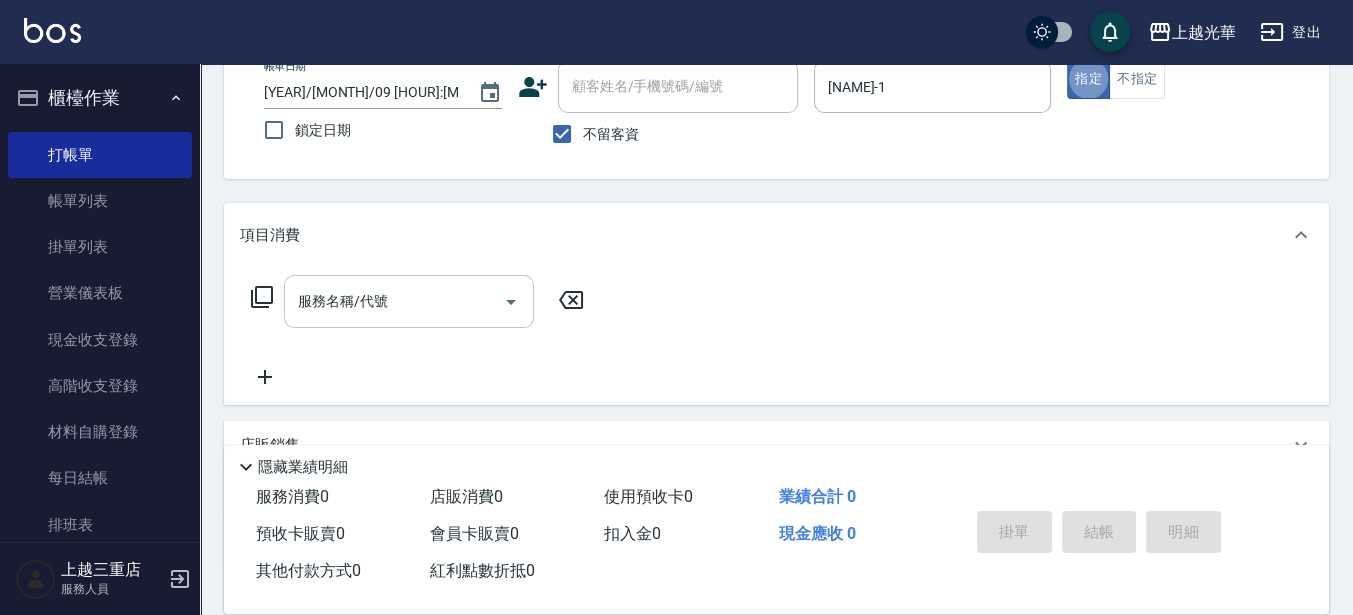 click on "服務名稱/代號" at bounding box center (394, 301) 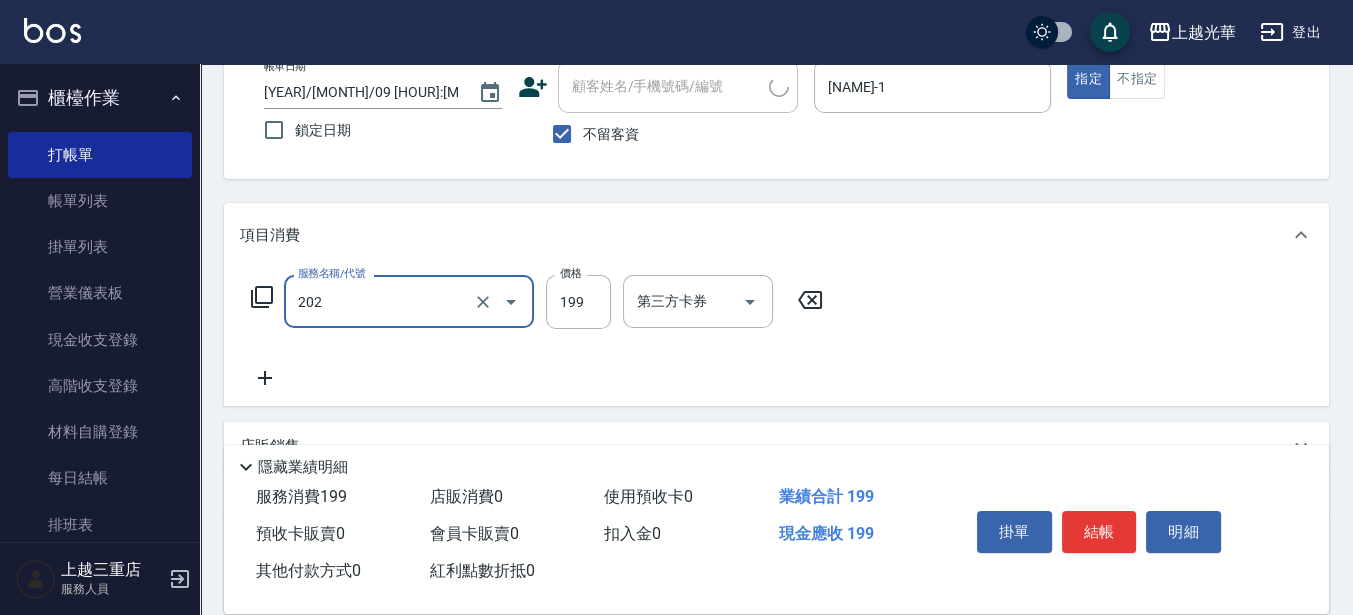 type on "[PRODUCT] ([PRICE])" 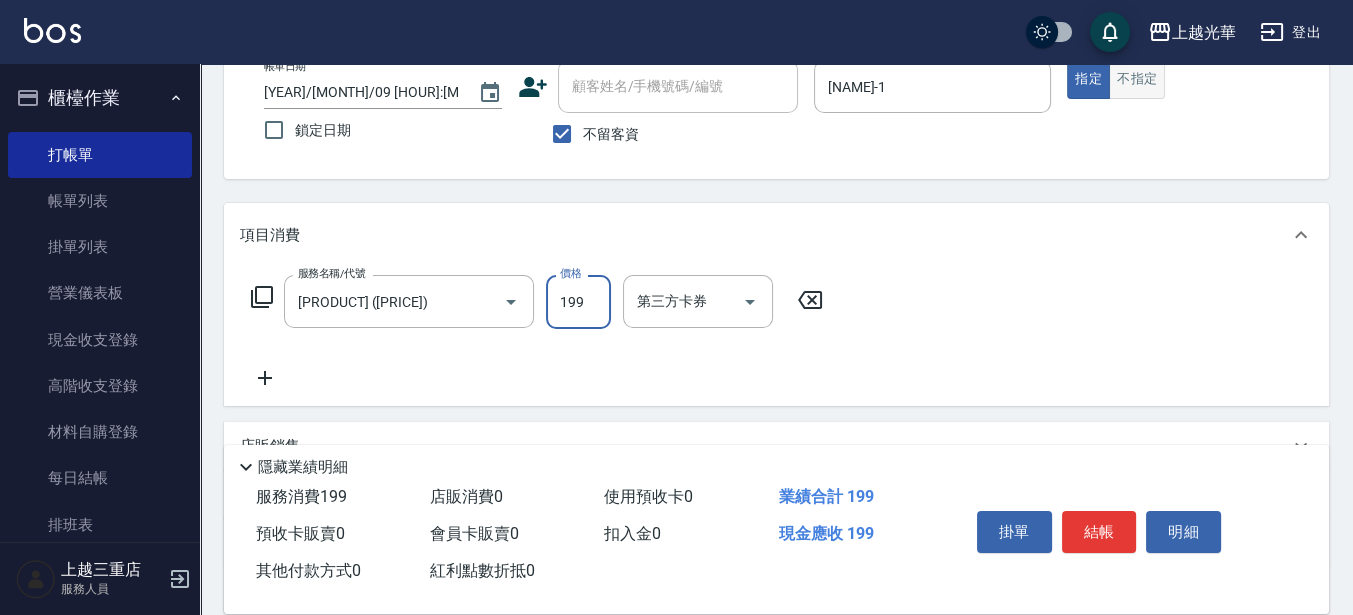 click on "不指定" at bounding box center [1137, 79] 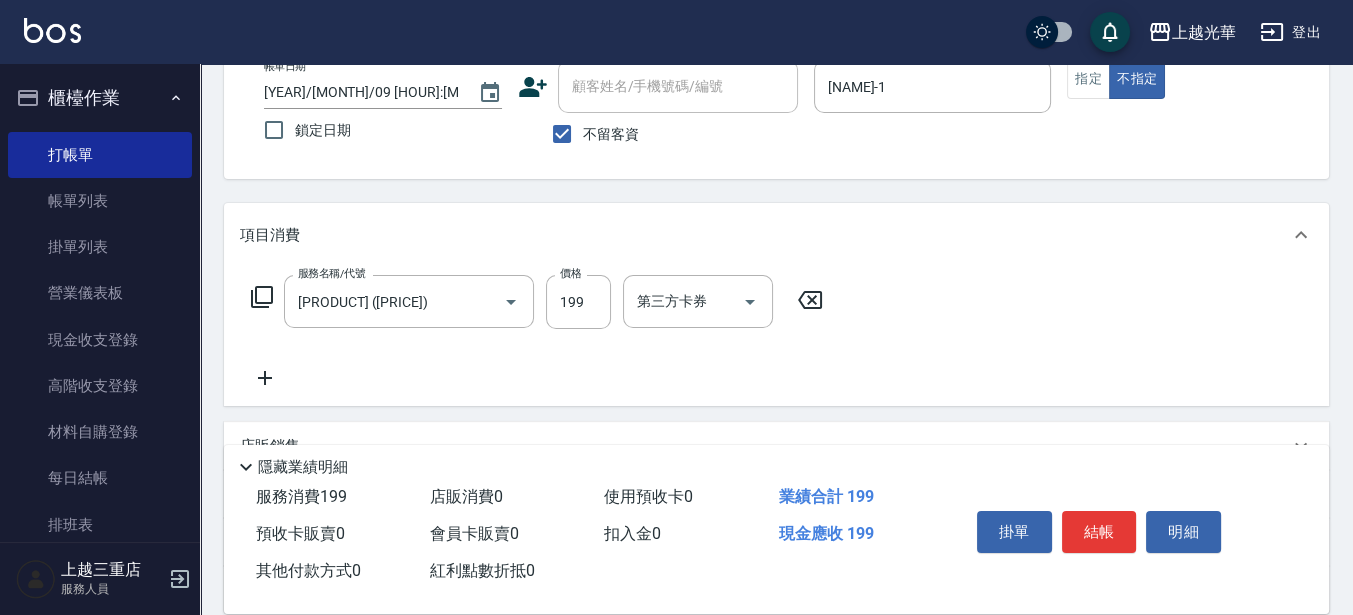 click 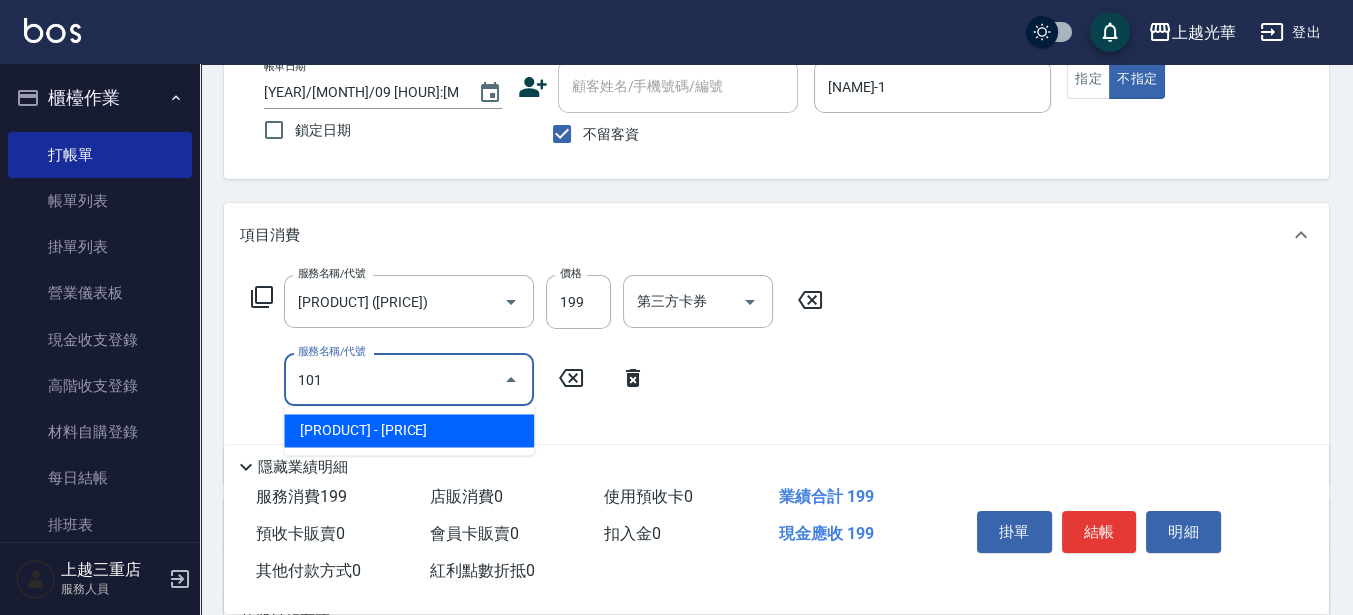 type on "不指定洗髮(101)" 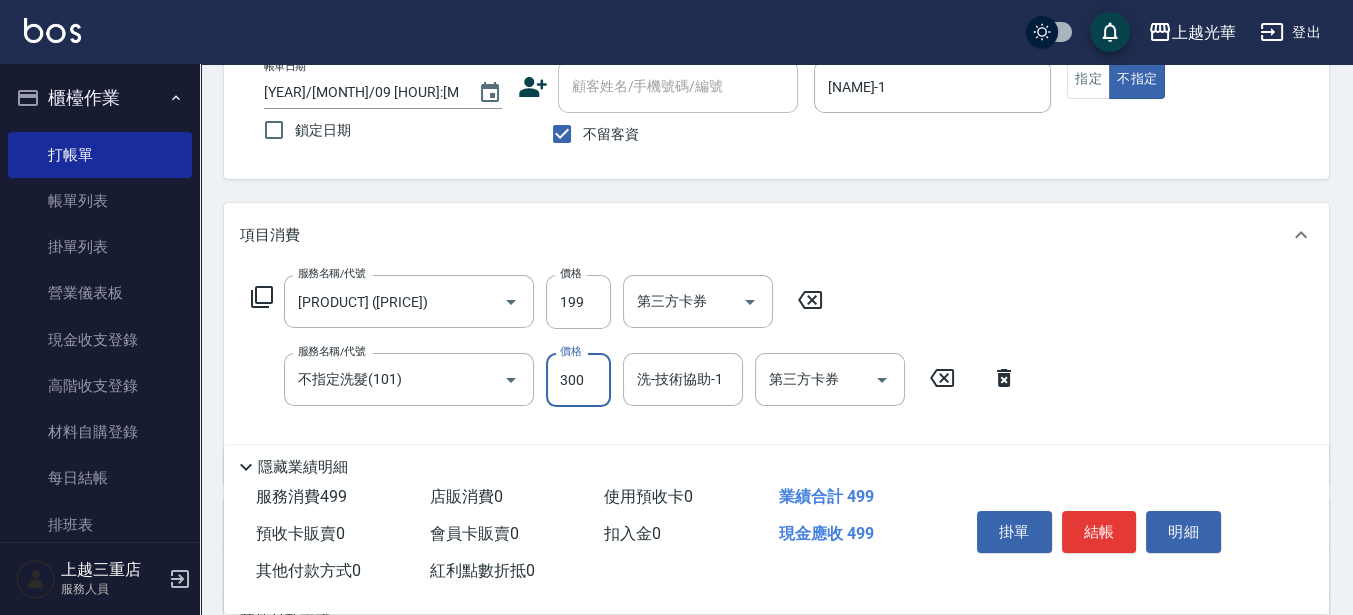 type on "300" 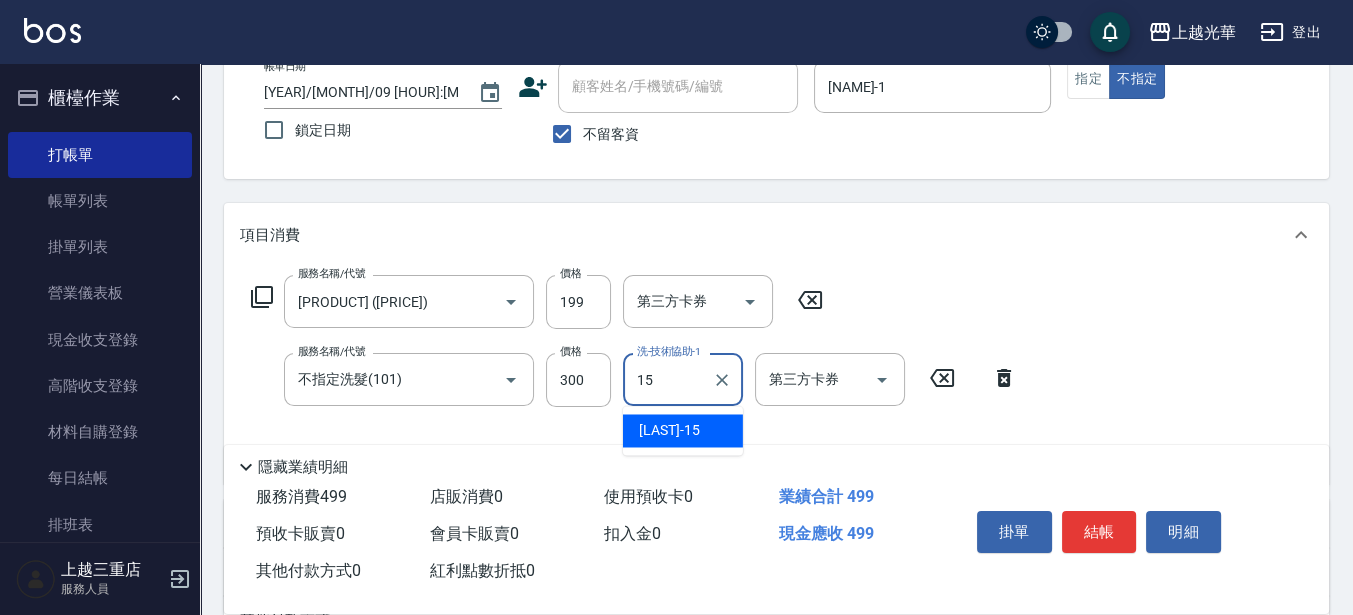 type on "[LAST]-15" 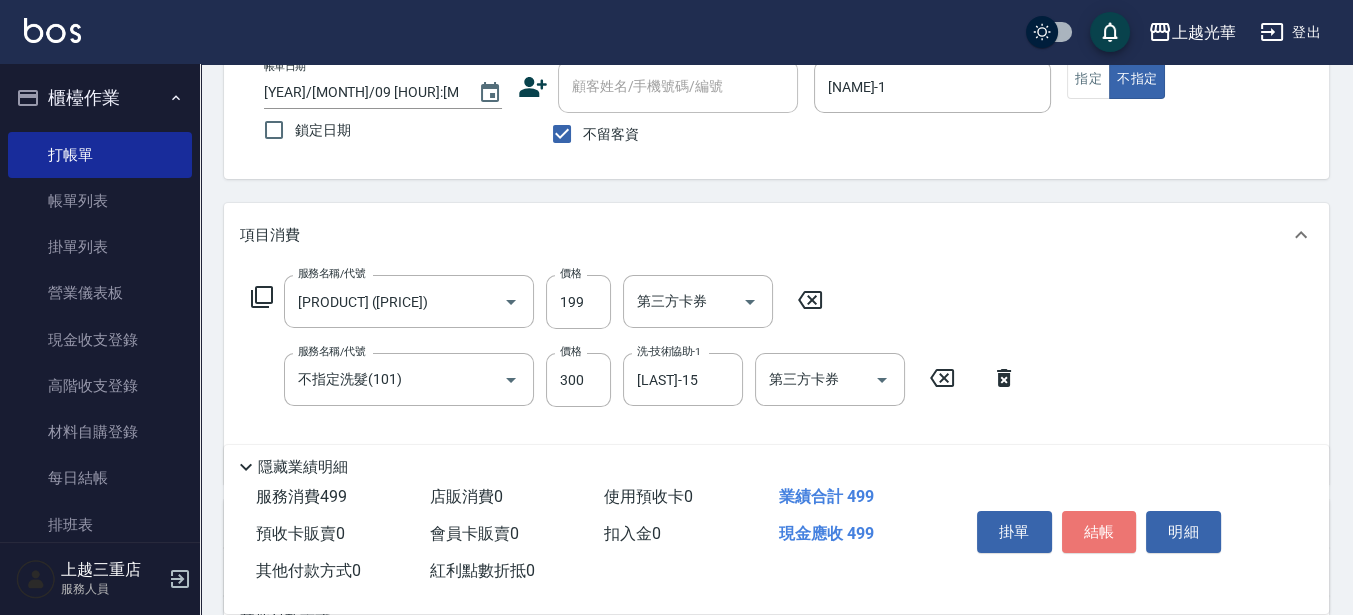 click on "結帳" at bounding box center (1099, 532) 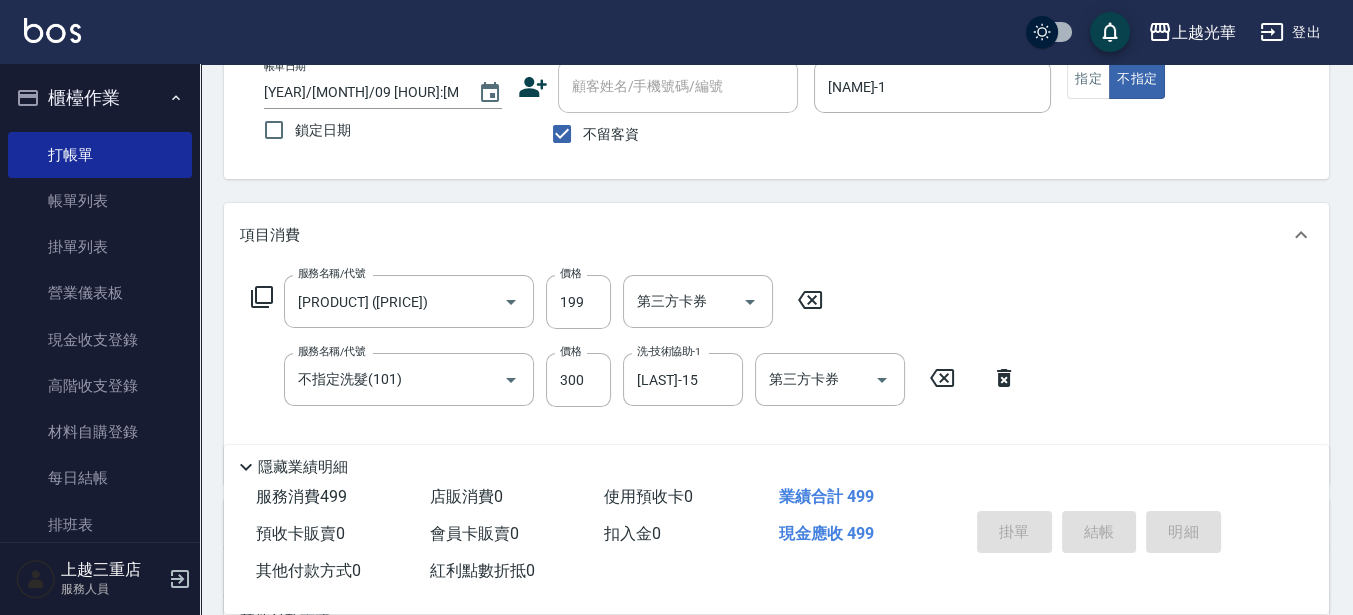 type on "[YEAR]/08/09 [HOUR]:[MINUTE]" 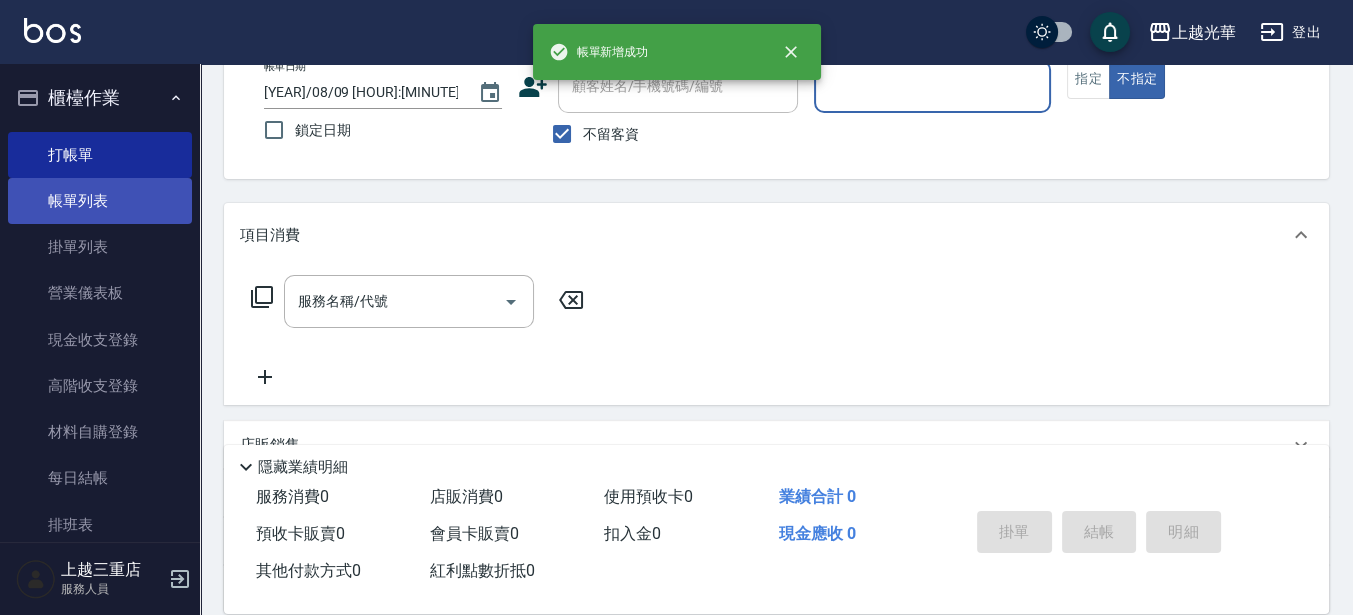 click on "帳單列表" at bounding box center (100, 201) 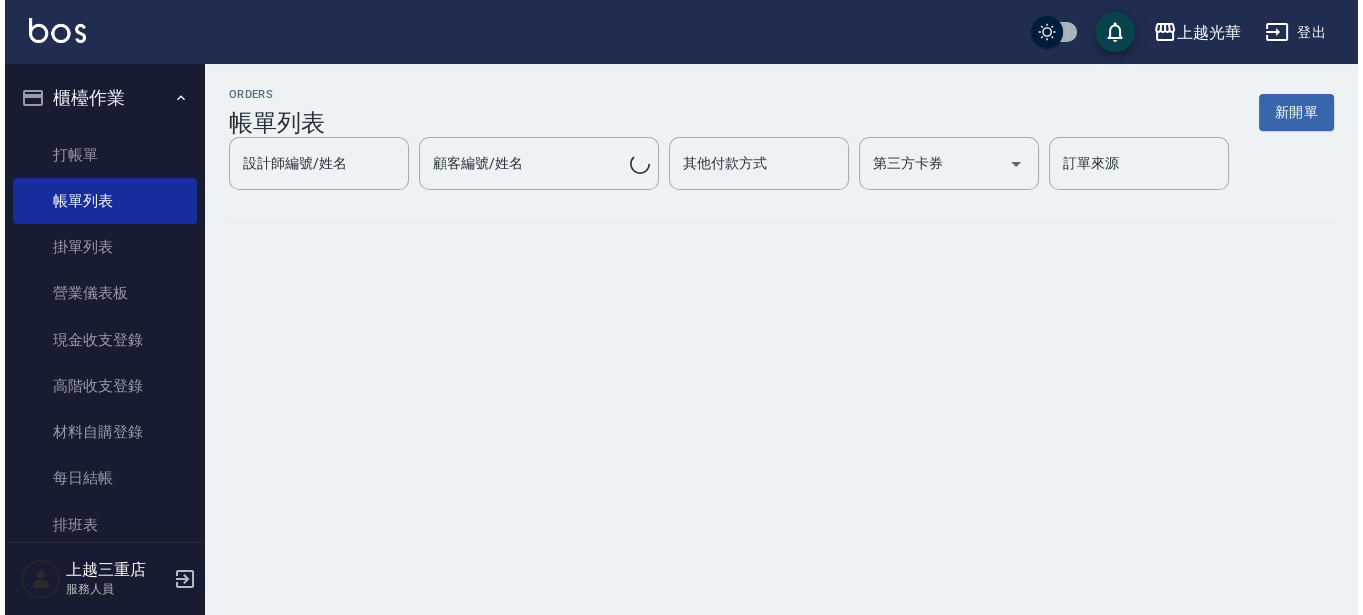 scroll, scrollTop: 0, scrollLeft: 0, axis: both 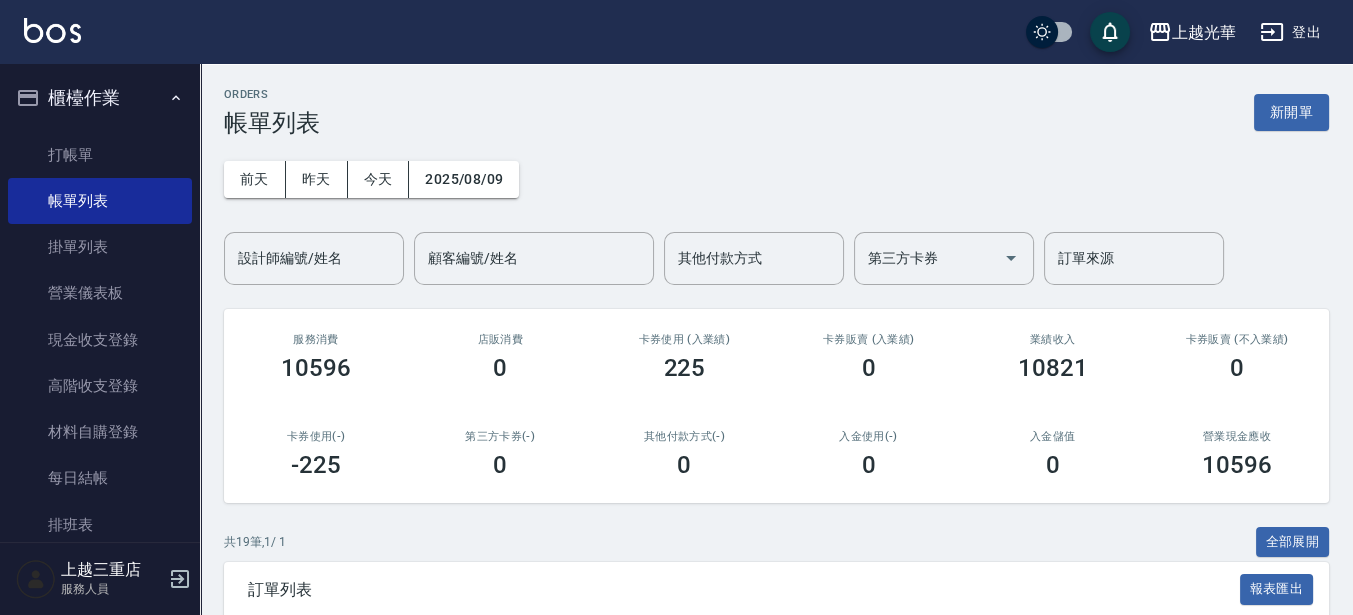 click on "前天 昨天 今天 2025/08/09 設計師編號/姓名 設計師編號/姓名 顧客編號/姓名 顧客編號/姓名 其他付款方式 其他付款方式 第三方卡券 第三方卡券 訂單來源 訂單來源" at bounding box center (776, 211) 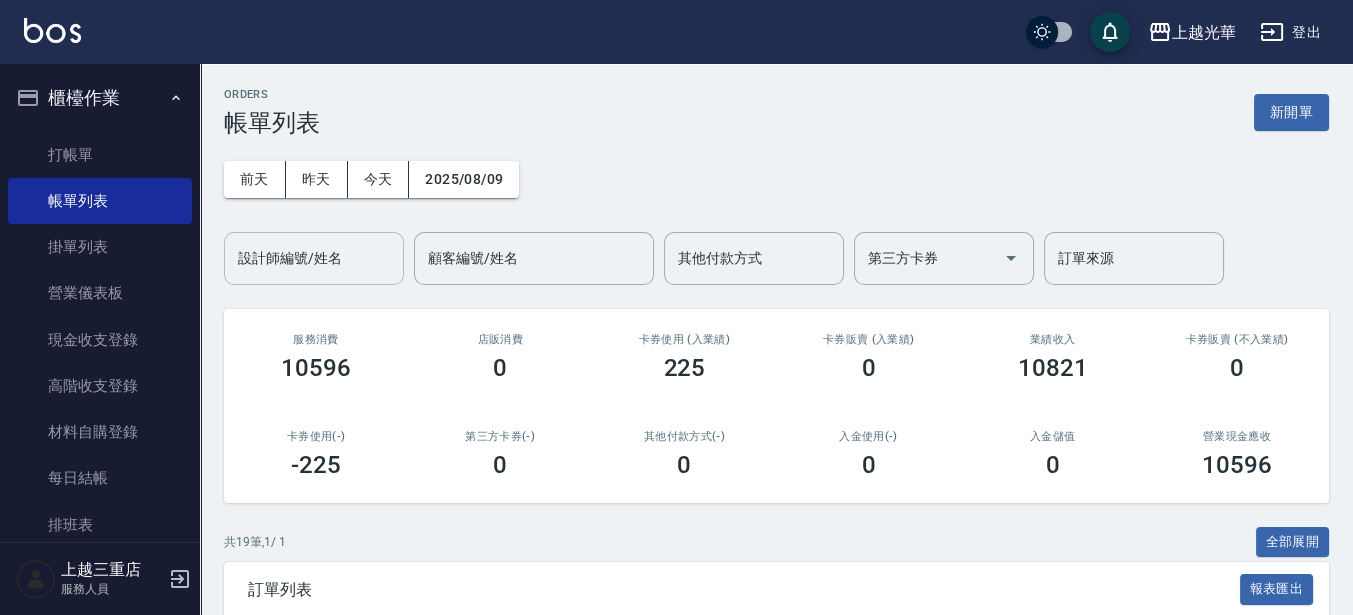 click on "設計師編號/姓名" at bounding box center [314, 258] 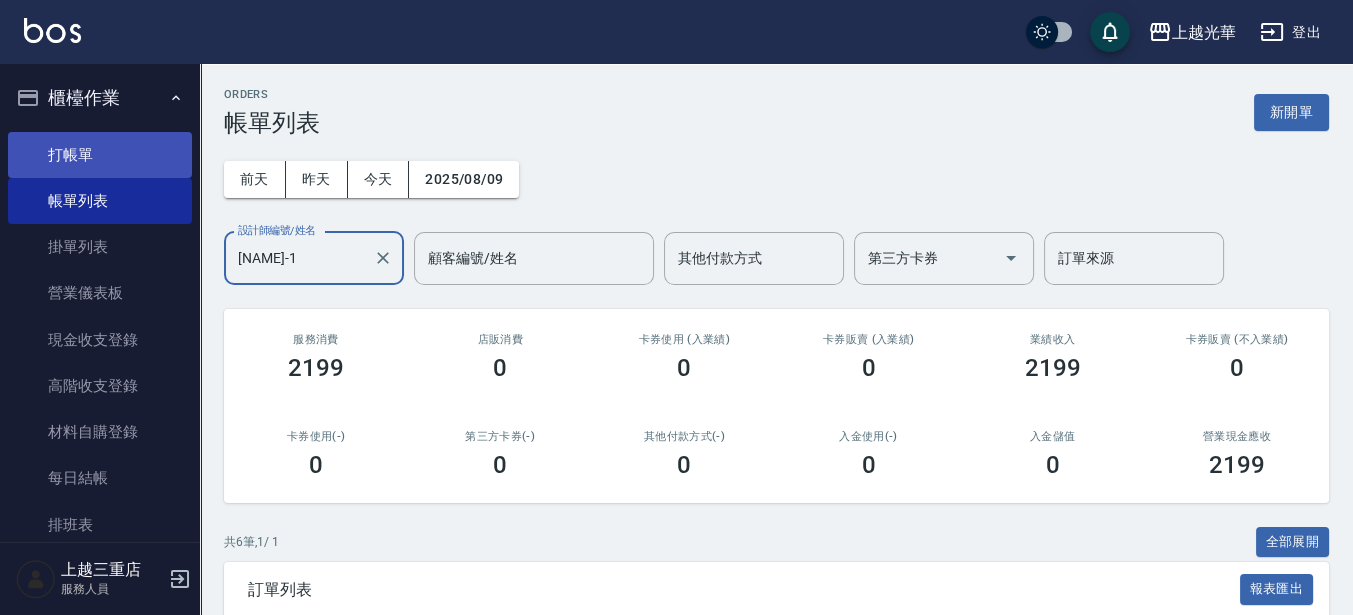 type on "[NAME]-1" 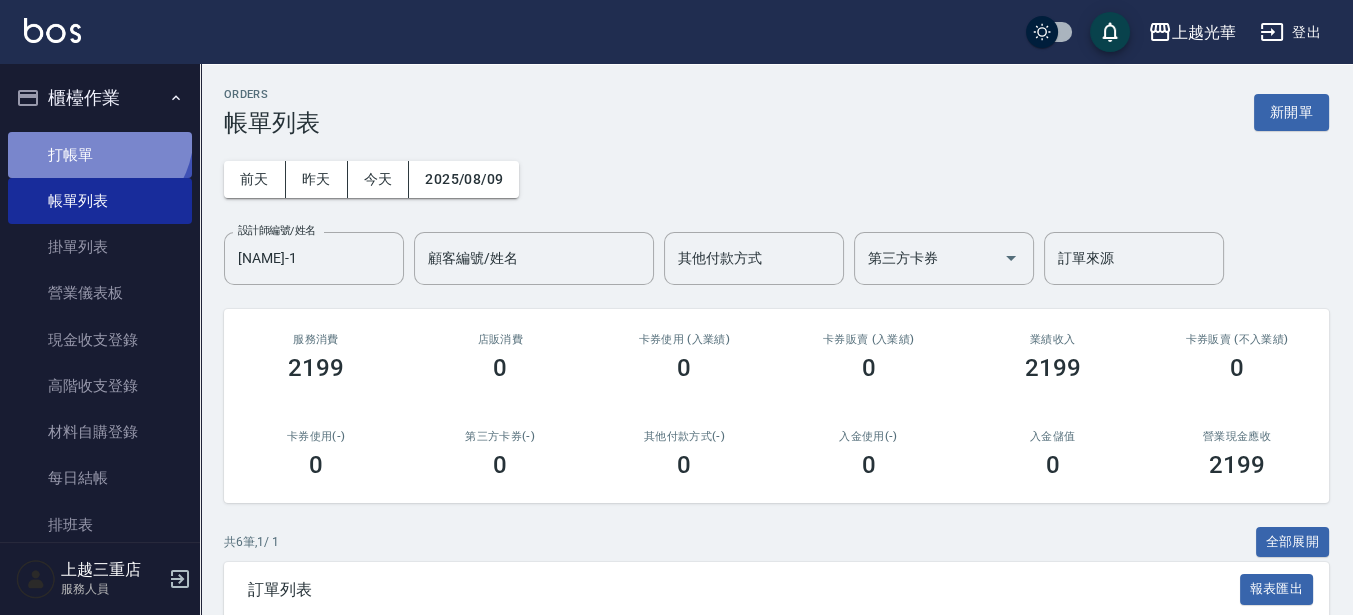 click on "打帳單" at bounding box center (100, 155) 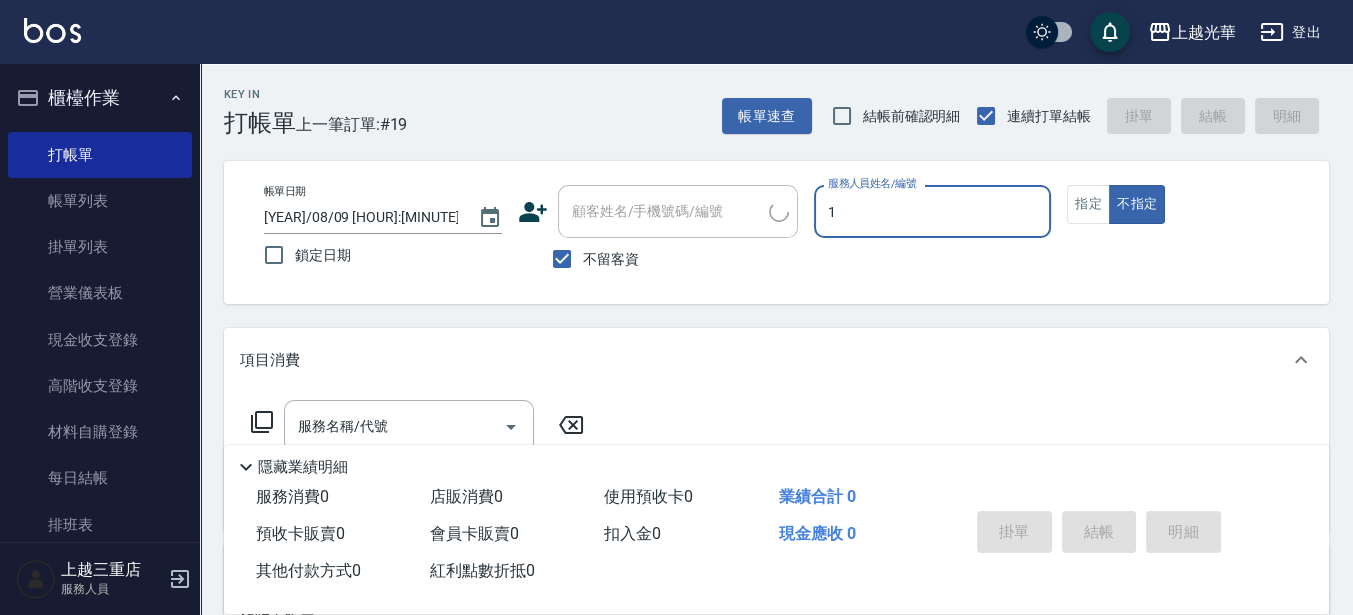type on "1" 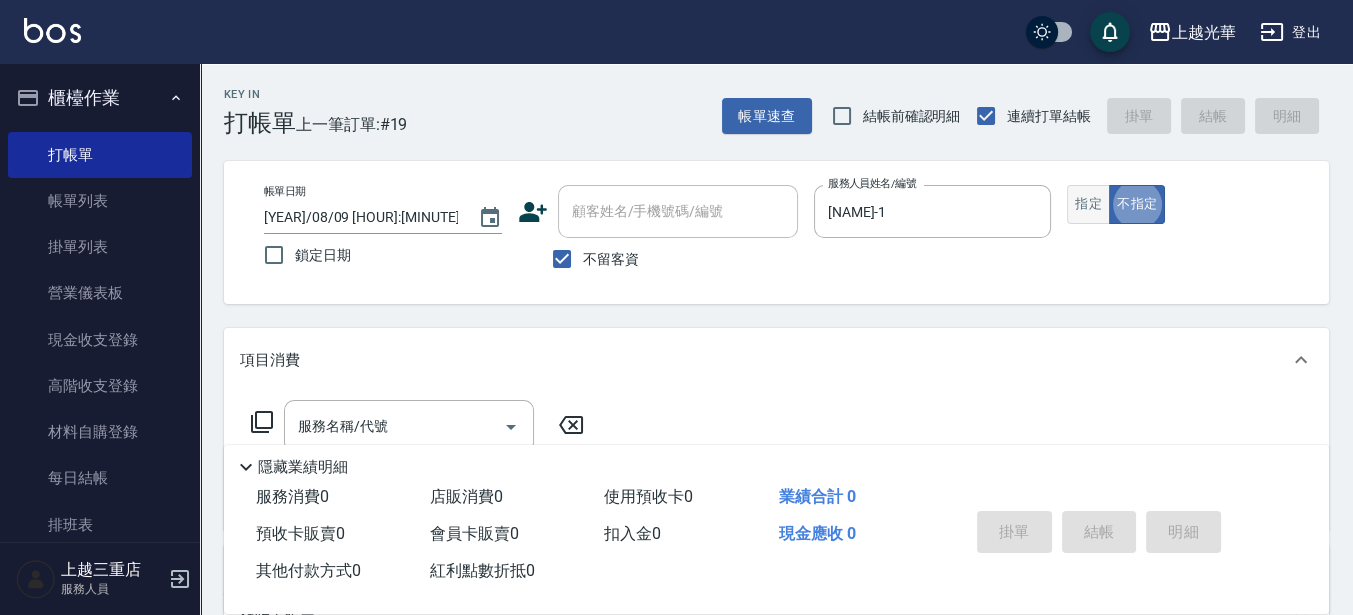 click on "指定" at bounding box center [1088, 204] 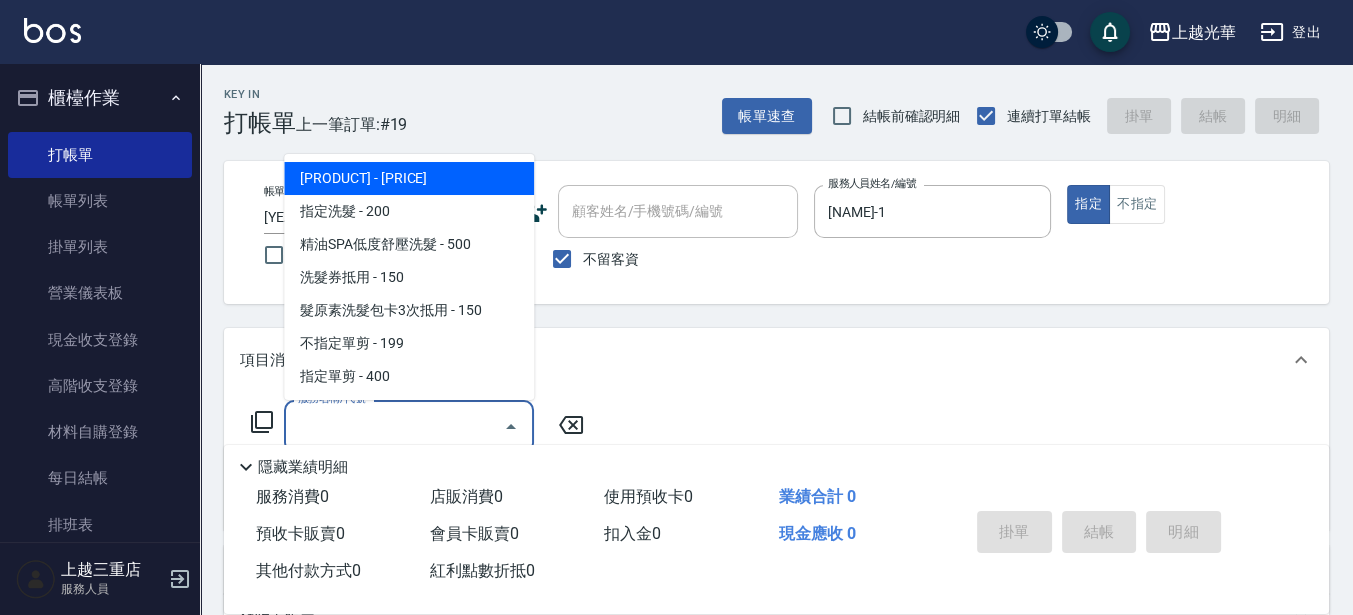 click on "服務名稱/代號" at bounding box center (394, 426) 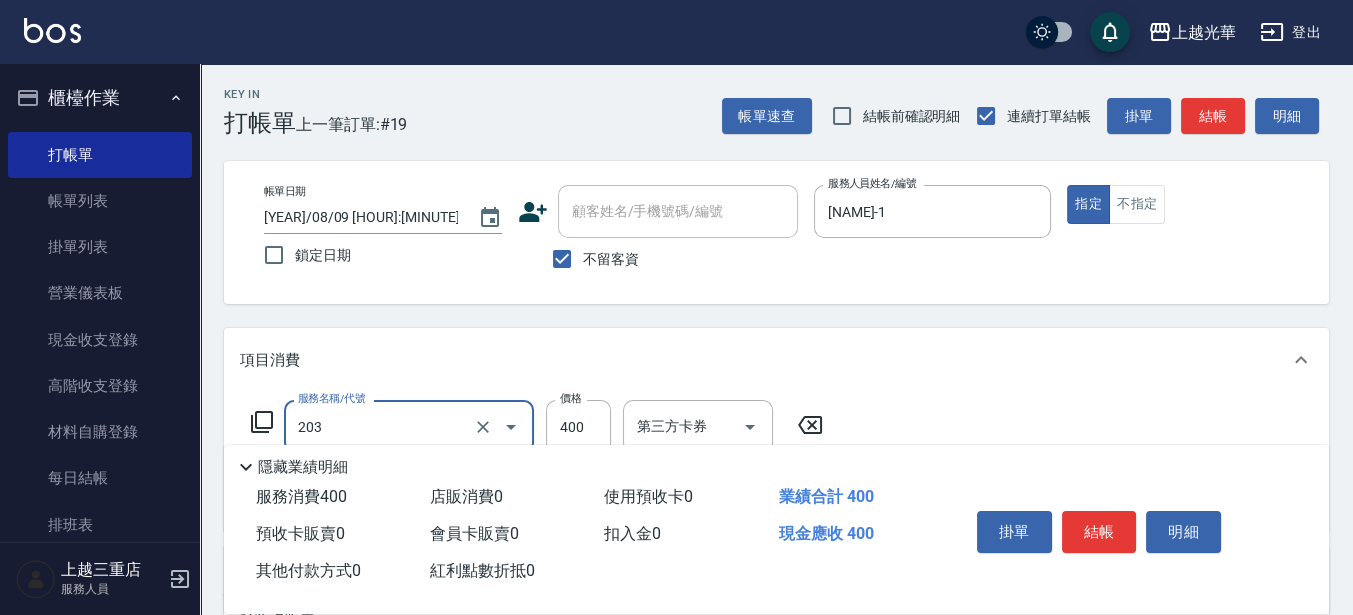 type on "指定單剪(203)" 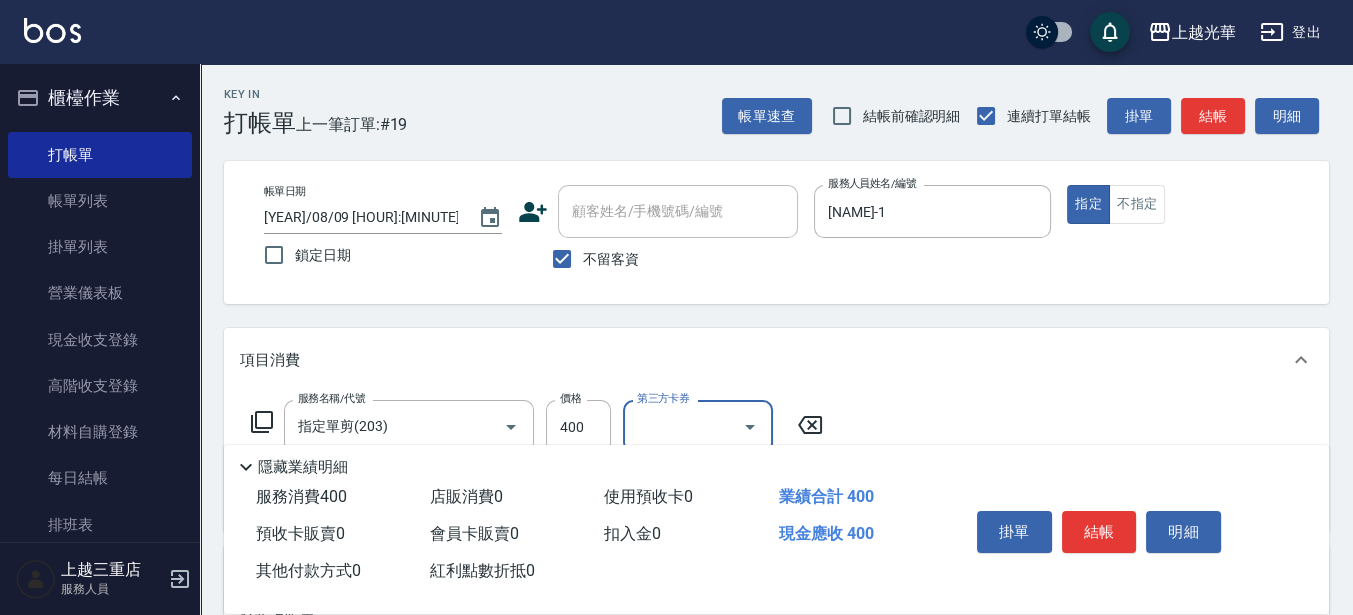drag, startPoint x: 586, startPoint y: 426, endPoint x: 784, endPoint y: 443, distance: 198.72845 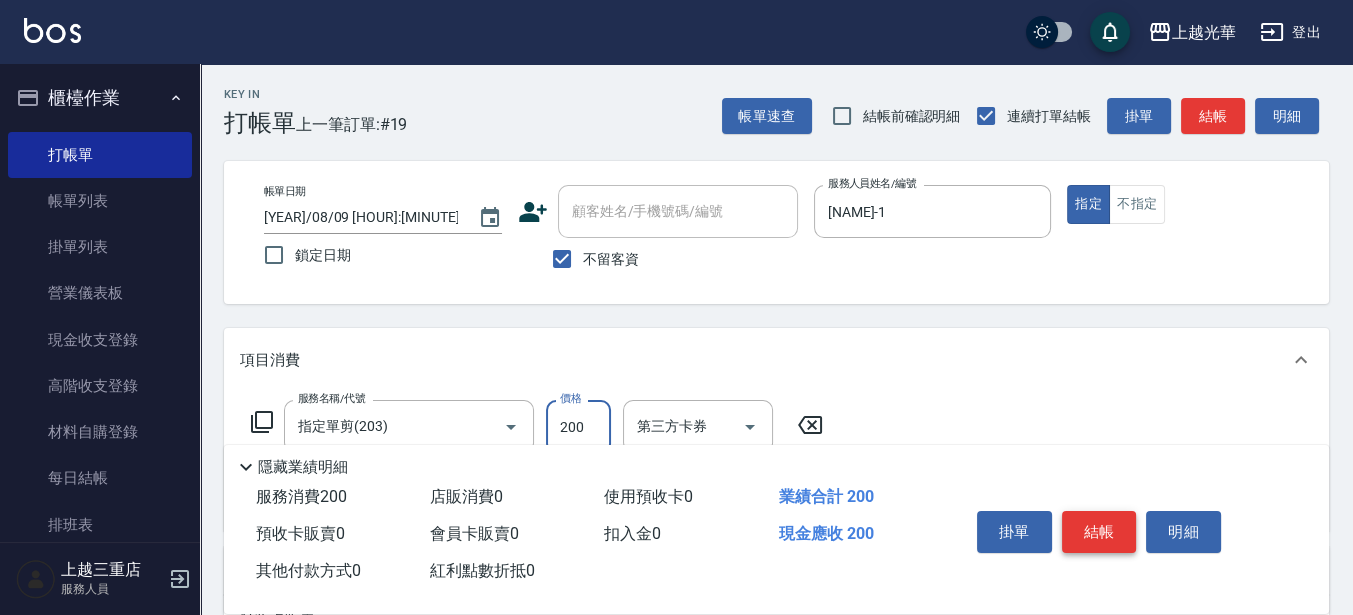 type on "200" 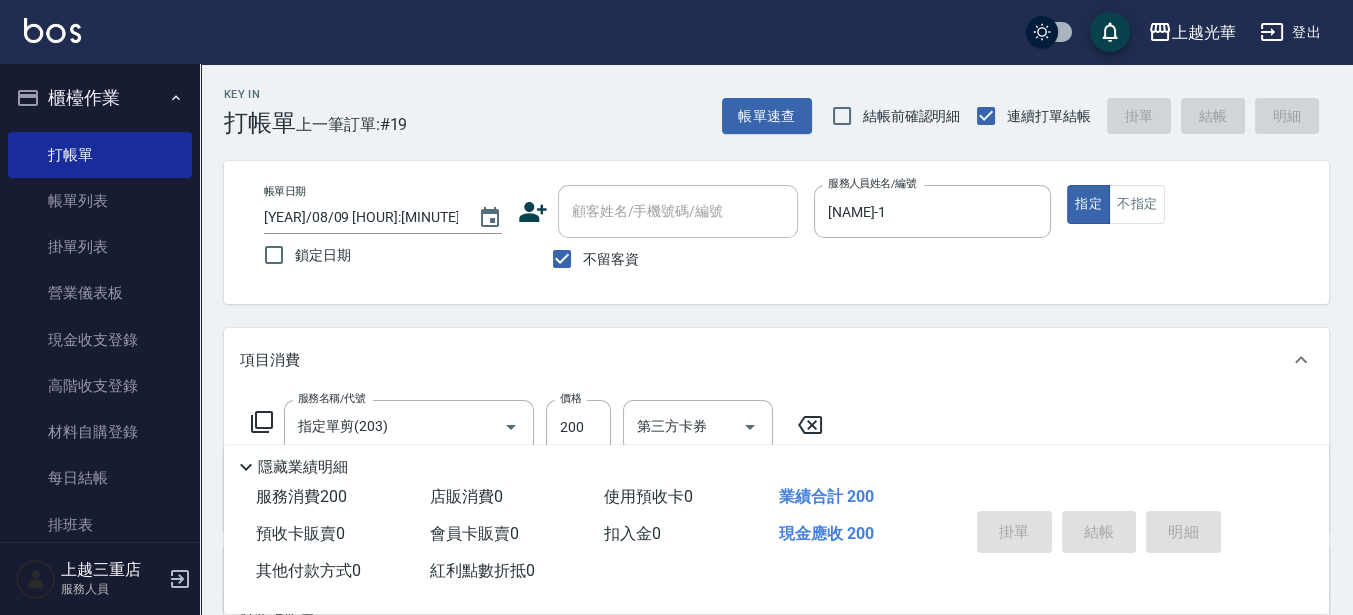 type 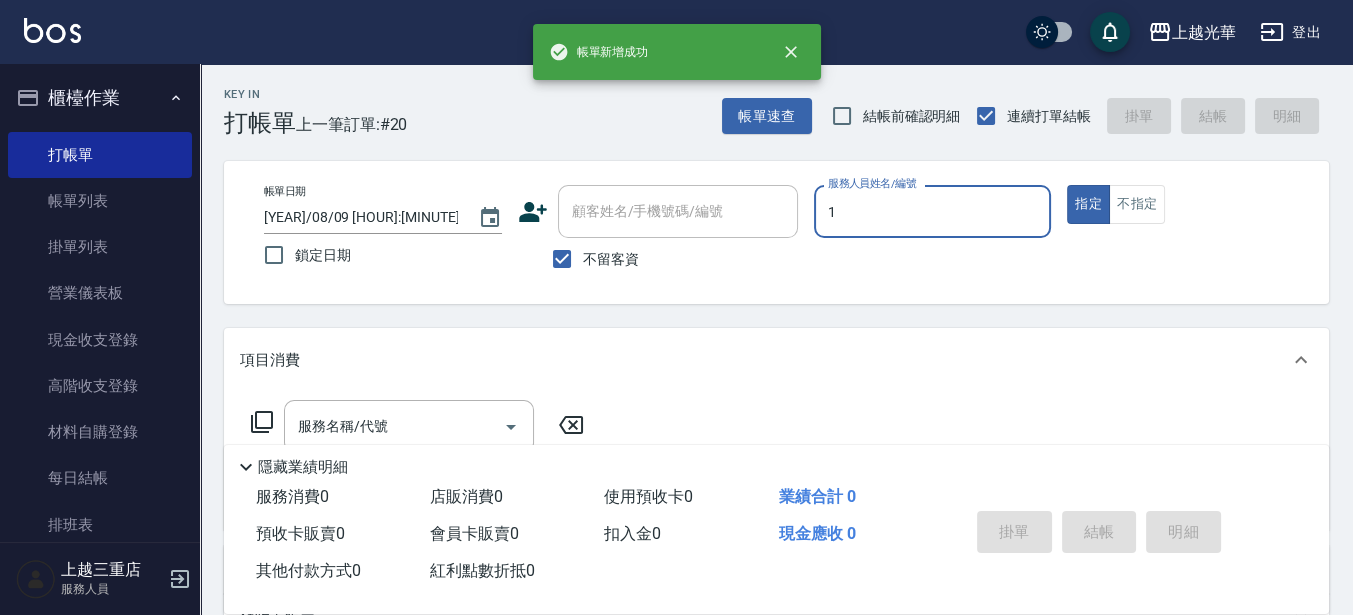 type on "1" 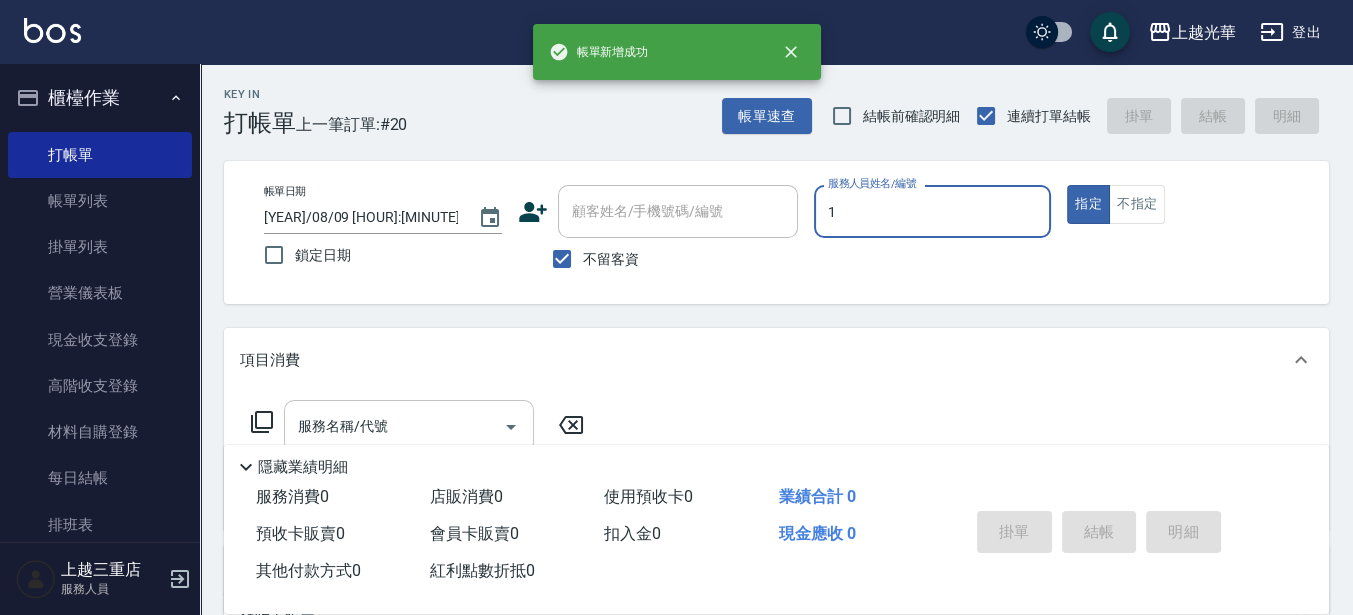 type on "[NAME]-1" 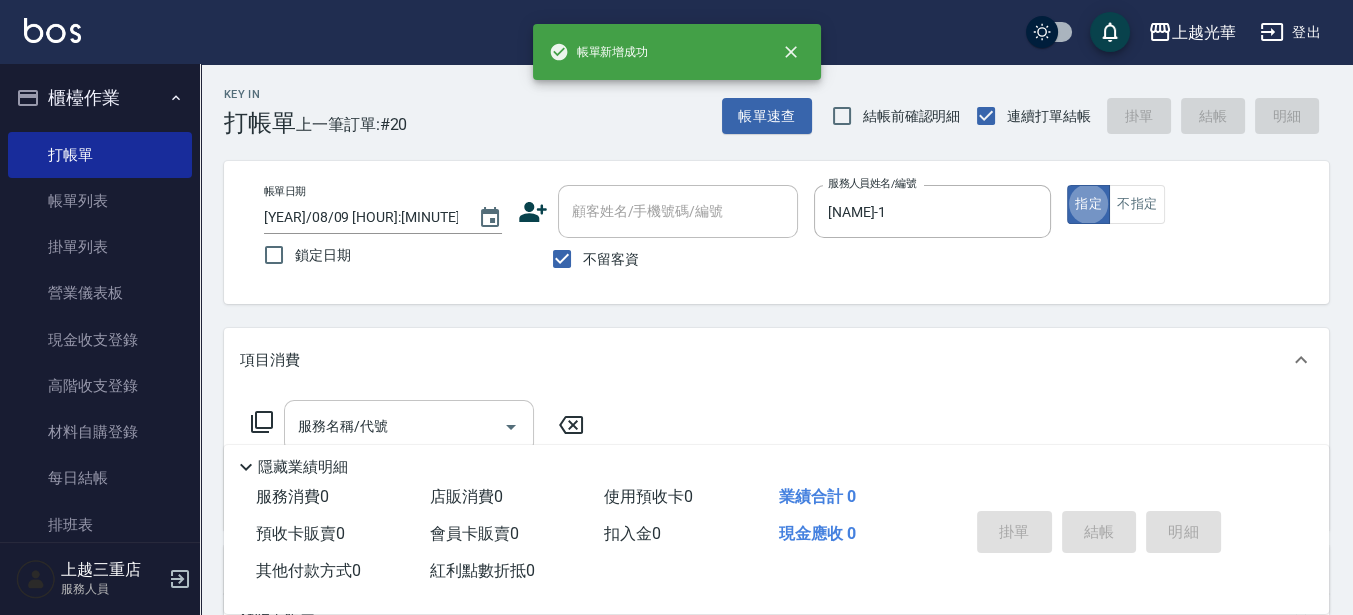 click on "服務名稱/代號" at bounding box center [394, 426] 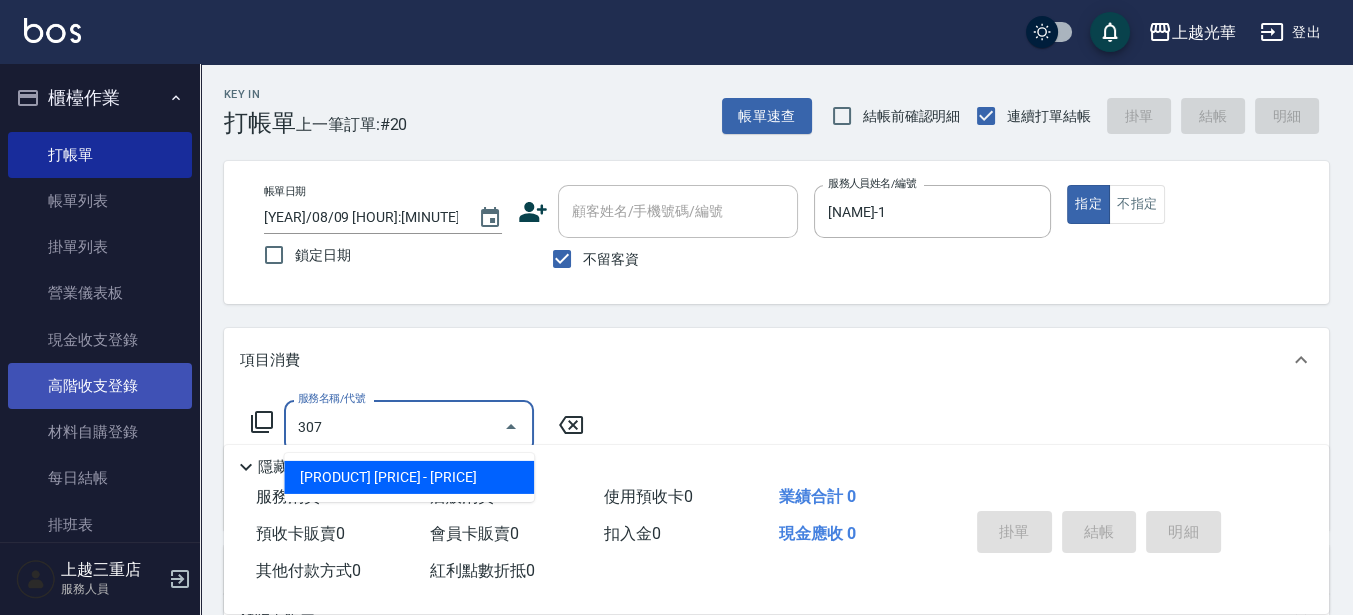 drag, startPoint x: 372, startPoint y: 414, endPoint x: 16, endPoint y: 386, distance: 357.09943 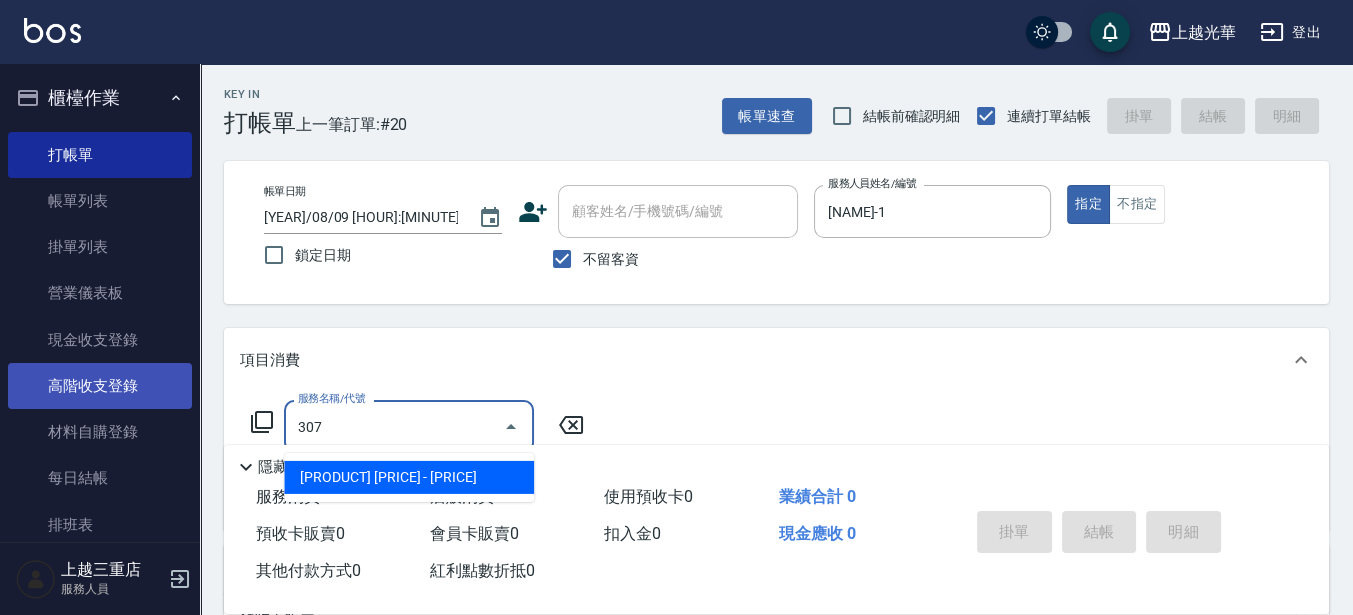 click on "上越光華 登出 櫃檯作業 打帳單 帳單列表 掛單列表 營業儀表板 現金收支登錄 高階收支登錄 材料自購登錄 每日結帳 排班表 現場電腦打卡 預約管理 預約管理 單日預約紀錄 單週預約紀錄 報表及分析 報表目錄 店家日報表 互助日報表 互助排行榜 互助點數明細 互助業績報表 全店業績分析表 設計師日報表 設計師業績分析表 設計師業績月報表 設計師排行榜 商品銷售排行榜 商品消耗明細 店販抽成明細 顧客入金餘額表 每日非現金明細 每日收支明細 收支分類明細表 客戶管理 客戶列表 卡券管理 入金管理 員工及薪資 員工列表 全店打卡記錄 上越三重店 服務人員 Key In 打帳單 上一筆訂單:#20 帳單速查 結帳前確認明細 連續打單結帳 掛單 結帳 明細 帳單日期 [YEAR]/08/09 [HOUR]:[MINUTE] 鎖定日期 顧客姓名/手機號碼/編號 顧客姓名/手機號碼/編號 不留客資 服務人員姓名/編號 [LAST]-1 指定 0" at bounding box center (676, 463) 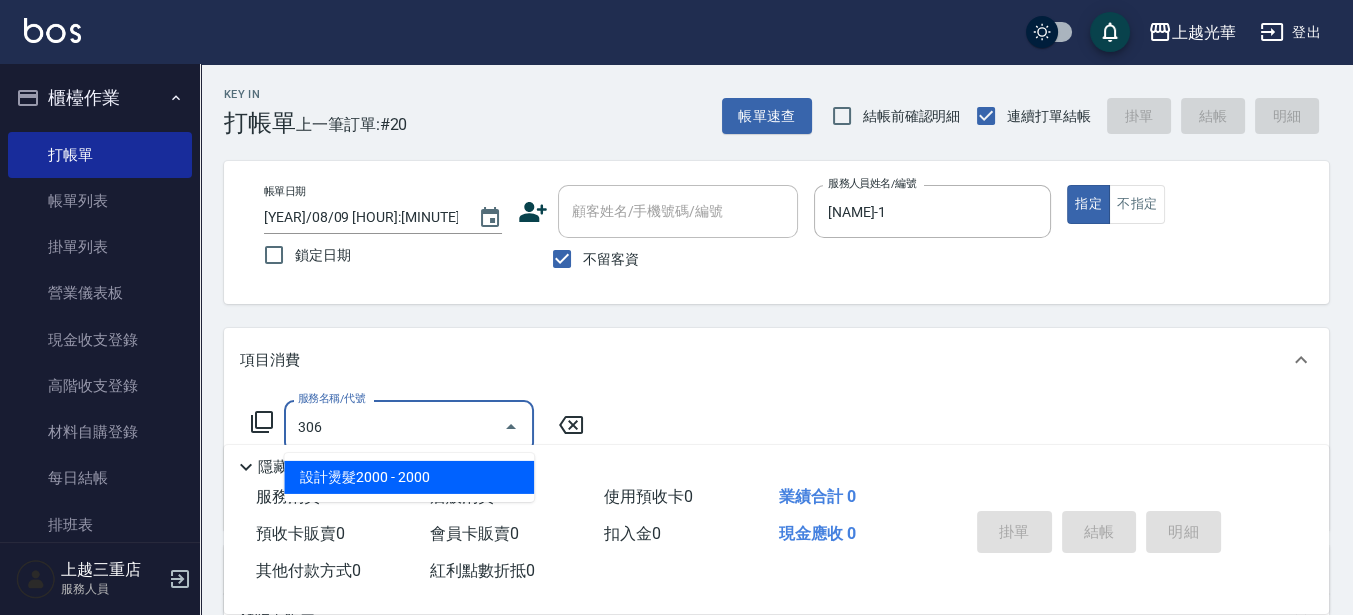 type on "設計燙髮2000(306)" 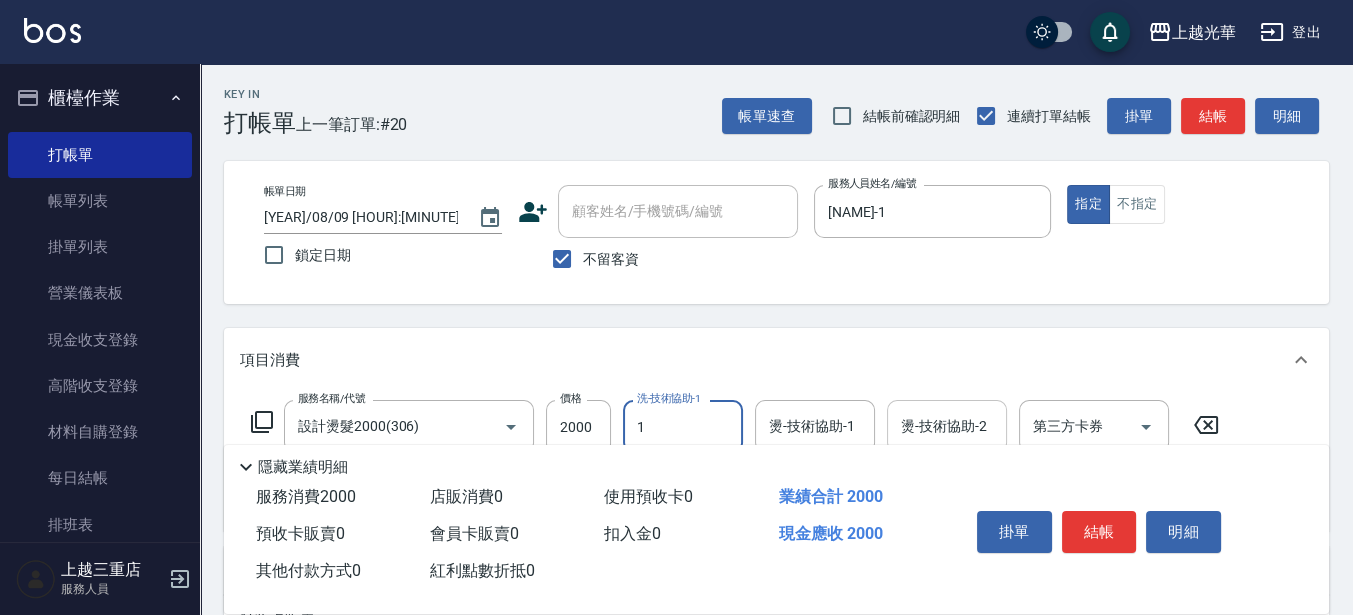 type on "[NAME]-1" 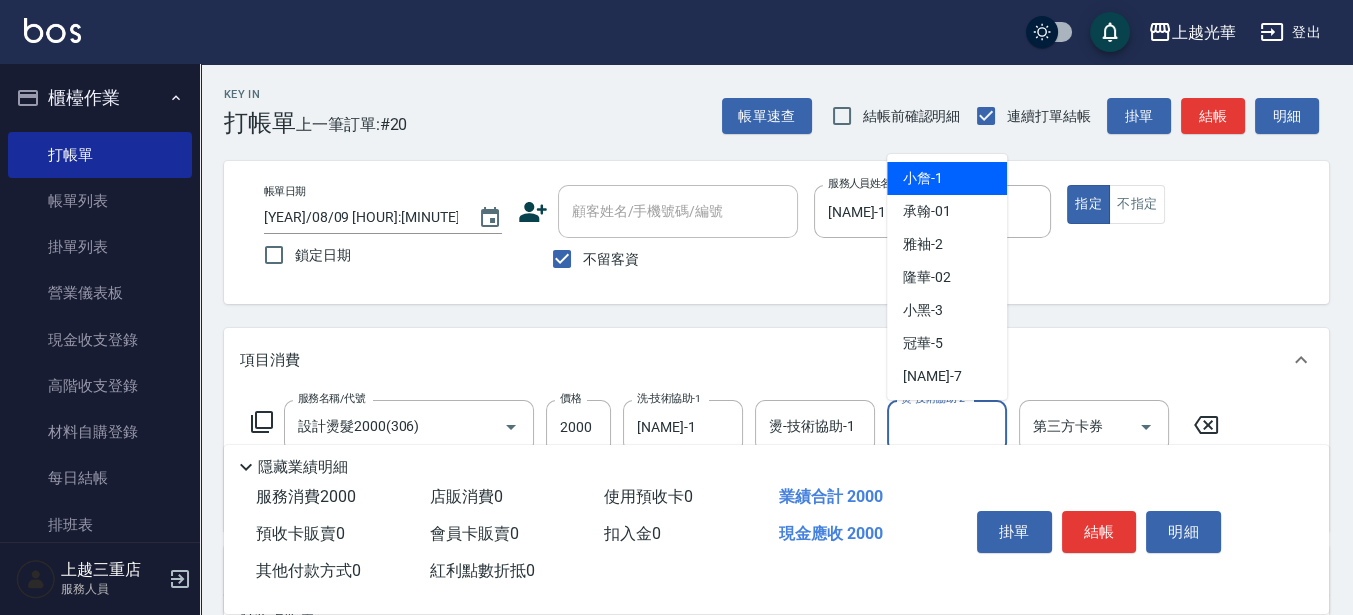 click on "燙-技術協助-2" at bounding box center (947, 426) 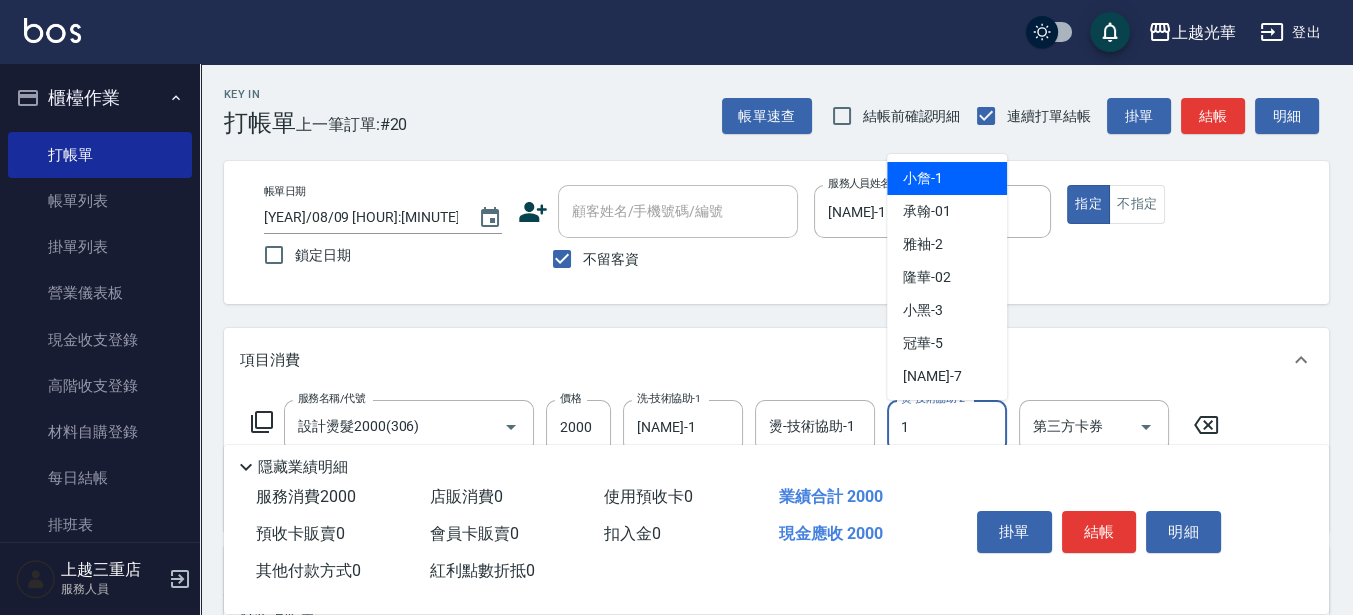 type on "[NAME]-1" 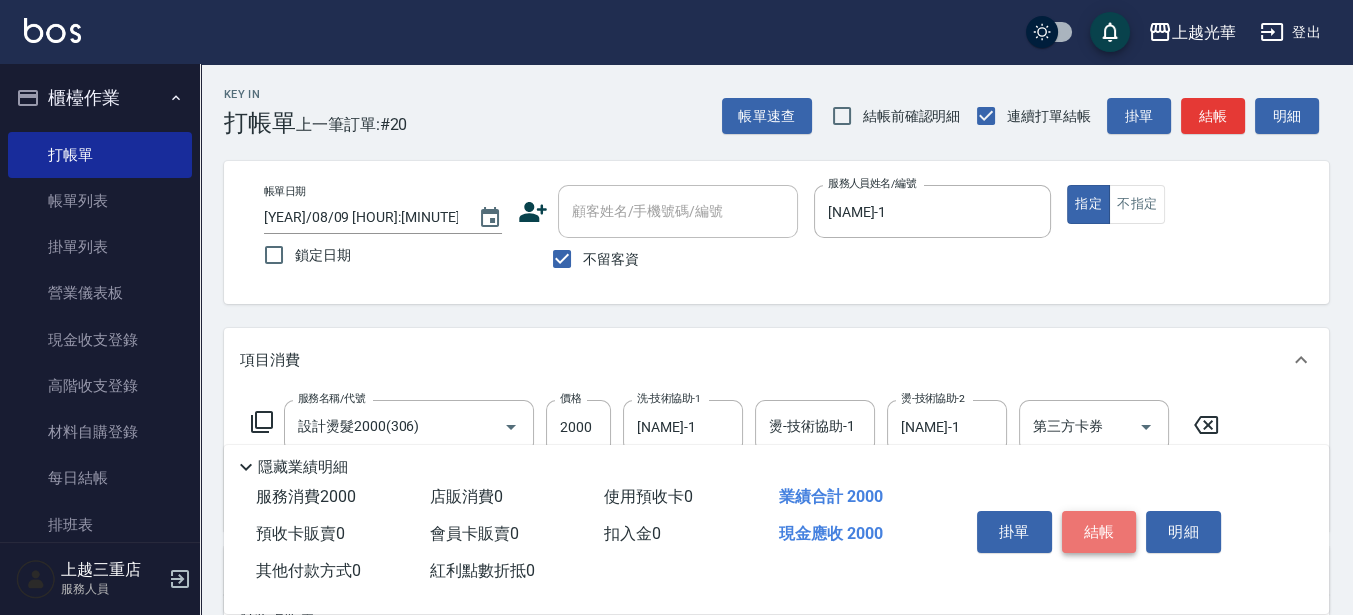 click on "結帳" at bounding box center (1099, 532) 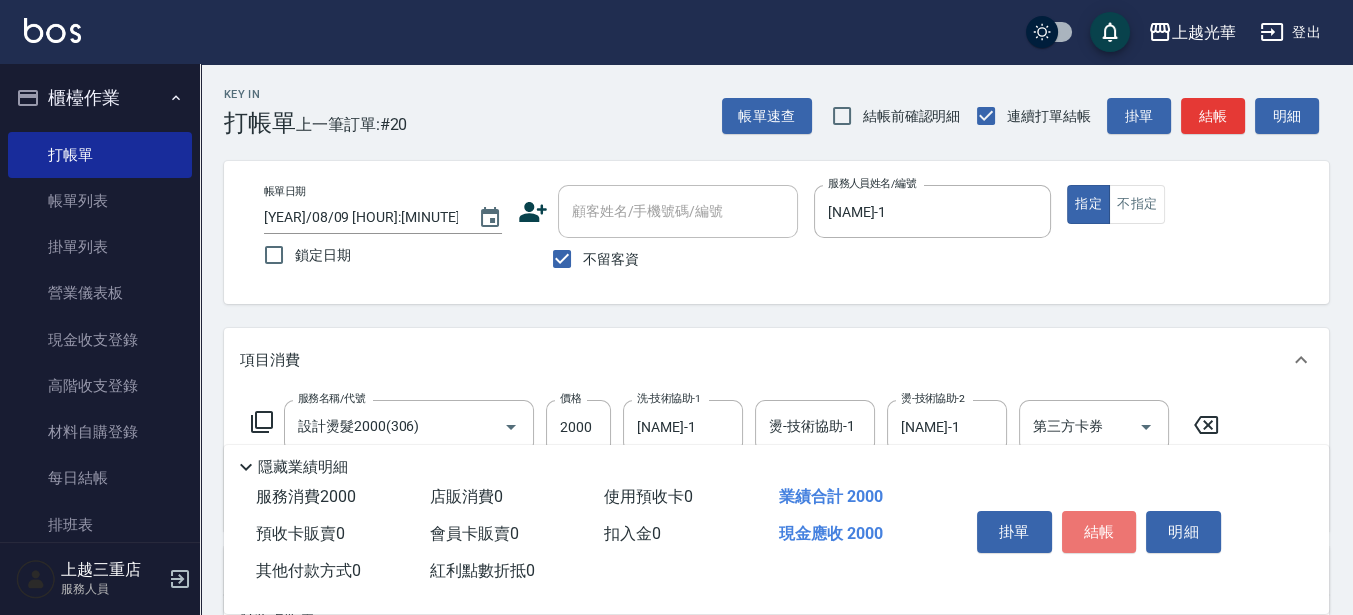 type 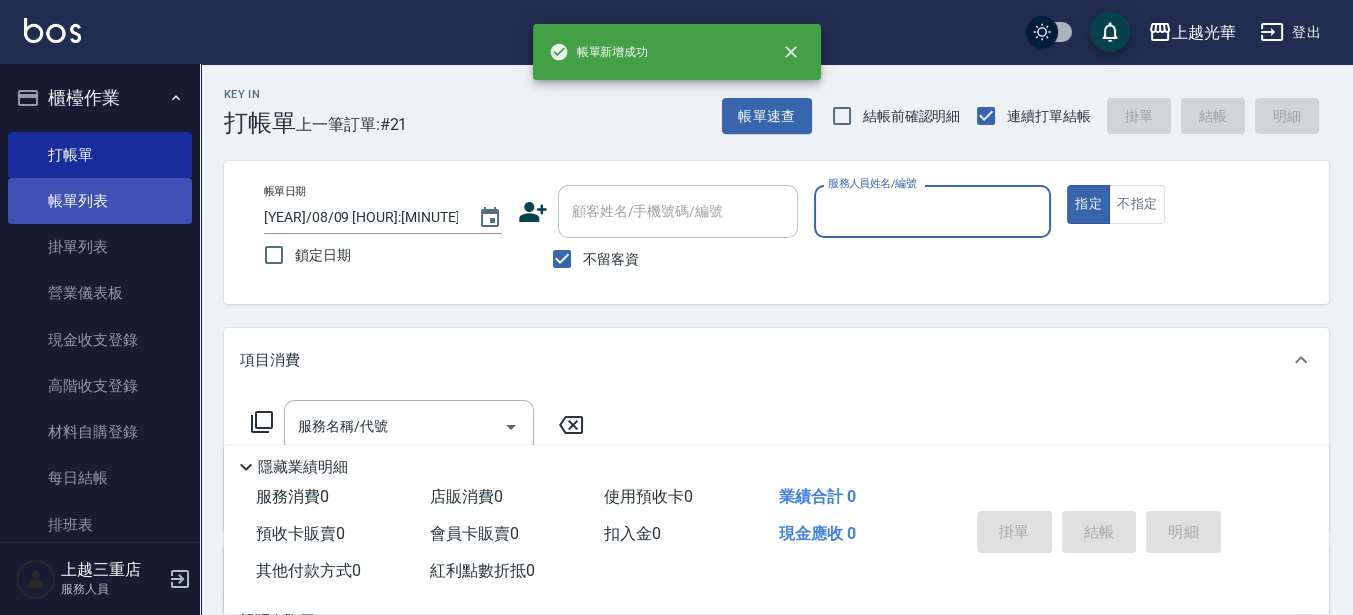 click on "帳單列表" at bounding box center (100, 201) 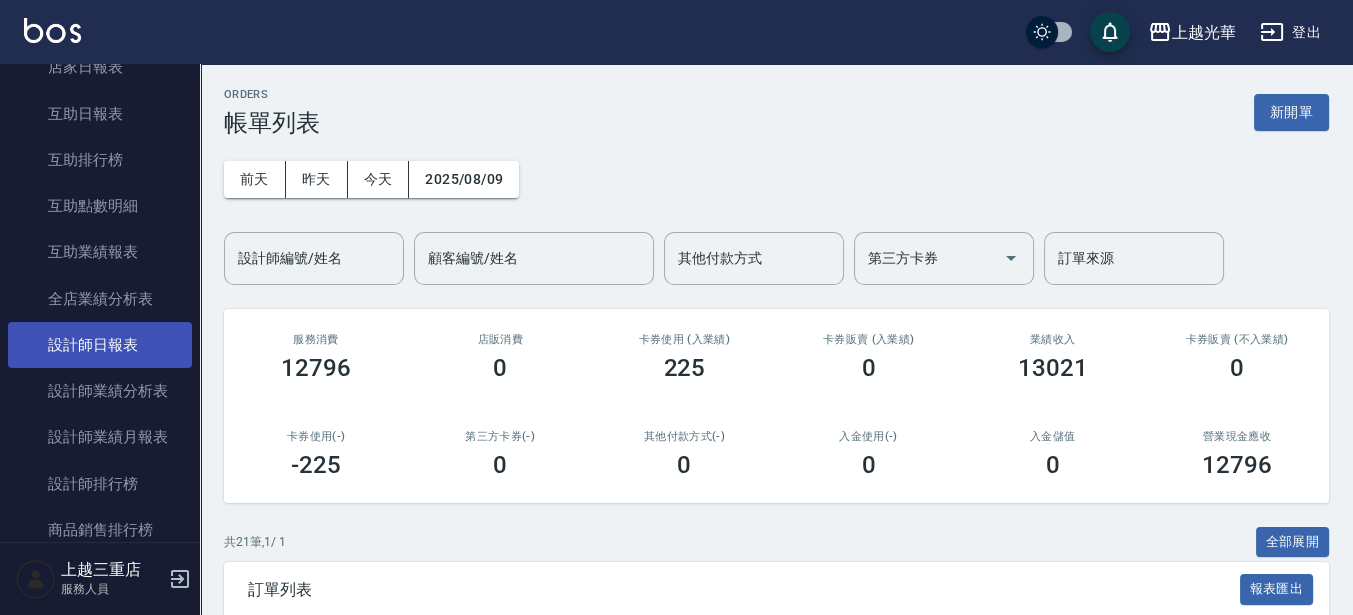 scroll, scrollTop: 750, scrollLeft: 0, axis: vertical 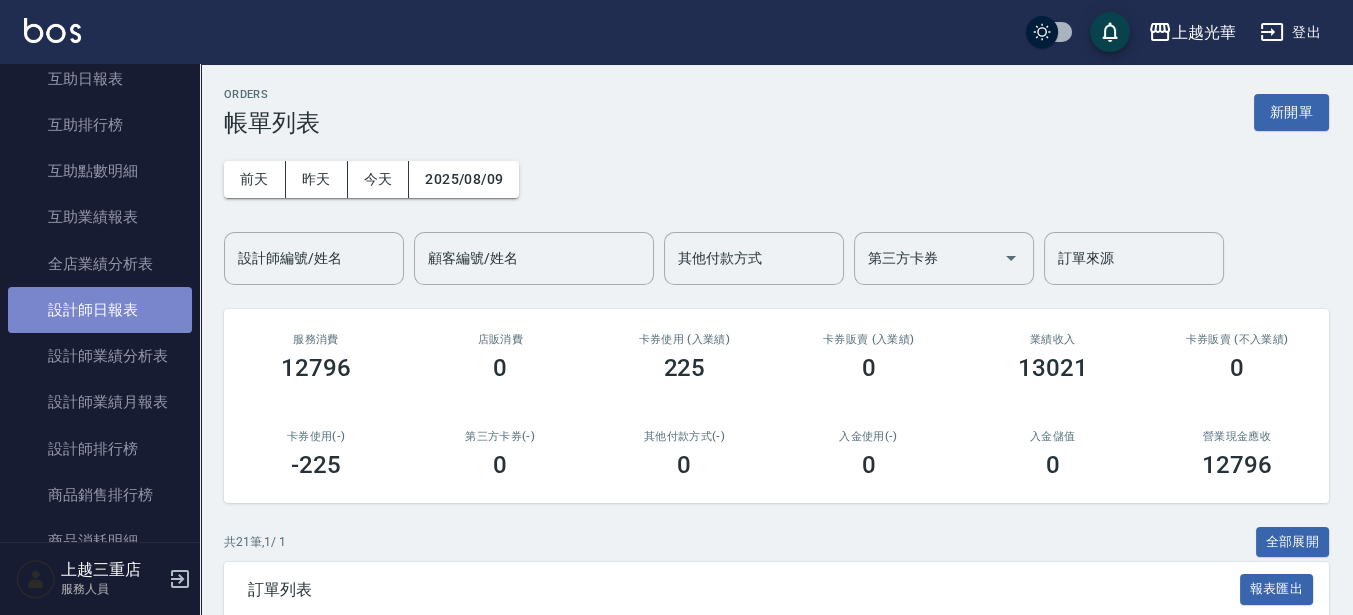 click on "設計師日報表" at bounding box center [100, 310] 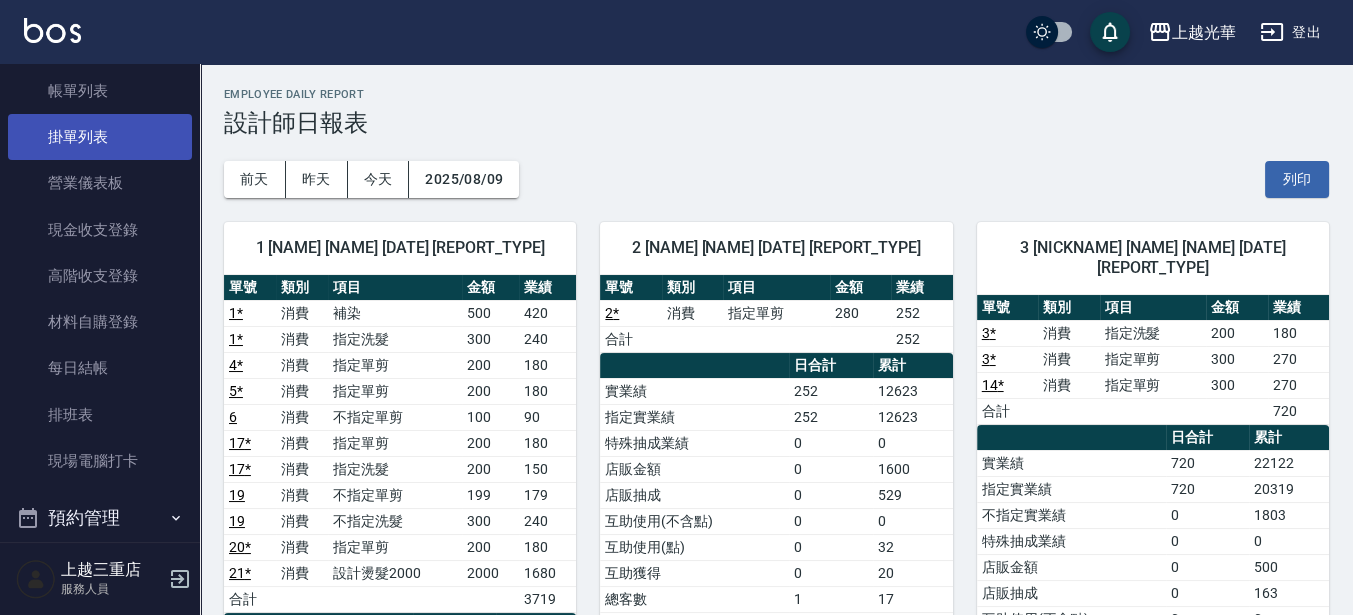 scroll, scrollTop: 0, scrollLeft: 0, axis: both 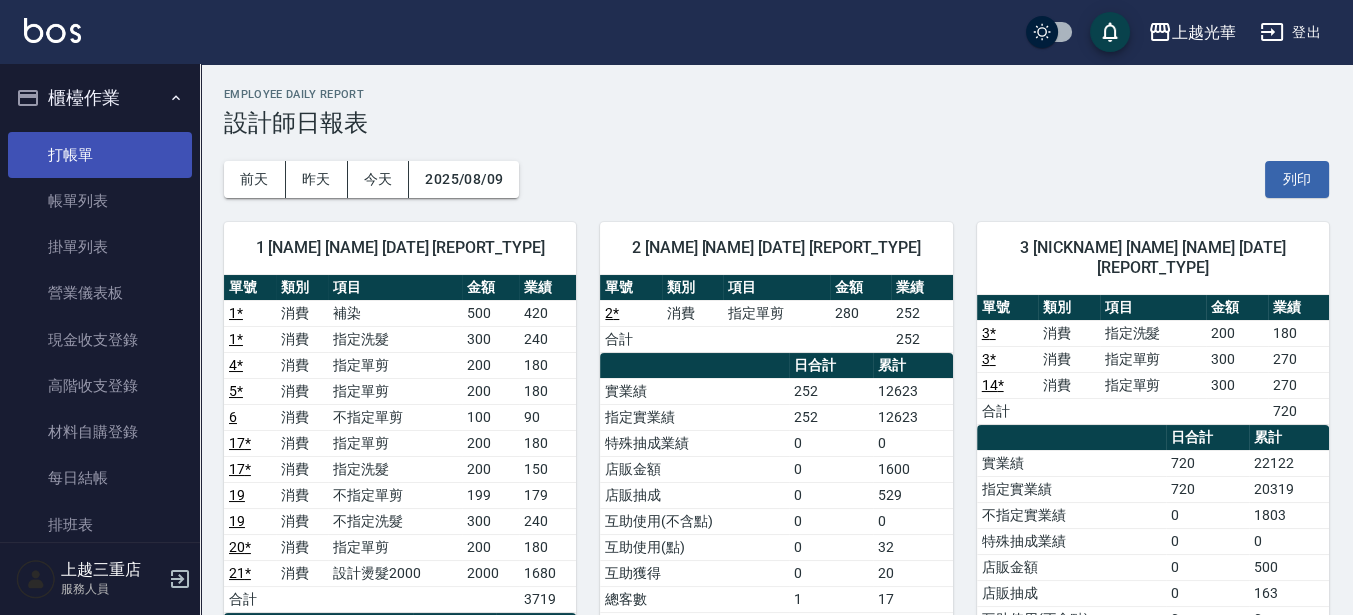 click on "打帳單" at bounding box center [100, 155] 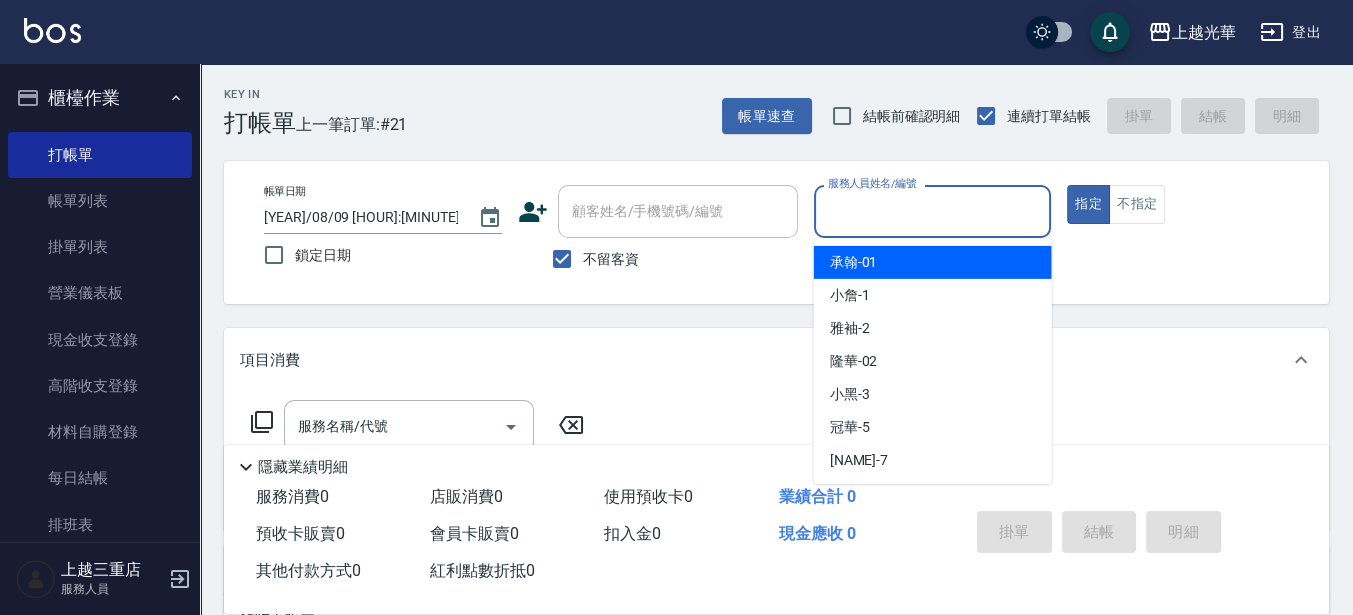 click on "服務人員姓名/編號" at bounding box center (933, 211) 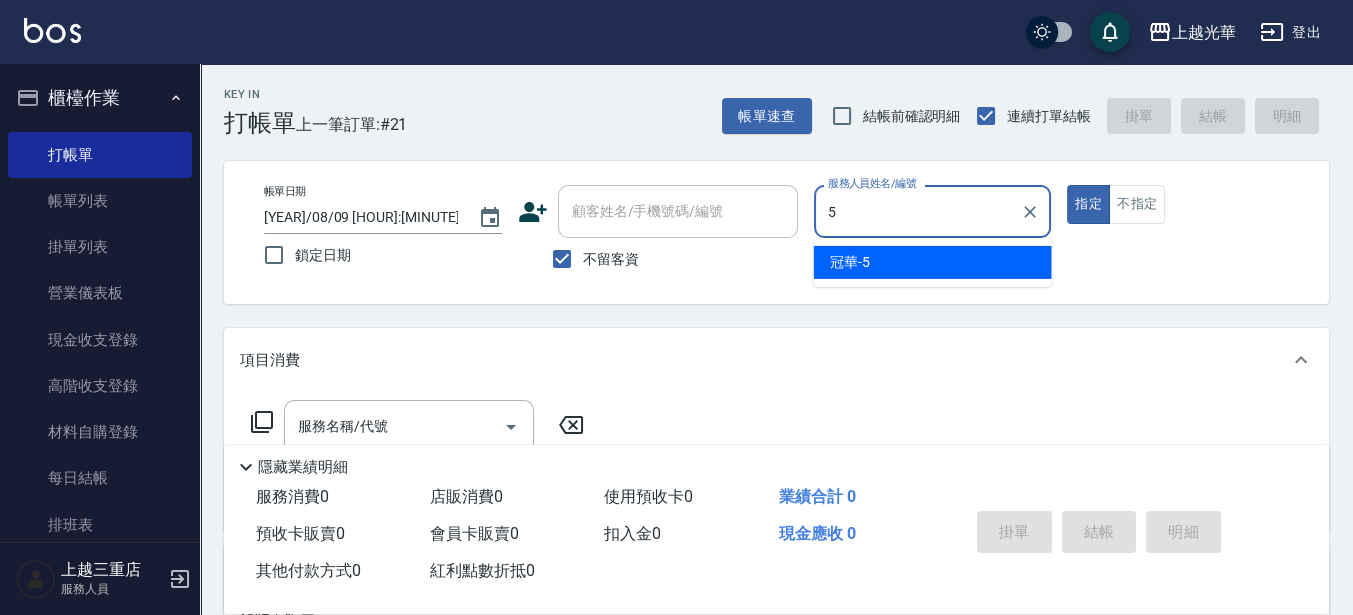 type on "冠華-5" 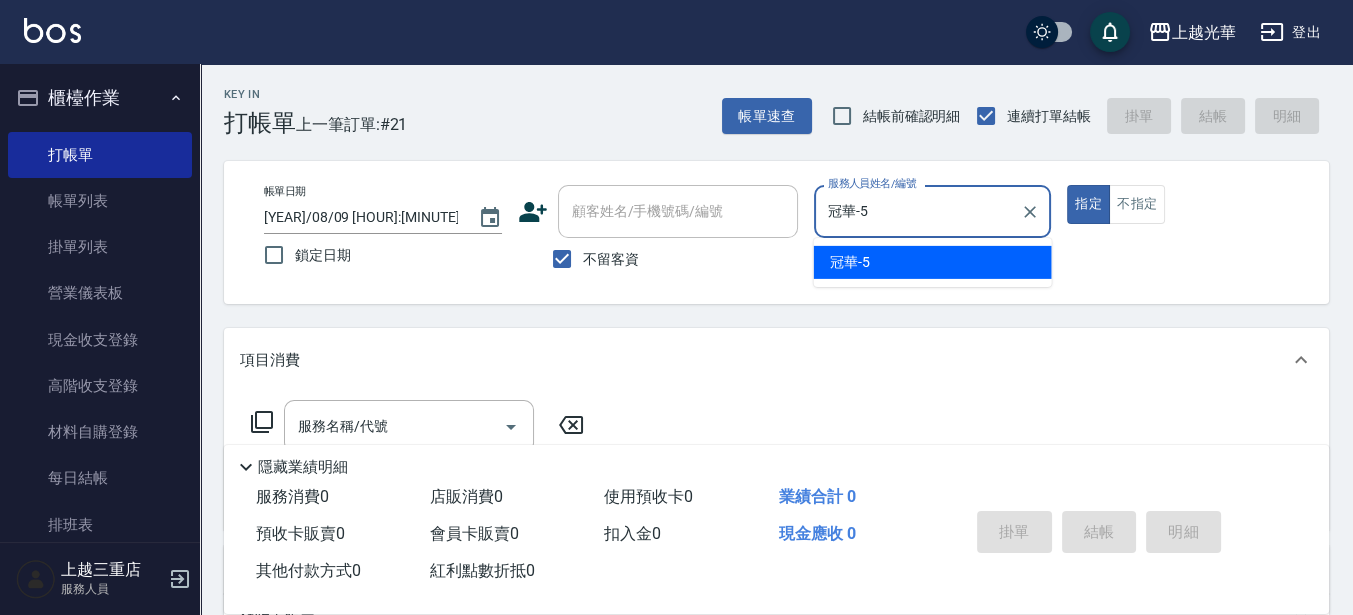 type on "true" 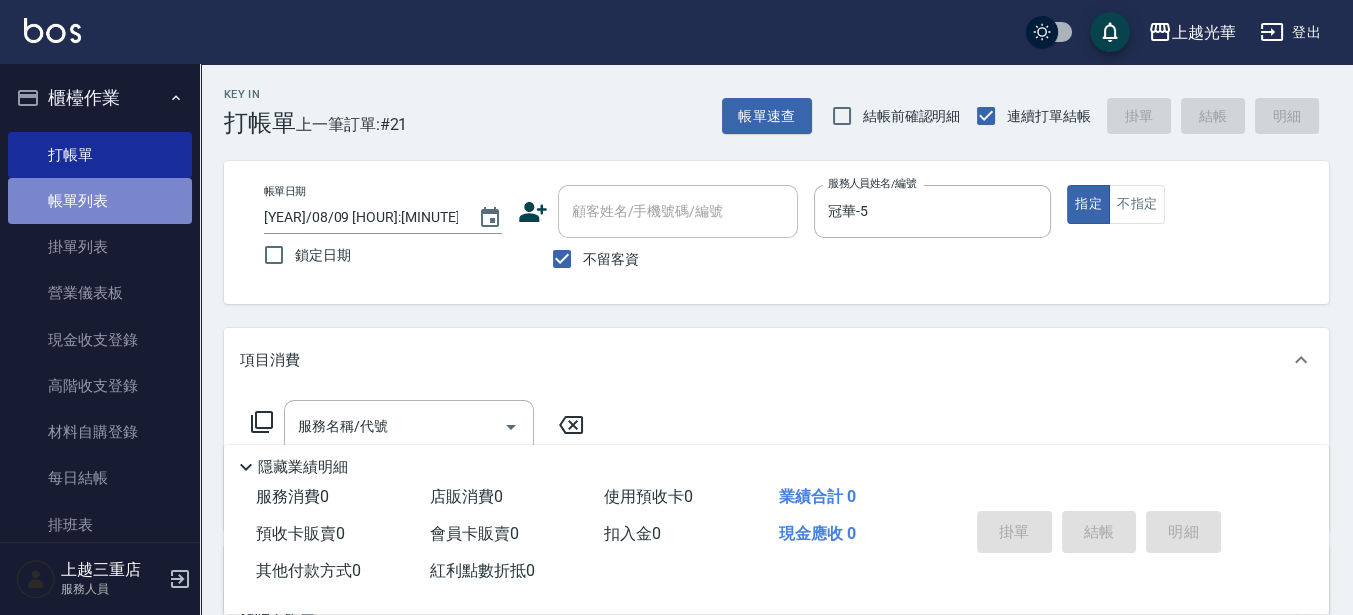 click on "帳單列表" at bounding box center (100, 201) 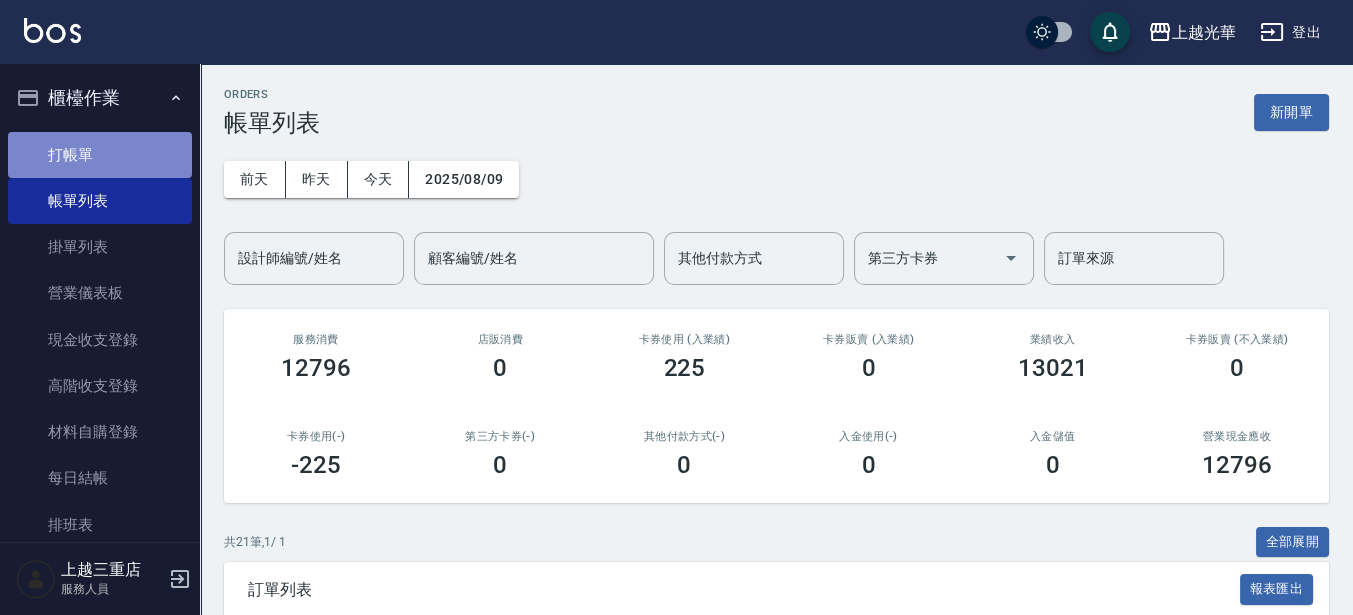 click on "打帳單" at bounding box center (100, 155) 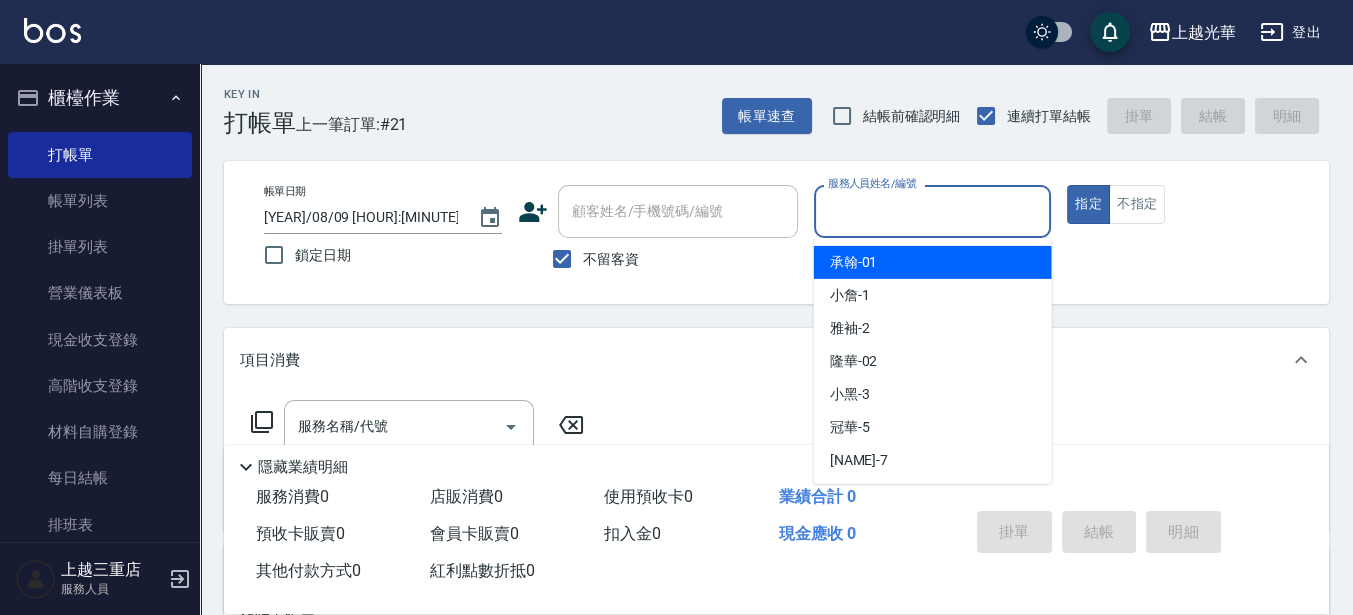 click on "服務人員姓名/編號" at bounding box center [933, 211] 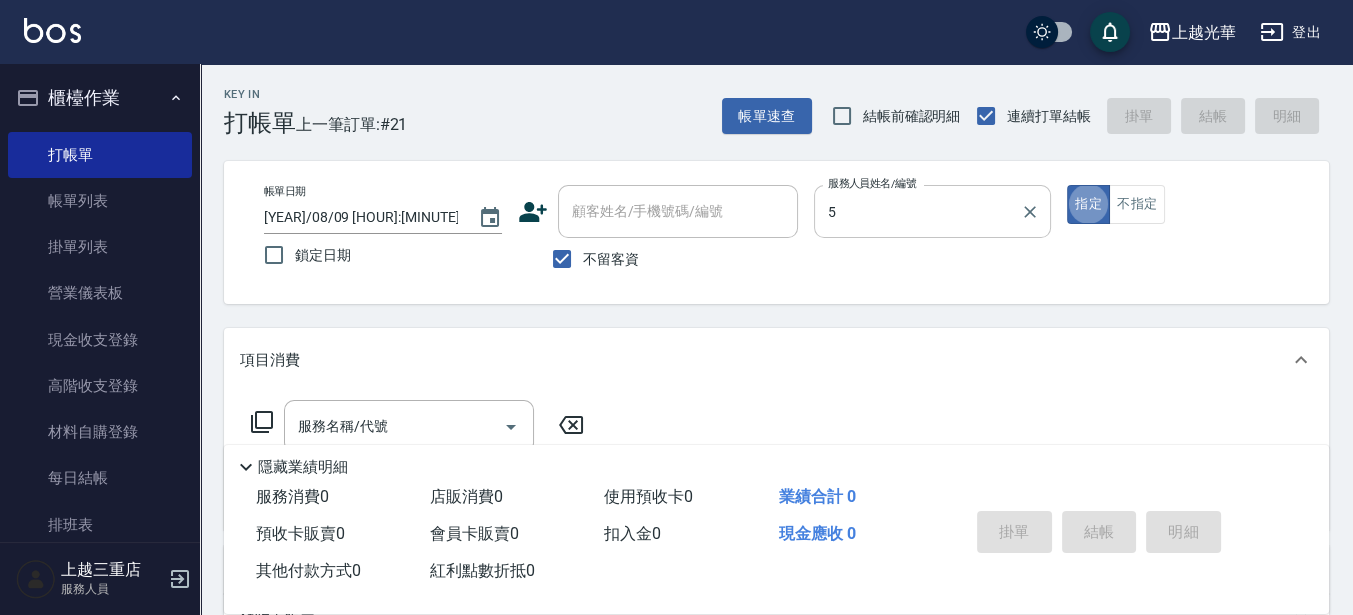 type on "冠華-5" 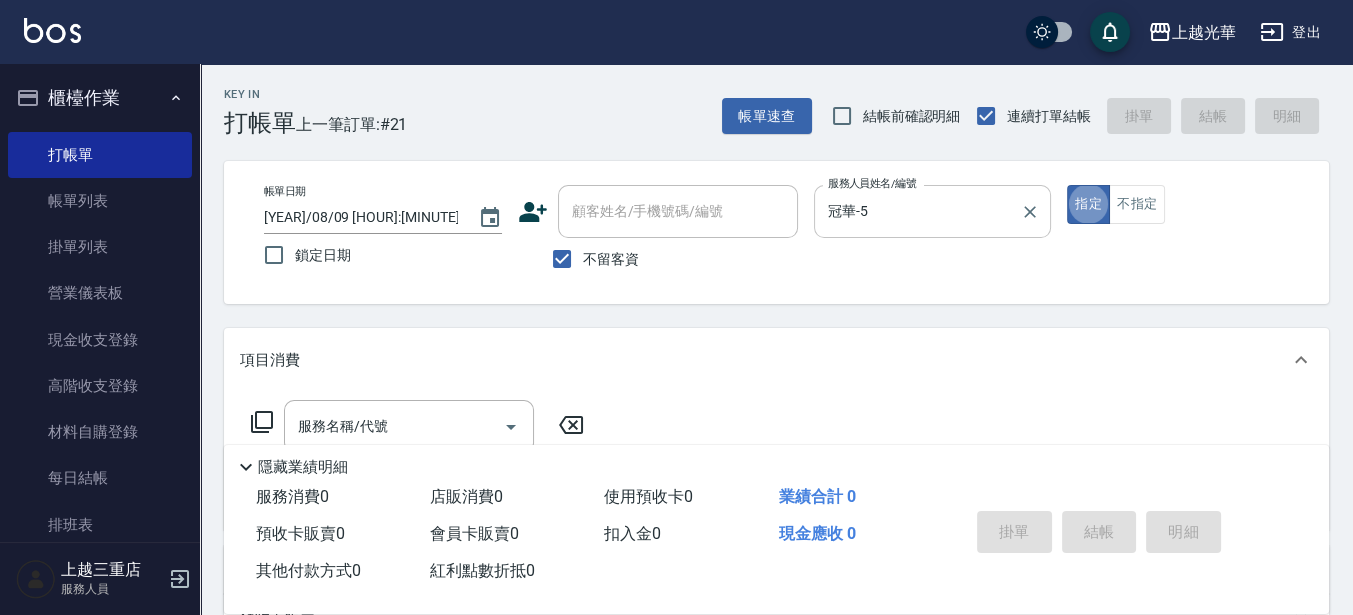 type on "true" 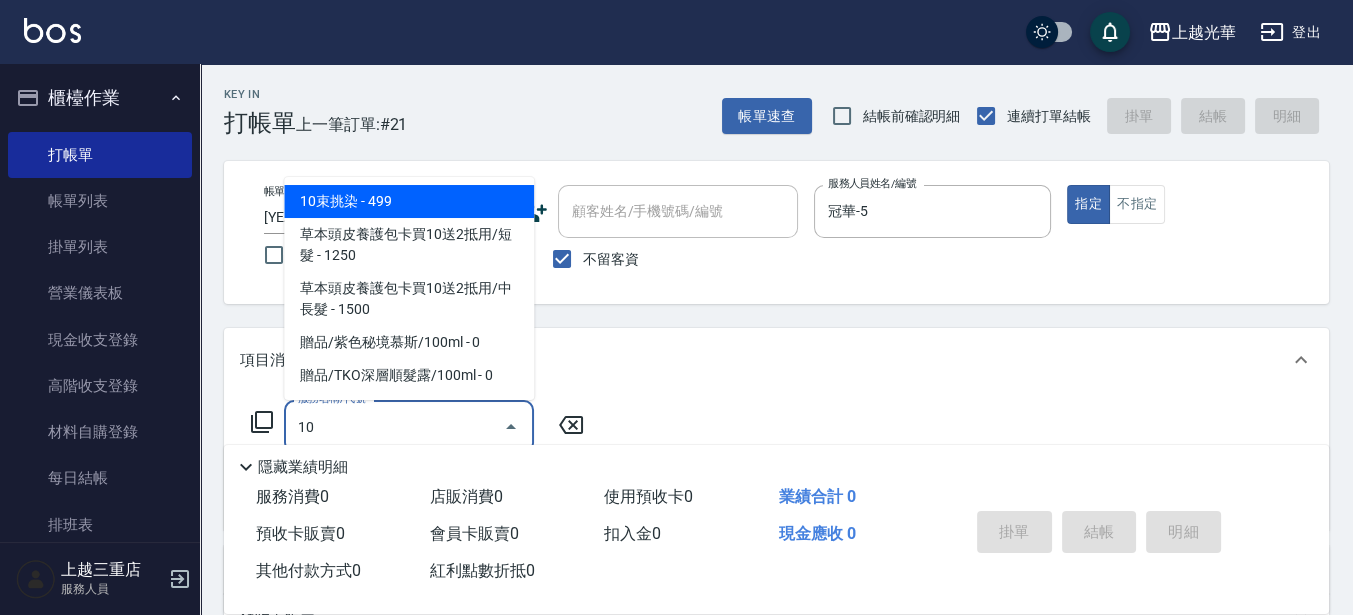 type on "1" 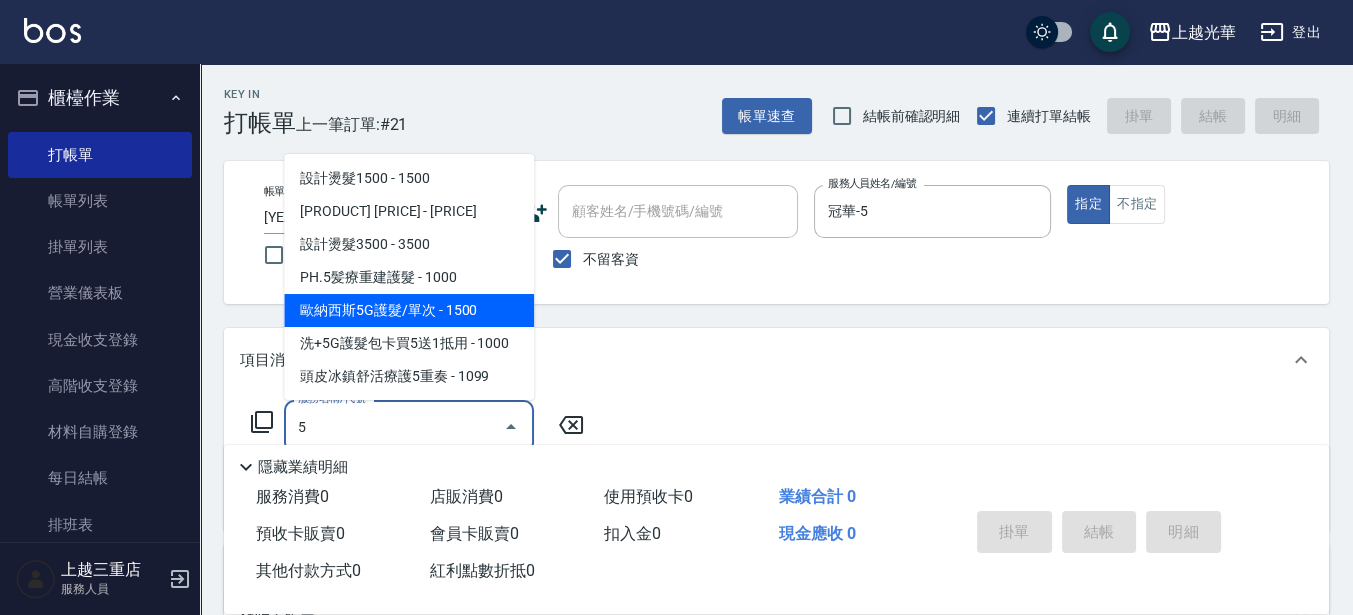 click on "歐納西斯5G護髮/單次 - 1500" at bounding box center (409, 310) 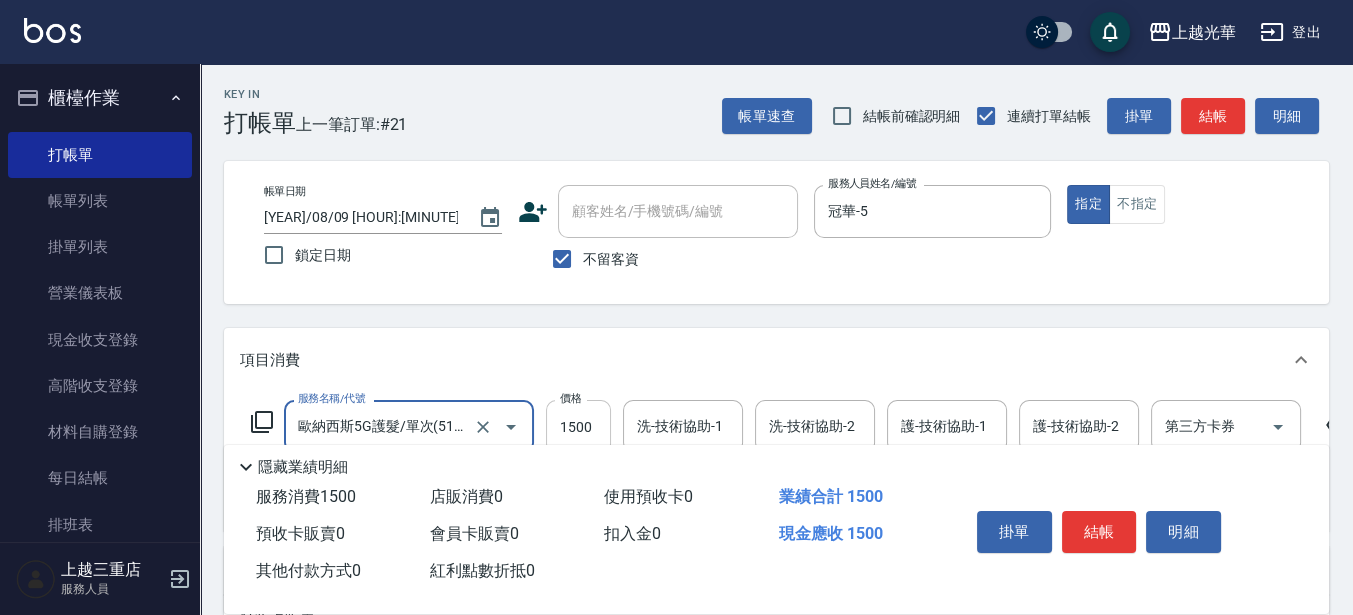 type on "歐納西斯5G護髮/單次(514)" 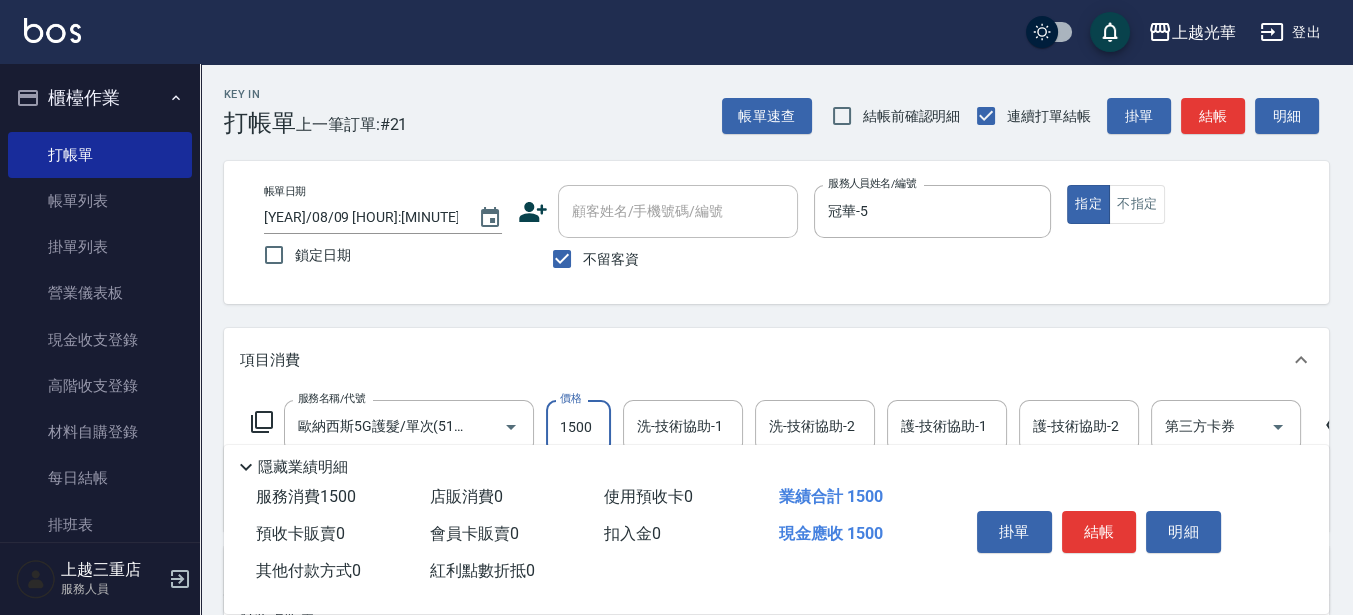 click on "1500" at bounding box center [578, 427] 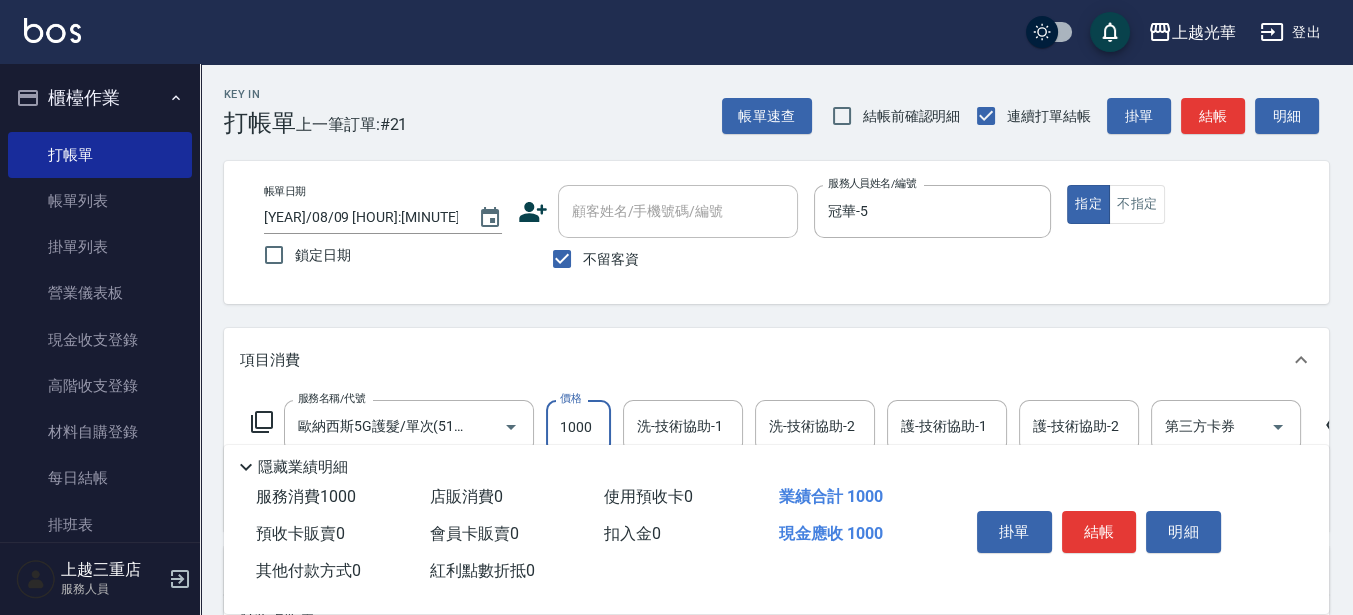 type on "1000" 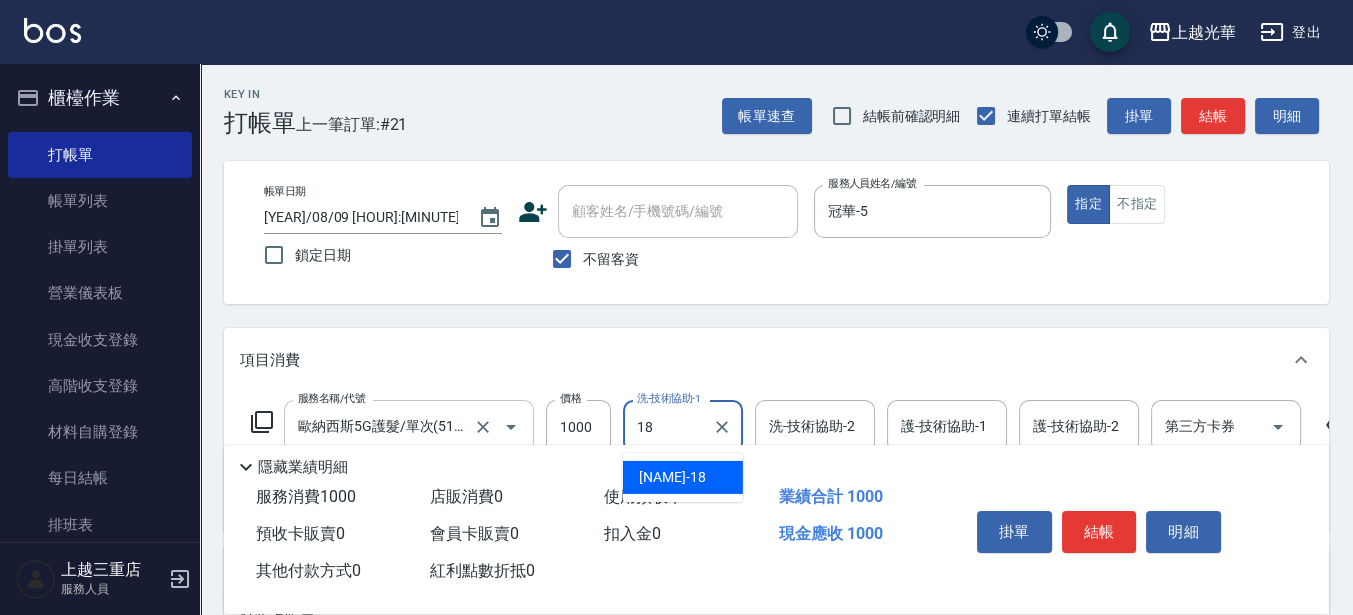 type on "[NAME]-[NUMBER]" 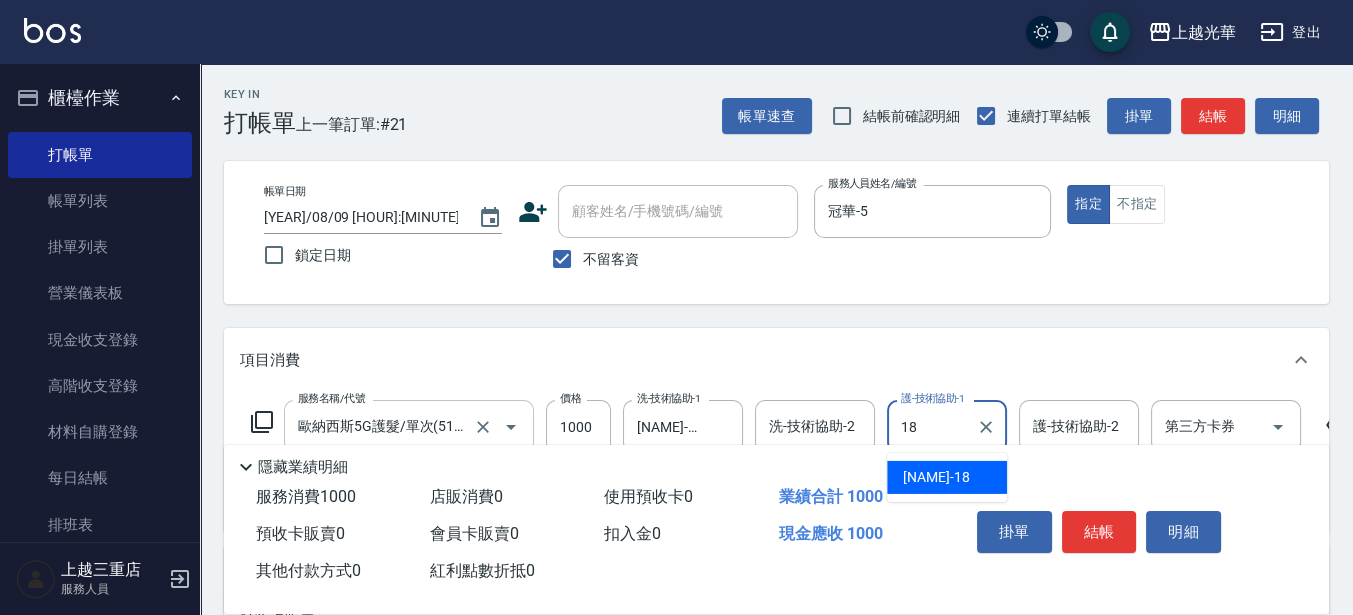 type on "[NAME]-[NUMBER]" 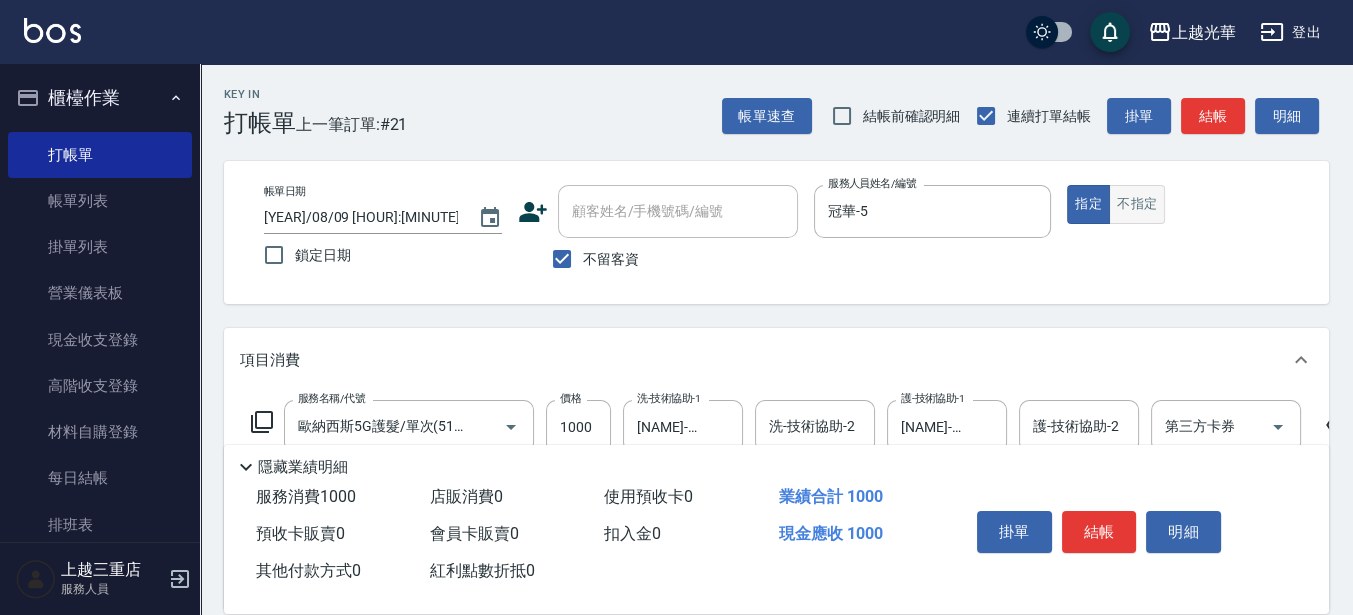 click on "不指定" at bounding box center (1137, 204) 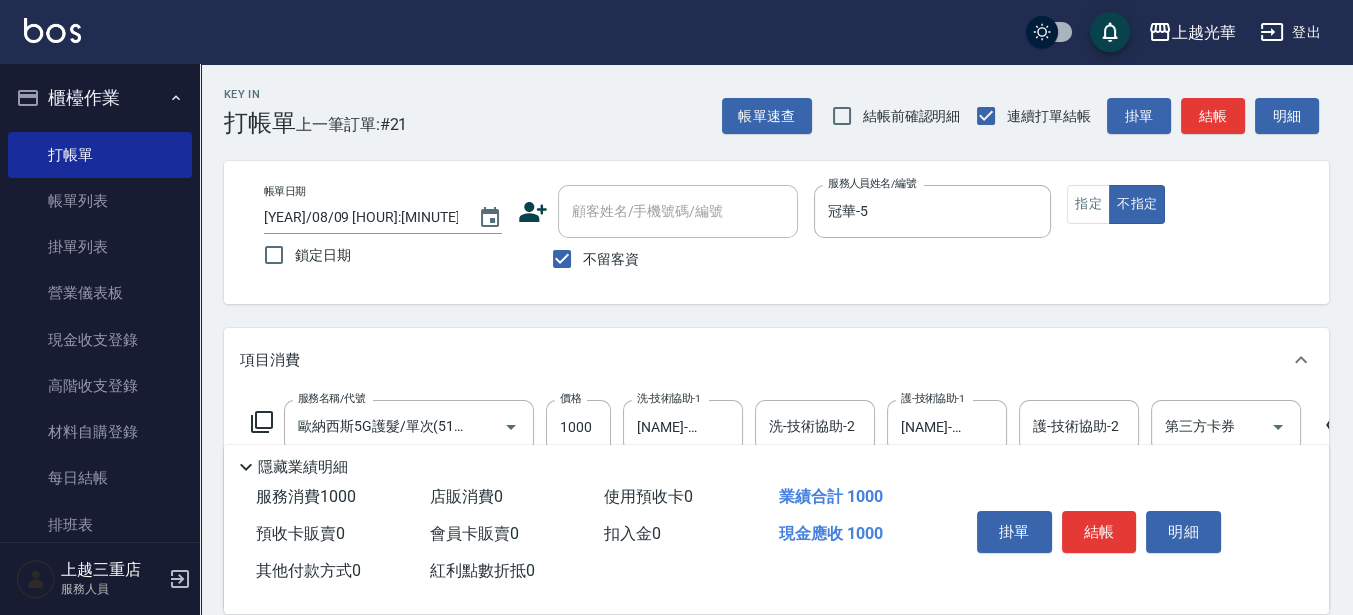 click on "指定 不指定" at bounding box center [1186, 204] 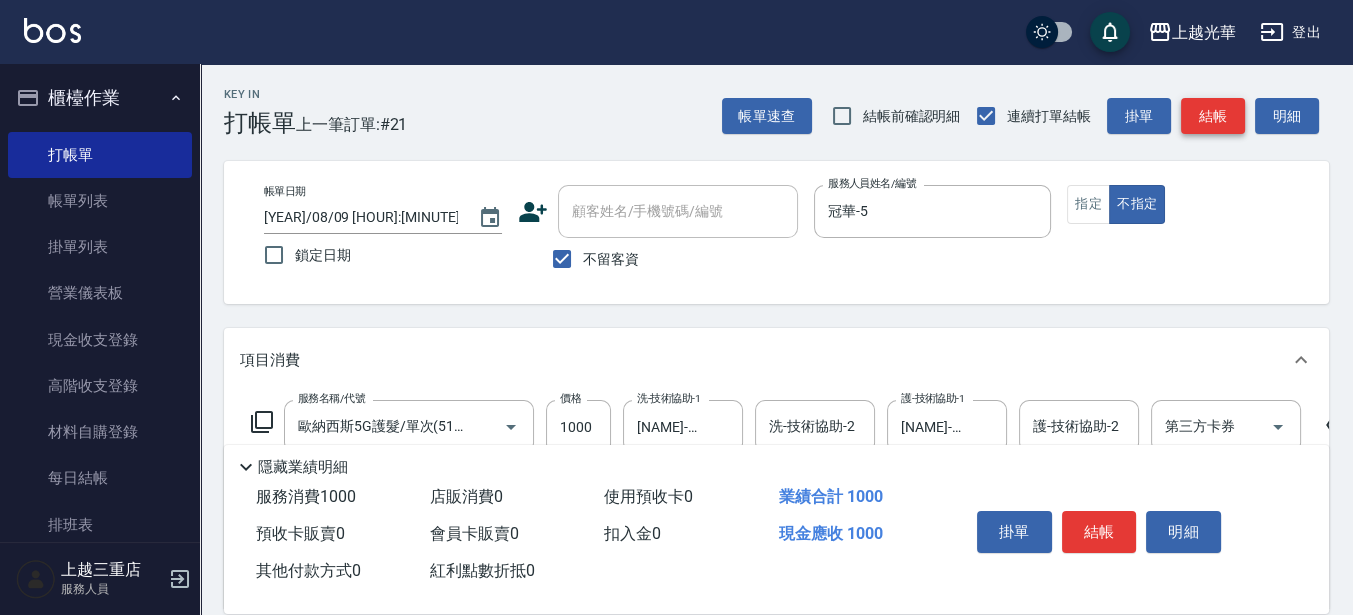 click on "結帳" at bounding box center [1213, 116] 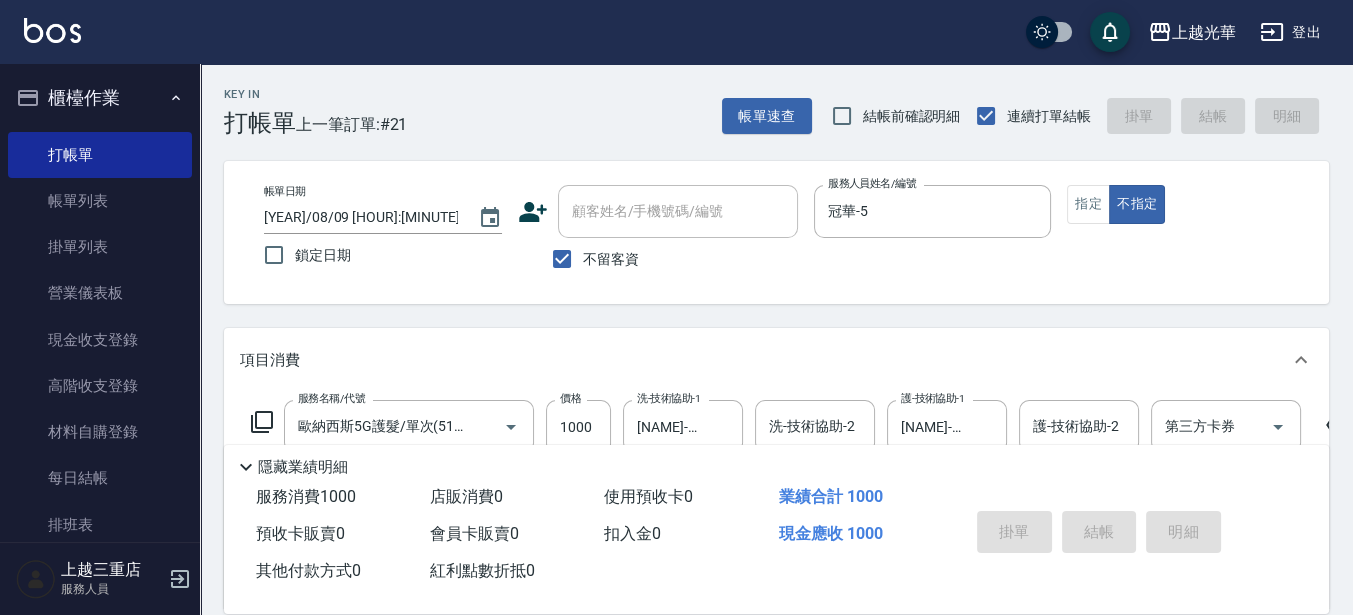 type 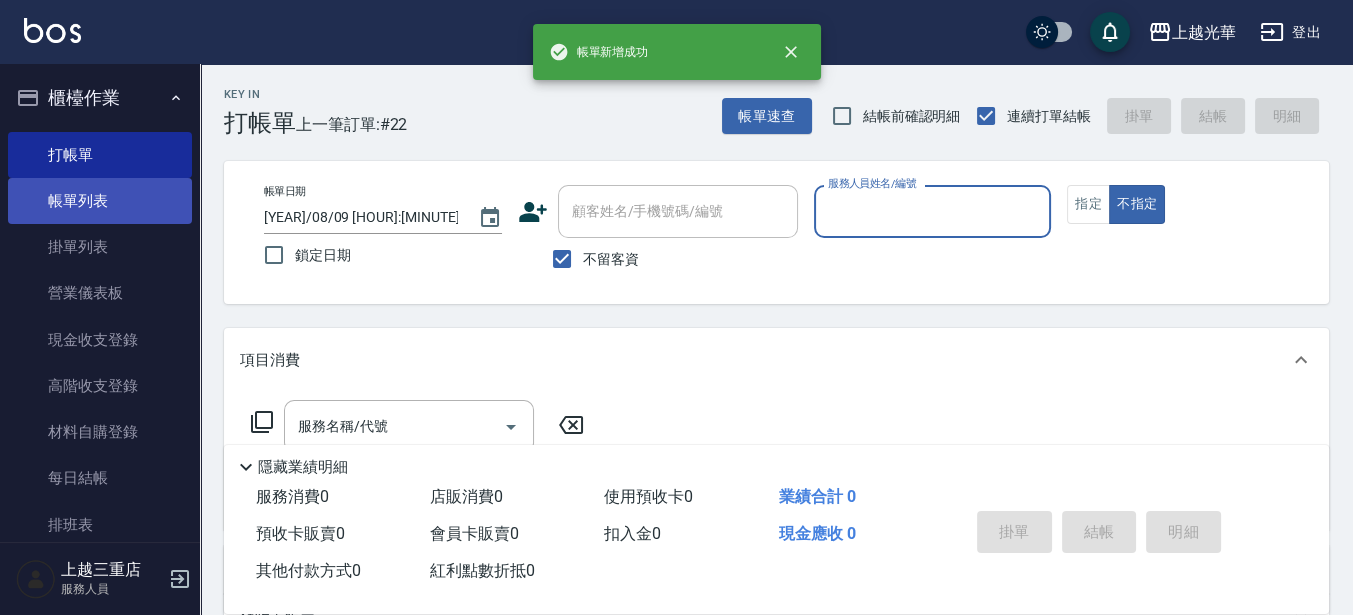 click on "帳單列表" at bounding box center (100, 201) 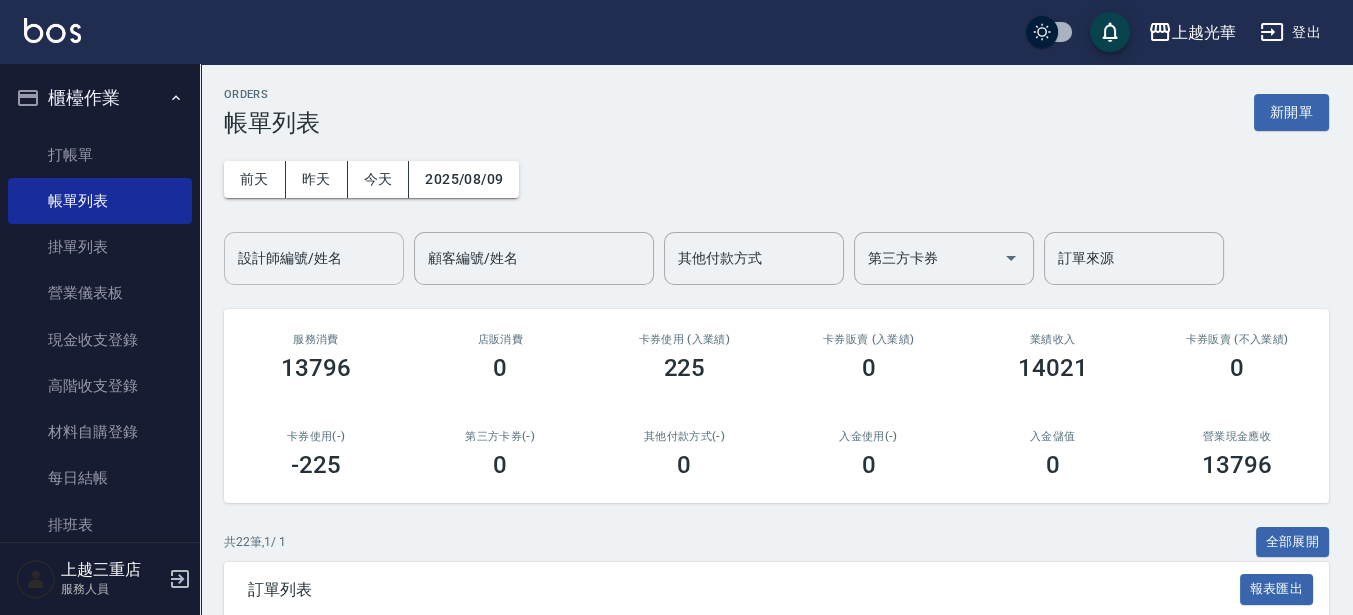 click on "設計師編號/姓名" at bounding box center (314, 258) 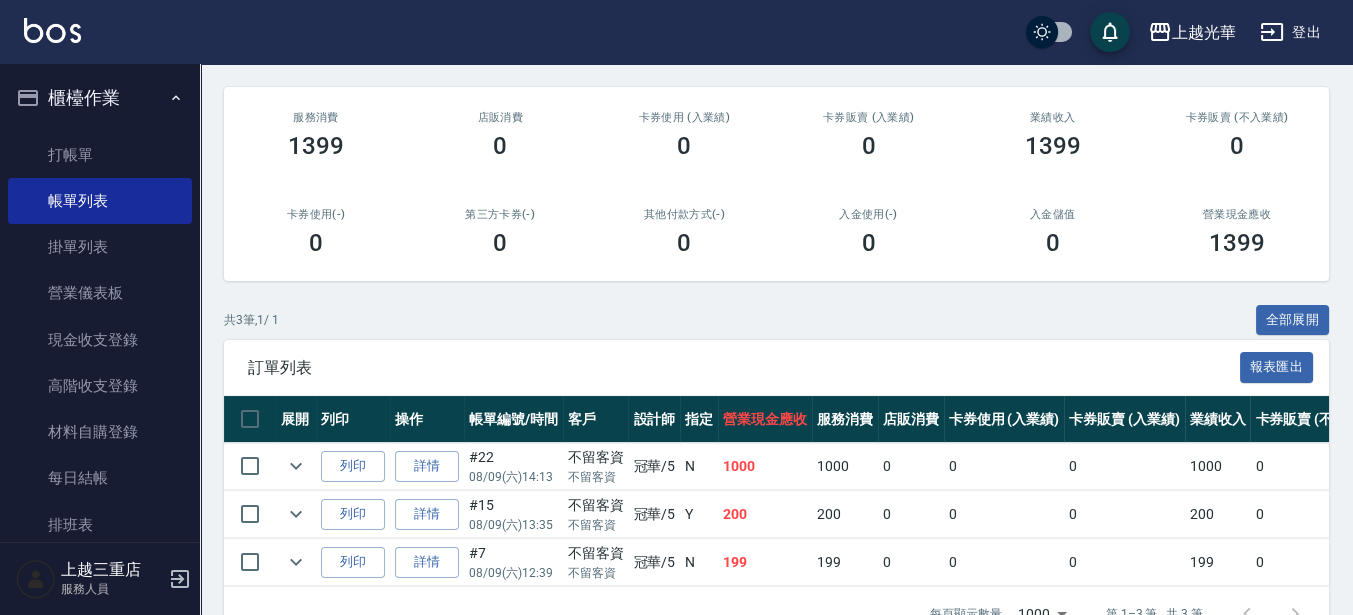 scroll, scrollTop: 250, scrollLeft: 0, axis: vertical 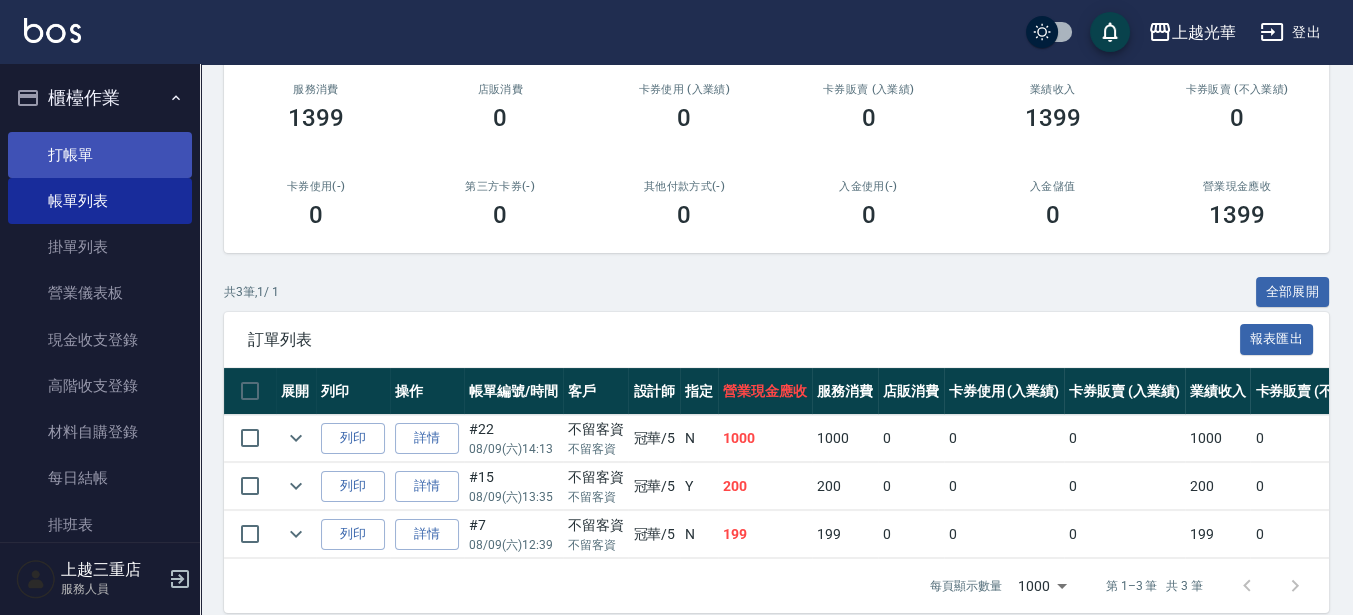 type on "冠華-5" 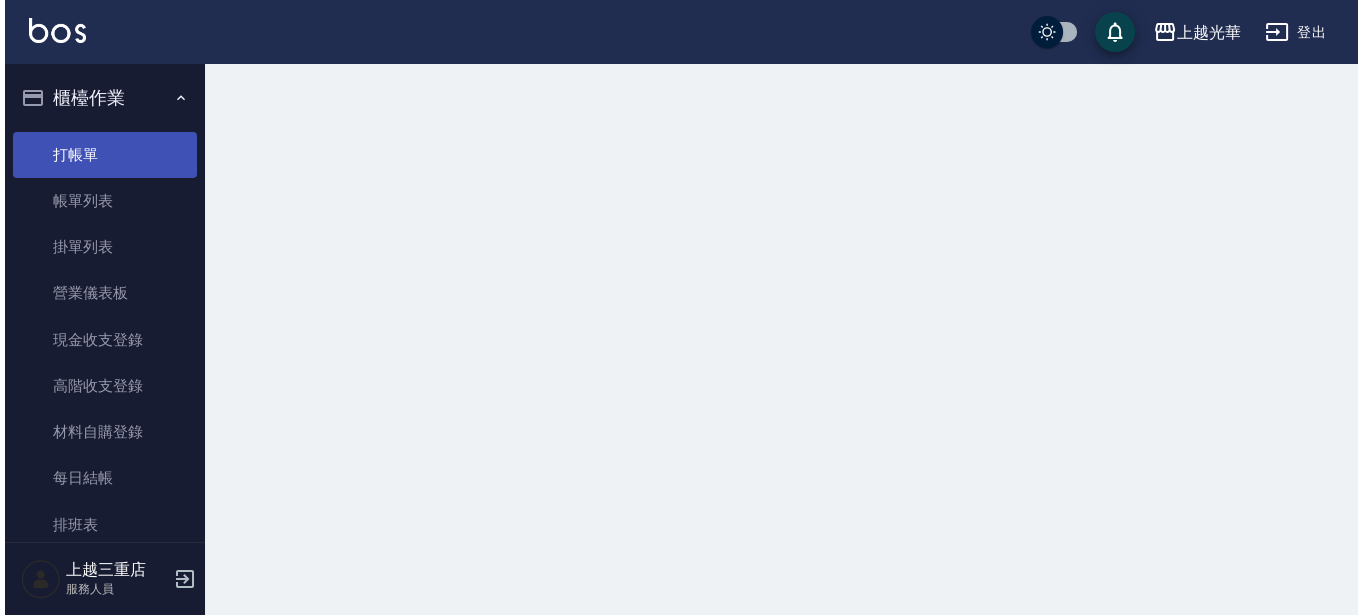 scroll, scrollTop: 0, scrollLeft: 0, axis: both 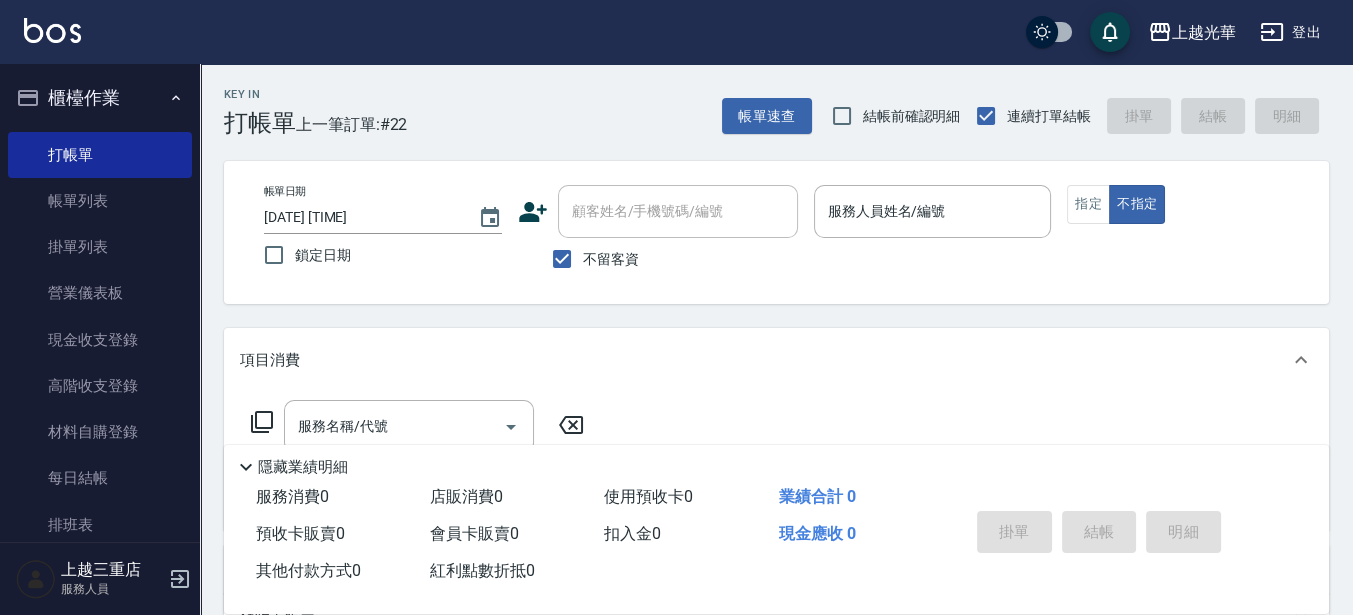 click 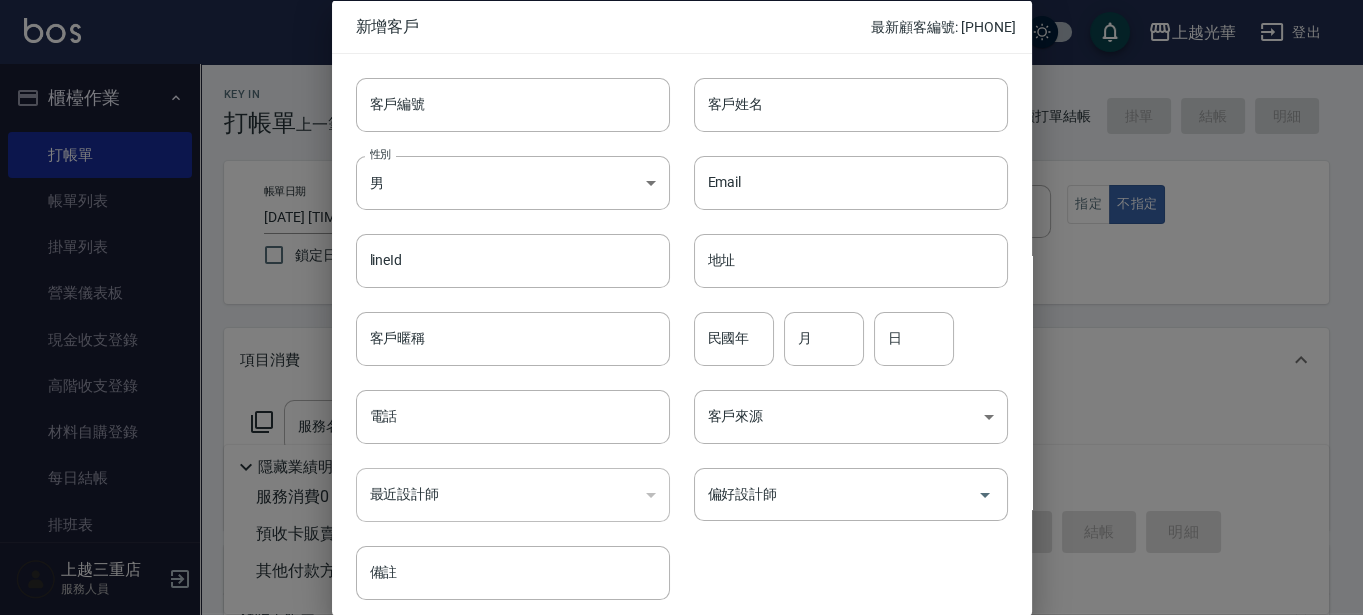 click at bounding box center (681, 307) 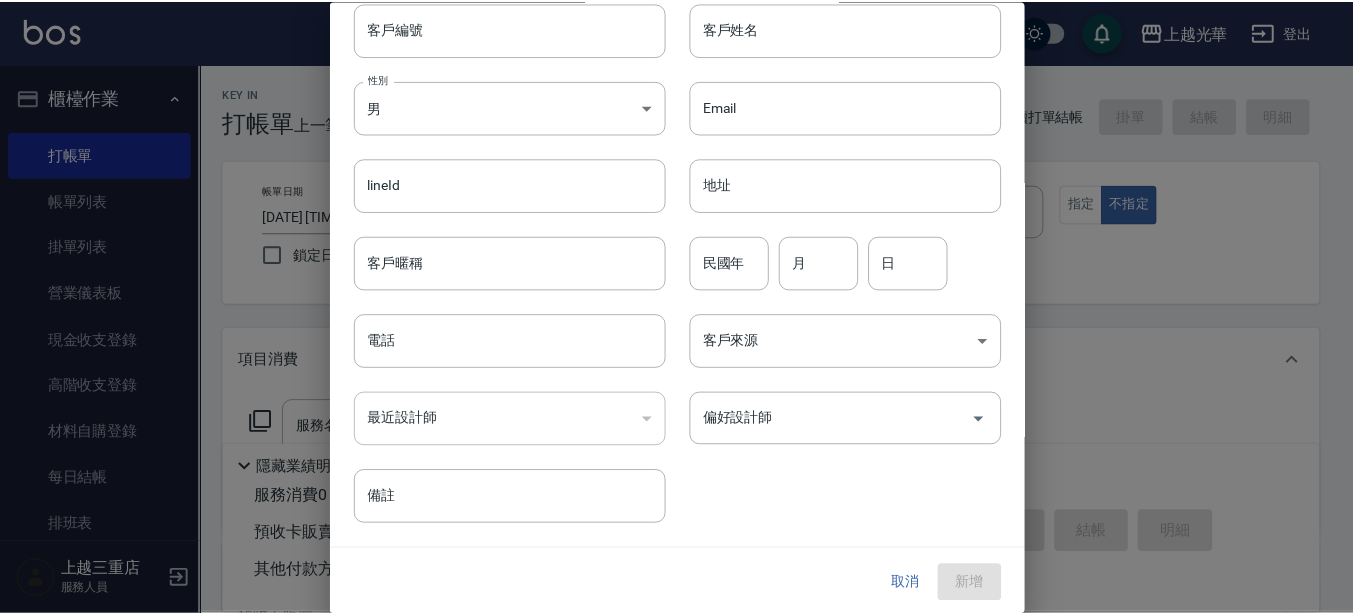 scroll, scrollTop: 77, scrollLeft: 0, axis: vertical 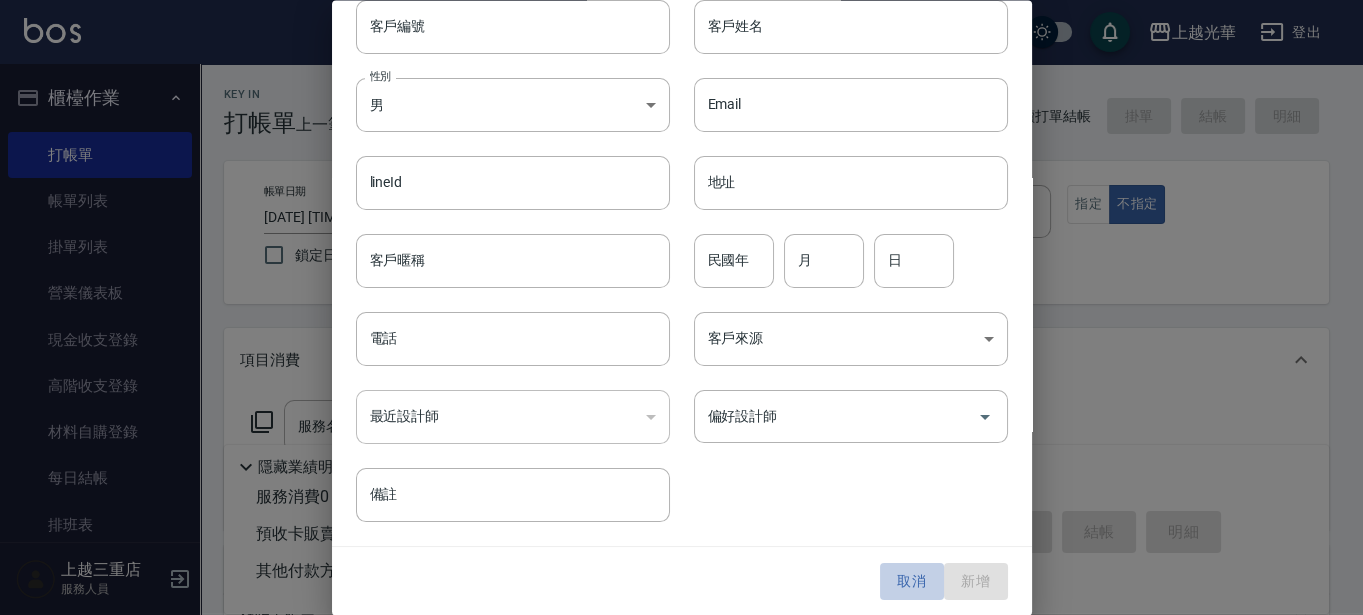 click on "取消" at bounding box center (912, 582) 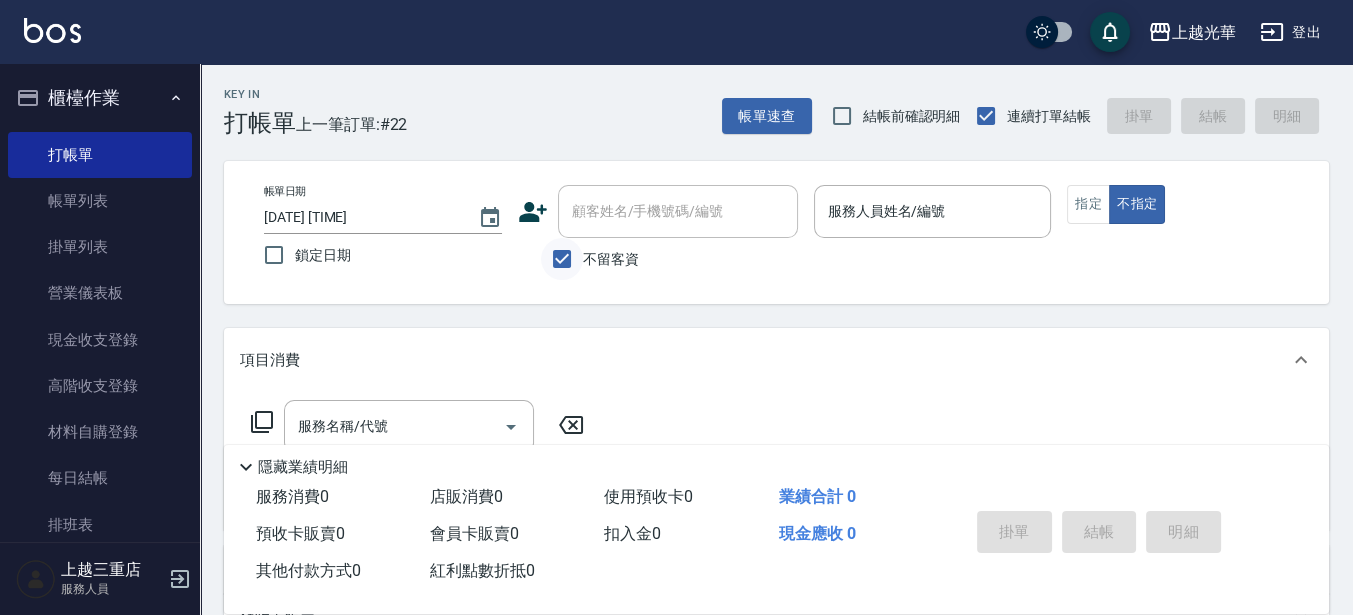 drag, startPoint x: 539, startPoint y: 265, endPoint x: 562, endPoint y: 261, distance: 23.345236 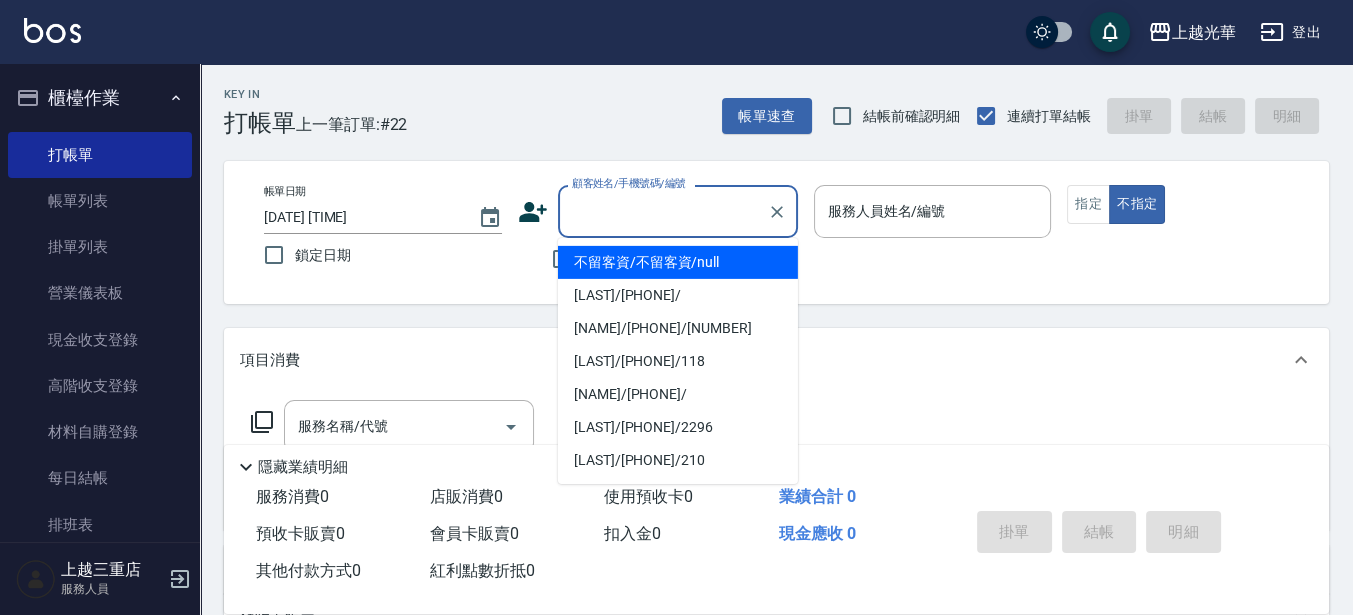 click on "顧客姓名/手機號碼/編號" at bounding box center (663, 211) 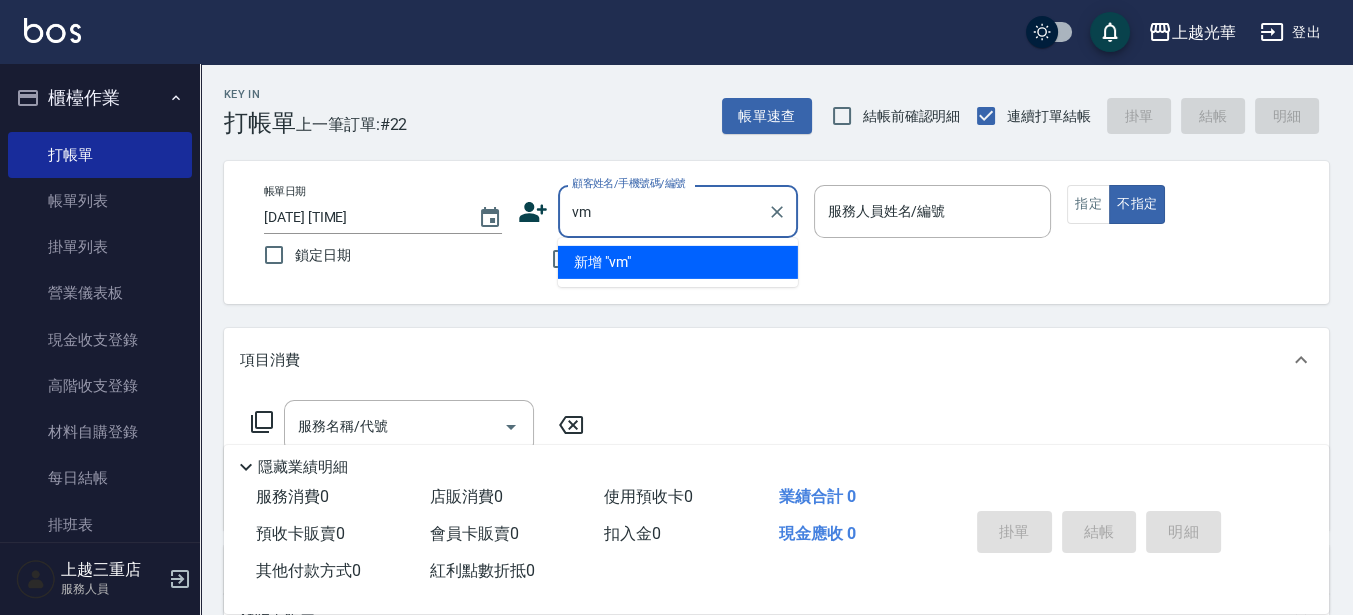 type on "v" 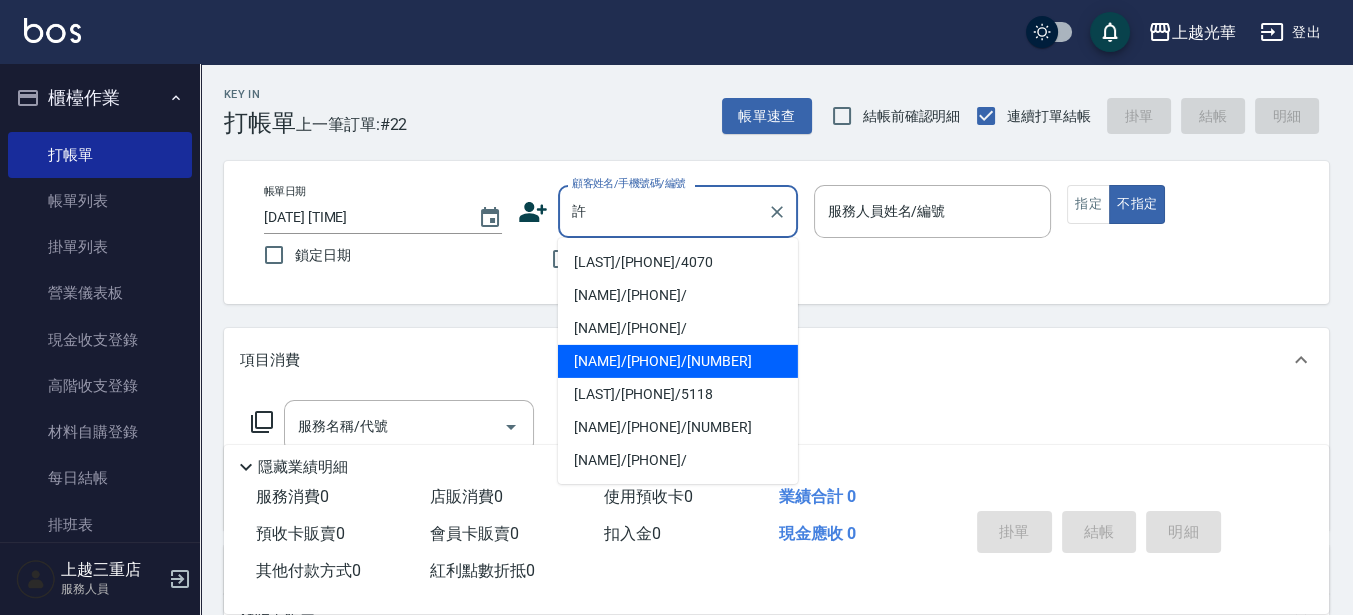 click on "[NAME]/[PHONE]/[NUMBER]" at bounding box center (678, 361) 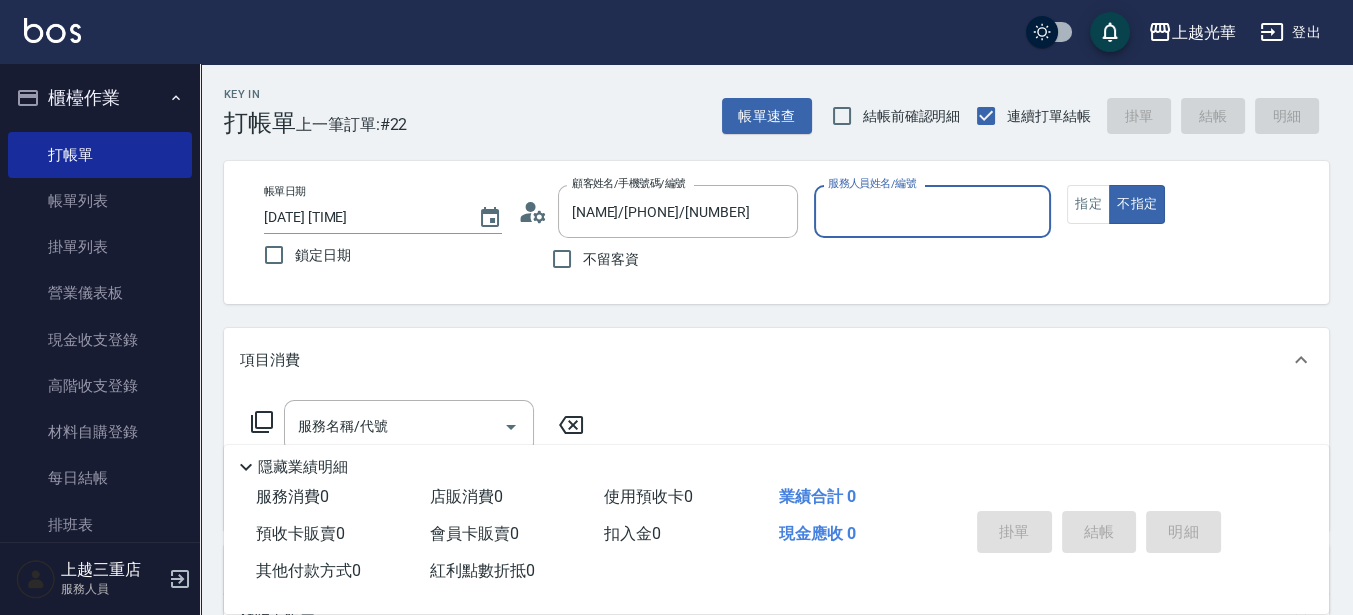 type on "喨喨-9" 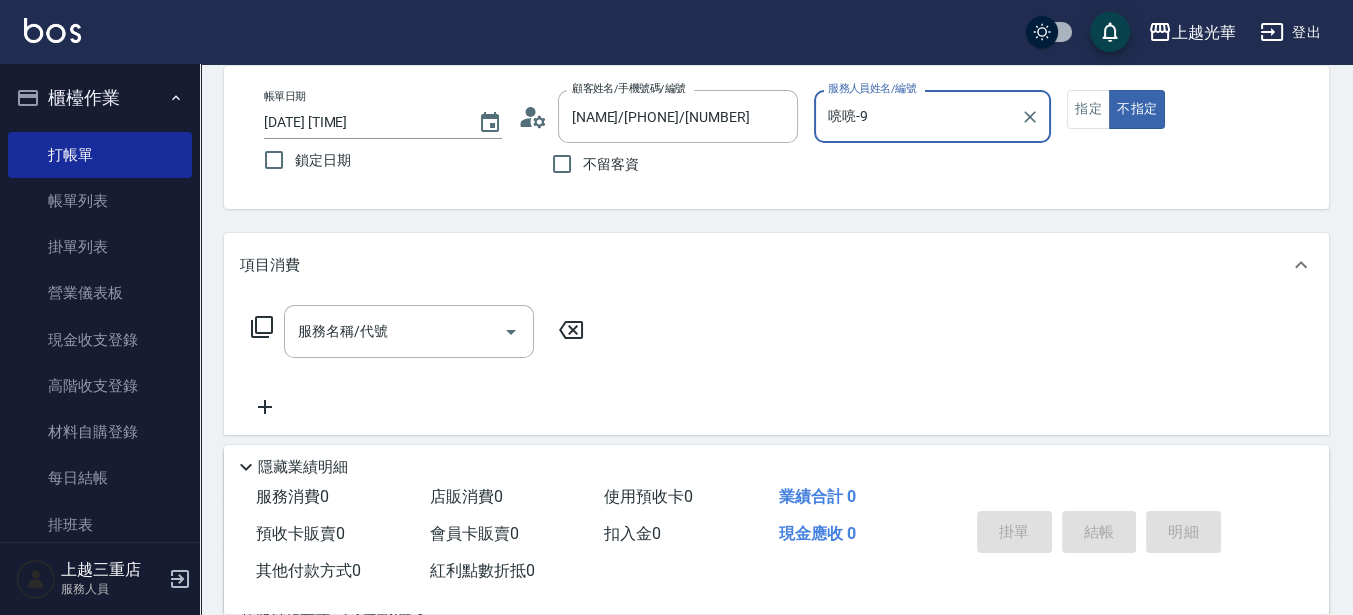 scroll, scrollTop: 125, scrollLeft: 0, axis: vertical 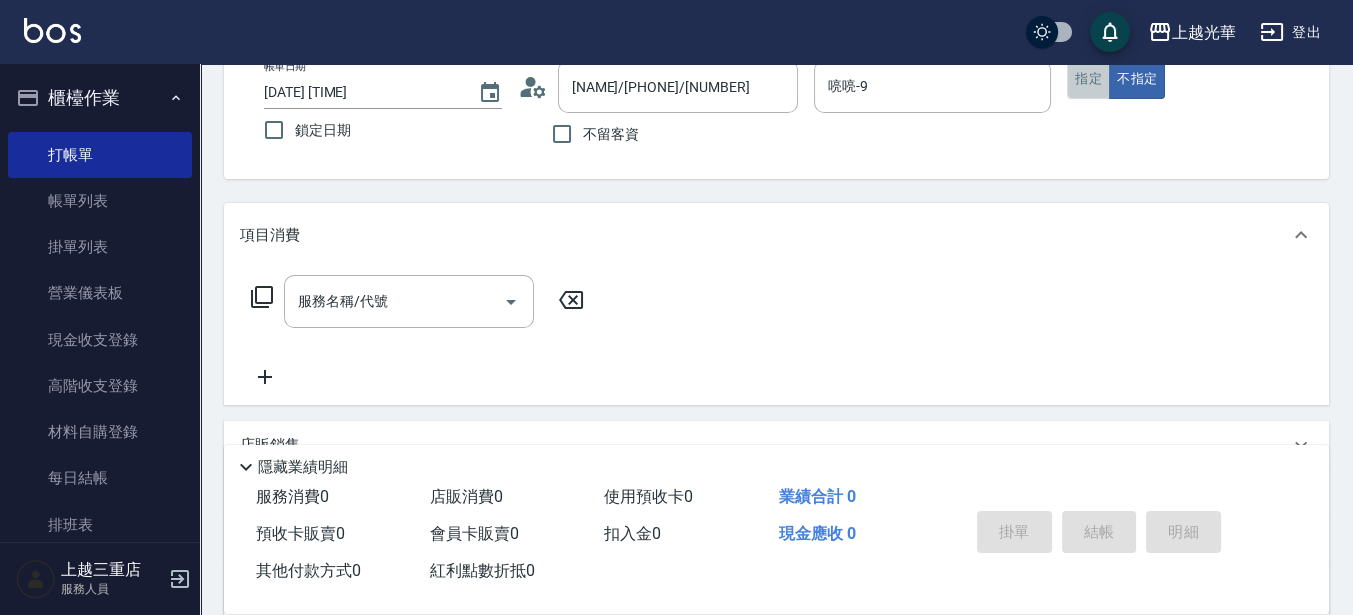 click on "指定" at bounding box center [1088, 79] 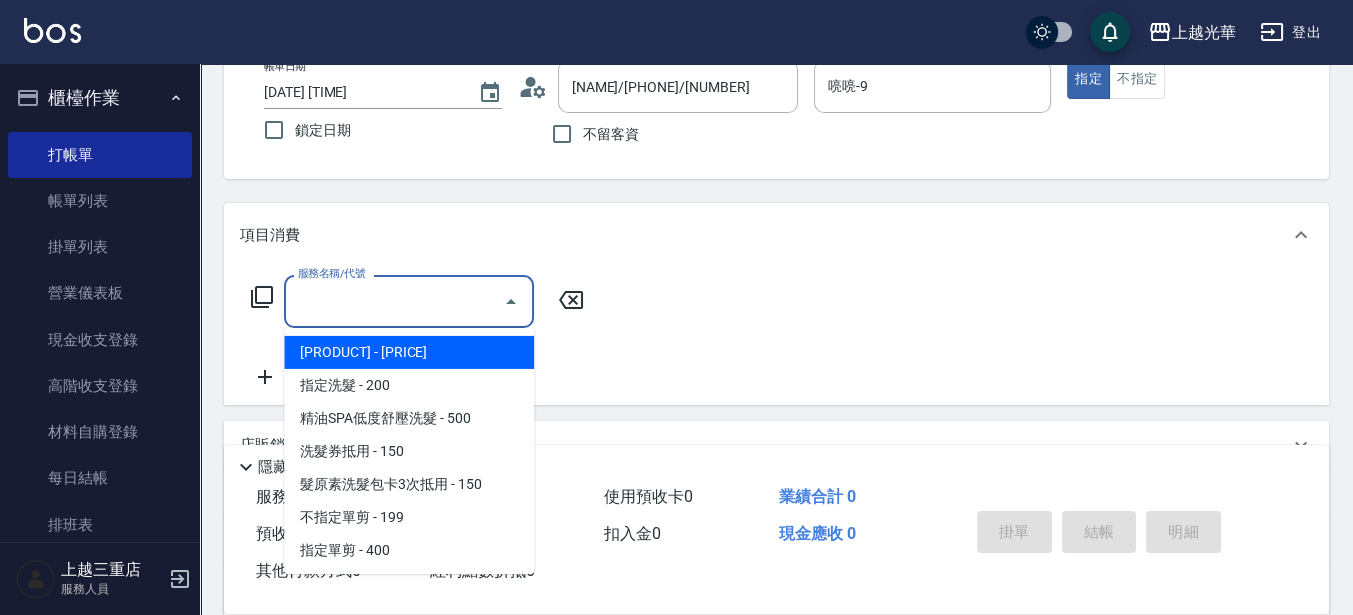 click on "服務名稱/代號" at bounding box center [394, 301] 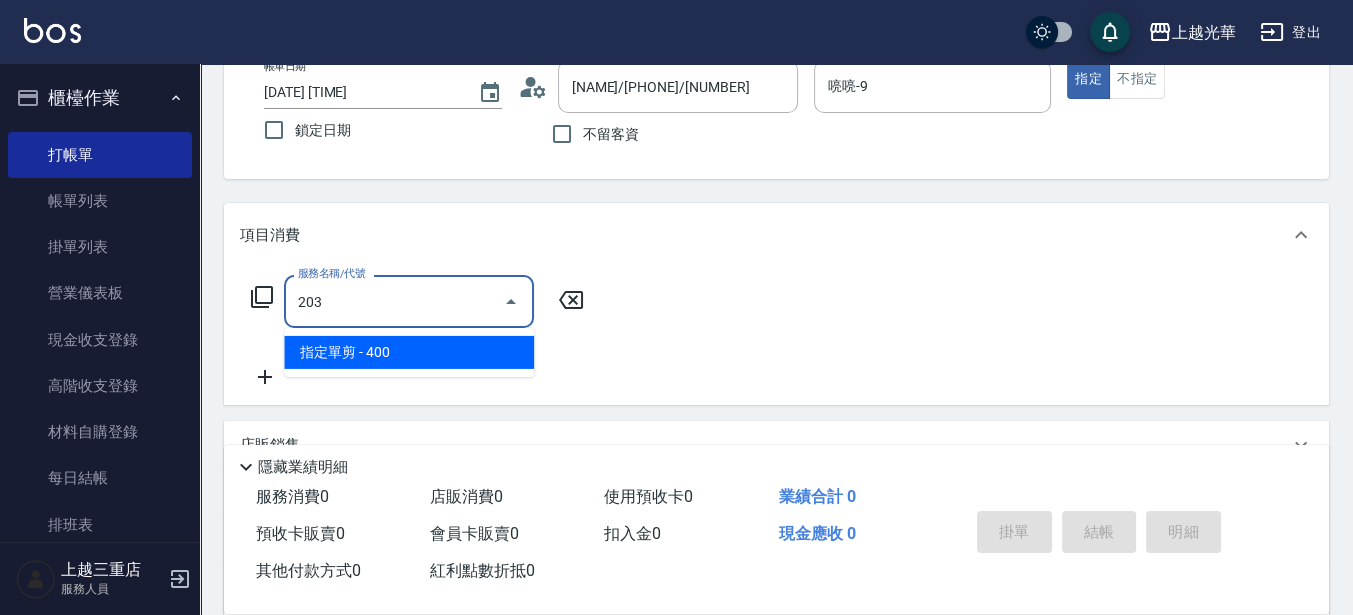 type on "指定單剪(203)" 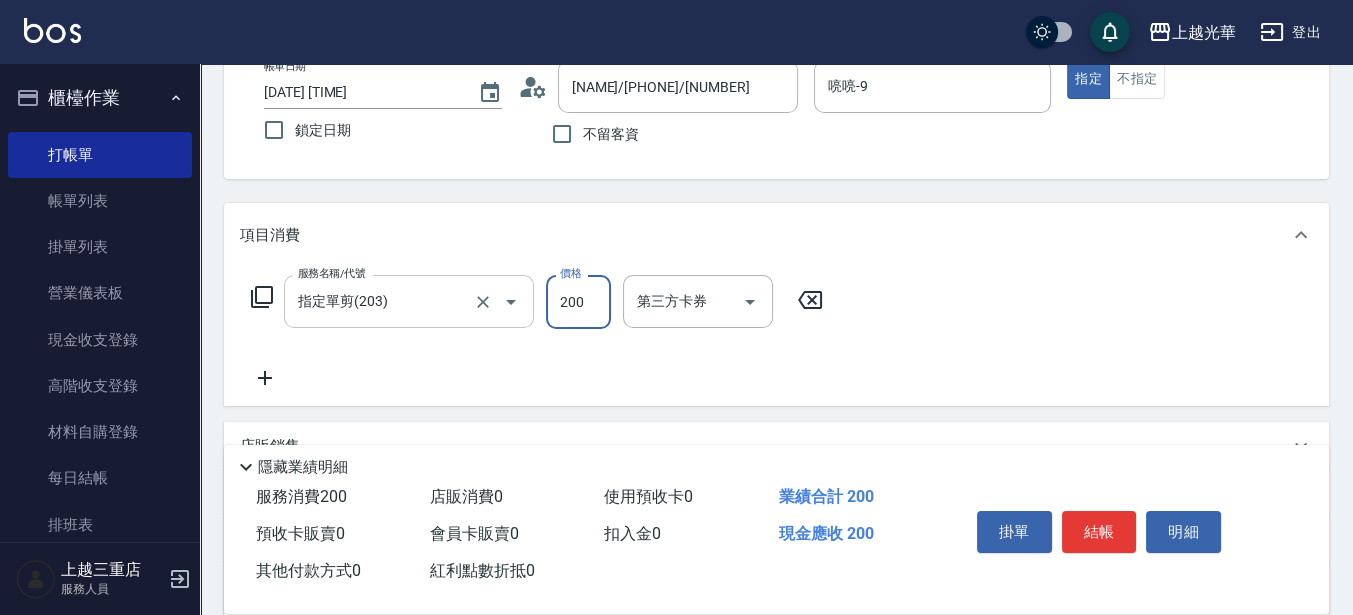 type on "200" 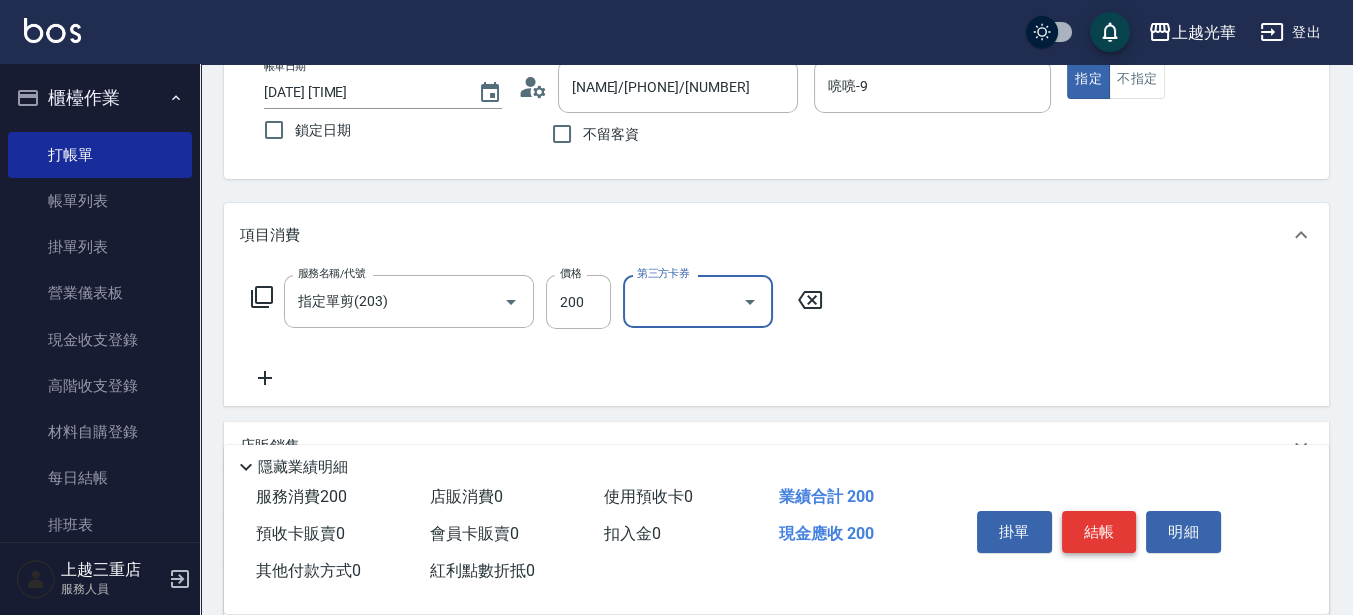 click on "結帳" at bounding box center [1099, 532] 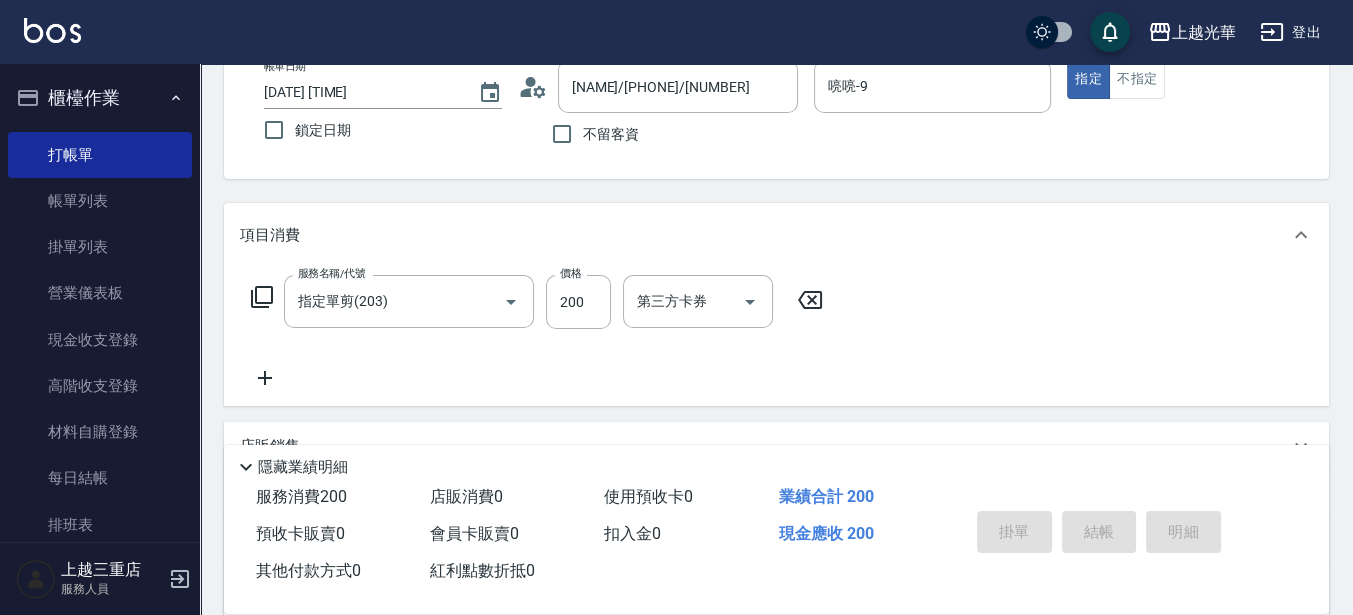 type on "[YEAR]/08/09 [HOUR]:[MINUTE]" 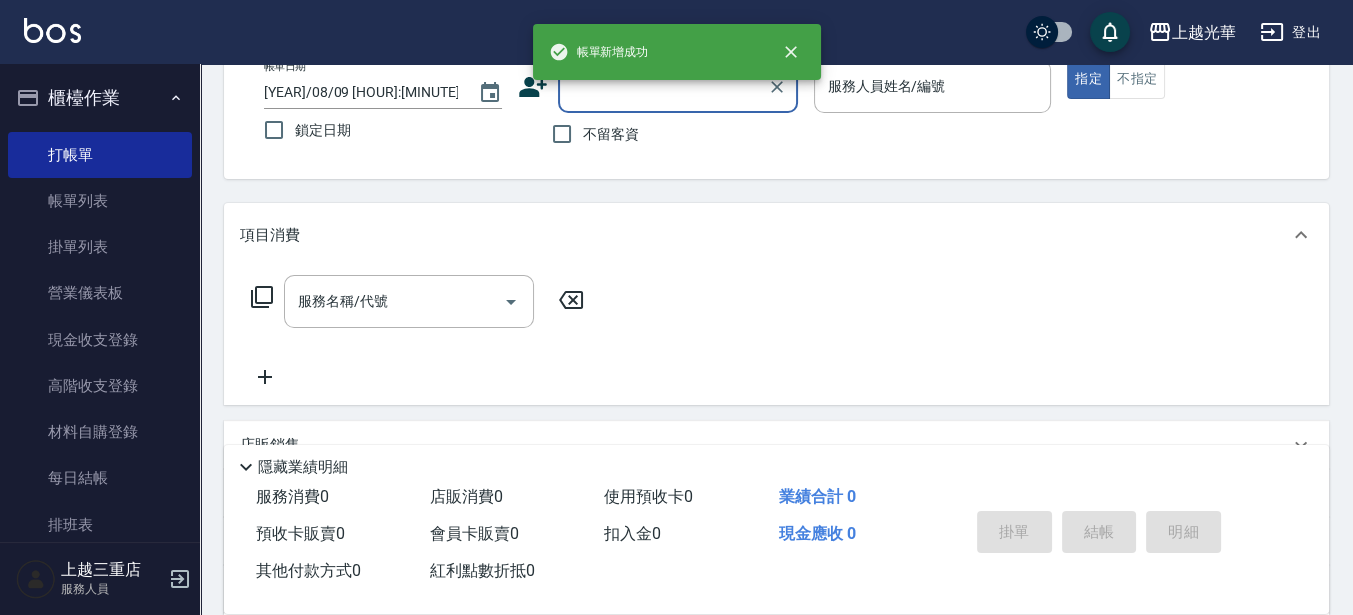 scroll, scrollTop: 0, scrollLeft: 0, axis: both 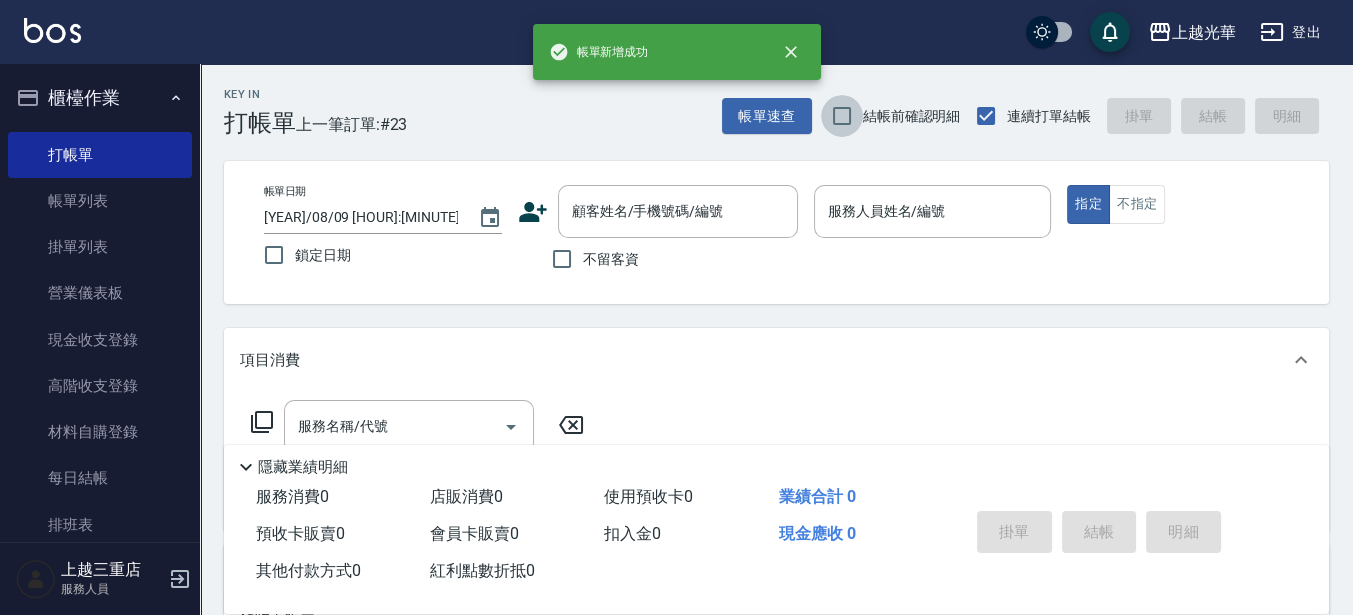 click on "結帳前確認明細" at bounding box center (842, 116) 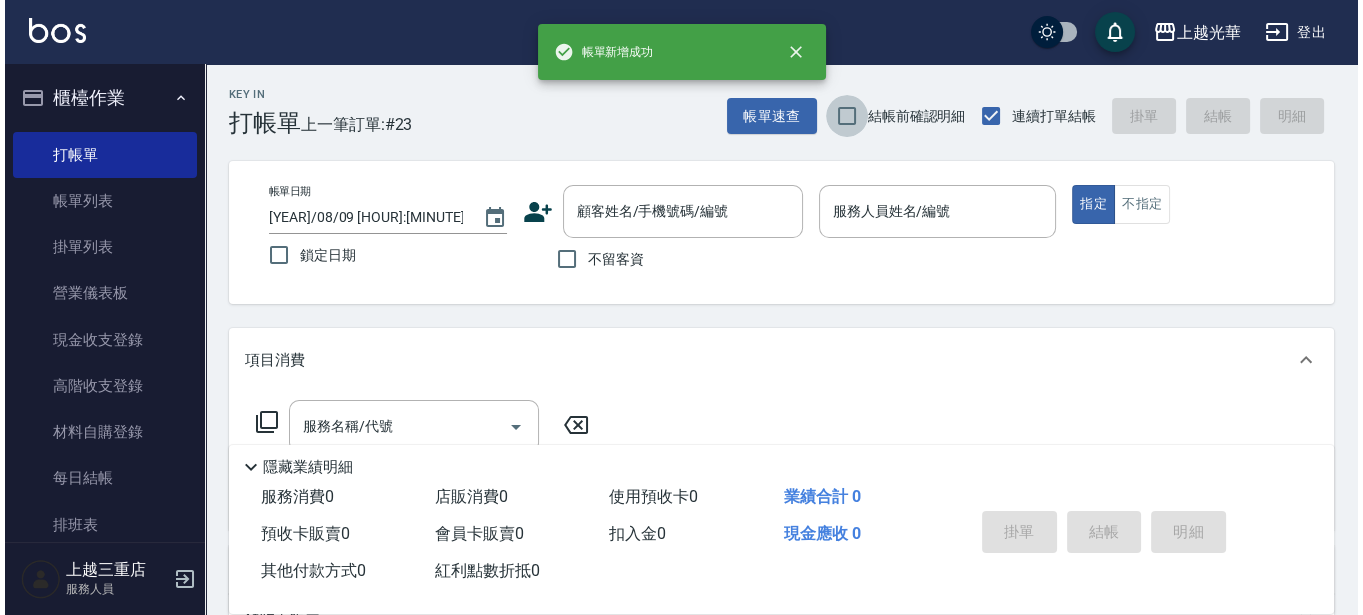 type 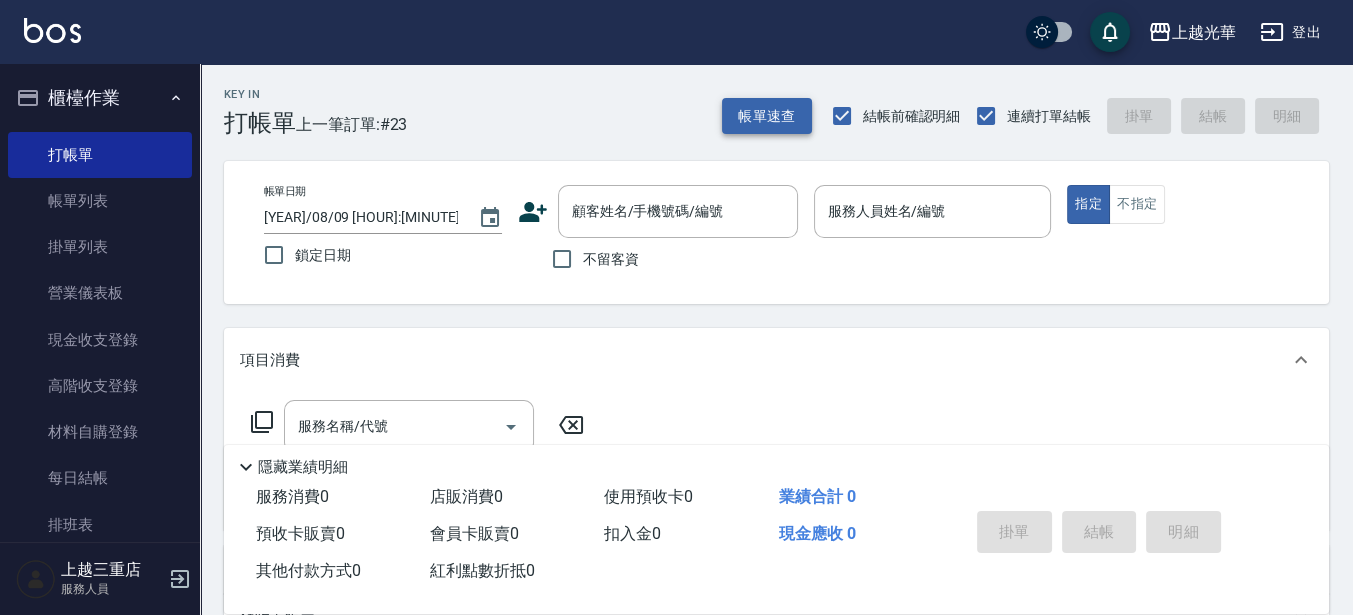 click on "帳單速查" at bounding box center [767, 116] 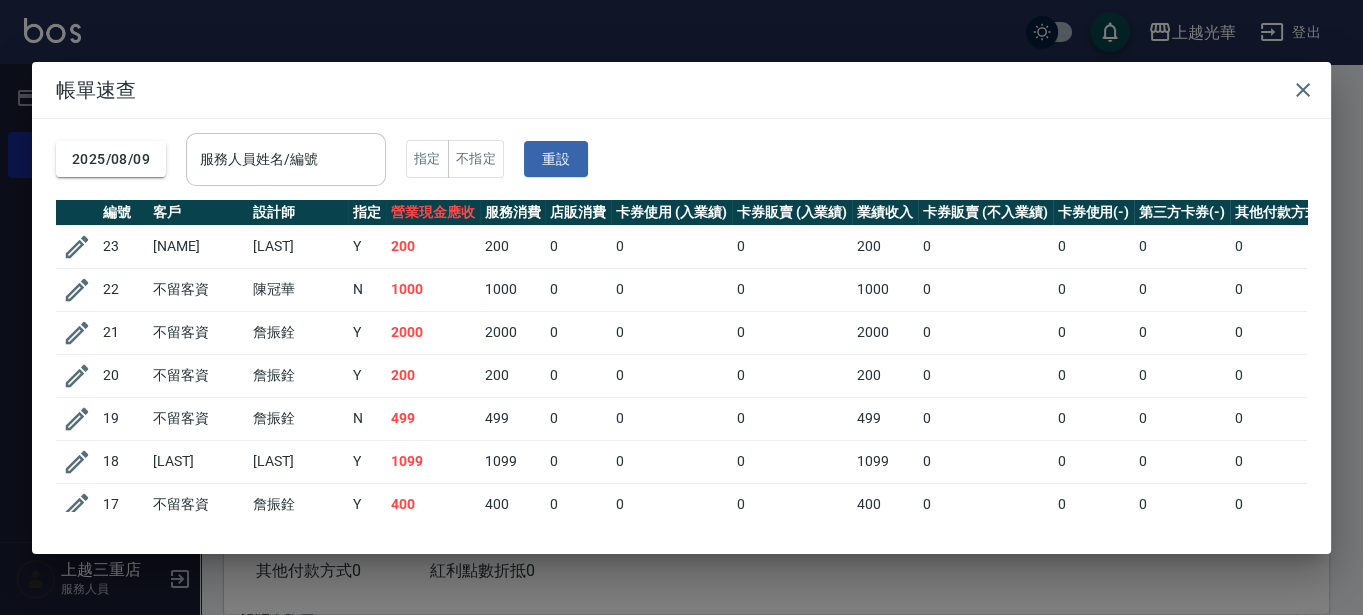 click on "服務人員姓名/編號" at bounding box center (286, 159) 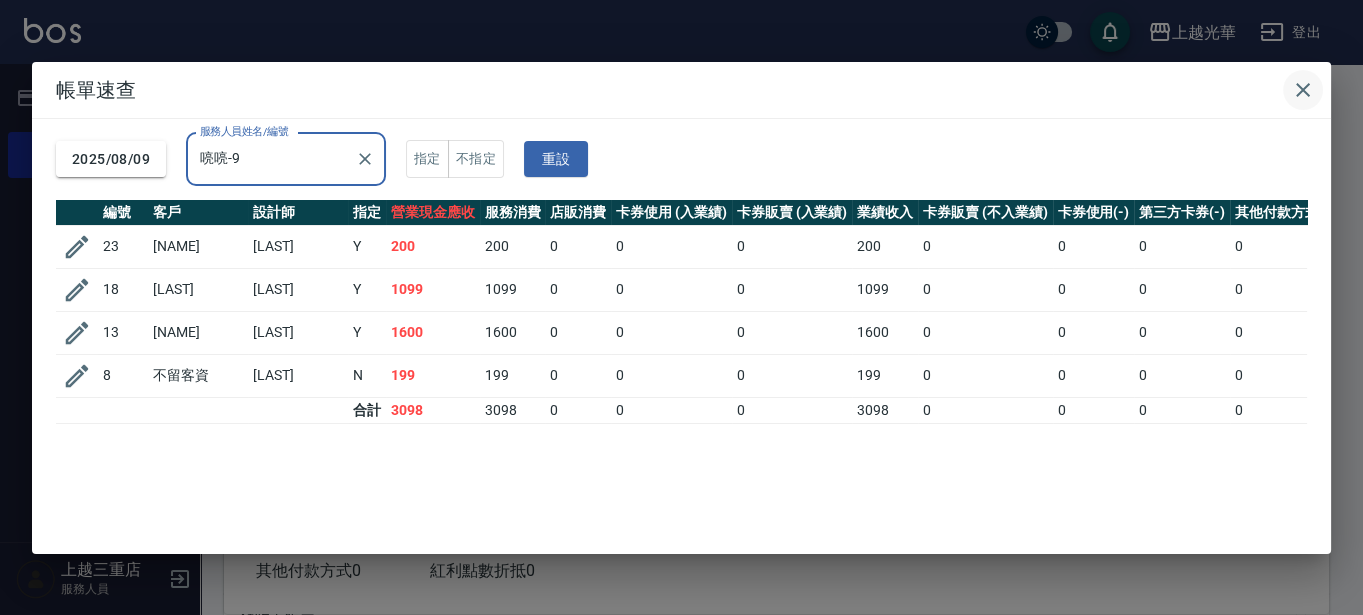 click 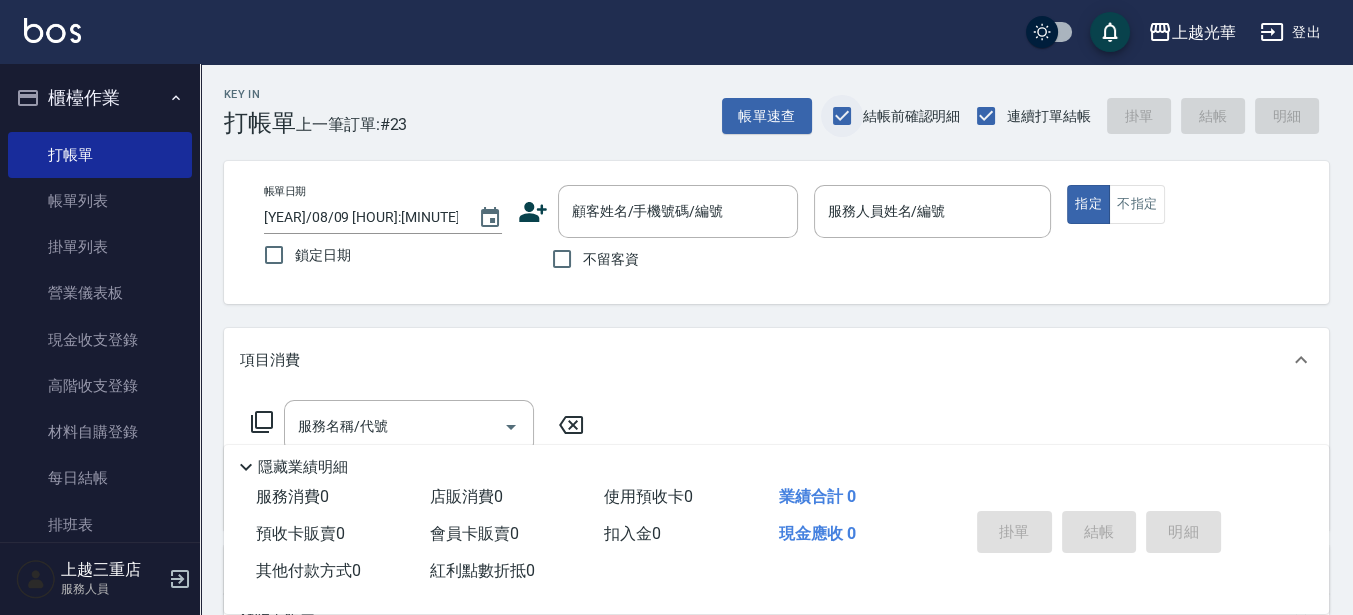 click on "結帳前確認明細" at bounding box center (842, 116) 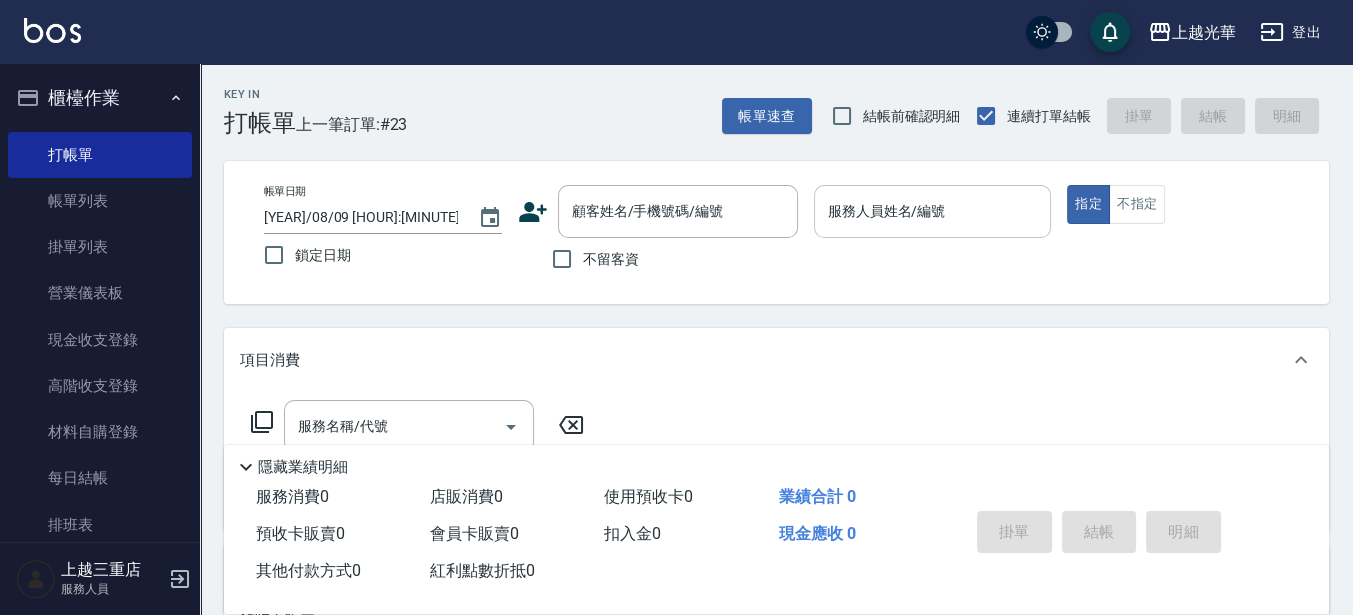click on "服務人員姓名/編號" at bounding box center [933, 211] 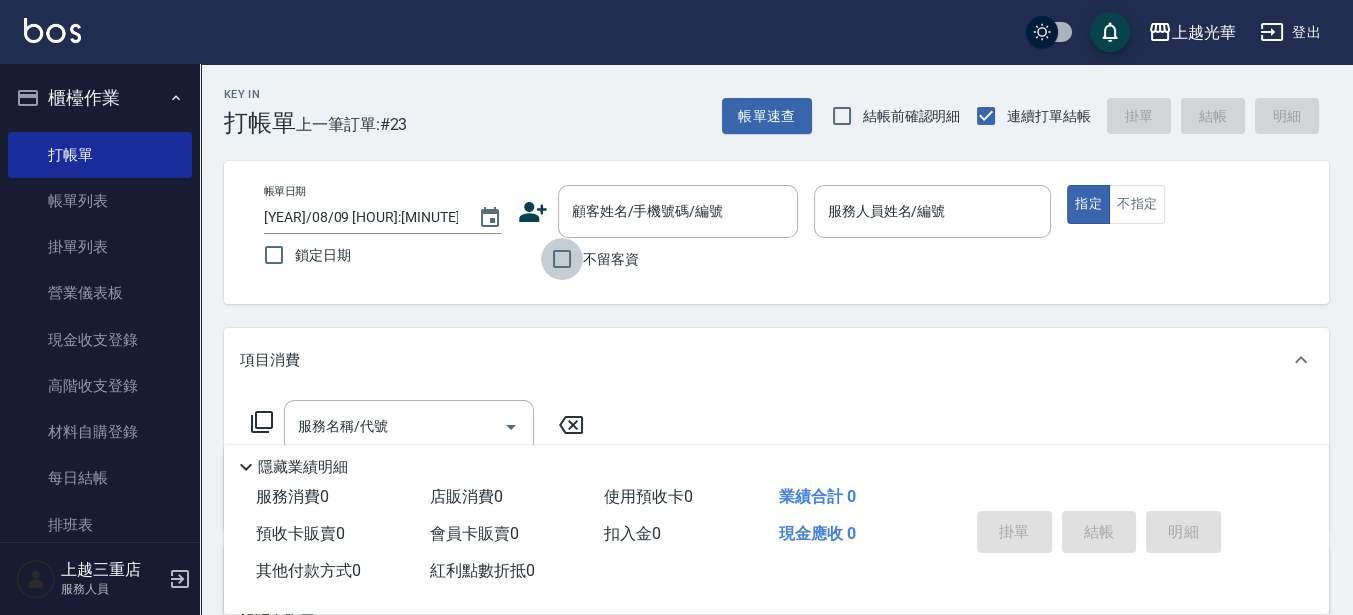 click on "不留客資" at bounding box center (562, 259) 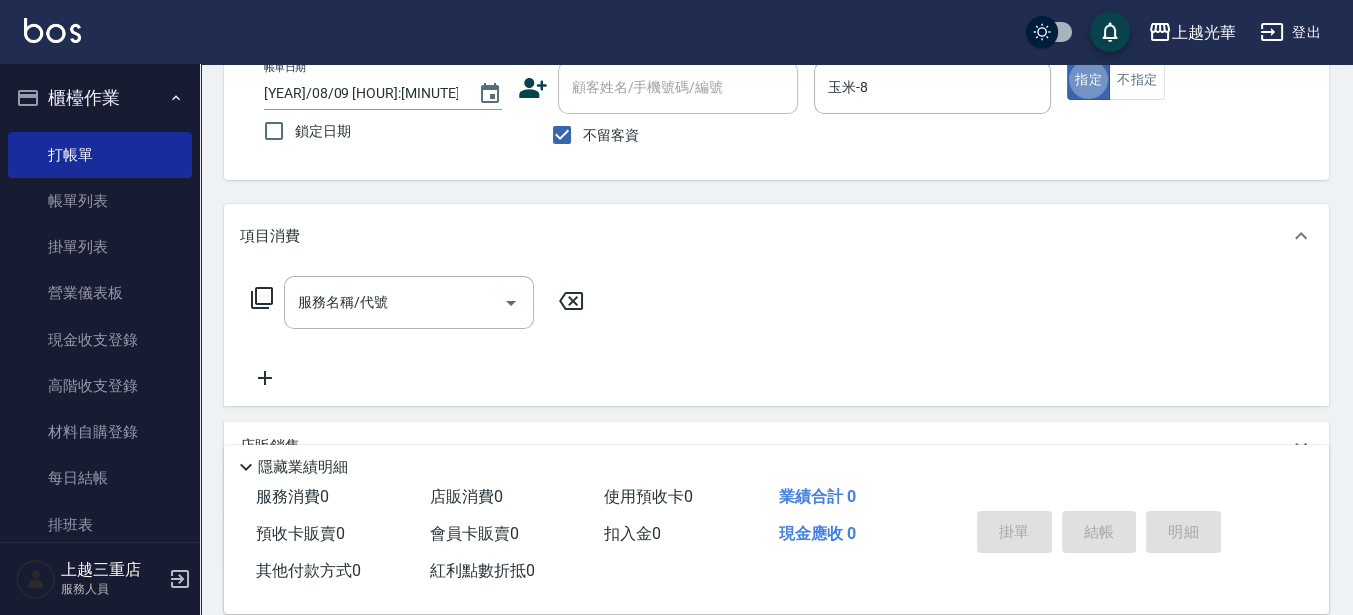 scroll, scrollTop: 125, scrollLeft: 0, axis: vertical 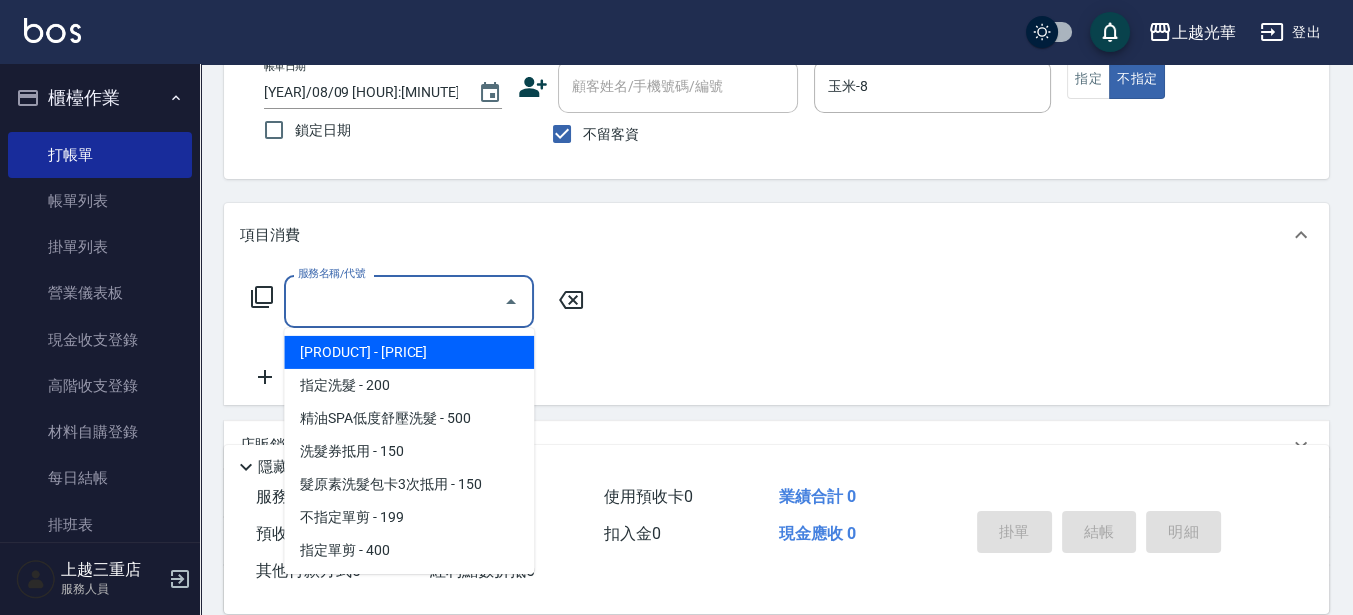click on "服務名稱/代號" at bounding box center (394, 301) 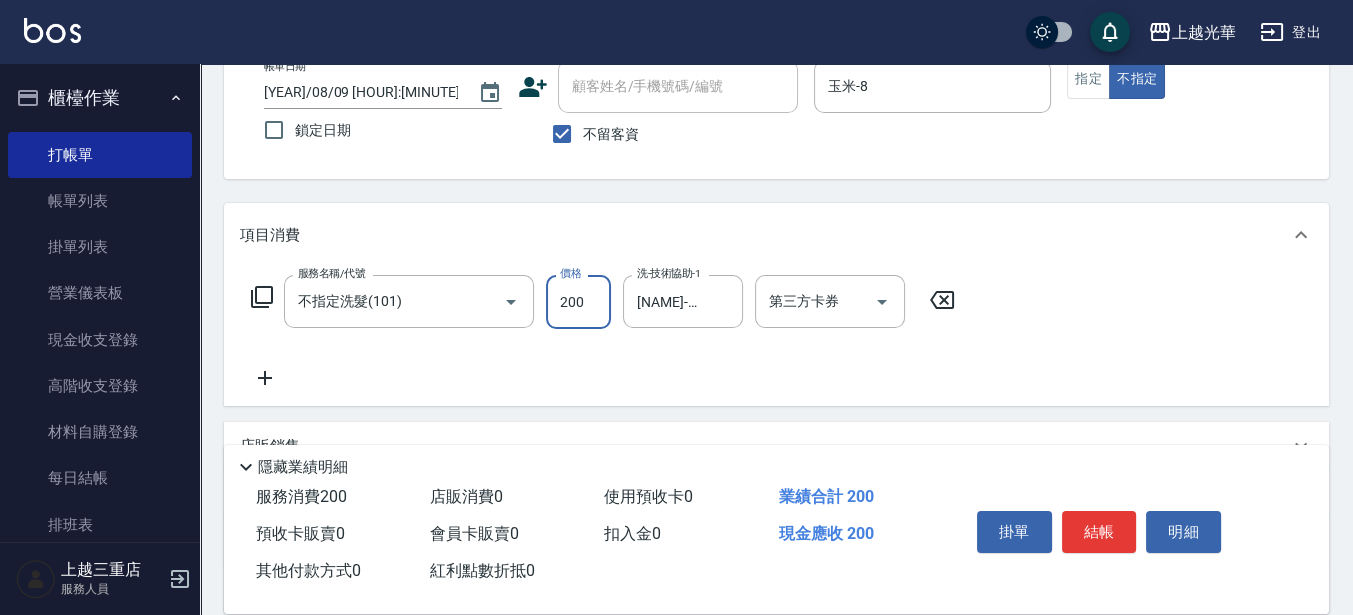 click on "200" at bounding box center [578, 302] 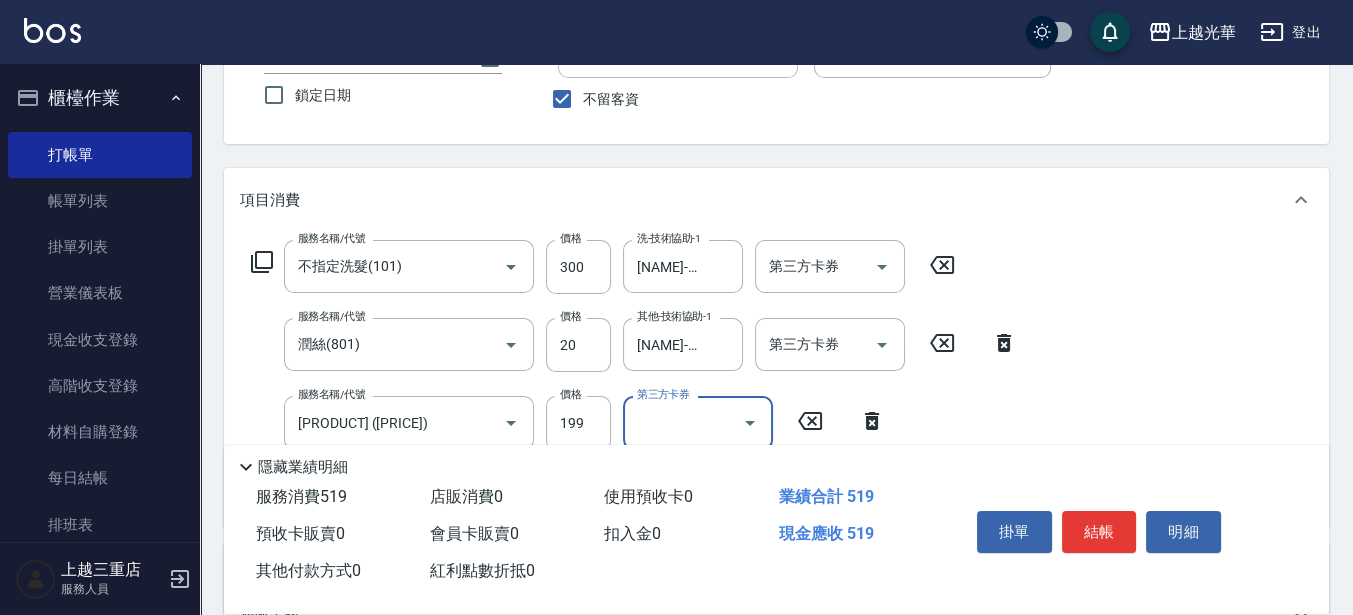 scroll, scrollTop: 94, scrollLeft: 0, axis: vertical 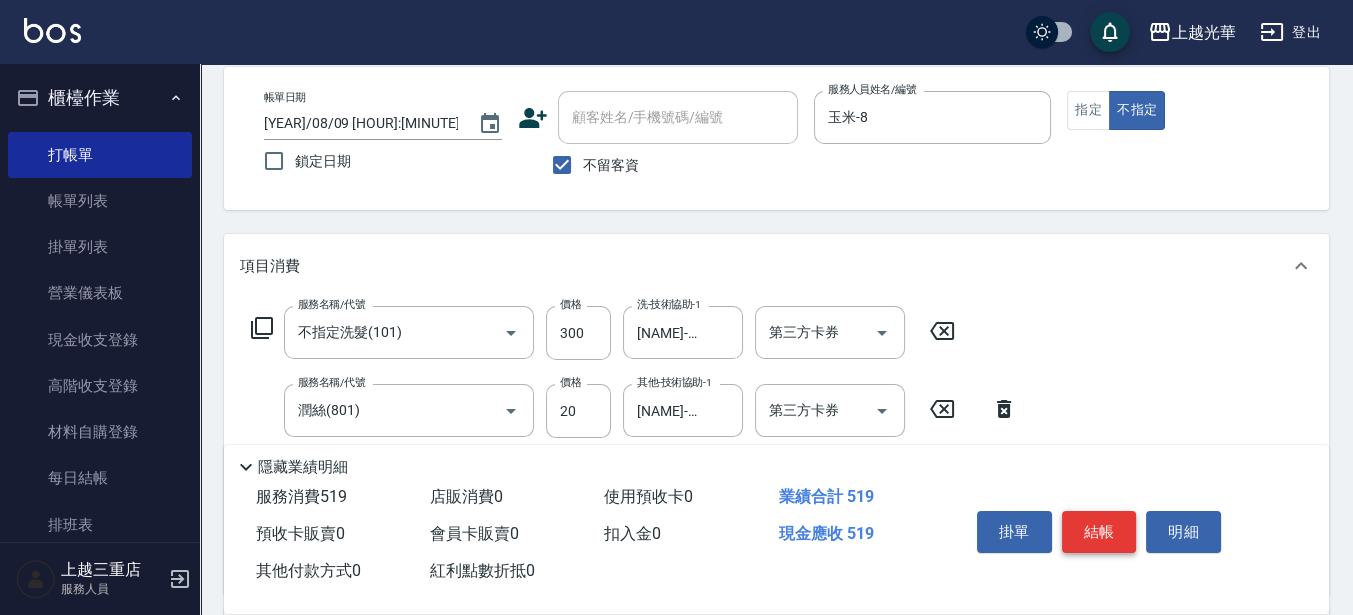click on "結帳" at bounding box center (1099, 532) 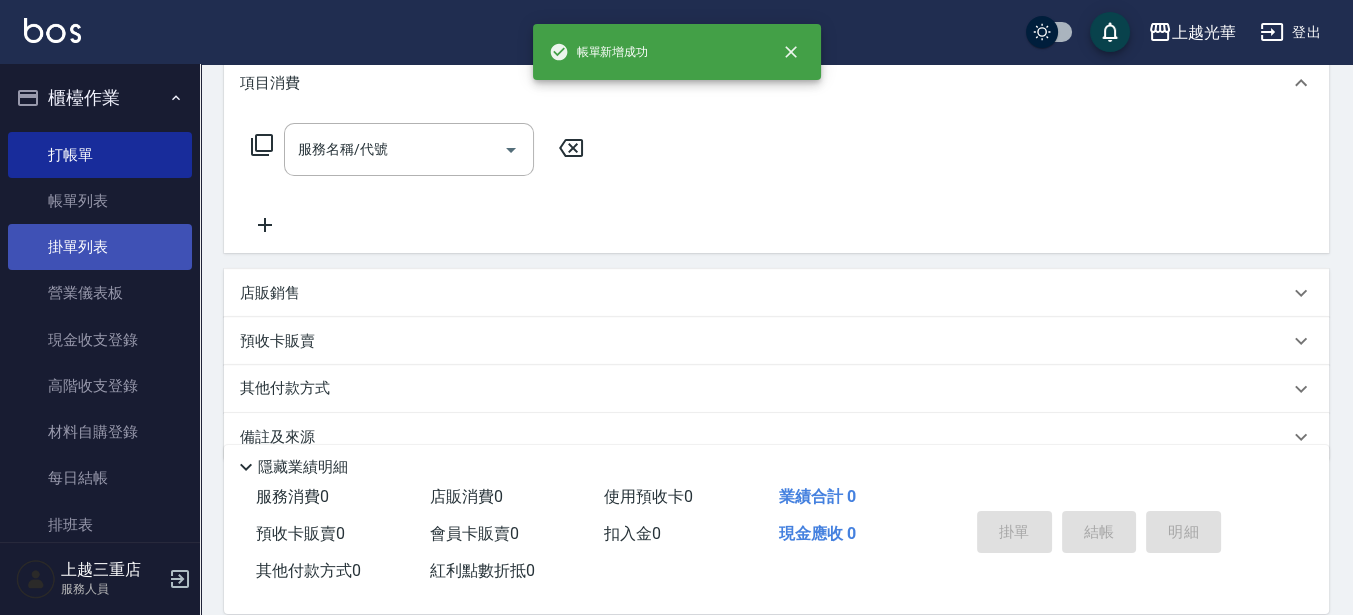 scroll, scrollTop: 312, scrollLeft: 0, axis: vertical 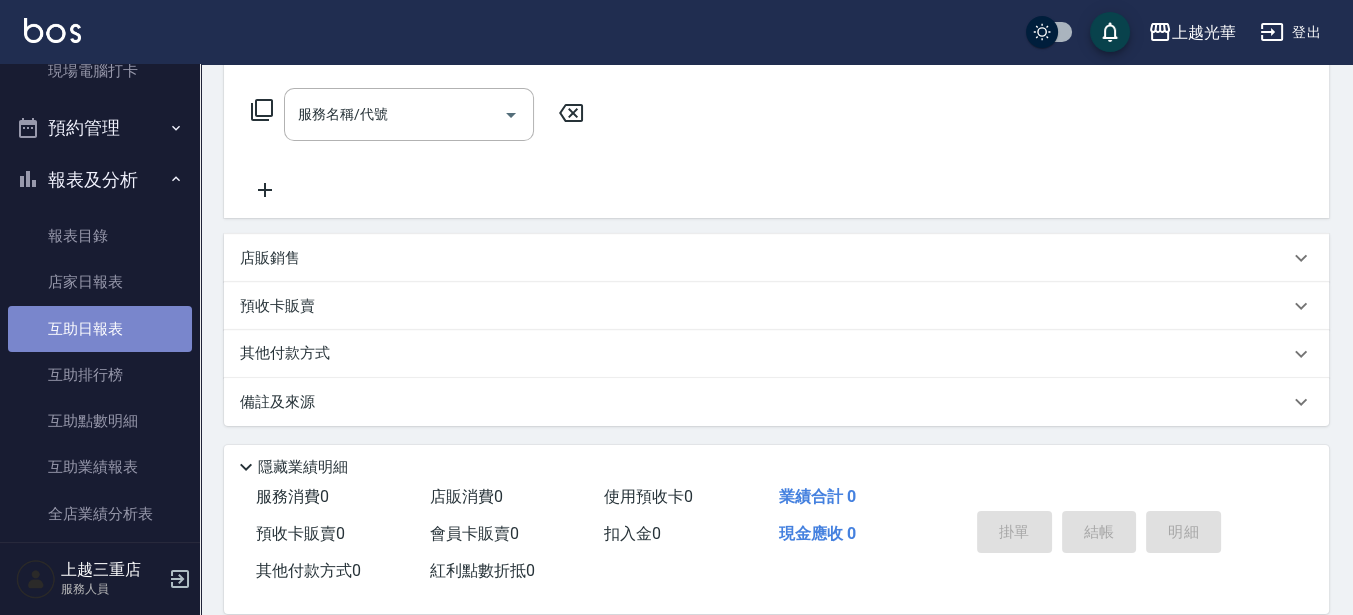 click on "互助日報表" at bounding box center (100, 329) 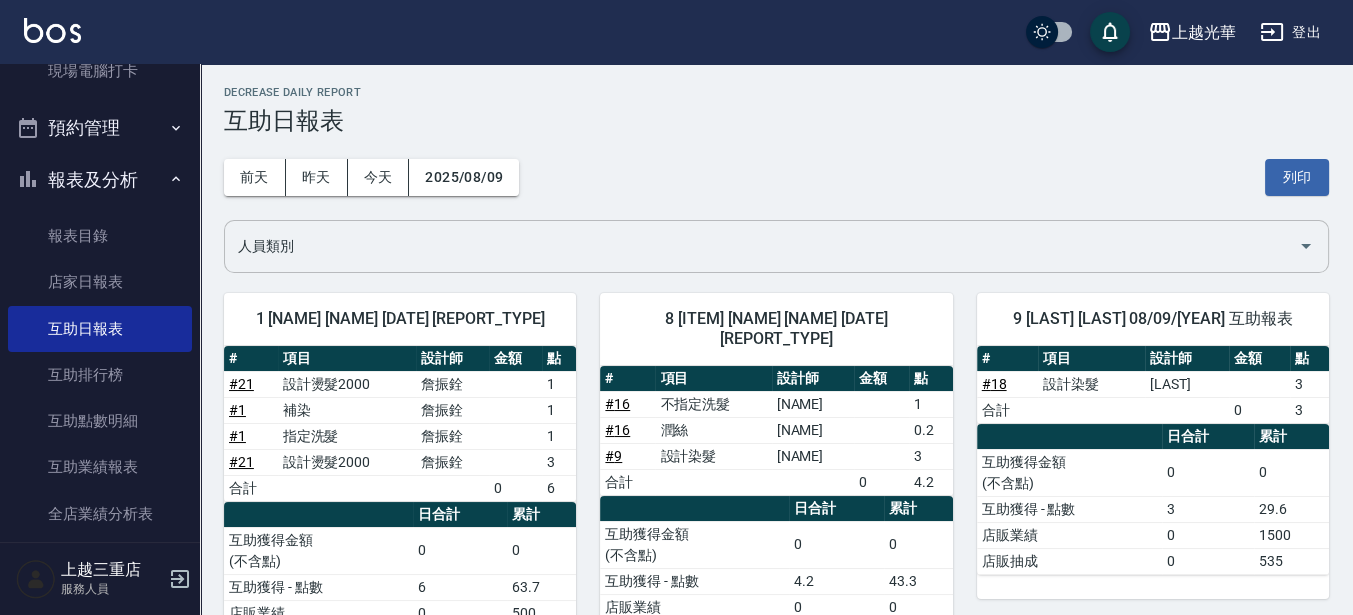 scroll, scrollTop: 0, scrollLeft: 0, axis: both 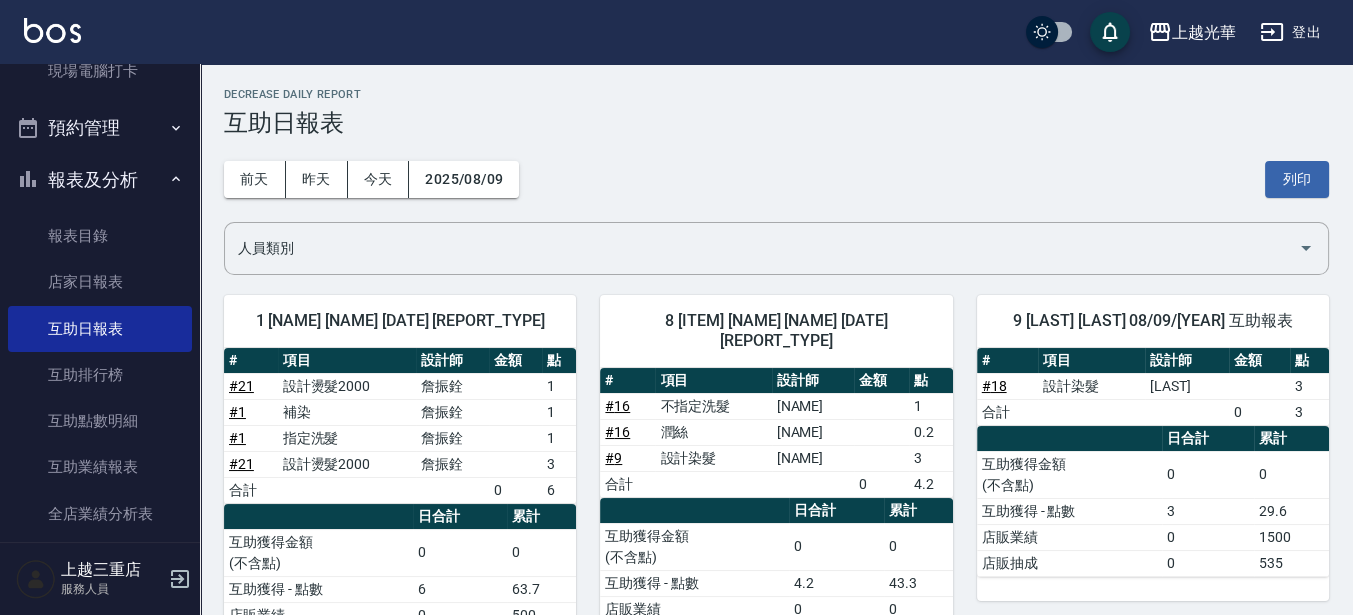 click at bounding box center (52, 30) 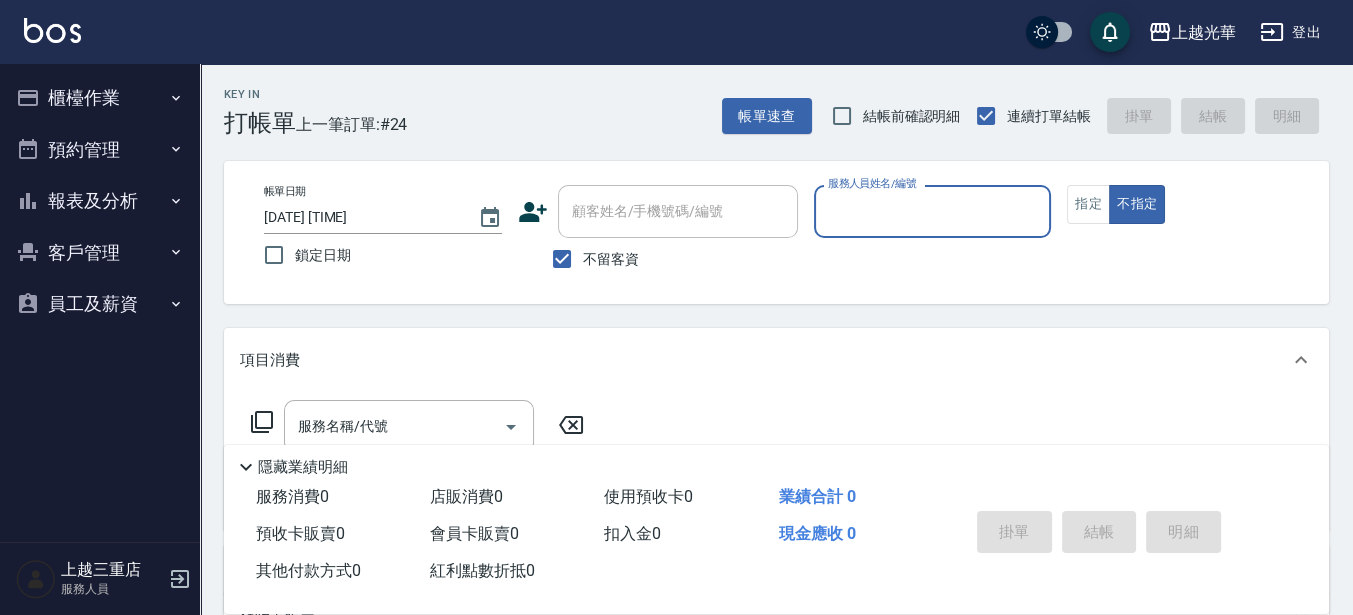 click on "櫃檯作業" at bounding box center [100, 98] 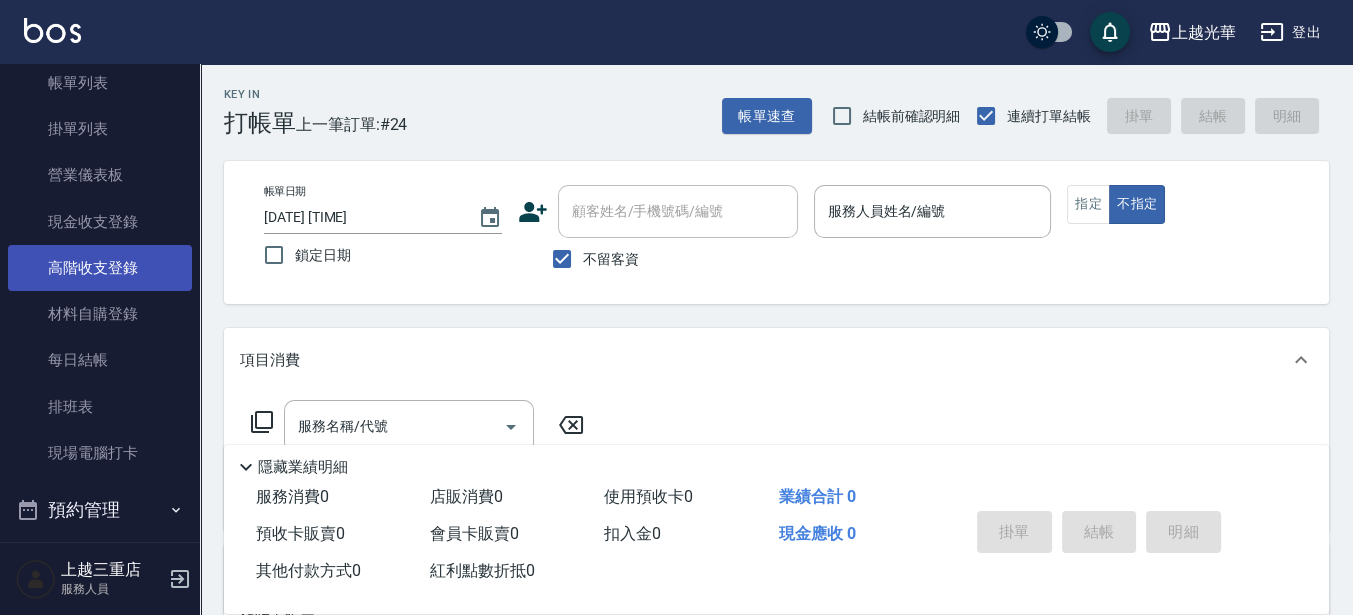 scroll, scrollTop: 125, scrollLeft: 0, axis: vertical 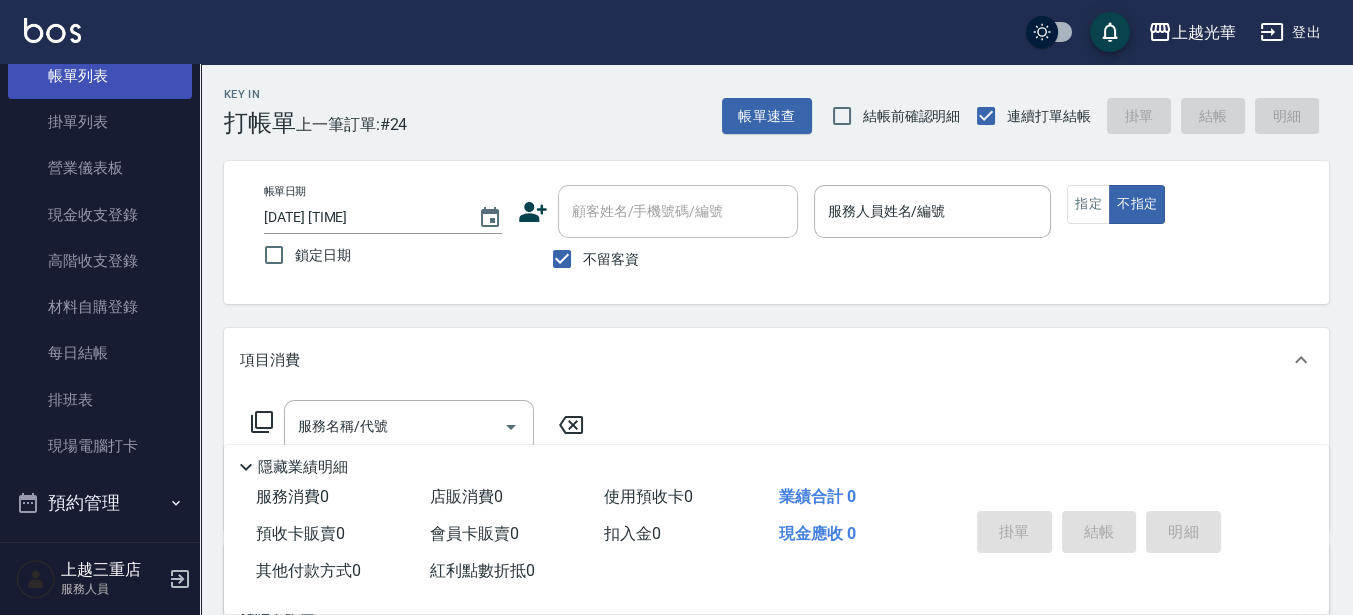 click on "帳單列表" at bounding box center (100, 76) 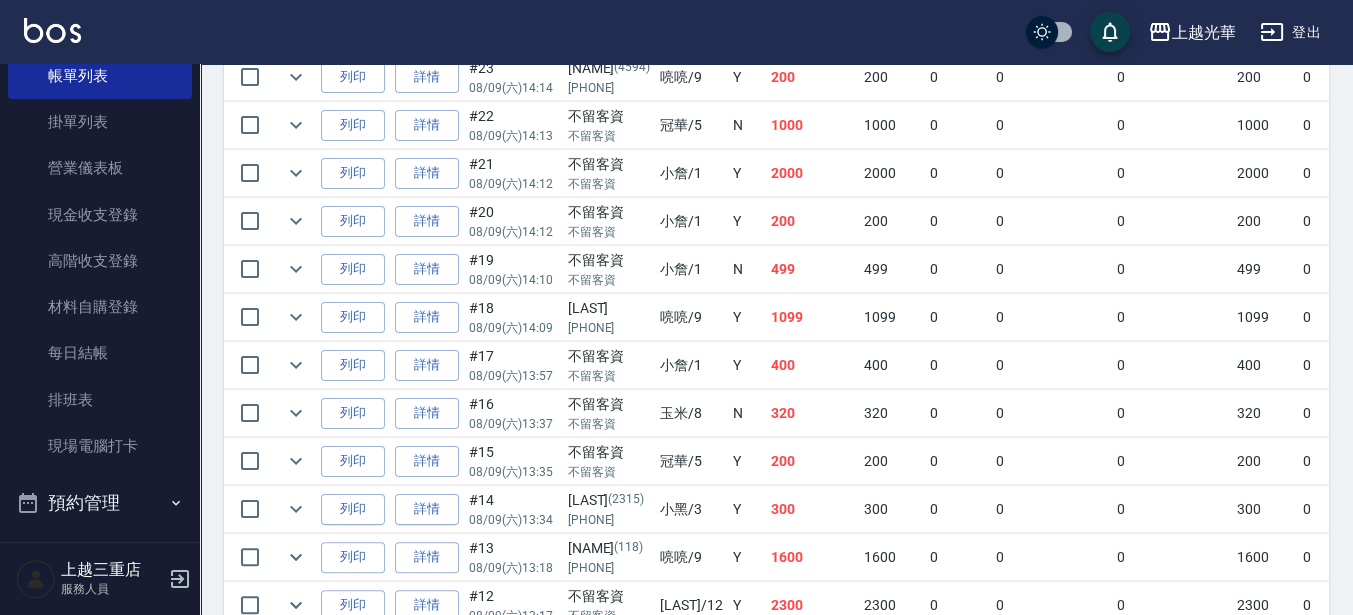 scroll, scrollTop: 625, scrollLeft: 0, axis: vertical 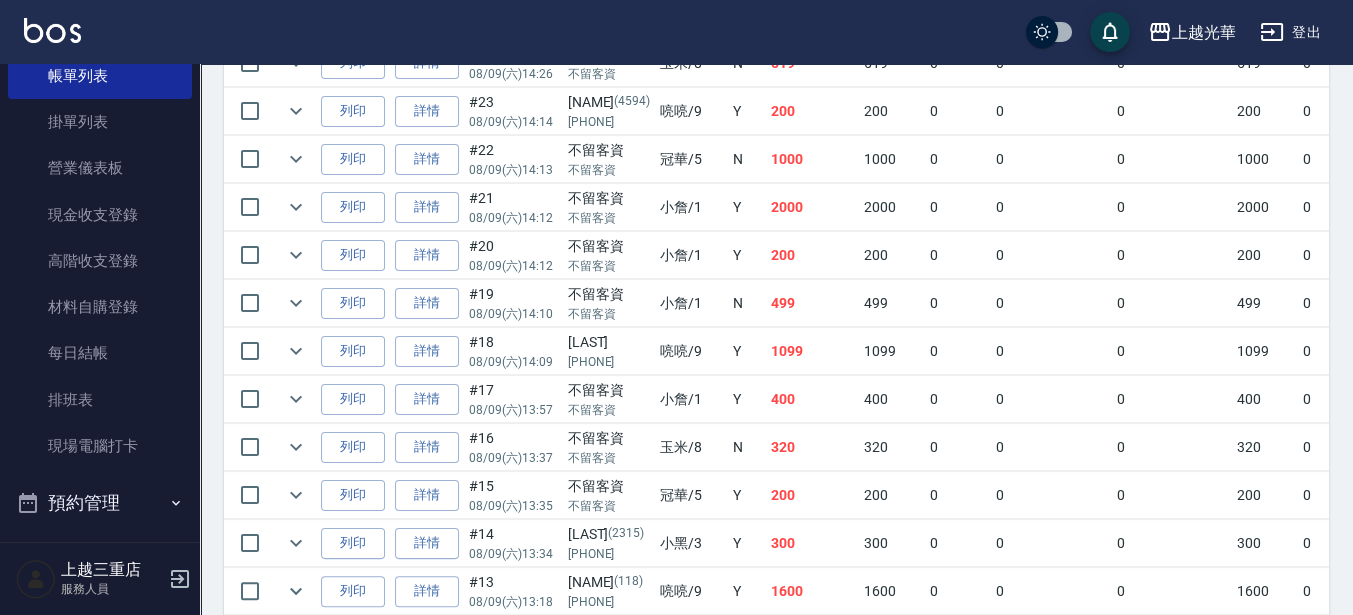 click on "[LAST] /1" at bounding box center (691, 303) 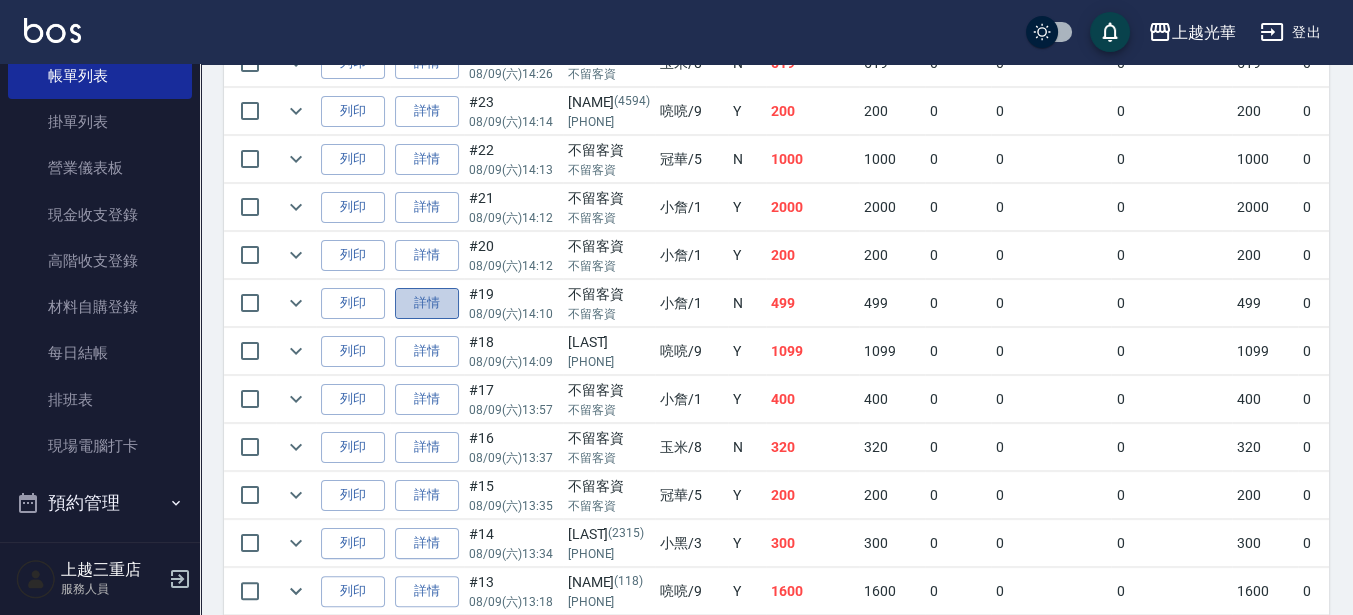 click on "詳情" at bounding box center (427, 303) 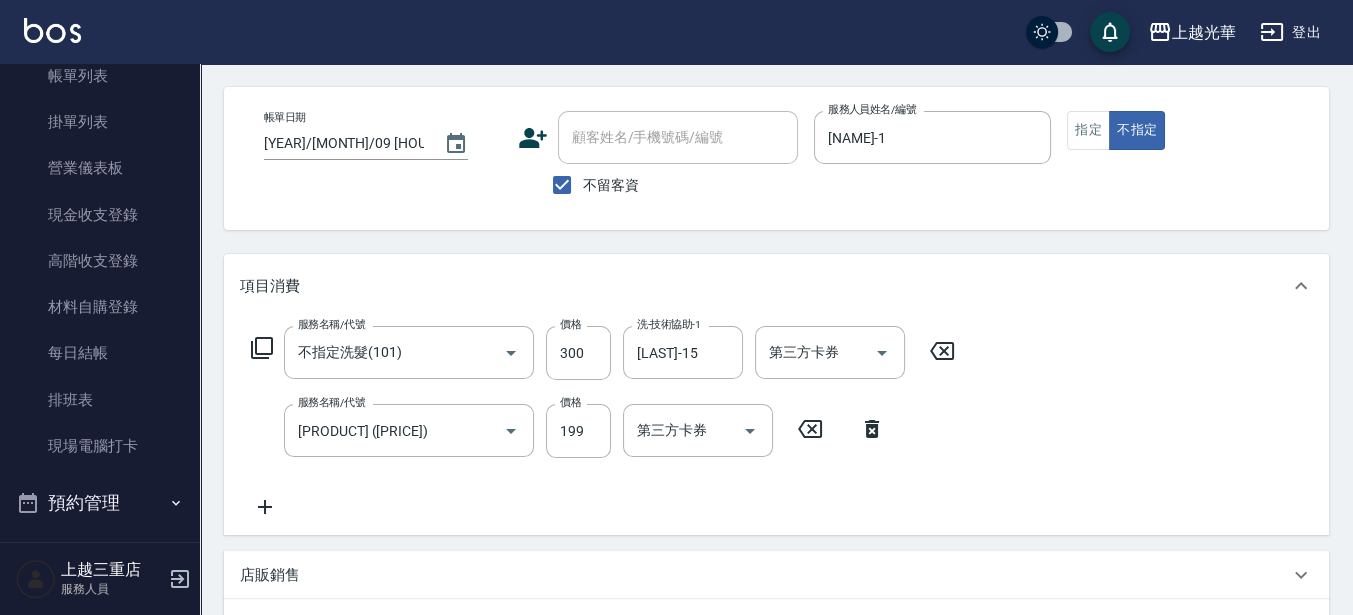 scroll, scrollTop: 125, scrollLeft: 0, axis: vertical 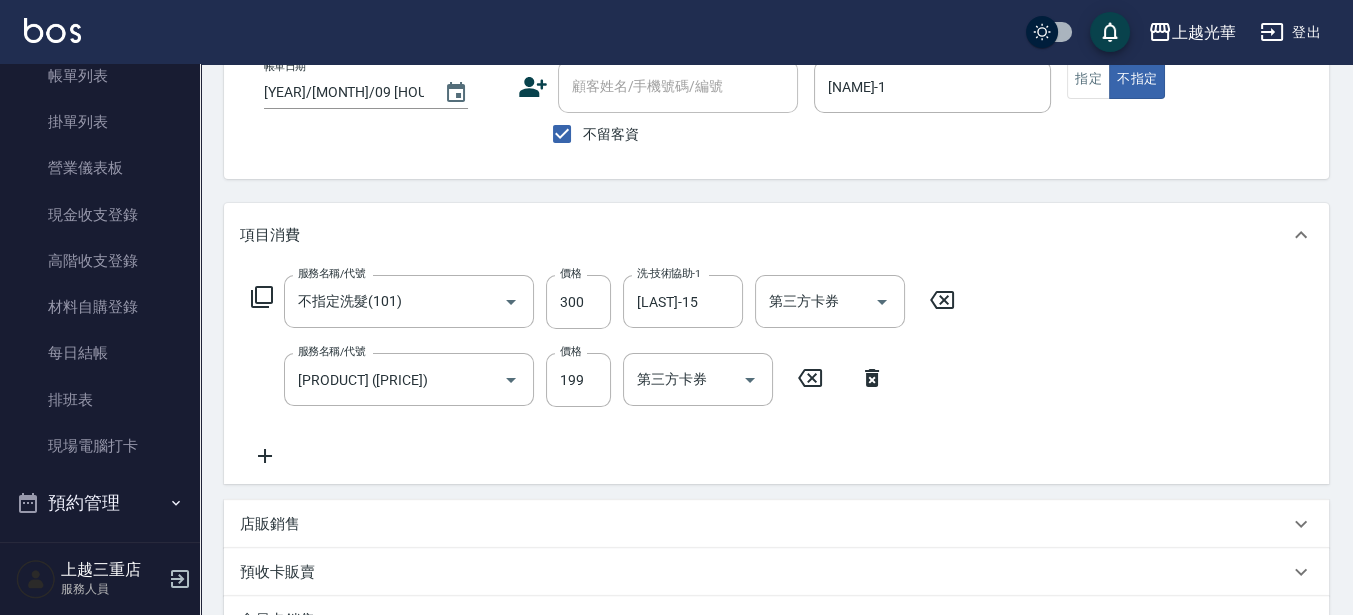 click 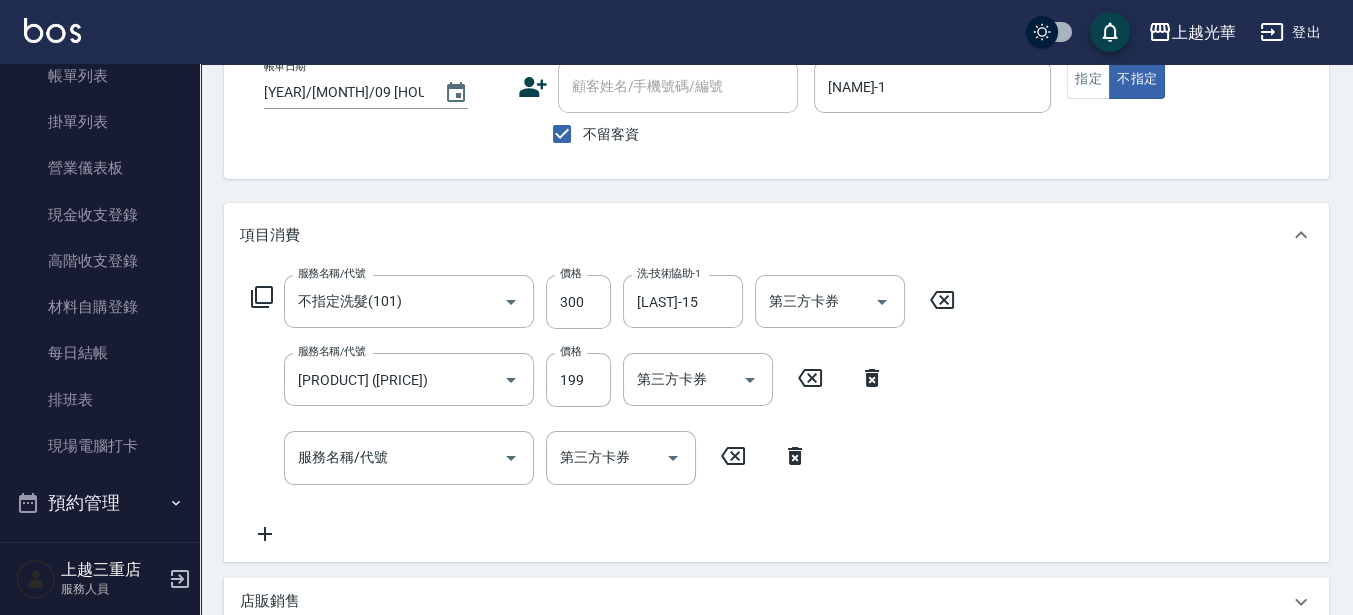 click 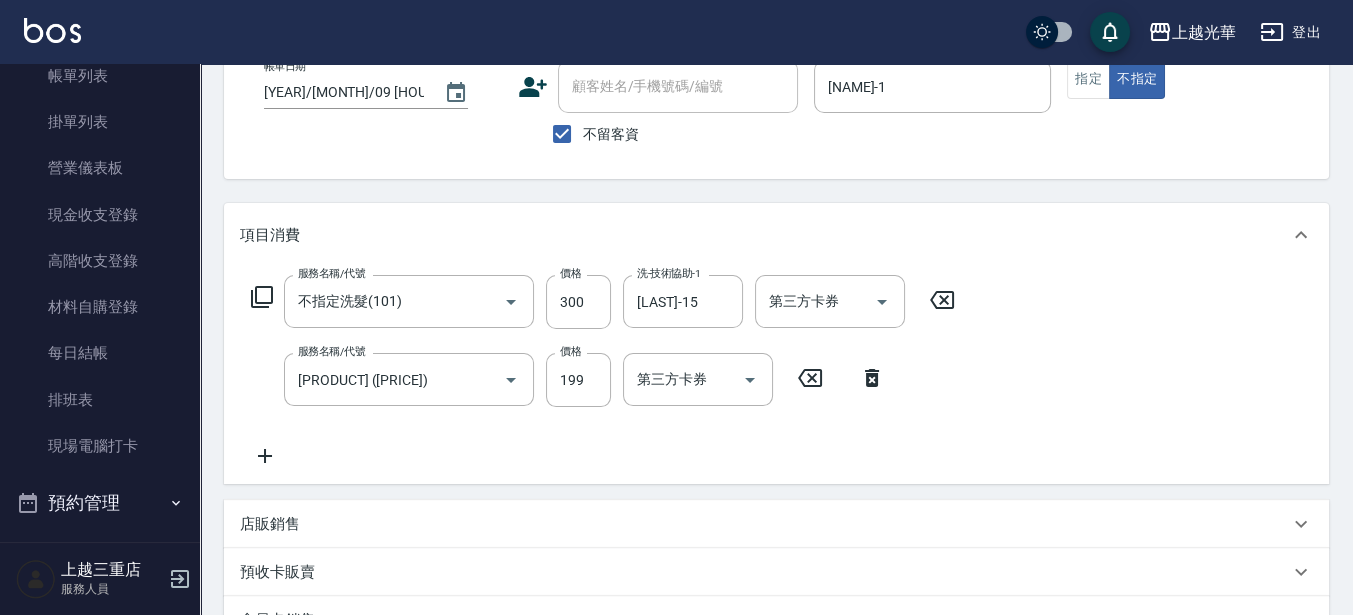 click 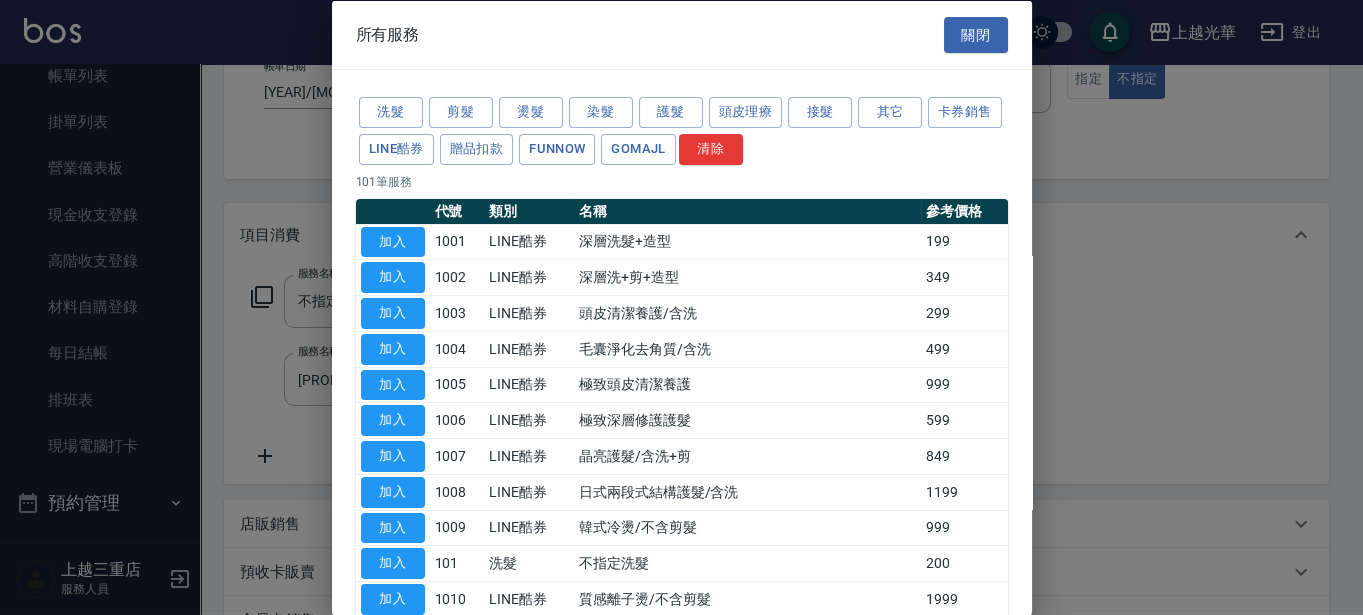 click at bounding box center (681, 307) 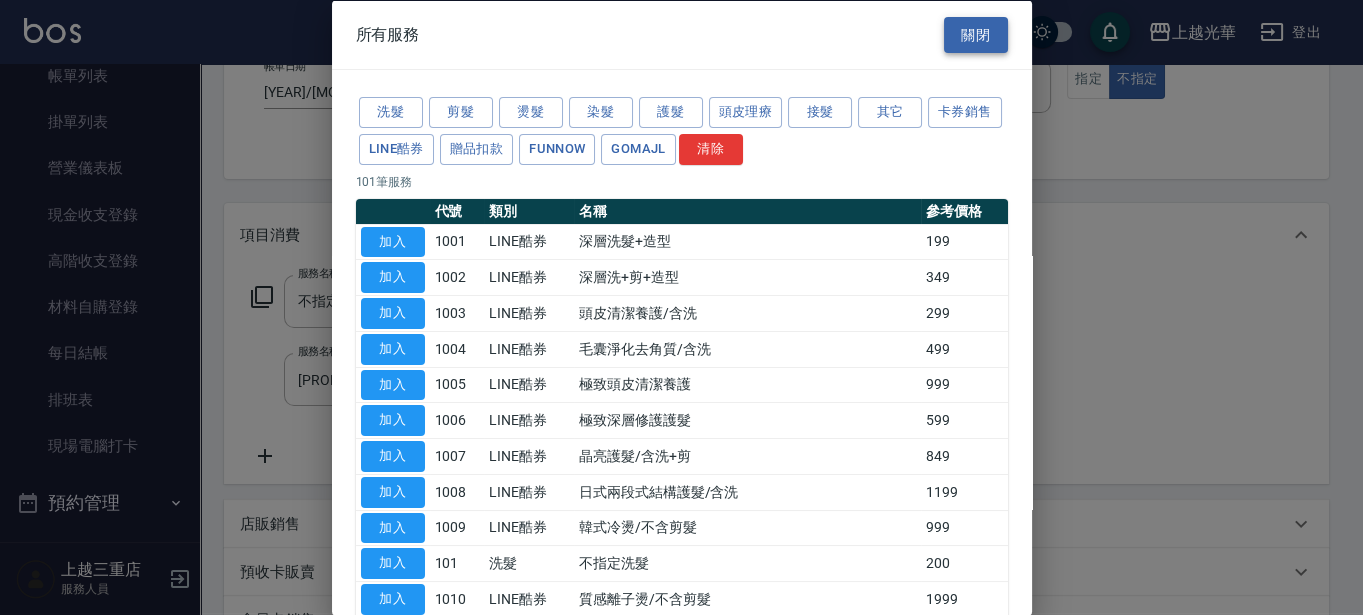 click on "關閉" at bounding box center [976, 34] 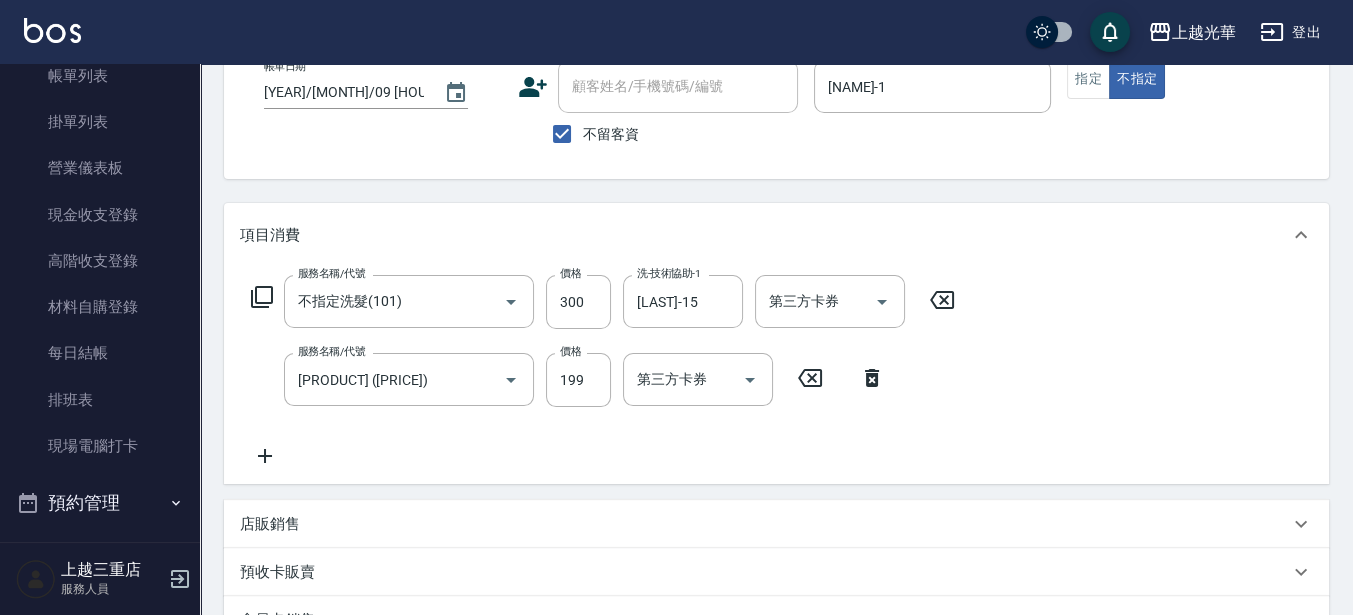 click on "服務名稱/代號 不指定洗髮(101) 服務名稱/代號 價格 300 價格 洗-技術協助-1 [LAST]-15 洗-技術協助-1 第三方卡券 第三方卡券 服務名稱/代號 不指定單剪(202) 服務名稱/代號 價格 199 價格 第三方卡券 第三方卡券" at bounding box center [603, 371] 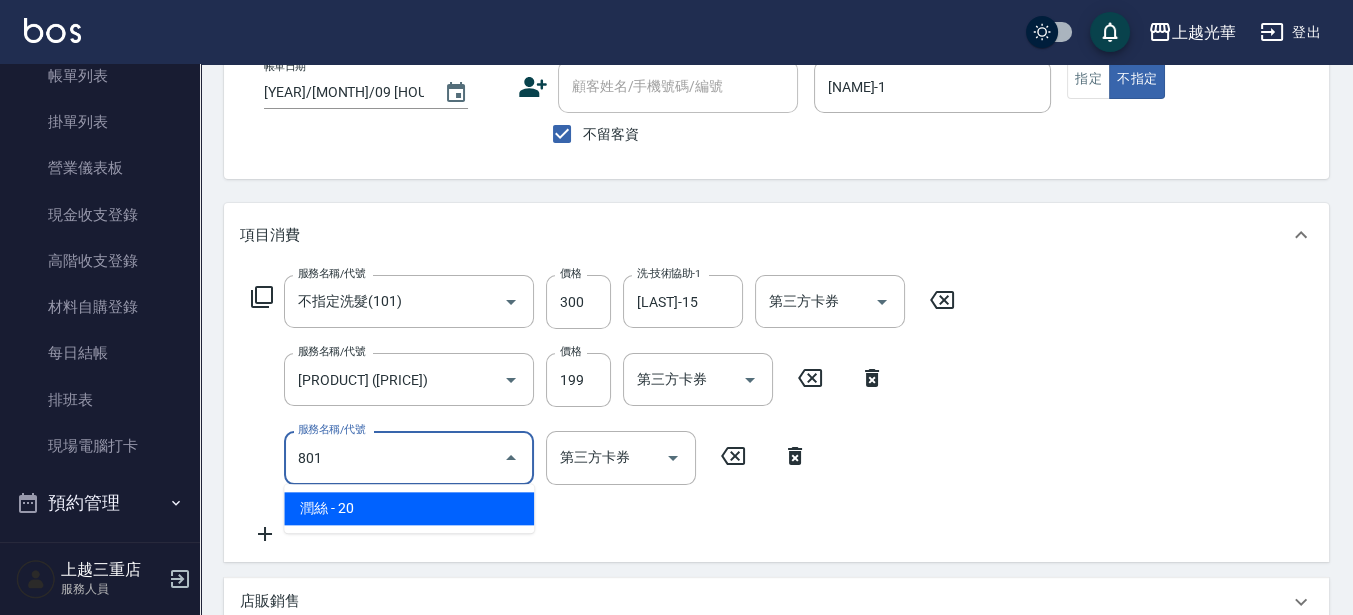 click on "潤絲 - 20" at bounding box center (409, 508) 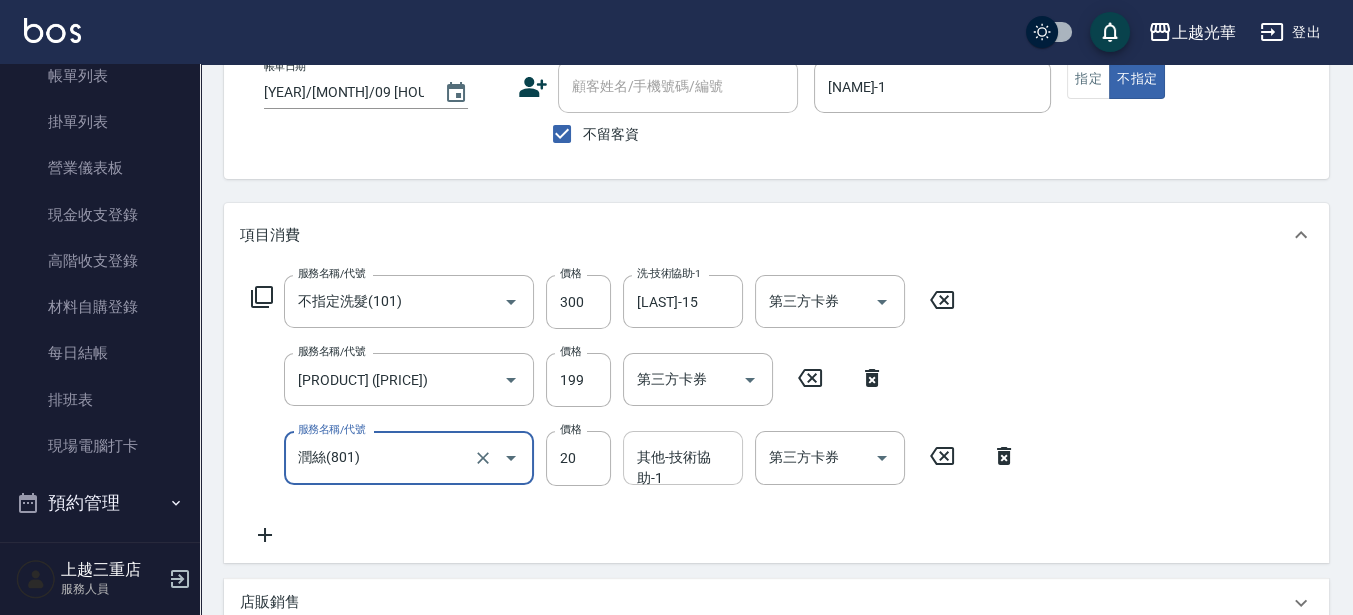 click on "其他-技術協助-1" at bounding box center [683, 457] 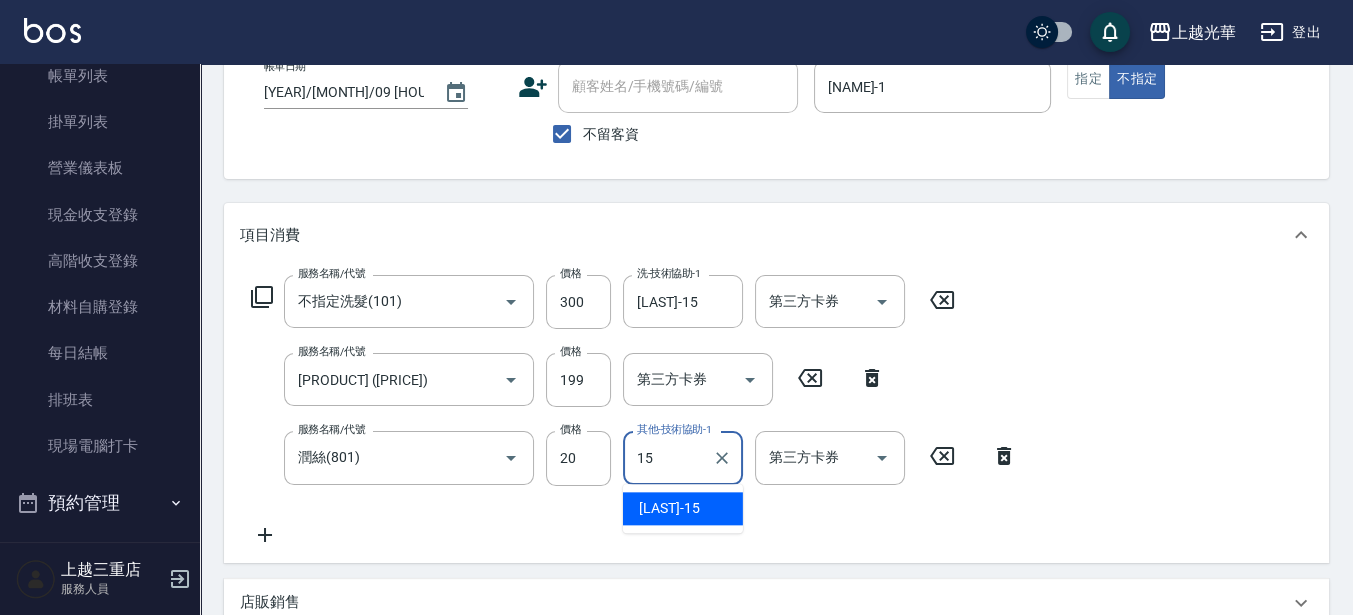 click on "[LAST]-15" at bounding box center (669, 508) 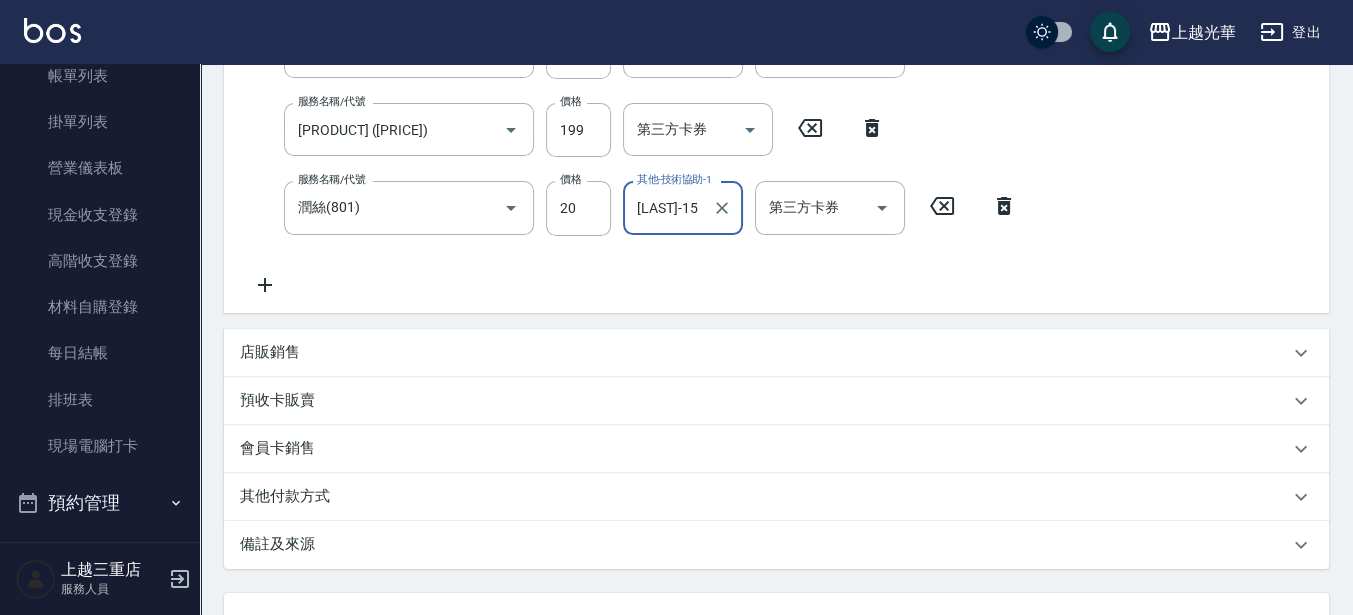scroll, scrollTop: 540, scrollLeft: 0, axis: vertical 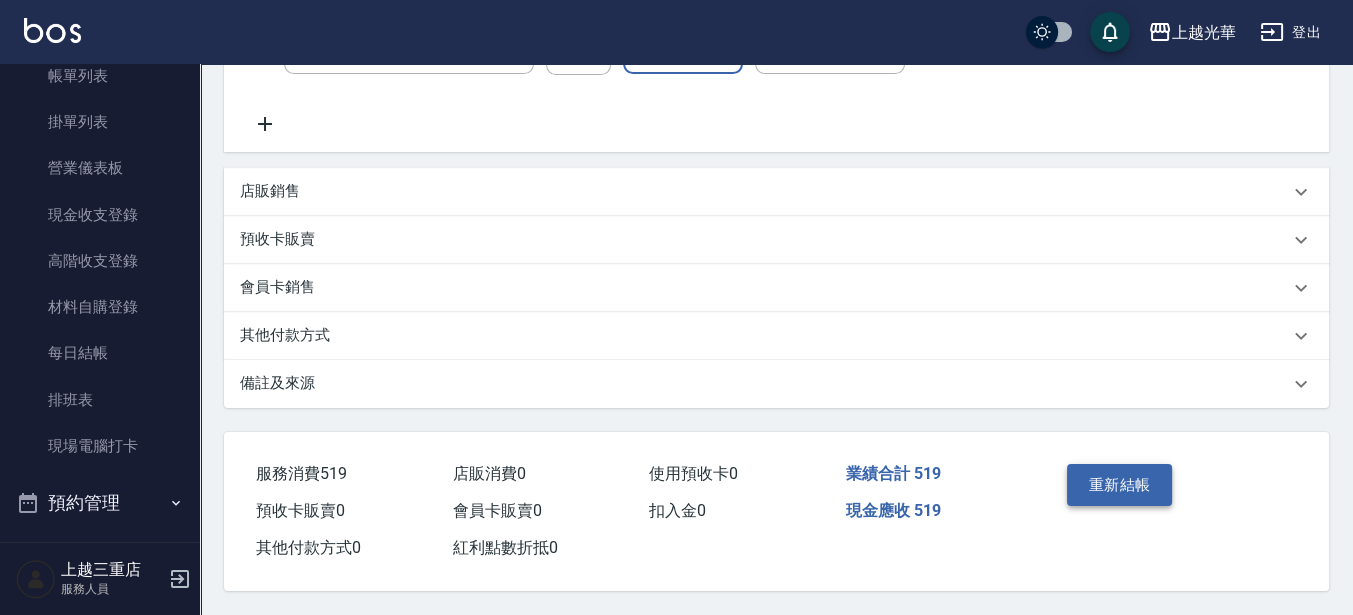 click on "重新結帳" at bounding box center (1120, 485) 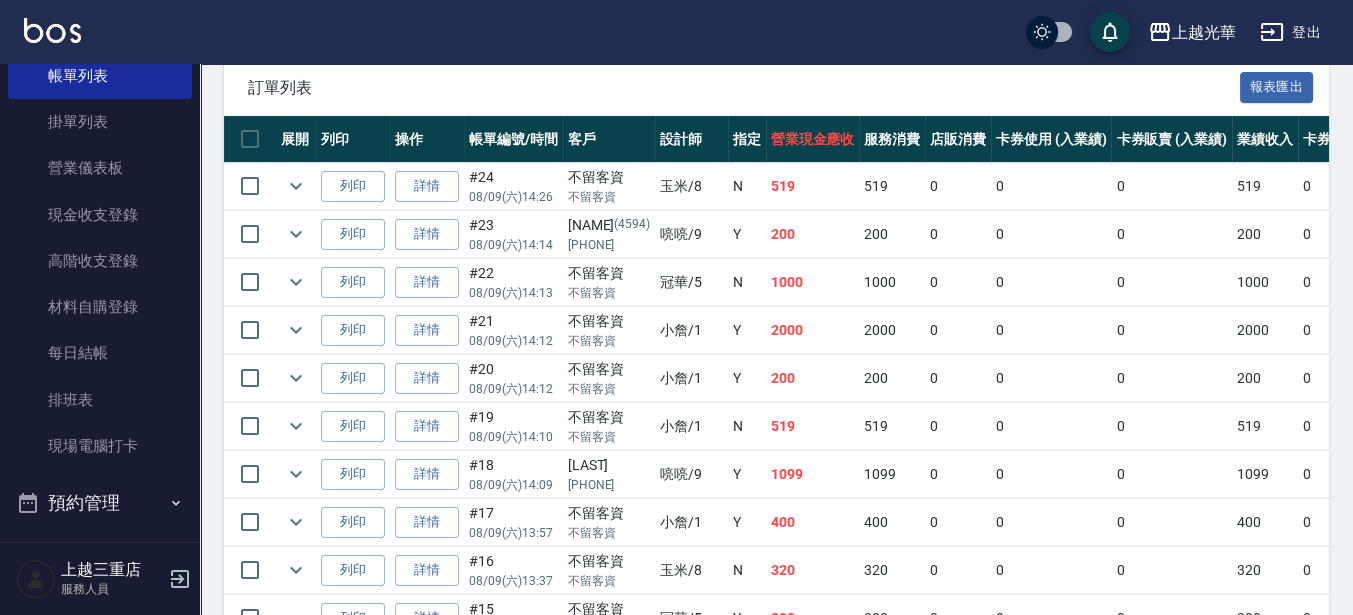 scroll, scrollTop: 500, scrollLeft: 0, axis: vertical 